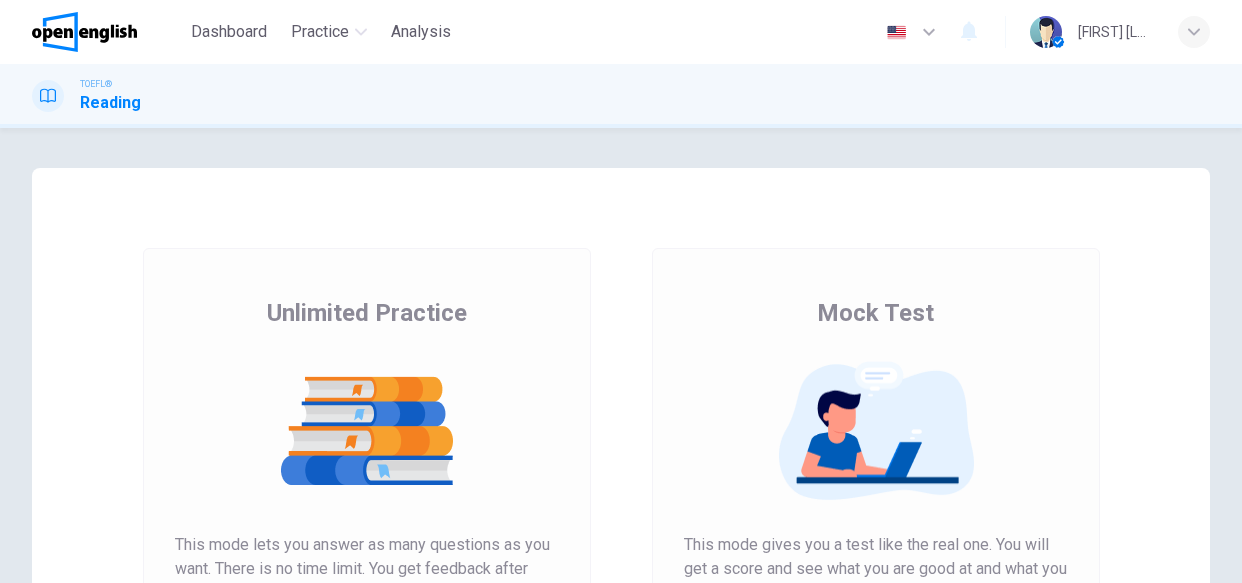 scroll, scrollTop: 0, scrollLeft: 0, axis: both 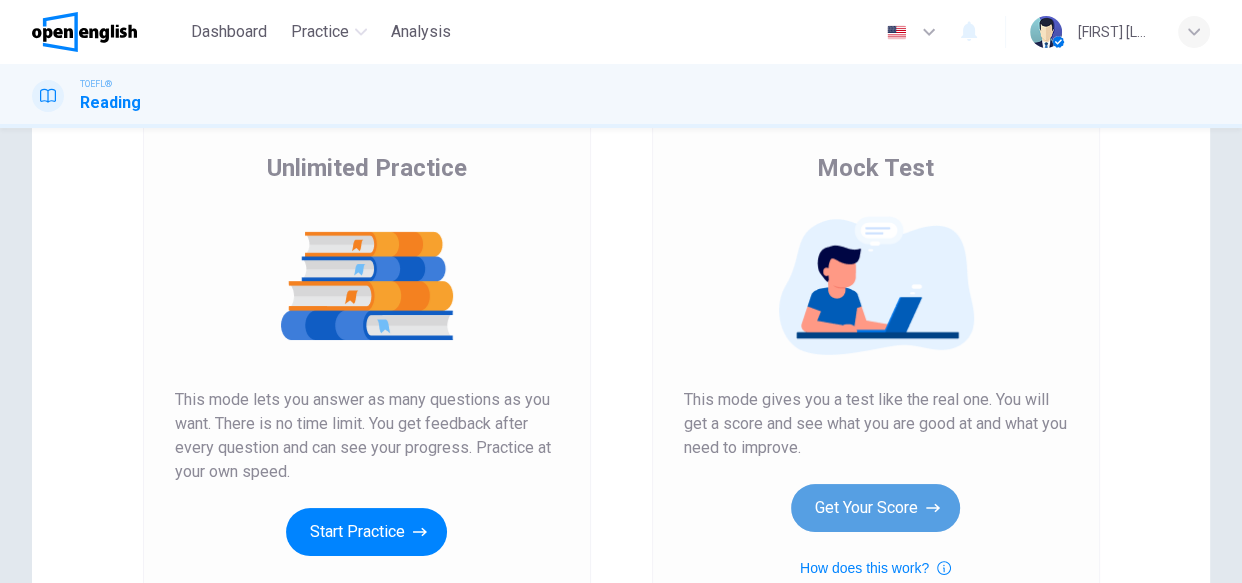 click on "Get Your Score" at bounding box center (875, 508) 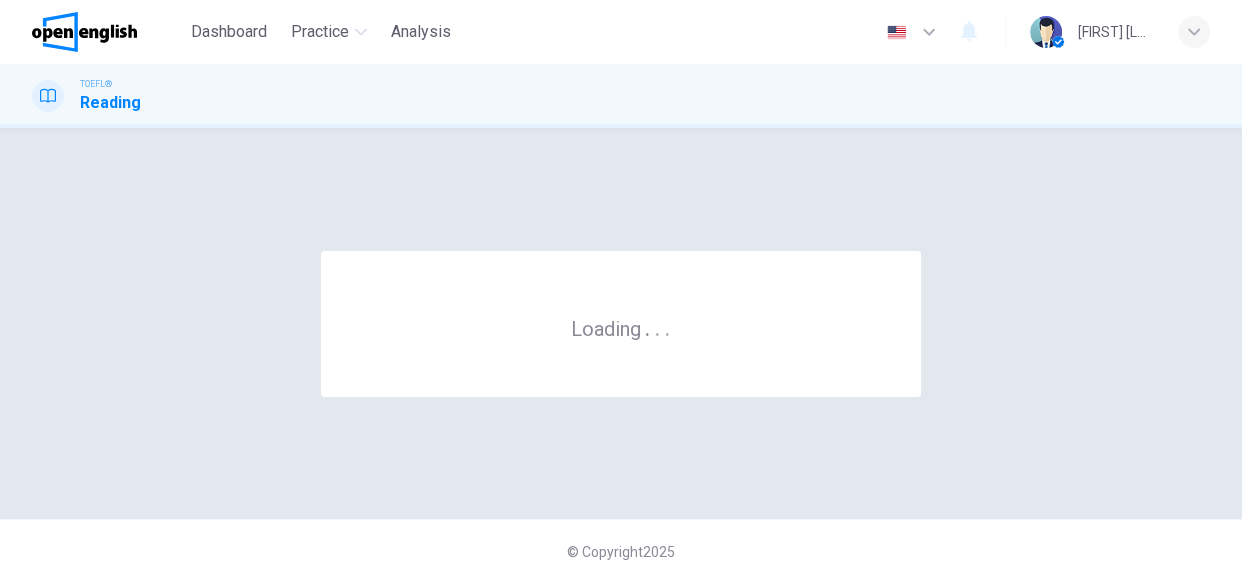scroll, scrollTop: 0, scrollLeft: 0, axis: both 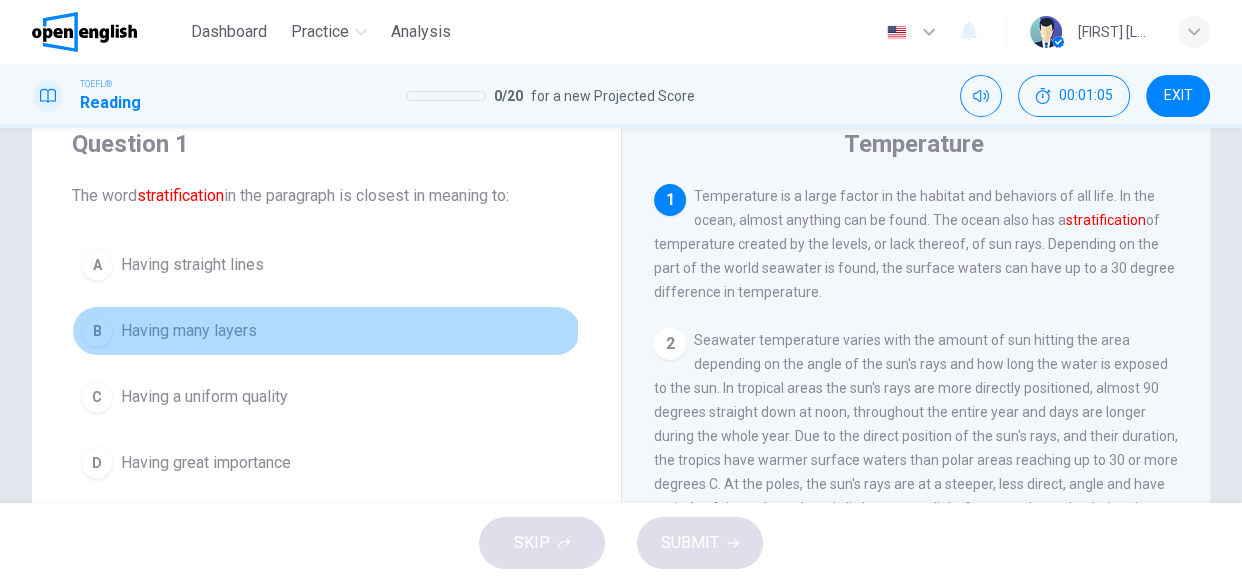 click on "Having many layers" at bounding box center (189, 331) 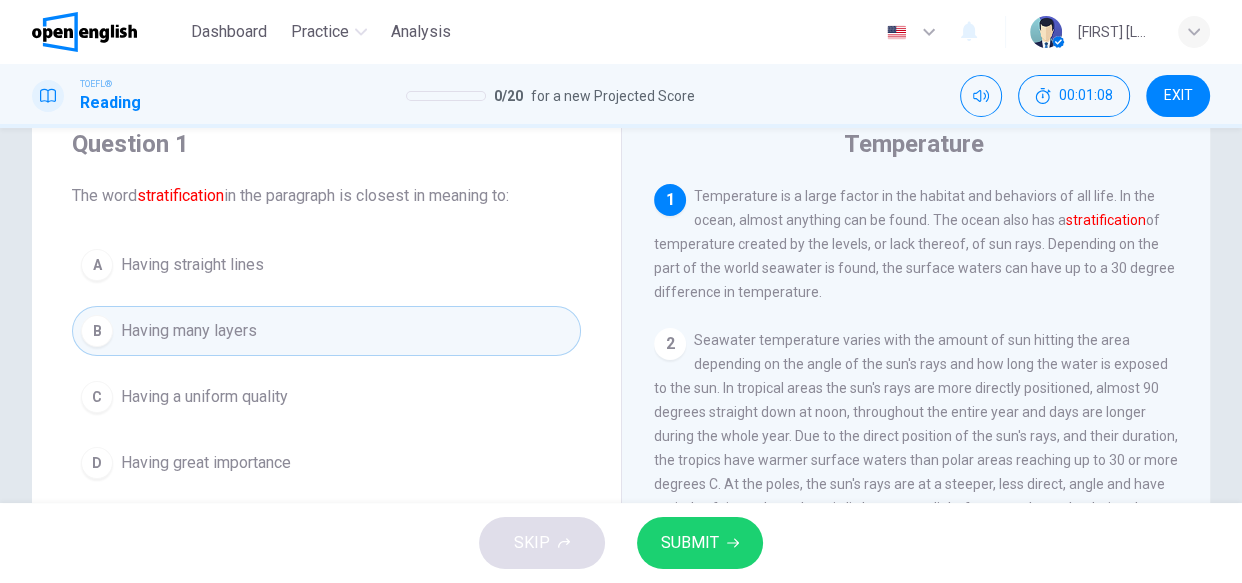 click on "SUBMIT" at bounding box center (690, 543) 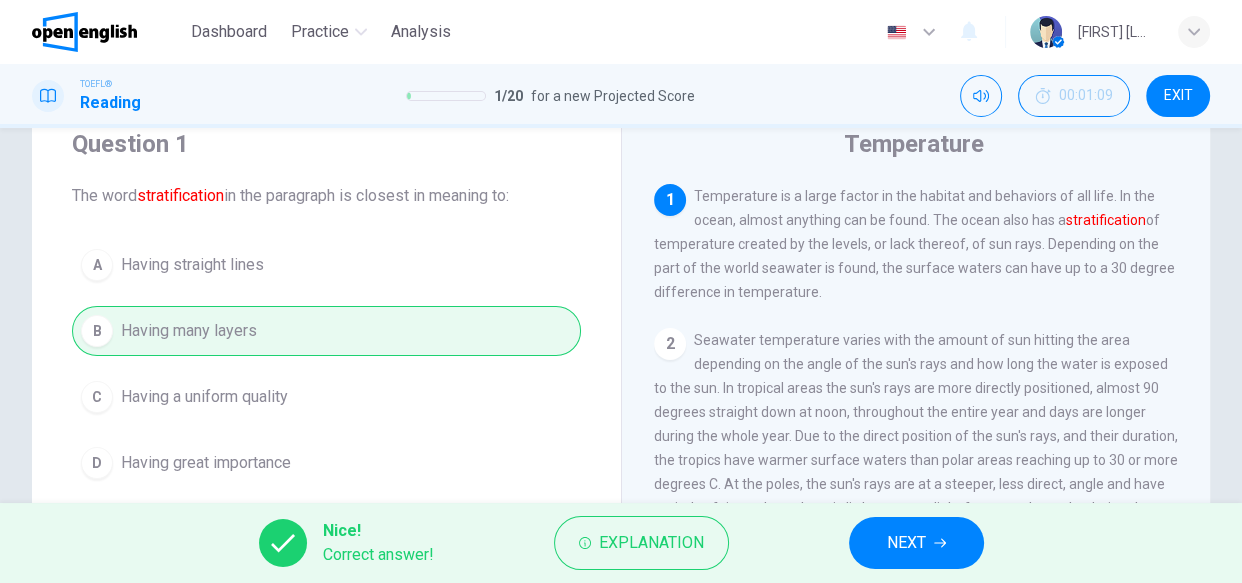 click on "NEXT" at bounding box center [916, 543] 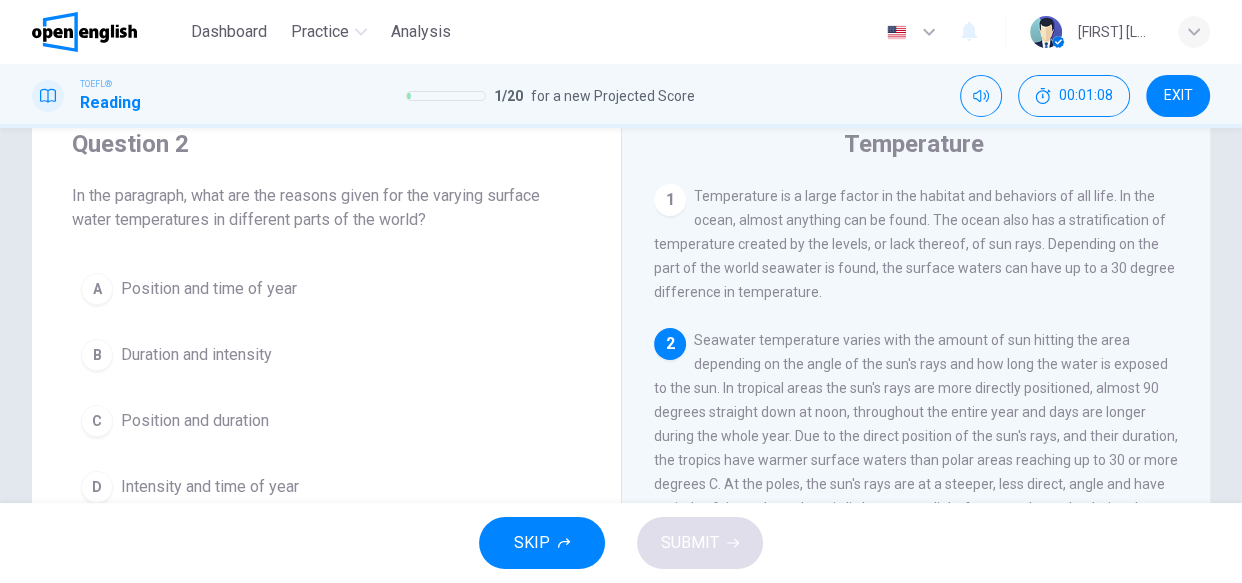 scroll, scrollTop: 148, scrollLeft: 0, axis: vertical 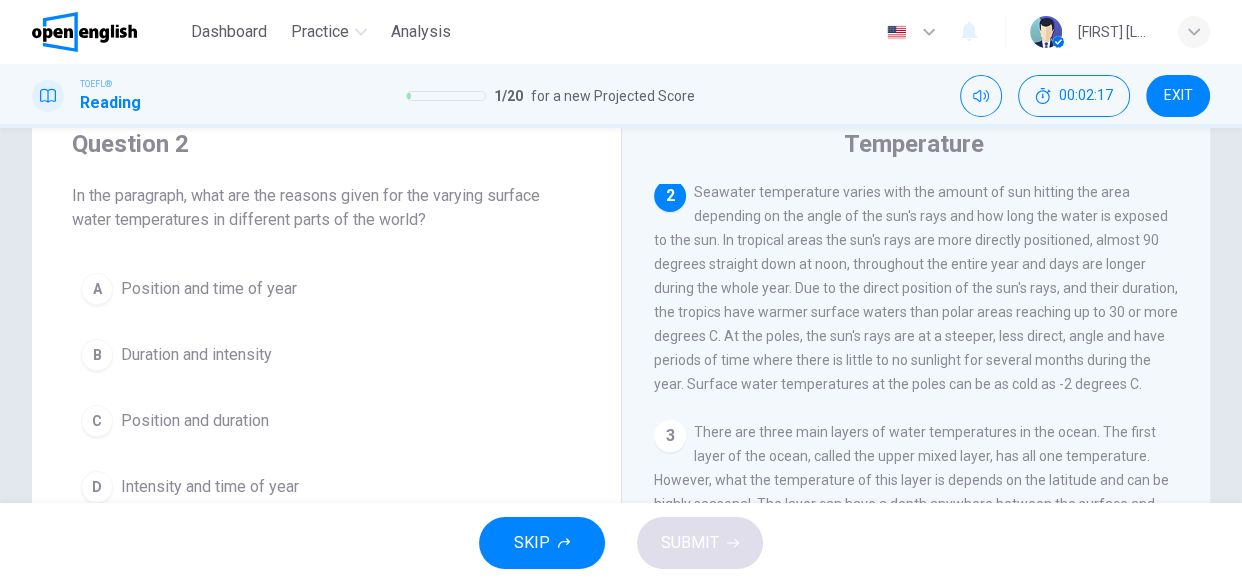 click on "Position and duration" at bounding box center (195, 421) 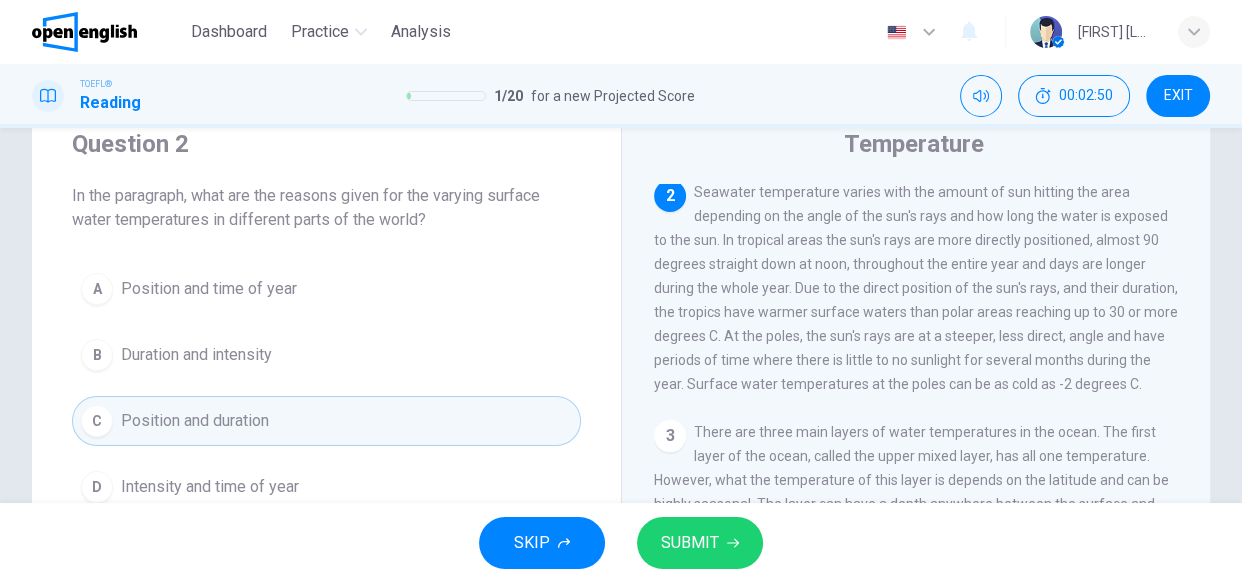 click on "SUBMIT" at bounding box center (690, 543) 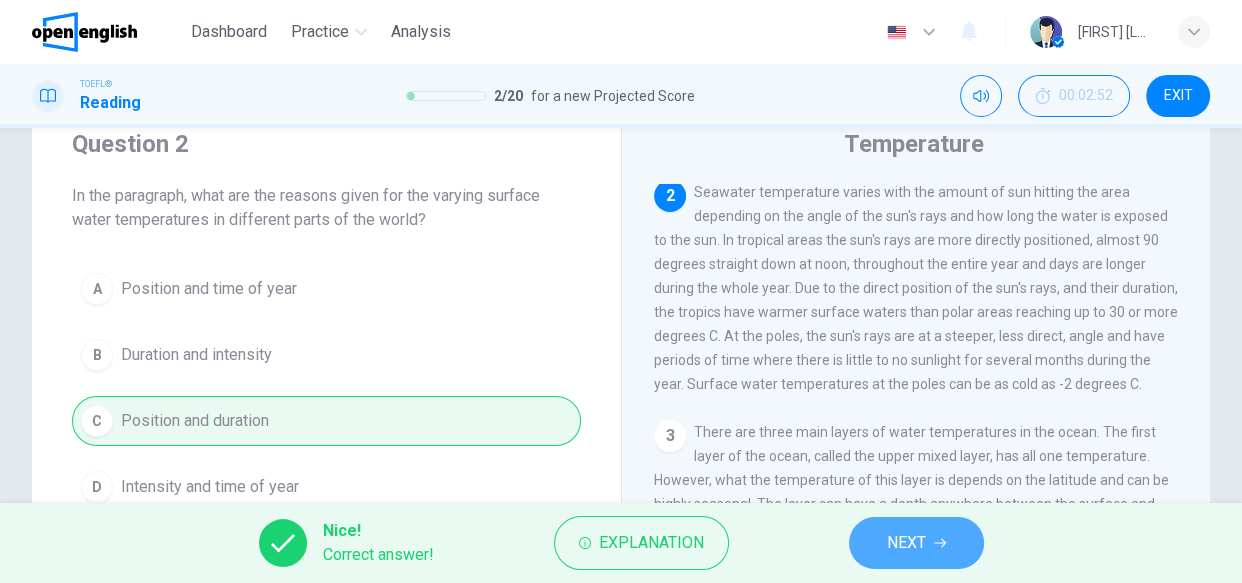 click on "NEXT" at bounding box center [916, 543] 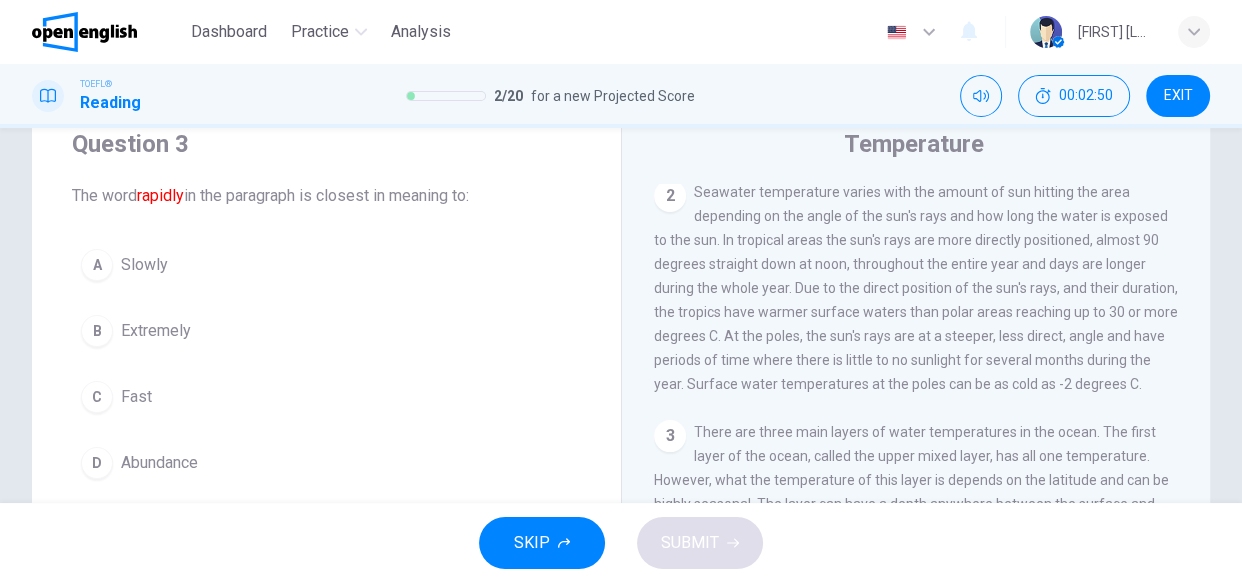 scroll, scrollTop: 370, scrollLeft: 0, axis: vertical 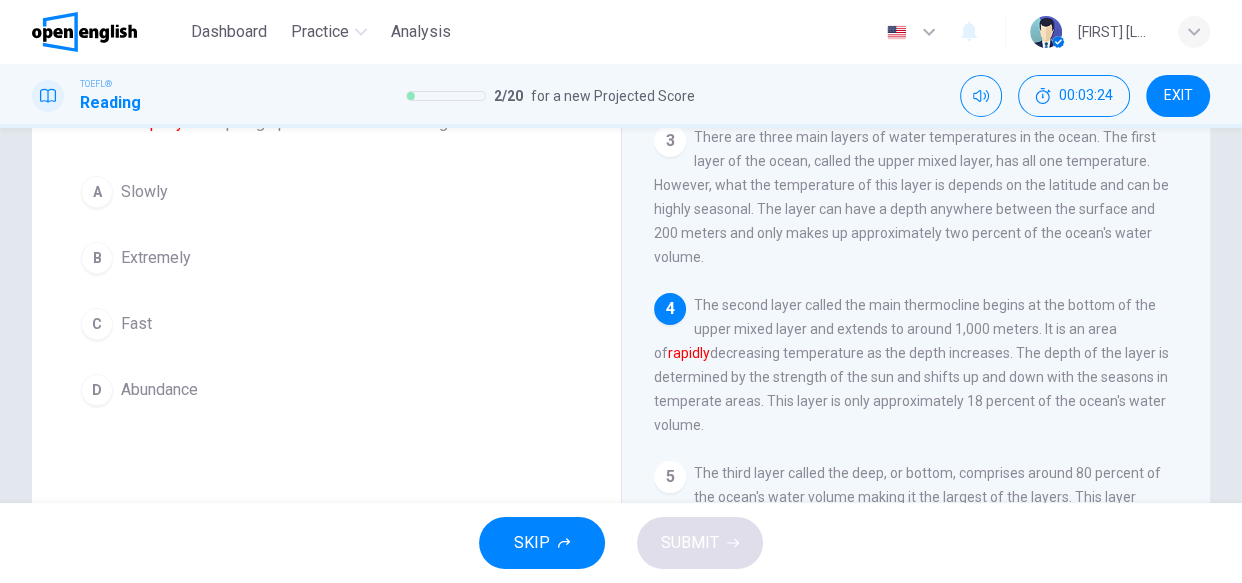 click on "C Fast" at bounding box center (326, 324) 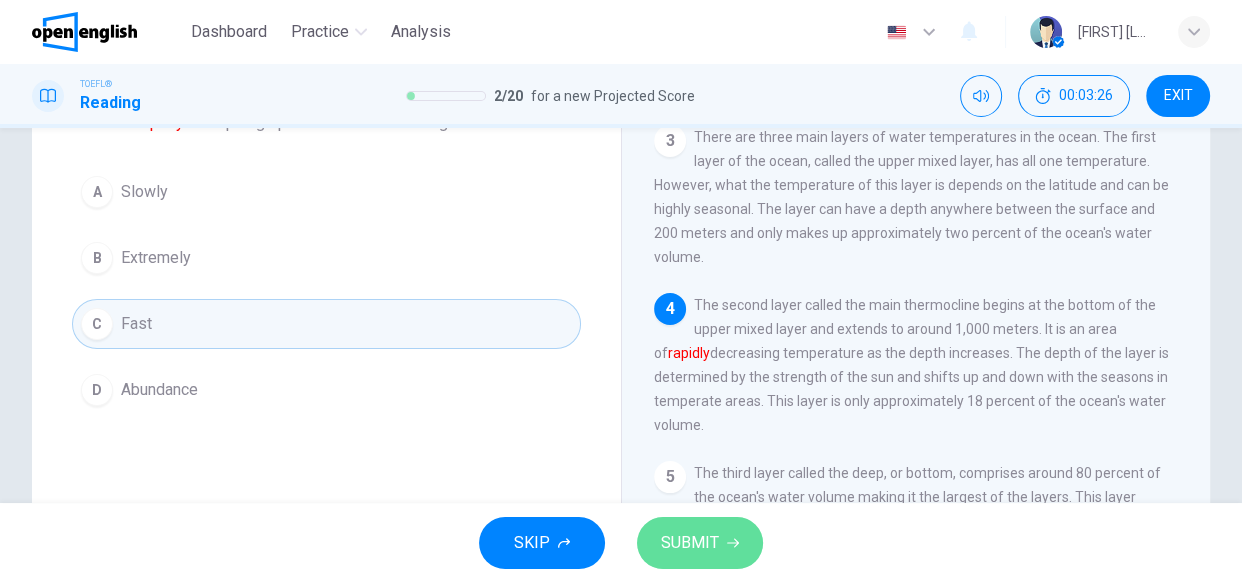 click on "SUBMIT" at bounding box center (690, 543) 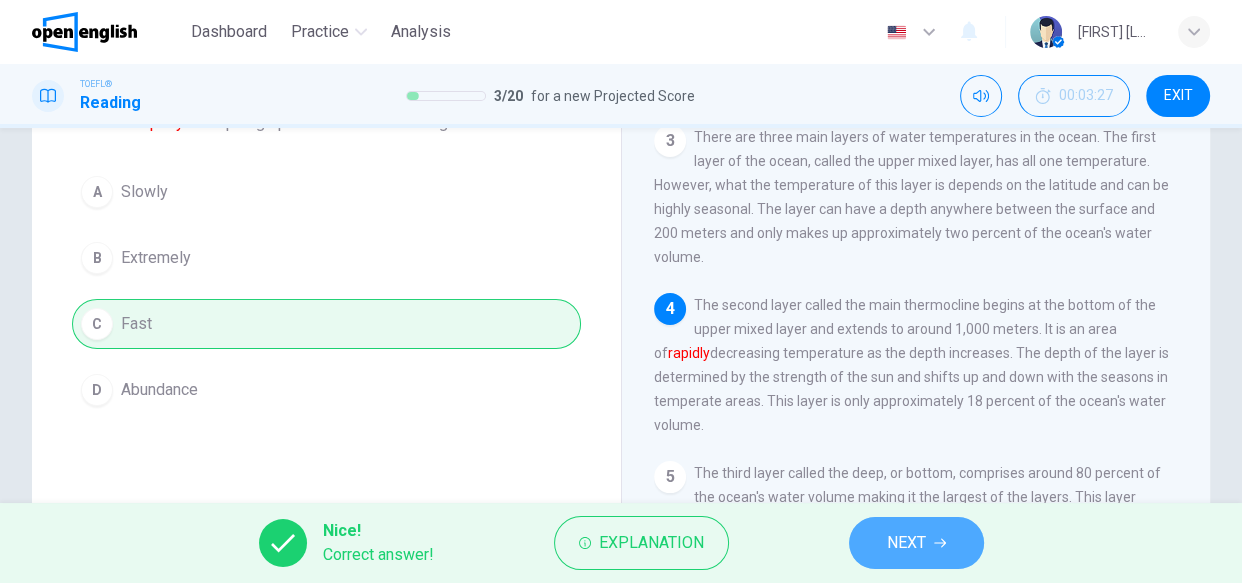 click on "NEXT" at bounding box center [916, 543] 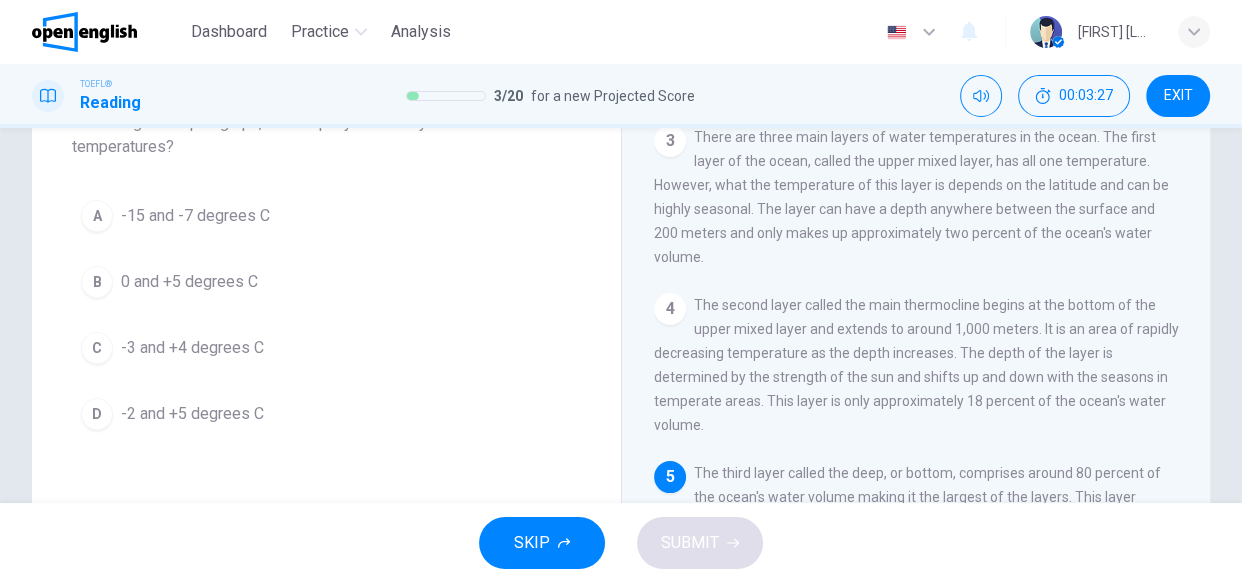 scroll, scrollTop: 493, scrollLeft: 0, axis: vertical 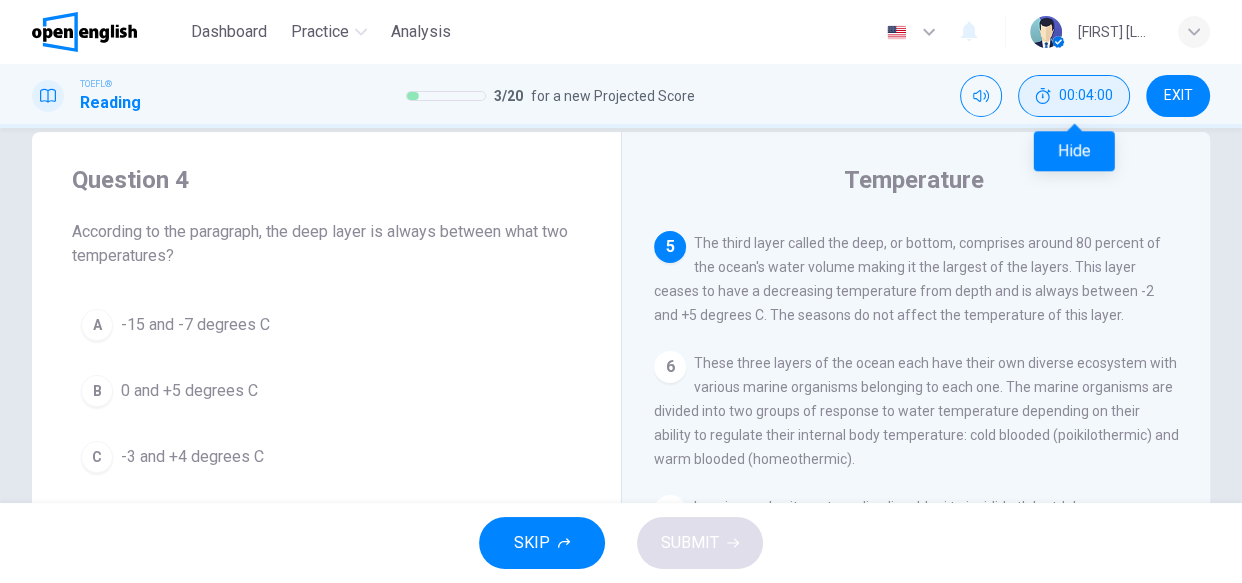 click on "00:04:00" at bounding box center [1086, 96] 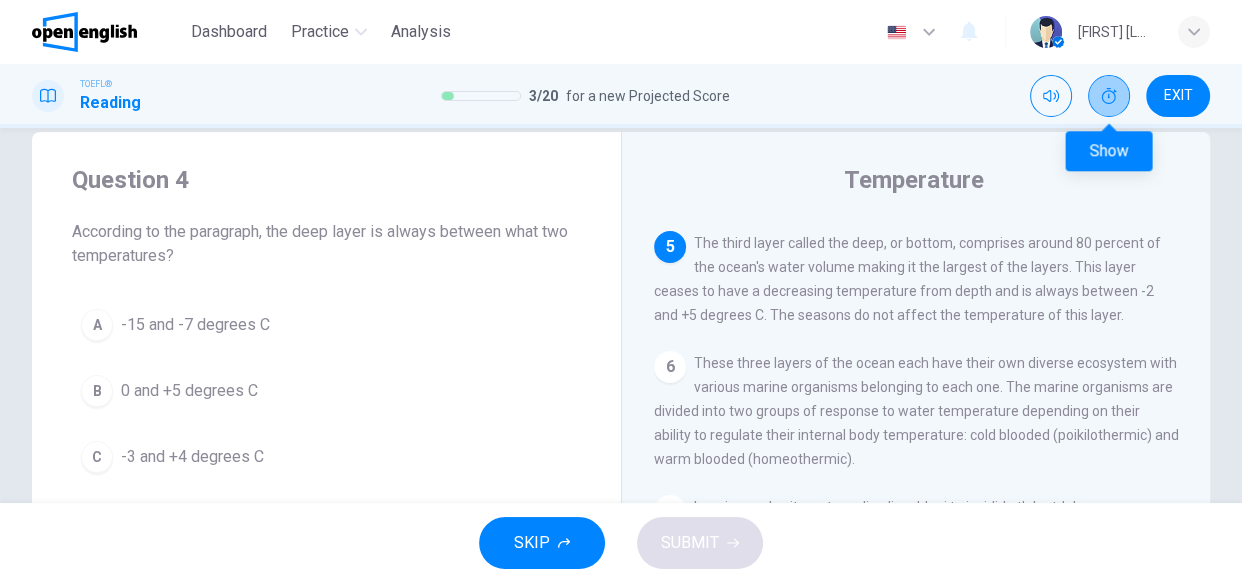 click 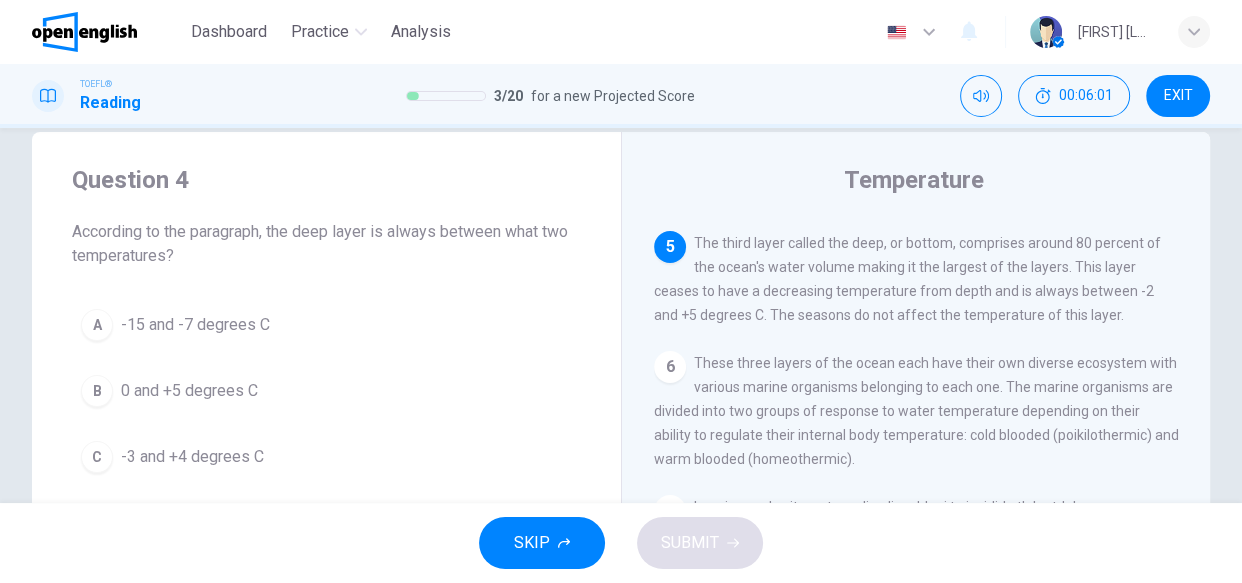scroll, scrollTop: 72, scrollLeft: 0, axis: vertical 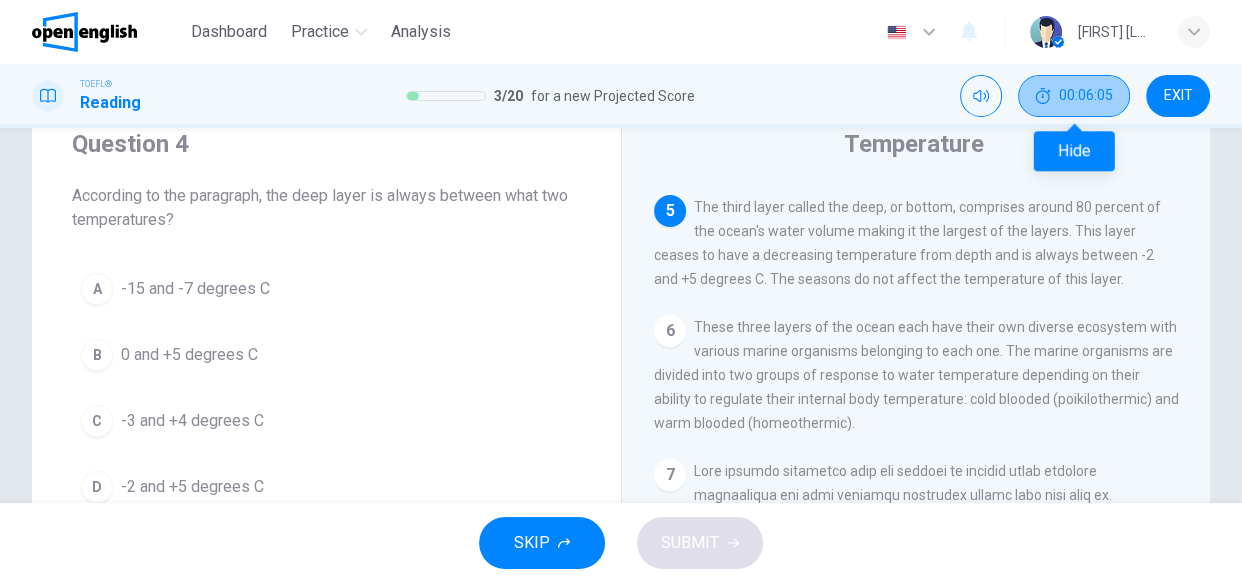 click 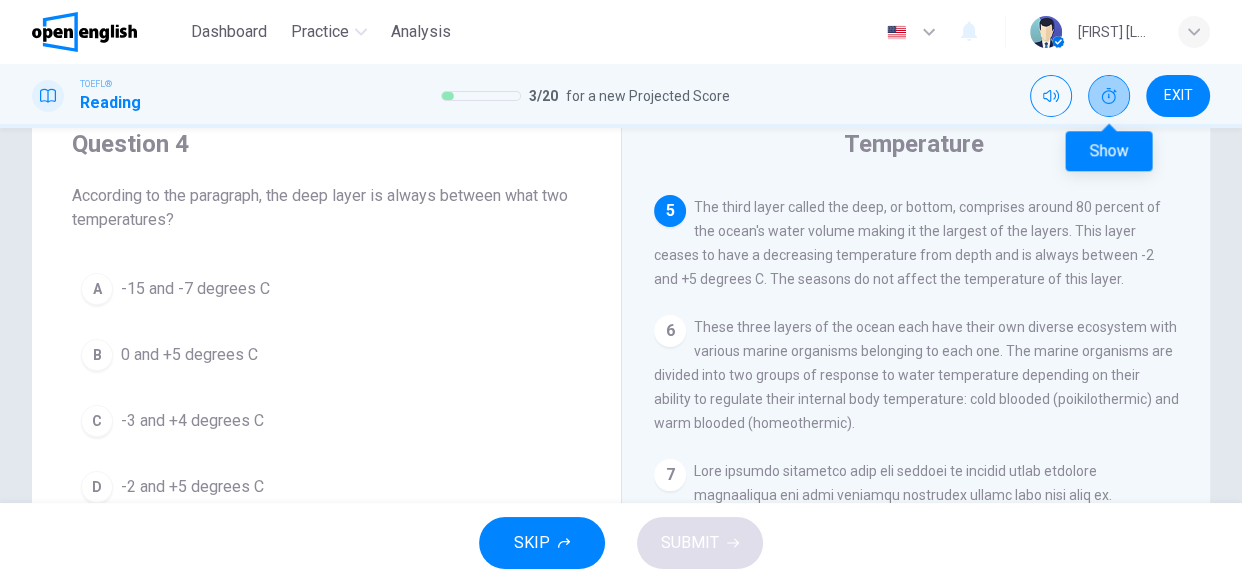 click at bounding box center [1109, 96] 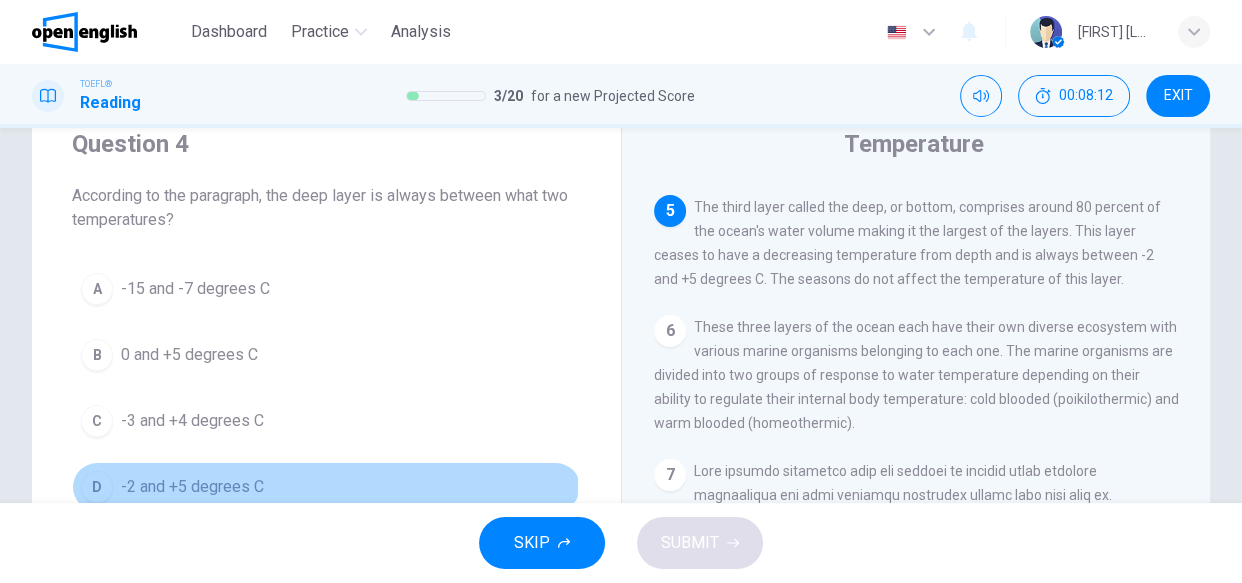 click on "D" at bounding box center [97, 487] 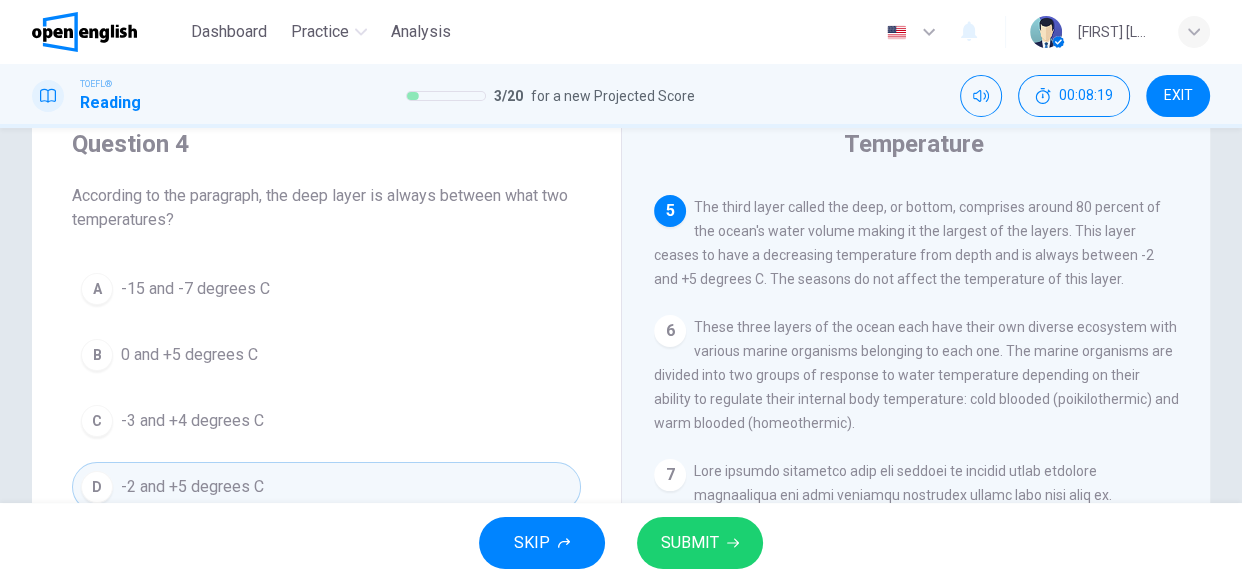 click on "SUBMIT" at bounding box center (700, 543) 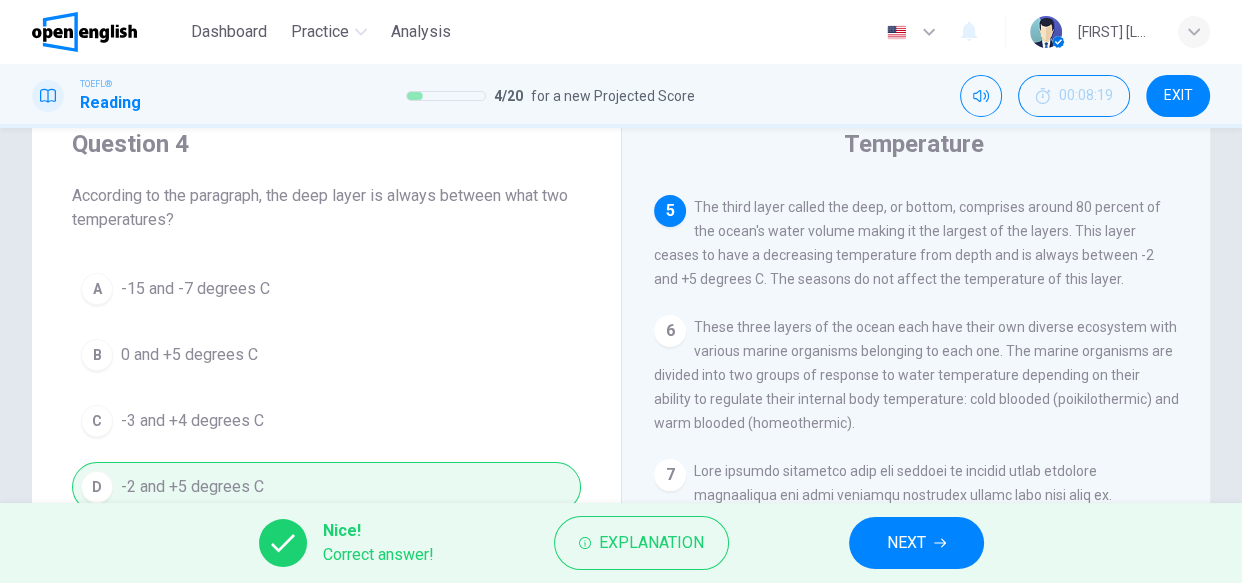 click on "NEXT" at bounding box center [906, 543] 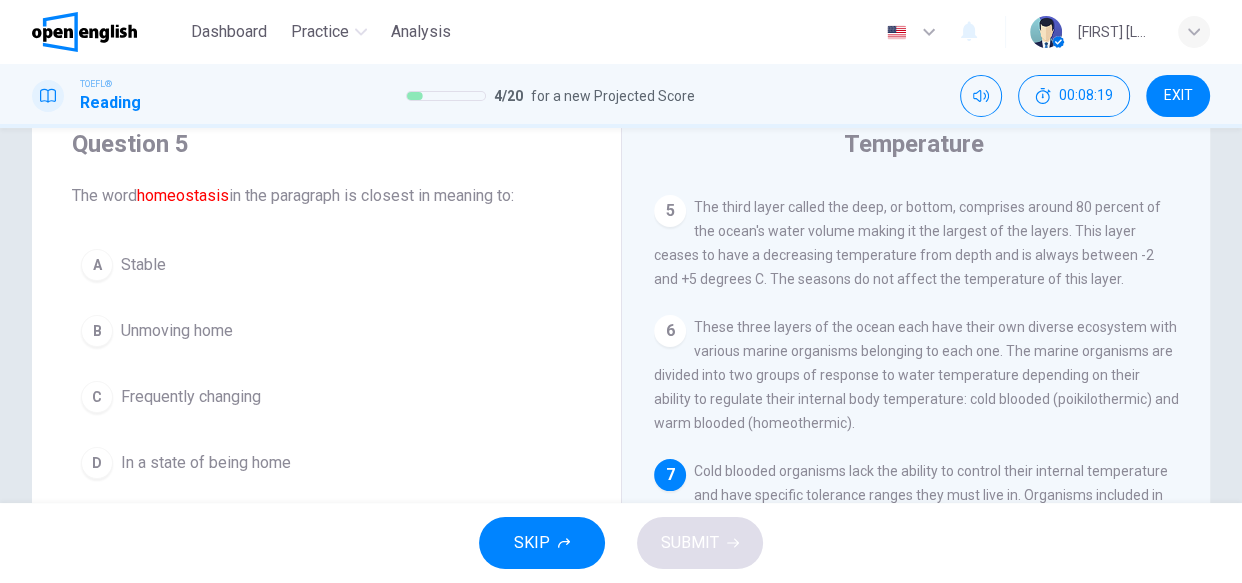 scroll, scrollTop: 838, scrollLeft: 0, axis: vertical 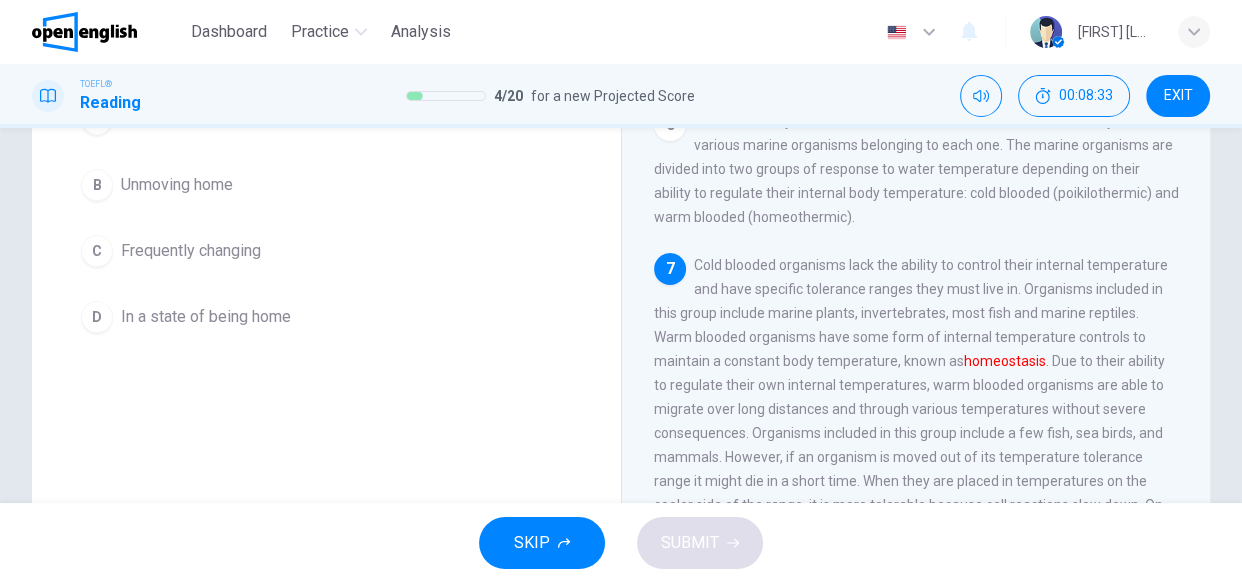 click on "Temperature 1 Temperature is a large factor in the habitat and behaviors of all life. In the ocean, almost anything can be found. The ocean also has a stratification of temperature created by the levels, or lack thereof, of sun rays. Depending on the part of the world seawater is found, the surface waters can have up to a 30 degree difference in temperature. 2 3 There are three main layers of water temperatures in the ocean. The first layer of the ocean, called the upper mixed layer, has all one temperature. However, what the temperature of this layer is depends on the latitude and can be highly seasonal. The layer can have a depth anywhere between the surface and 200 meters and only makes up approximately two percent of the ocean's water volume. 4 5 6 7 homeostasis" at bounding box center [915, 297] 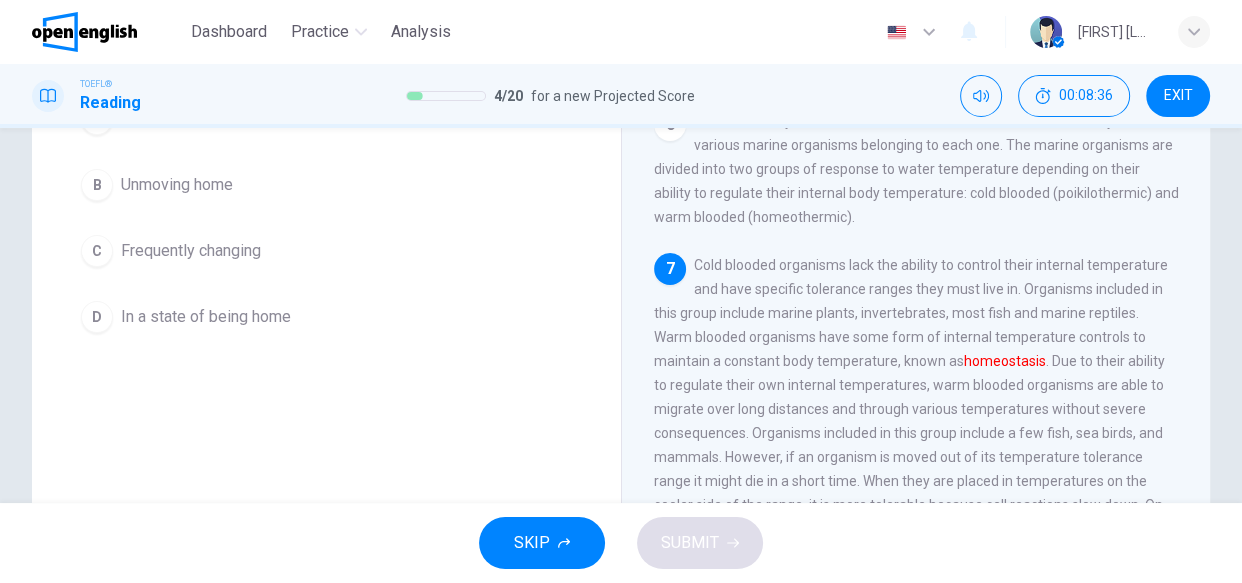 scroll, scrollTop: 838, scrollLeft: 0, axis: vertical 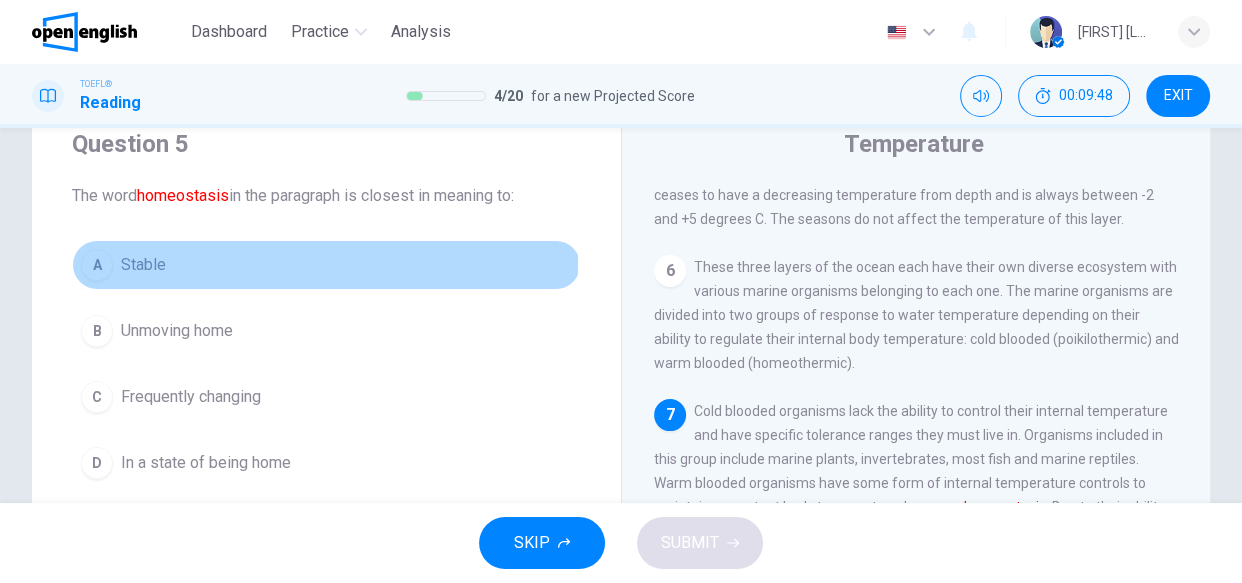 click on "Stable" at bounding box center [143, 265] 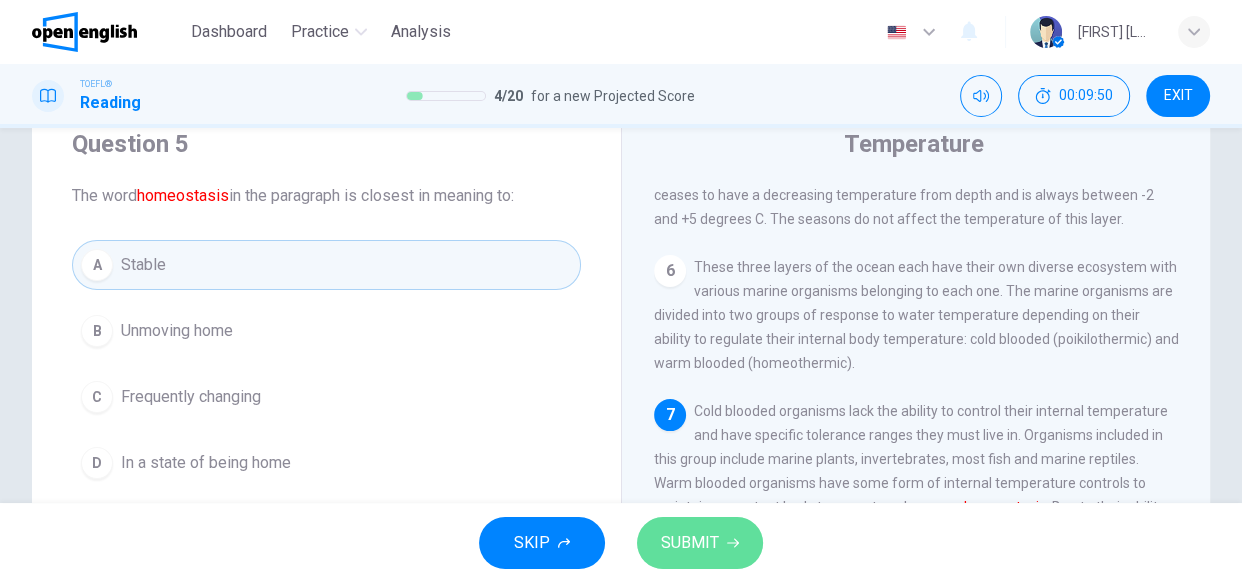 click on "SUBMIT" at bounding box center (690, 543) 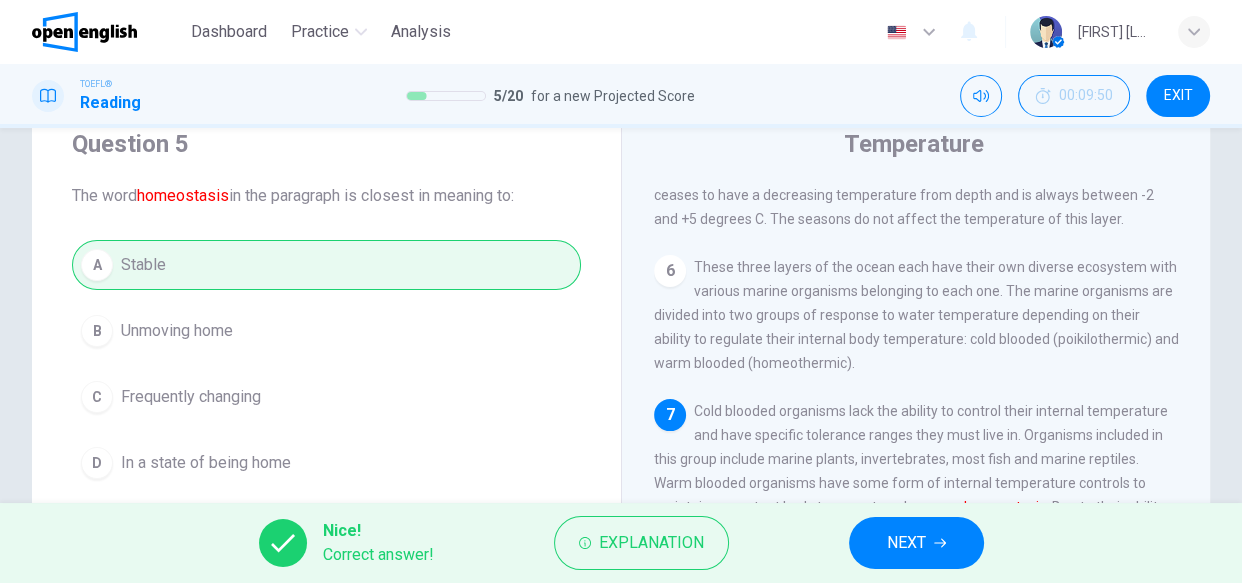 click on "NEXT" at bounding box center (916, 543) 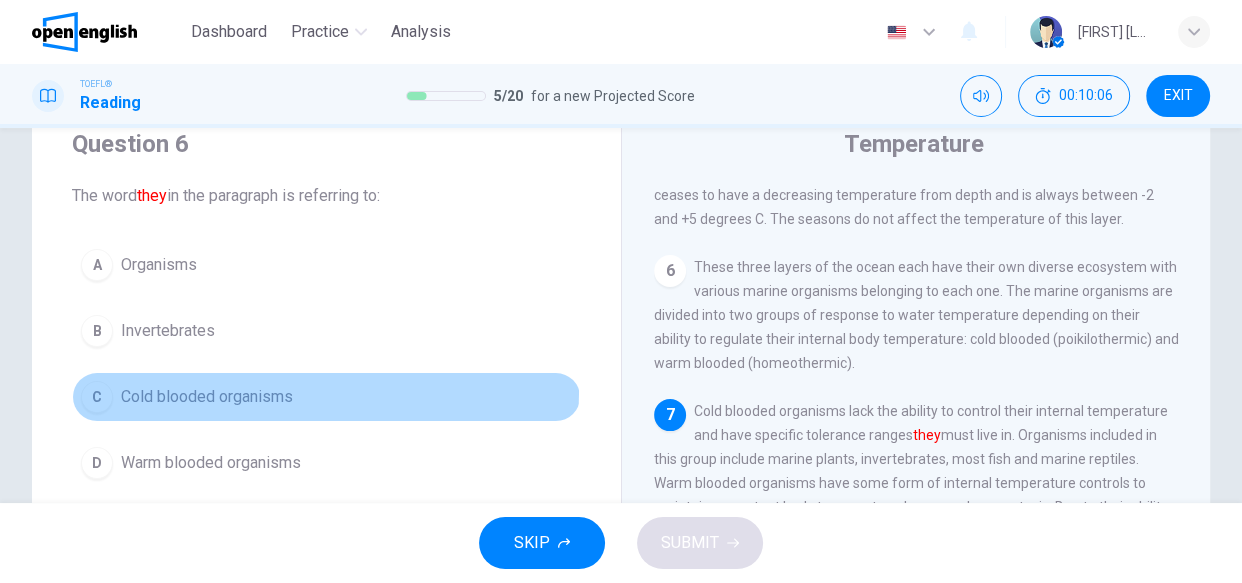 click on "Cold blooded organisms" at bounding box center (207, 397) 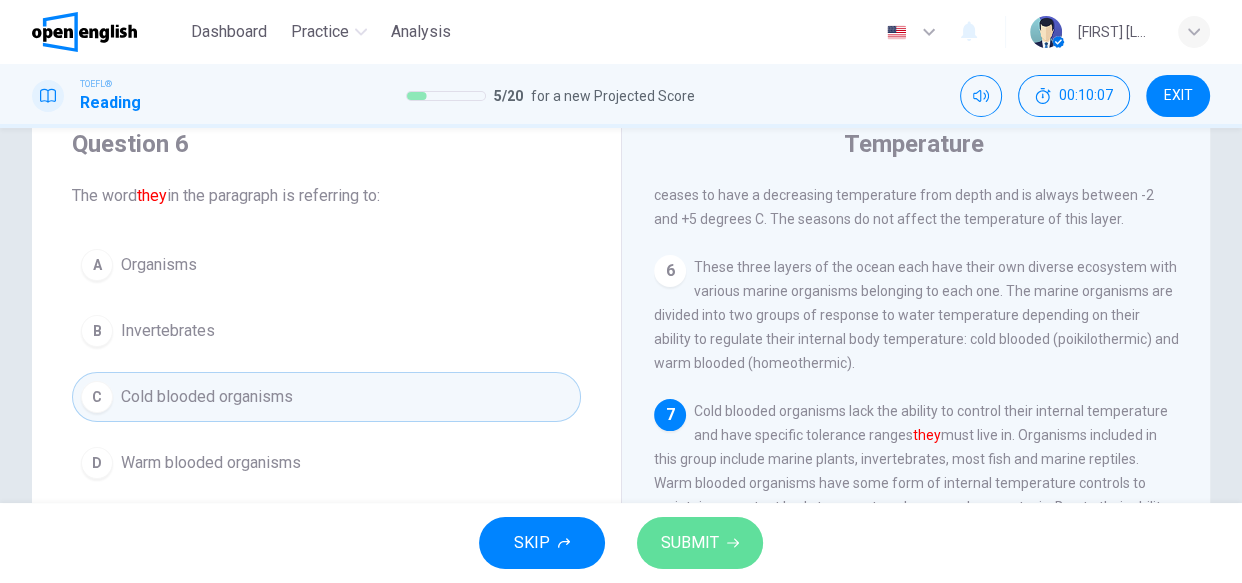 click on "SUBMIT" at bounding box center [700, 543] 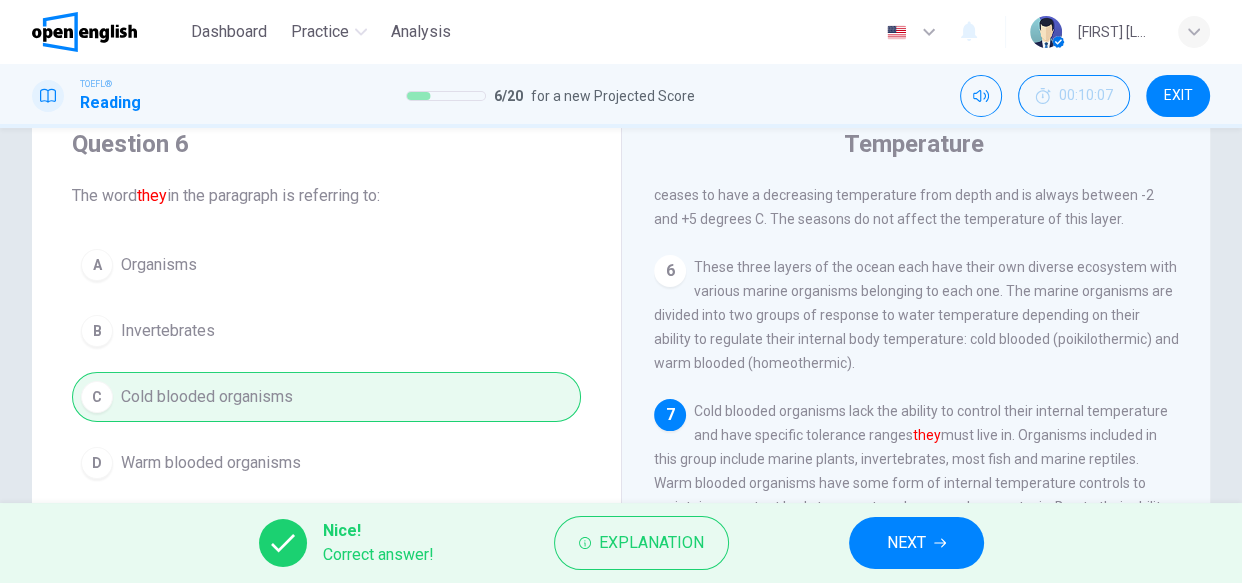click on "NEXT" at bounding box center [916, 543] 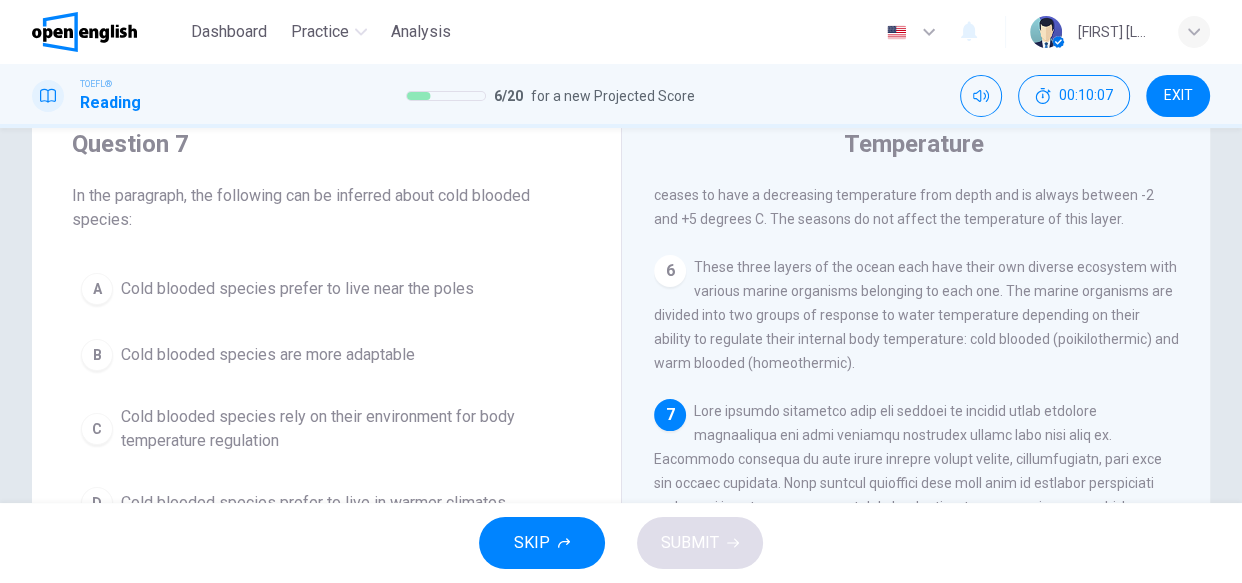 scroll, scrollTop: 0, scrollLeft: 0, axis: both 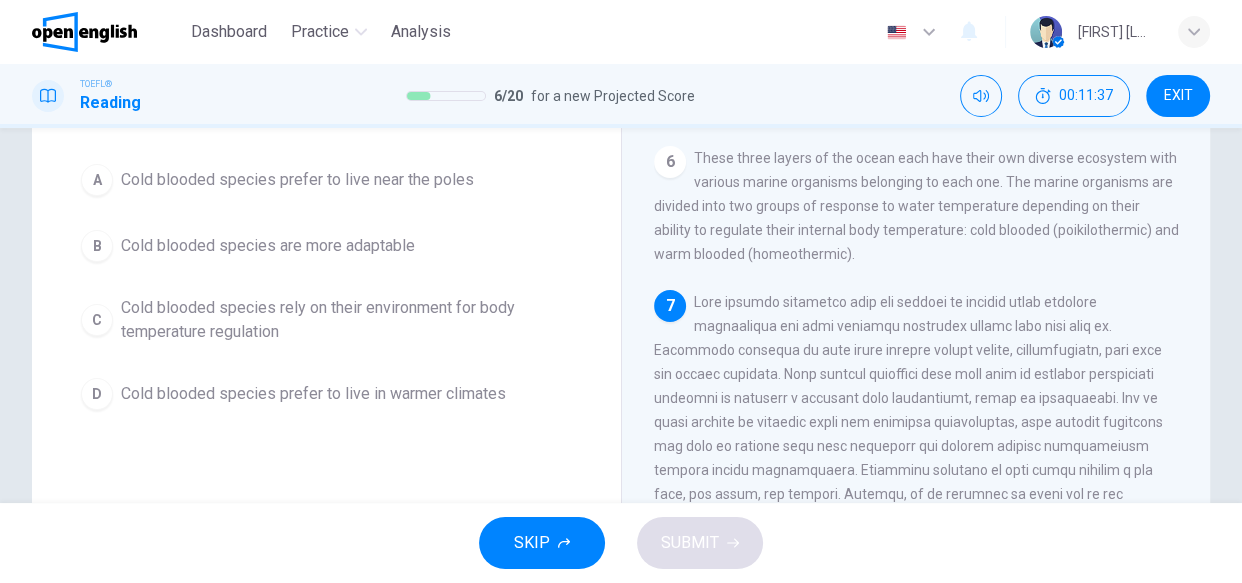 click on "Cold blooded species prefer to live in warmer climates" at bounding box center (313, 394) 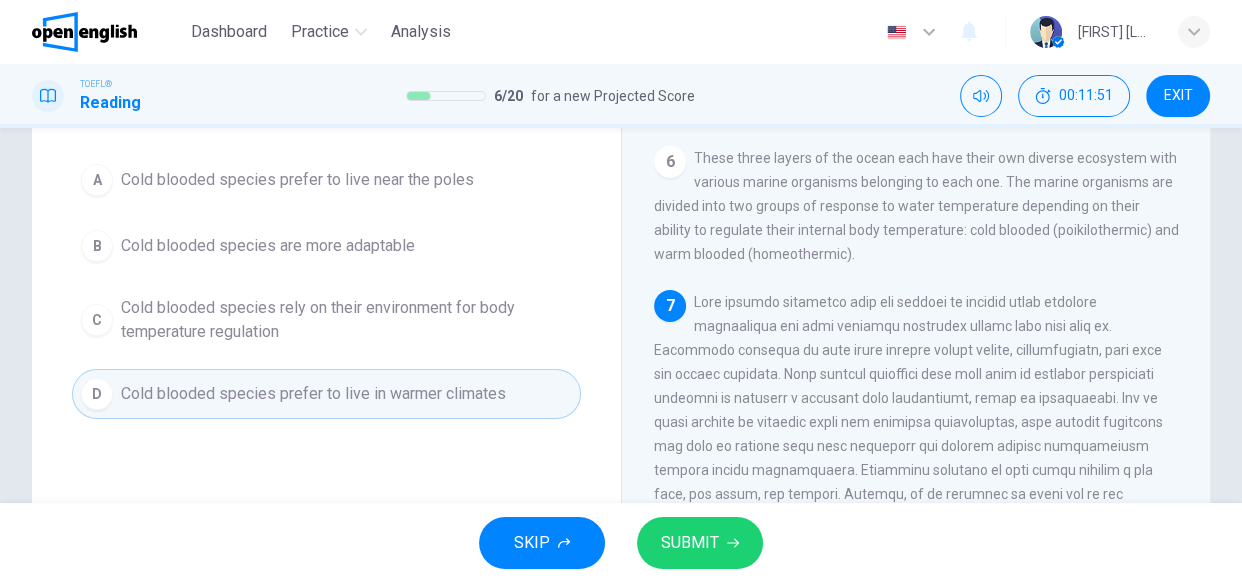 click on "SUBMIT" at bounding box center (700, 543) 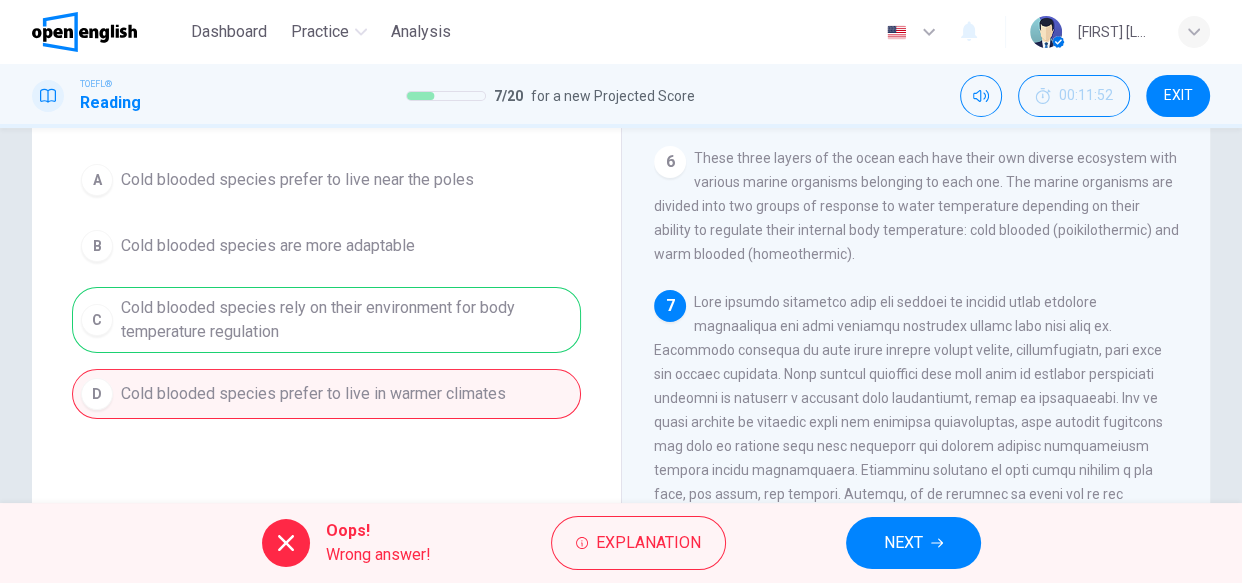 click on "NEXT" at bounding box center (903, 543) 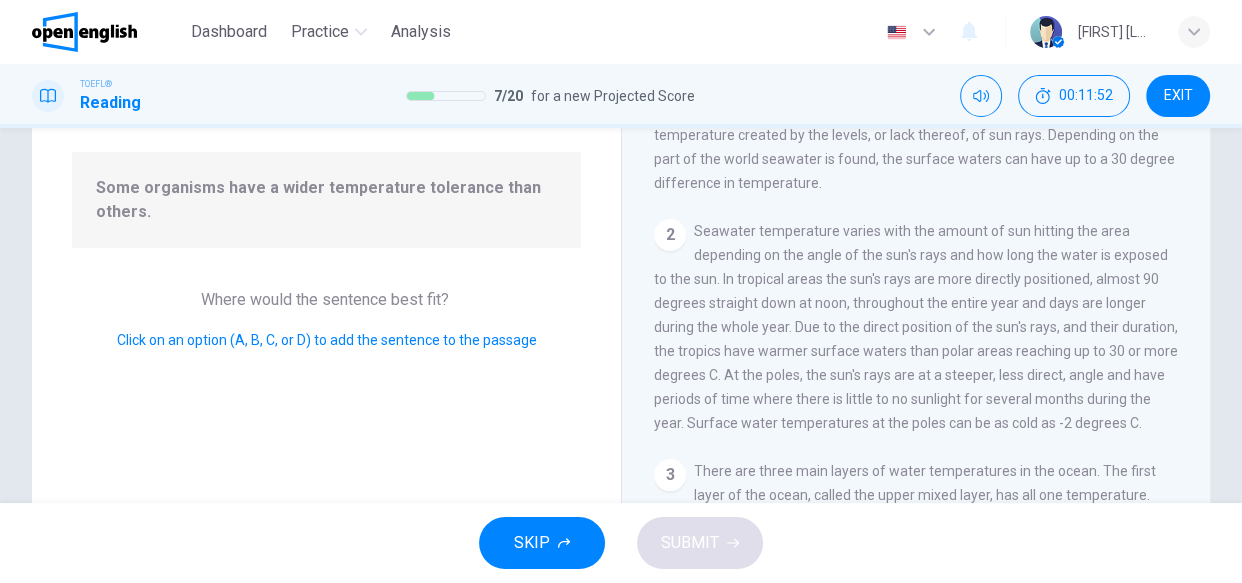 scroll, scrollTop: 881, scrollLeft: 0, axis: vertical 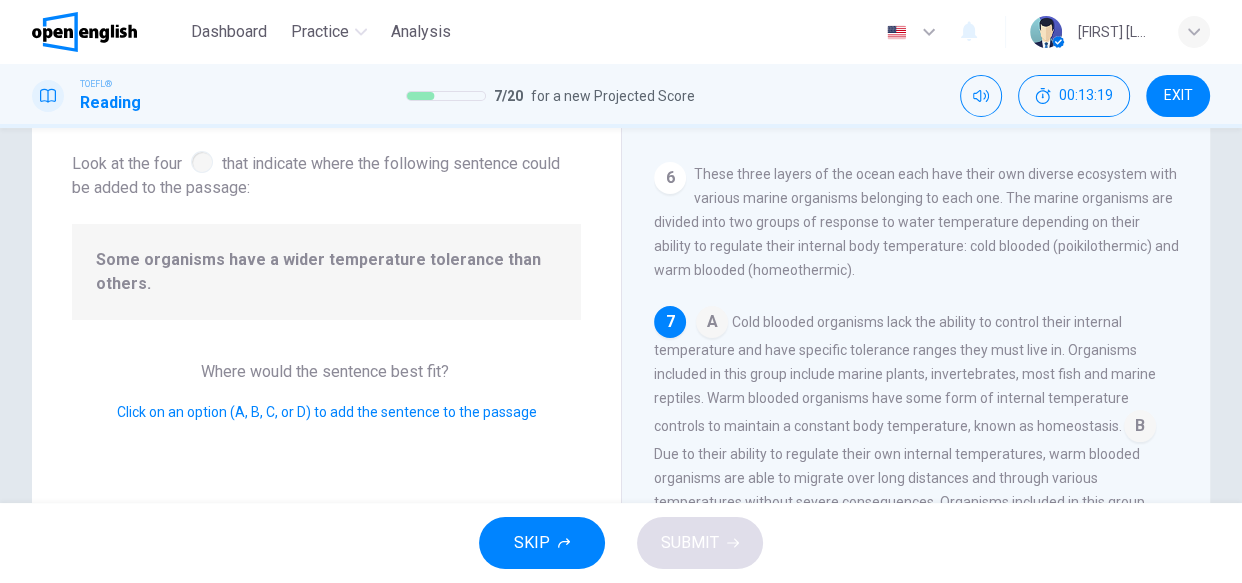 click on "SKIP SUBMIT" at bounding box center (621, 543) 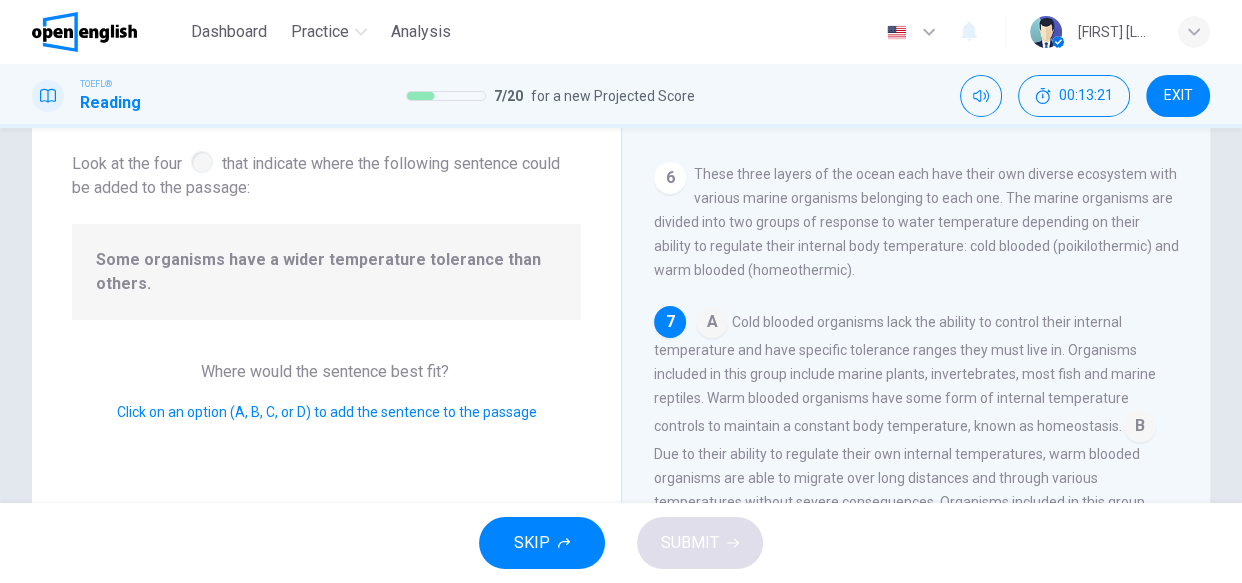 click on "Question 8 Look at the four     that indicate where the following sentence could be added to the passage: Some organisms have a wider temperature tolerance than others. Where would the sentence best fit?   Click on an option (A, B, C, or D) to add the sentence to the passage Temperature 1 Temperature is a large factor in the habitat and behaviors of all life. In the ocean, almost anything can be found. The ocean also has a stratification of temperature created by the levels, or lack thereof, of sun rays. Depending on the part of the world seawater is found, the surface waters can have up to a 30 degree difference in temperature. 2 3 4 5 The third layer called the deep, or bottom, comprises around 80 percent of the ocean's water volume making it the largest of the layers. This layer ceases to have a decreasing temperature from depth and is always between -2 and +5 degrees C. The seasons do not affect the temperature of this layer. 6 7 A B C D" at bounding box center (621, 406) 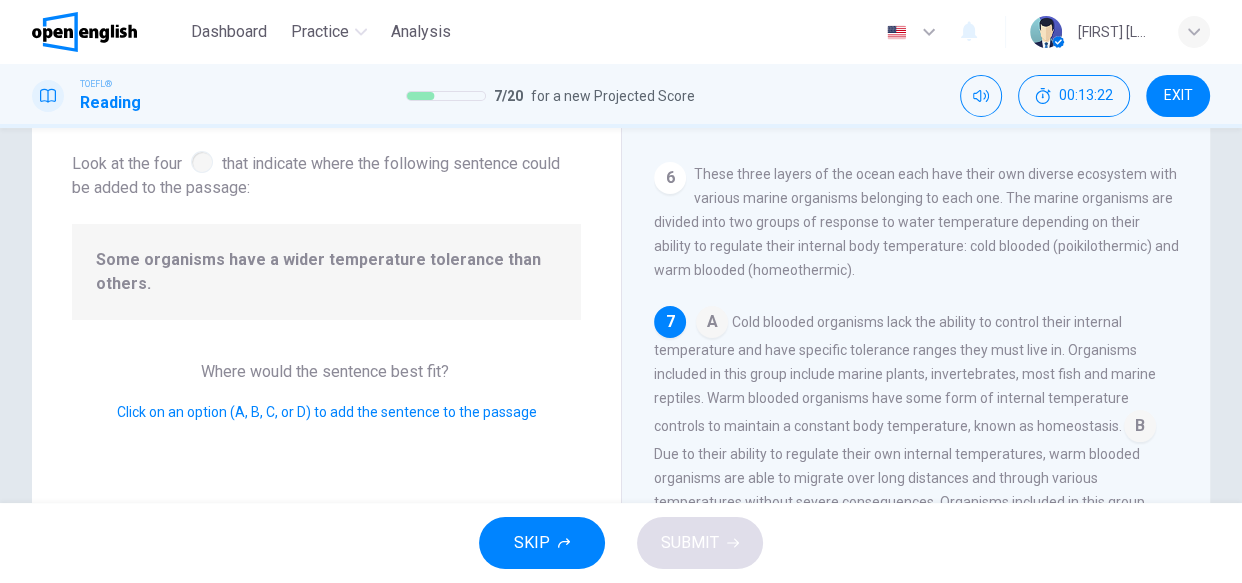 click on "Question 8 Look at the four     that indicate where the following sentence could be added to the passage: Some organisms have a wider temperature tolerance than others. Where would the sentence best fit?   Click on an option (A, B, C, or D) to add the sentence to the passage Temperature 1 Temperature is a large factor in the habitat and behaviors of all life. In the ocean, almost anything can be found. The ocean also has a stratification of temperature created by the levels, or lack thereof, of sun rays. Depending on the part of the world seawater is found, the surface waters can have up to a 30 degree difference in temperature. 2 3 4 5 The third layer called the deep, or bottom, comprises around 80 percent of the ocean's water volume making it the largest of the layers. This layer ceases to have a decreasing temperature from depth and is always between -2 and +5 degrees C. The seasons do not affect the temperature of this layer. 6 7 A B C D" at bounding box center (621, 406) 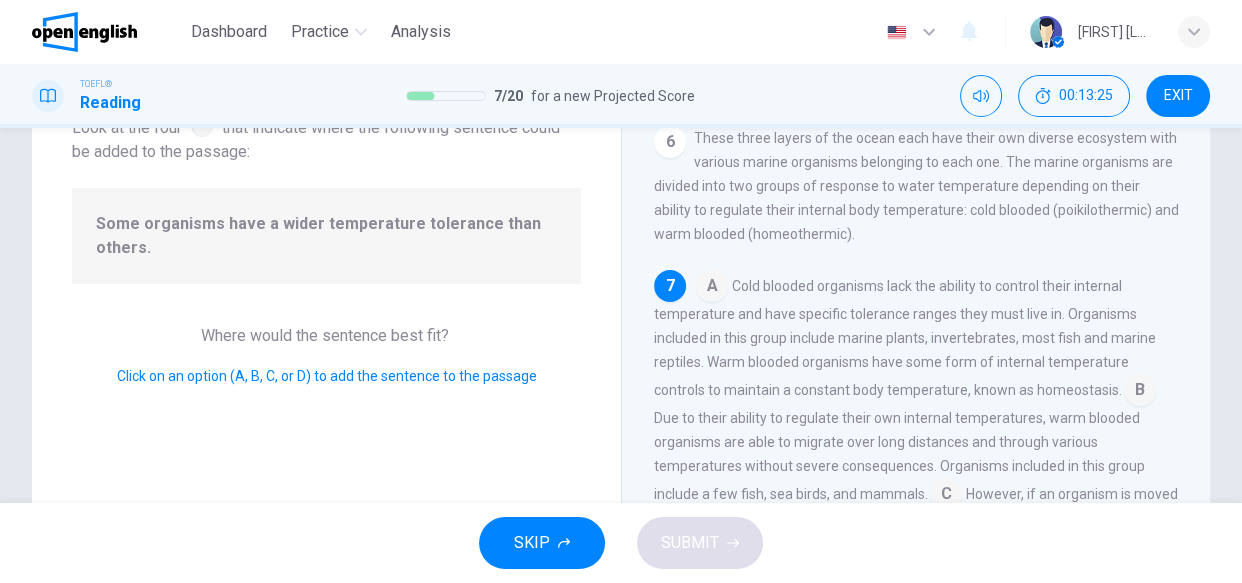 scroll, scrollTop: 181, scrollLeft: 0, axis: vertical 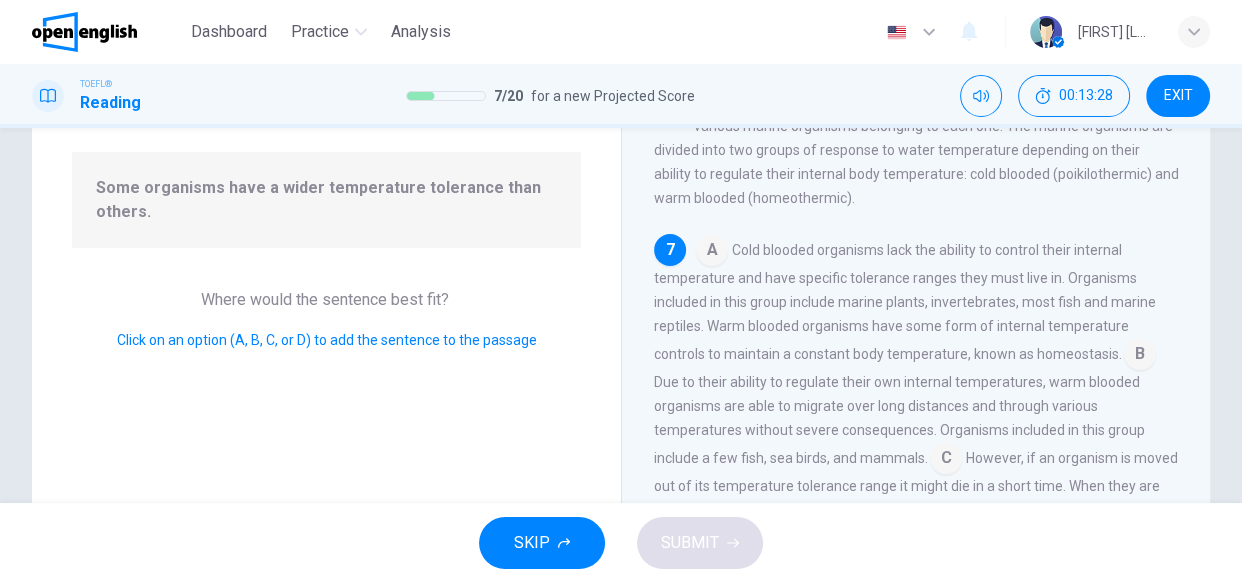 click at bounding box center (1140, 356) 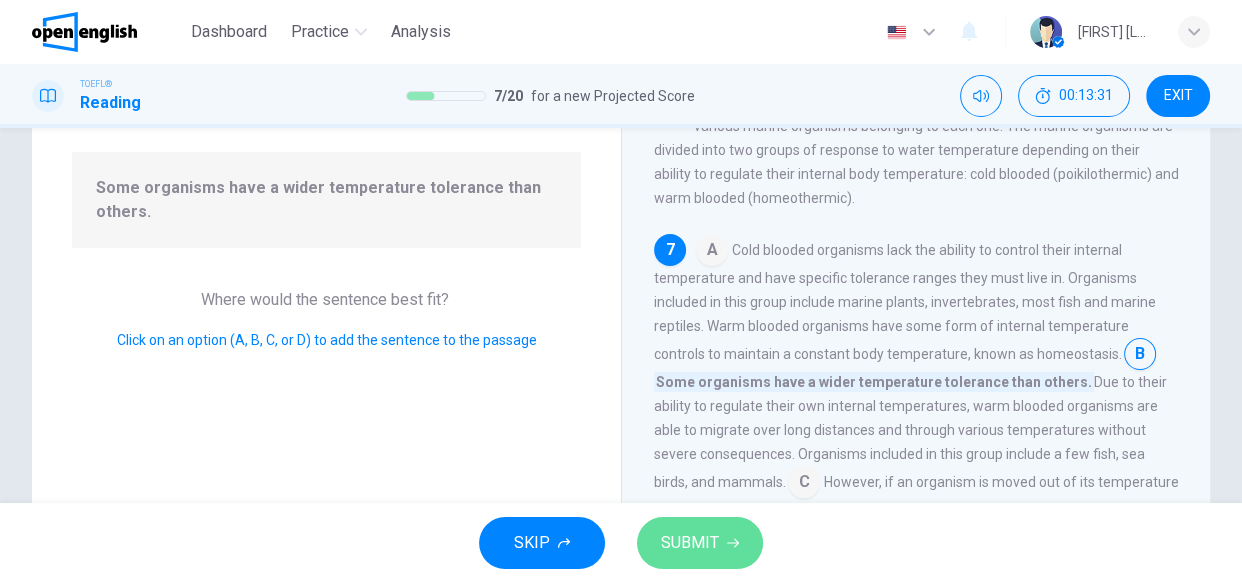 click on "SUBMIT" at bounding box center (690, 543) 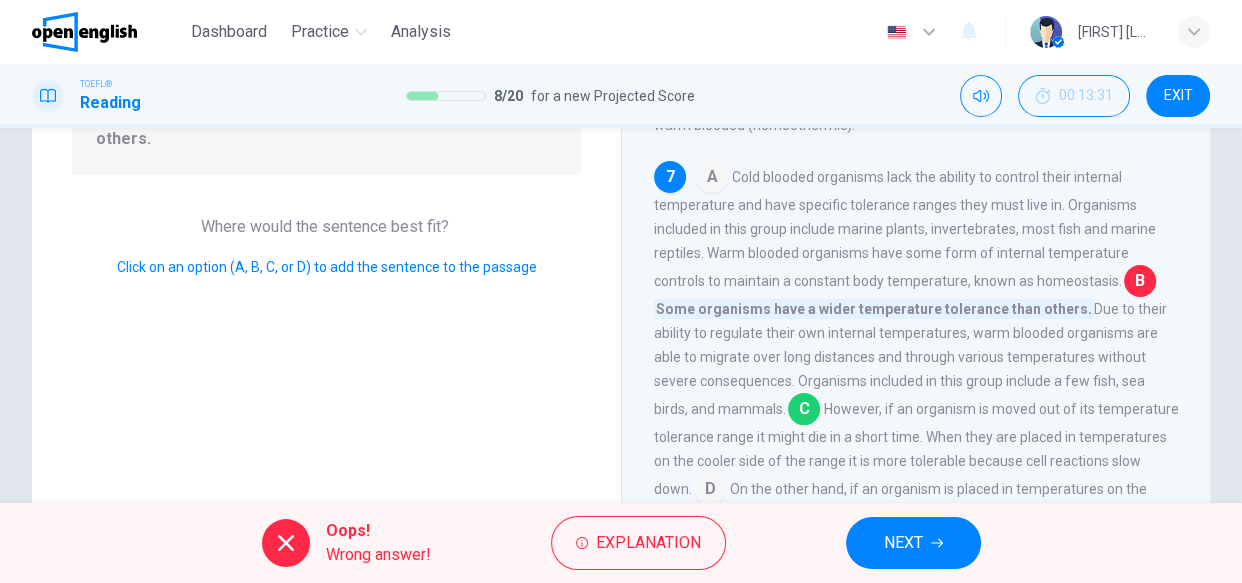 scroll, scrollTop: 290, scrollLeft: 0, axis: vertical 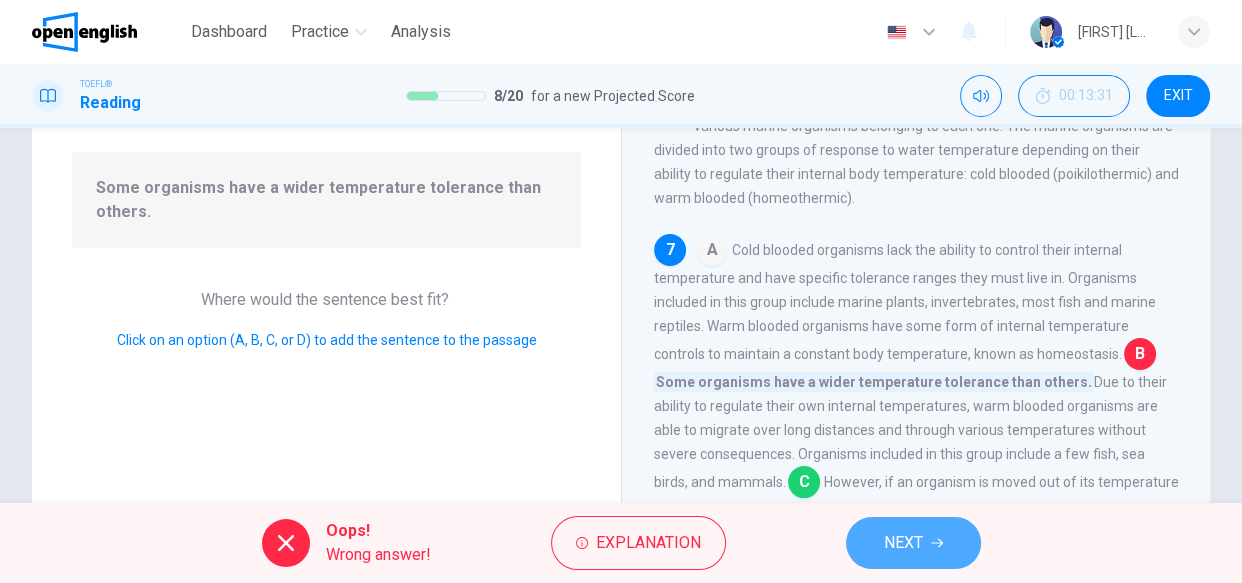 click on "NEXT" at bounding box center (903, 543) 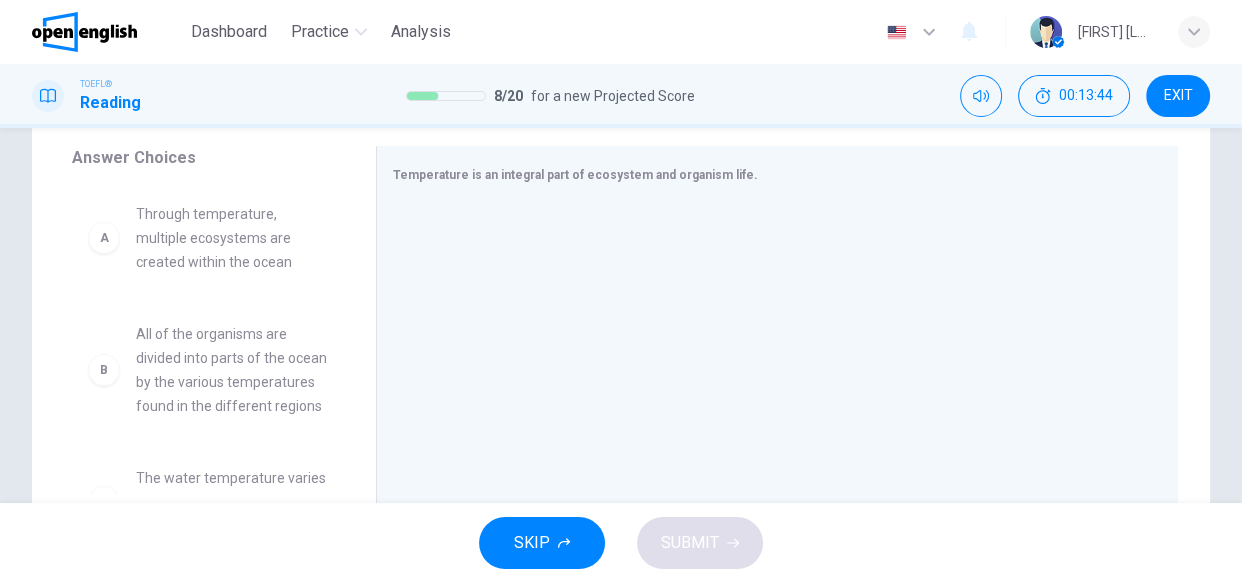 scroll, scrollTop: 363, scrollLeft: 0, axis: vertical 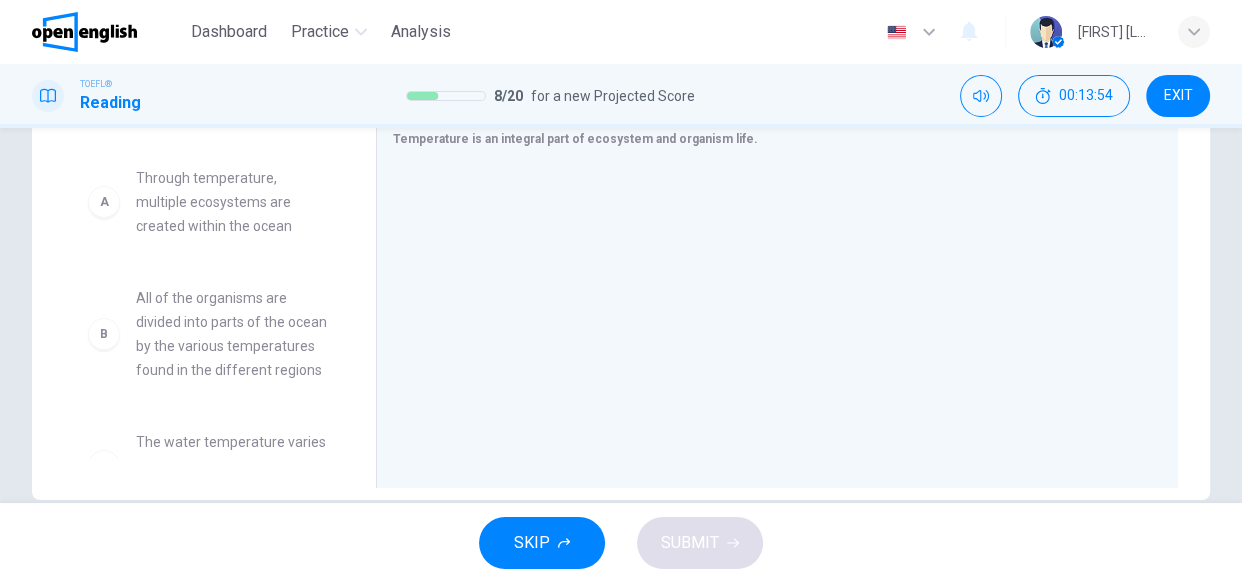 click on "A Through temperature, multiple ecosystems are created within the ocean" at bounding box center [208, 202] 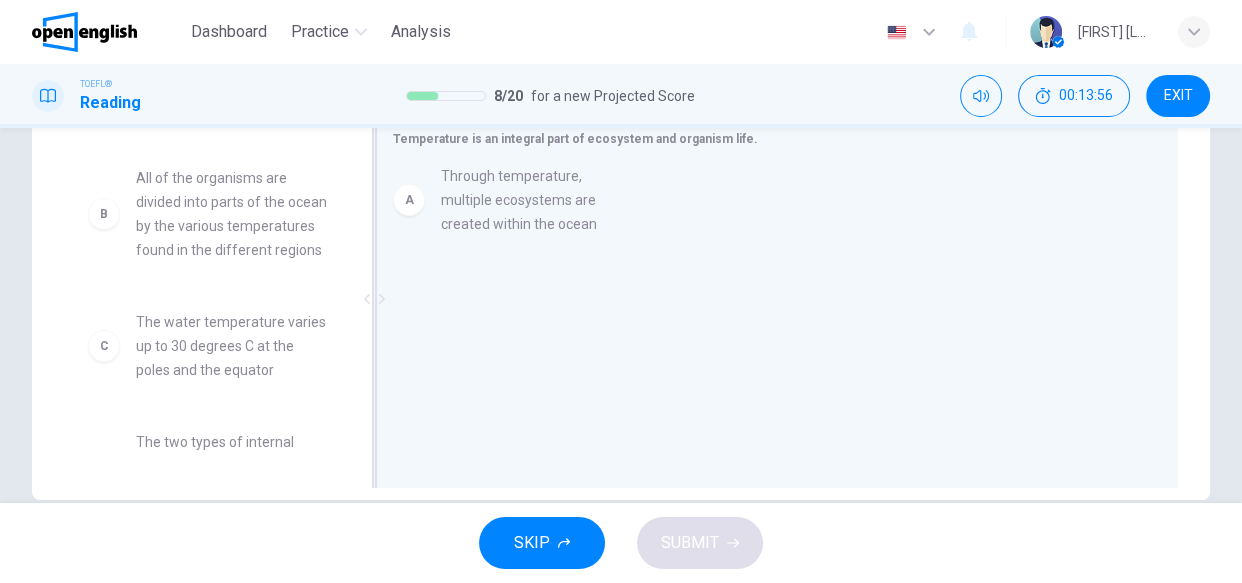 drag, startPoint x: 249, startPoint y: 238, endPoint x: 564, endPoint y: 236, distance: 315.00635 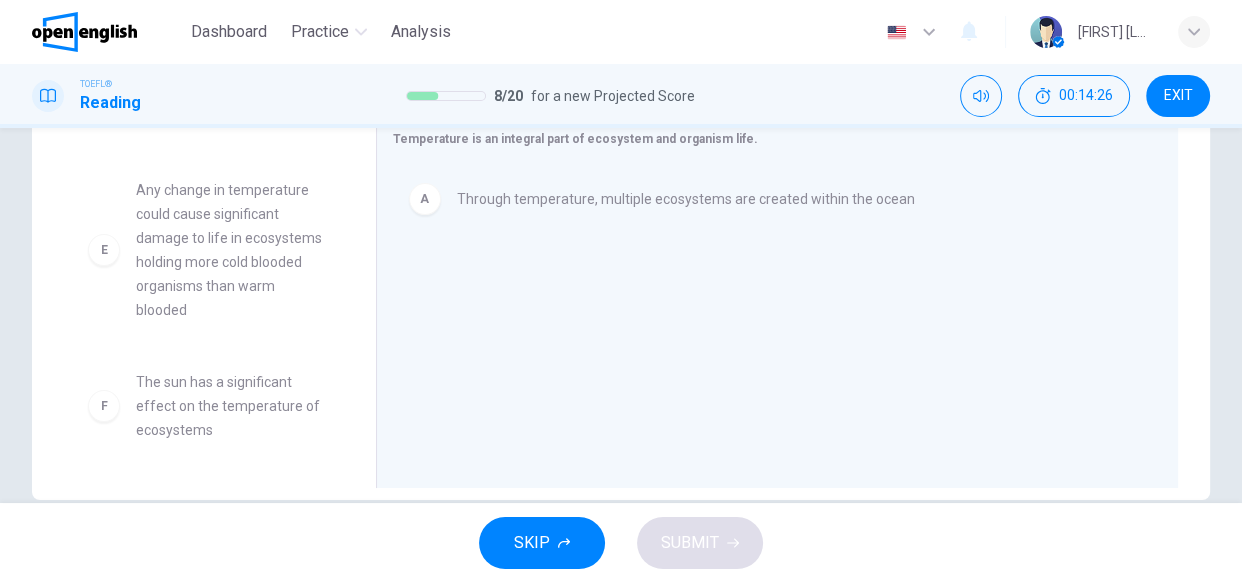 scroll, scrollTop: 443, scrollLeft: 0, axis: vertical 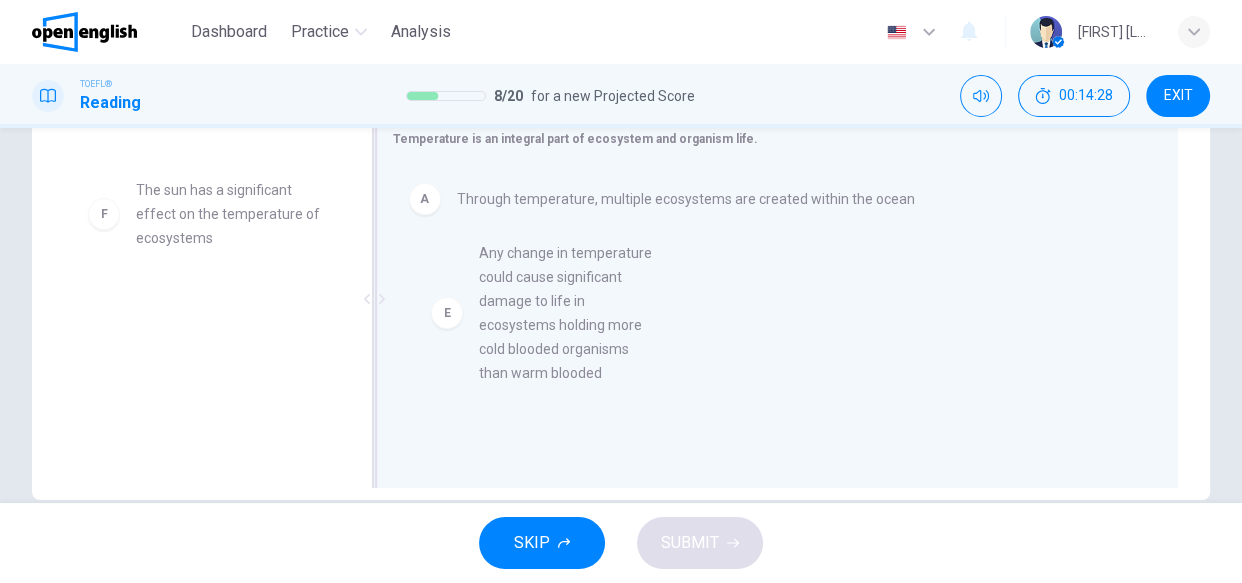 drag, startPoint x: 193, startPoint y: 256, endPoint x: 550, endPoint y: 325, distance: 363.60693 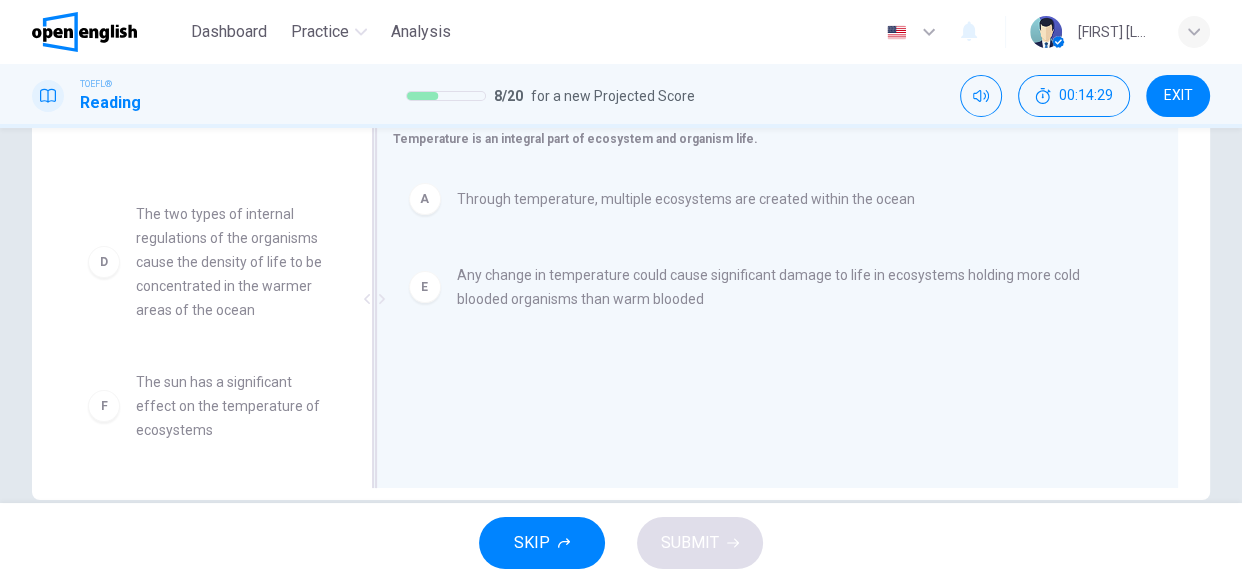 scroll, scrollTop: 251, scrollLeft: 0, axis: vertical 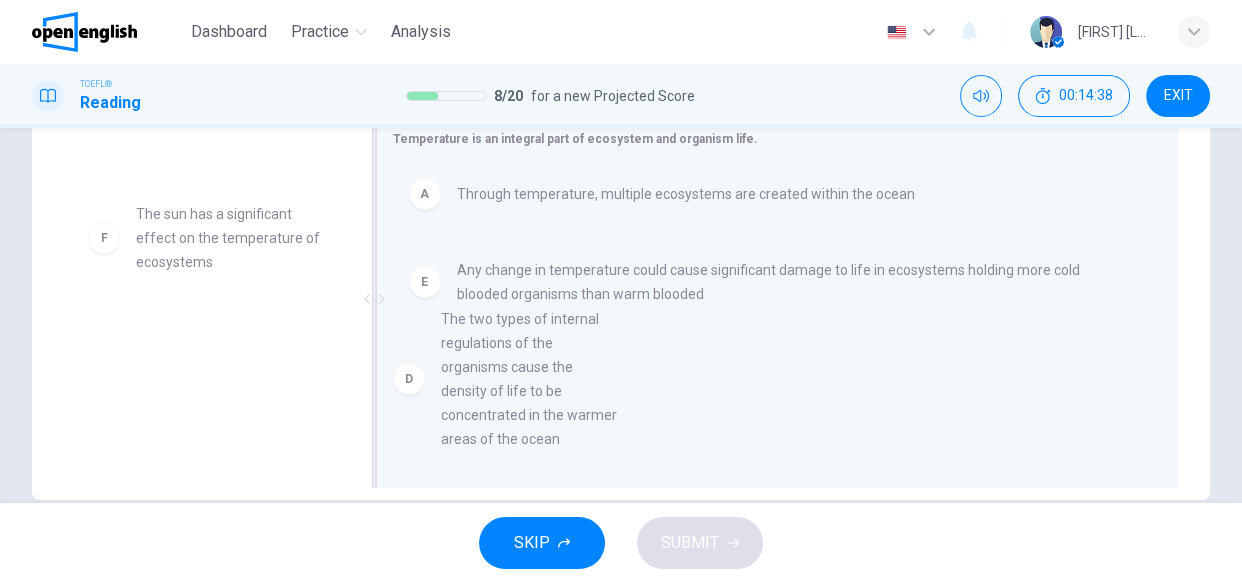 drag, startPoint x: 241, startPoint y: 296, endPoint x: 549, endPoint y: 408, distance: 327.7316 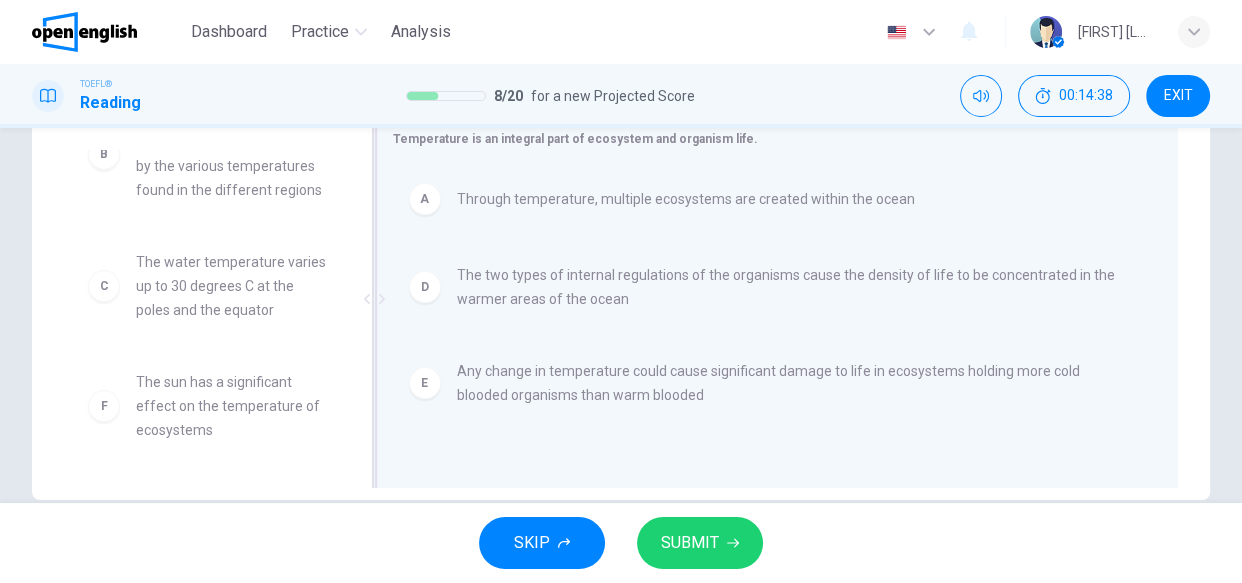 scroll, scrollTop: 0, scrollLeft: 0, axis: both 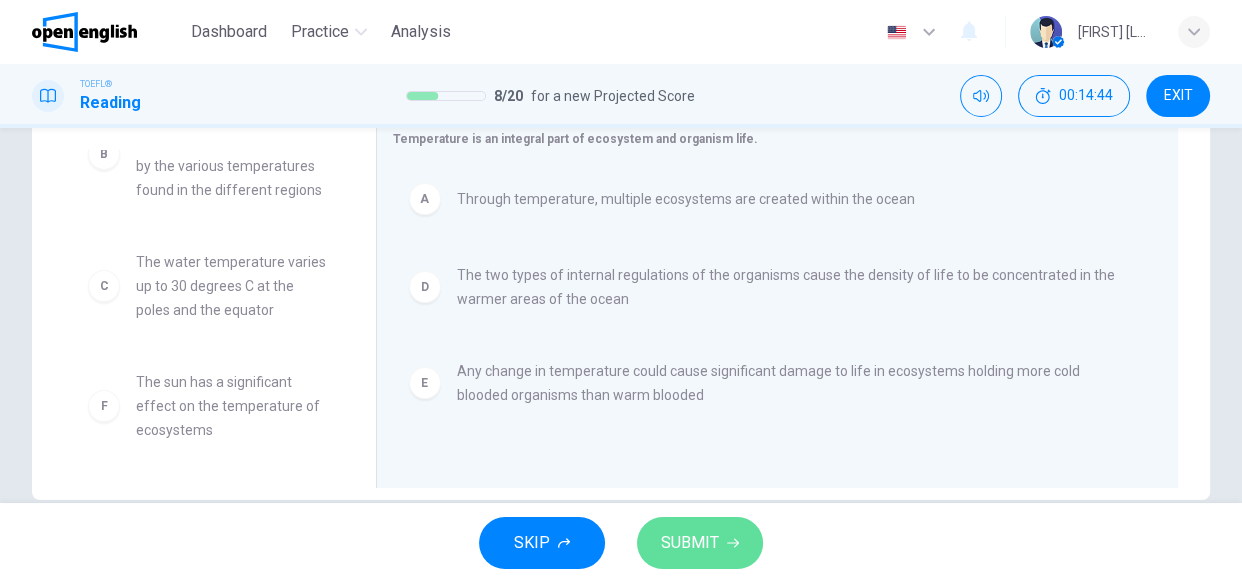 click on "SUBMIT" at bounding box center [690, 543] 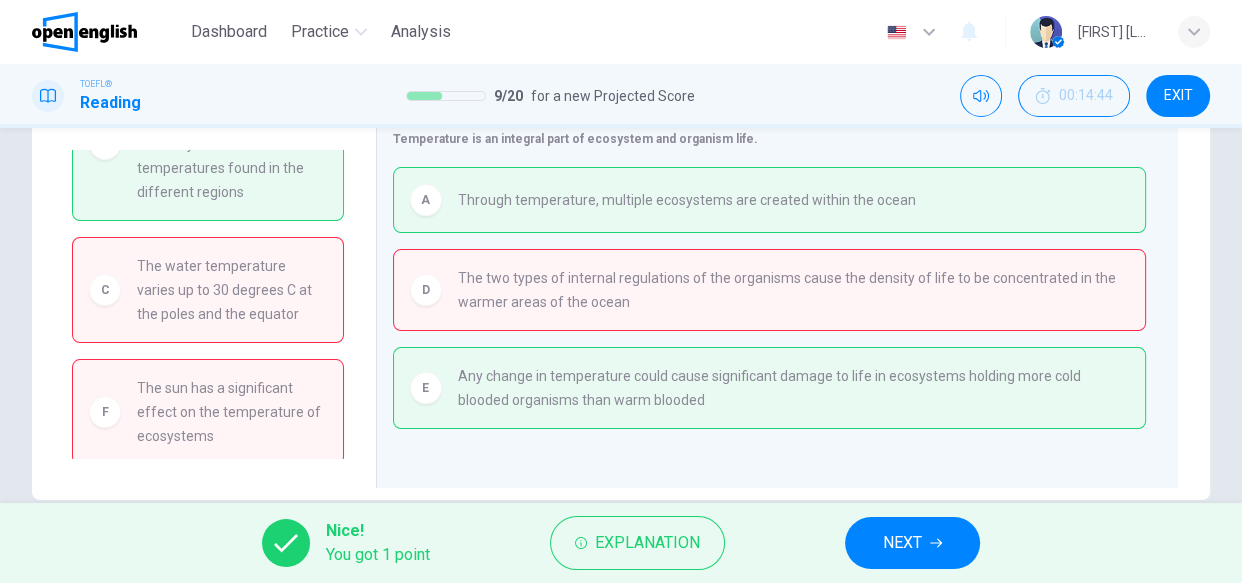 click on "NEXT" at bounding box center (902, 543) 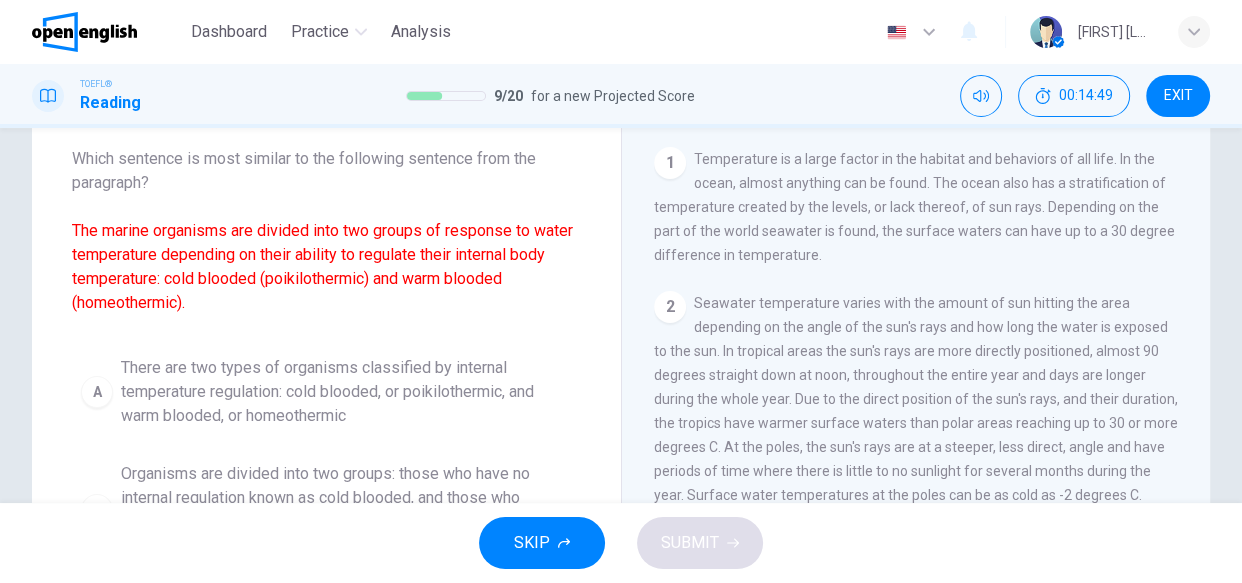 scroll, scrollTop: 72, scrollLeft: 0, axis: vertical 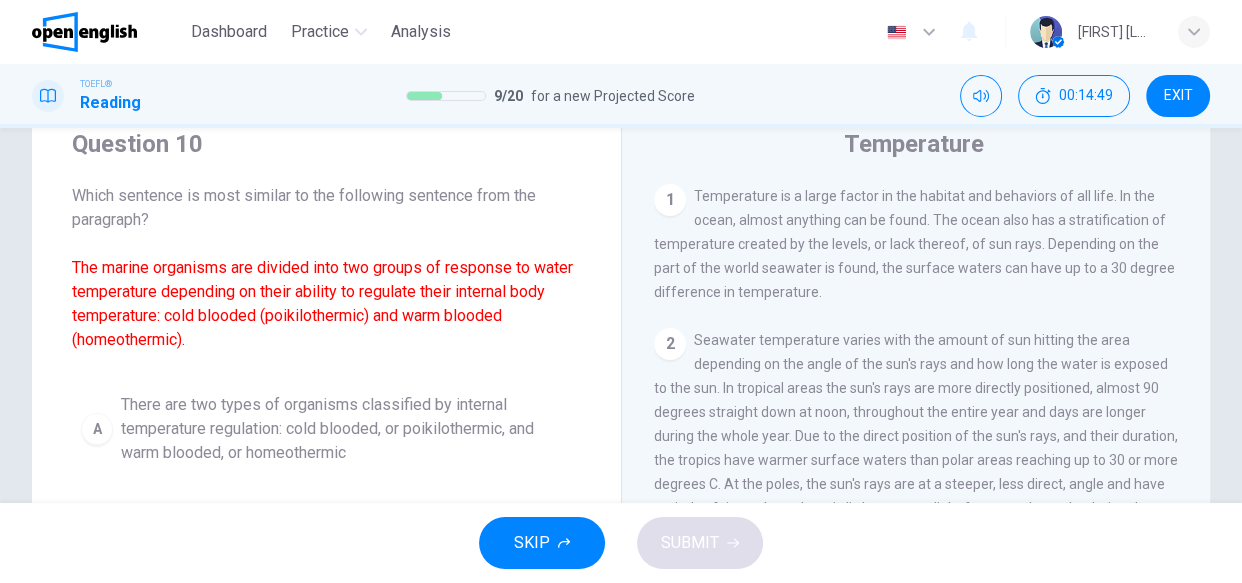 click on "Question 10 Which sentence is most similar to the following sentence from the paragraph?
The marine organisms are divided into two groups of response to water temperature depending on their ability to regulate their internal body temperature: cold blooded (poikilothermic) and warm blooded (homeothermic). A There are two types of organisms classified by internal temperature regulation: cold blooded, or poikilothermic, and warm blooded, or homeothermic B Organisms are divided into two groups: those who have no internal regulation known as cold blooded, and those who maintain a constant internal temperature known as warm blooded C The scientific names for the two types of internal temperature regulation in organisms is poikilothermic and homeothermic D Cold blooded organisms have no internal temperature regulation in contrast to warm blooded Temperature 1 2 3 4 5 6 These three layers of the ocean each have their own diverse ecosystem with various marine organisms belonging to each one.  7" at bounding box center (621, 448) 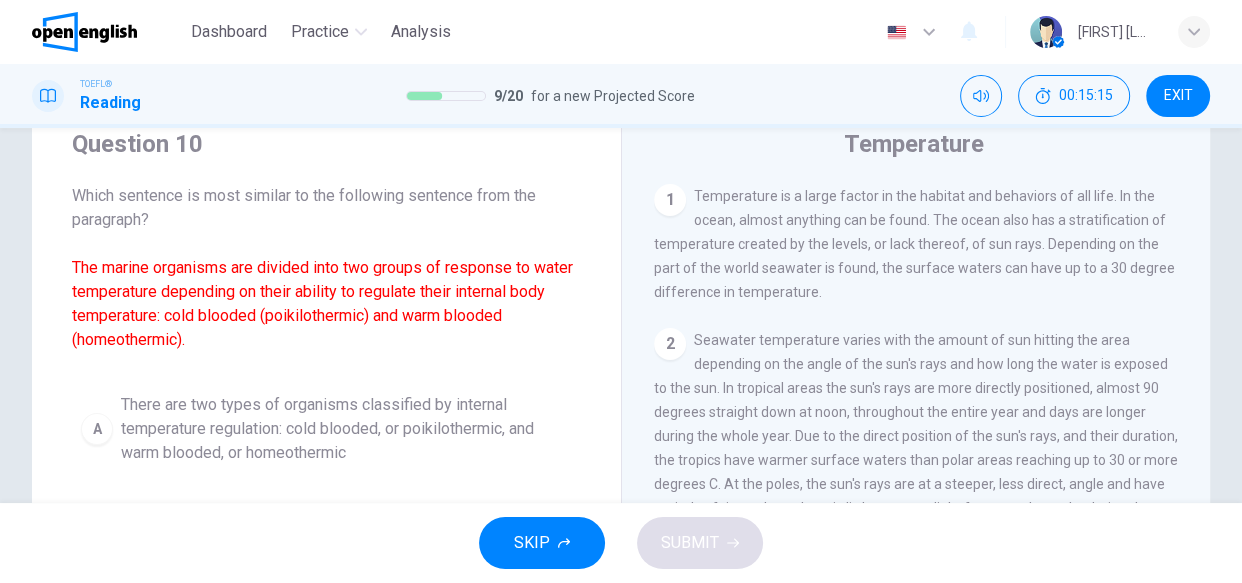 click on "A" at bounding box center [97, 429] 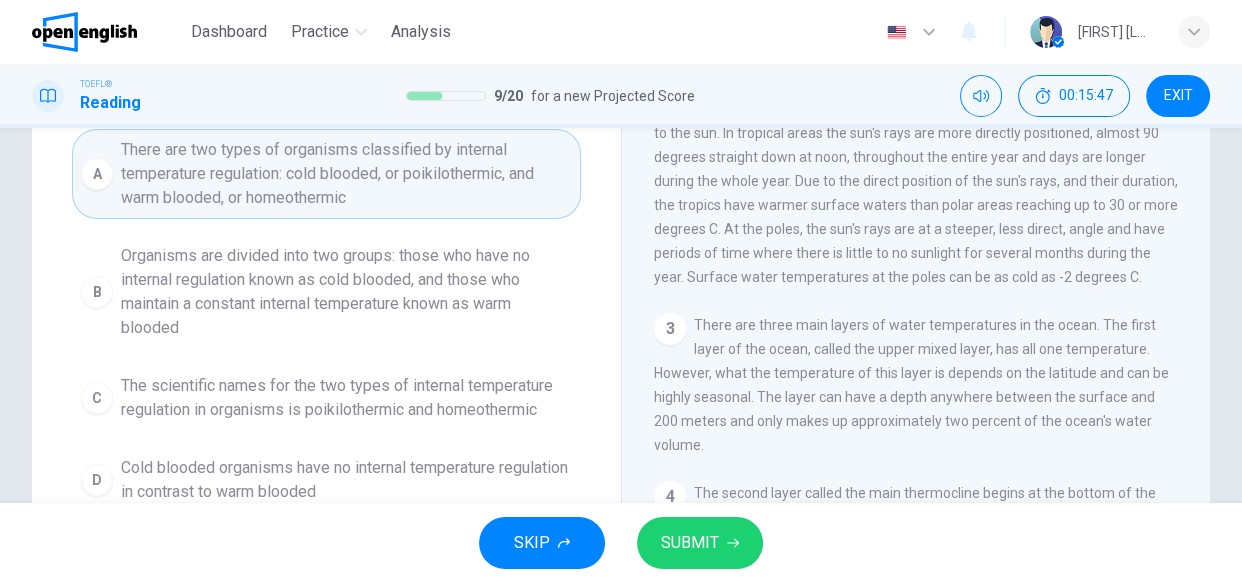 scroll, scrollTop: 363, scrollLeft: 0, axis: vertical 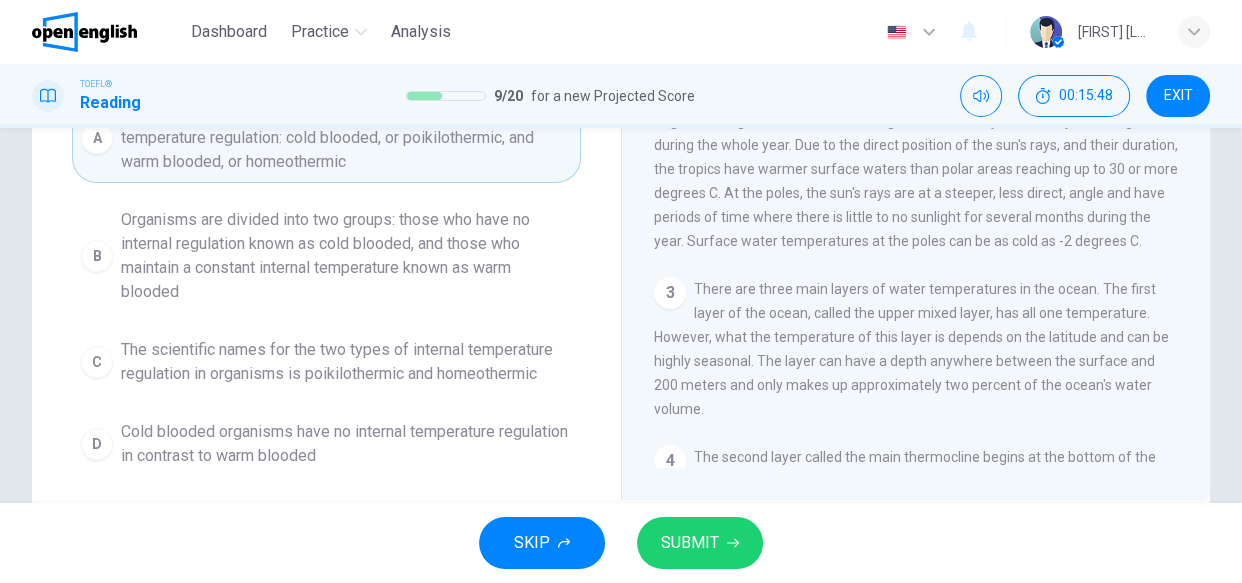 click 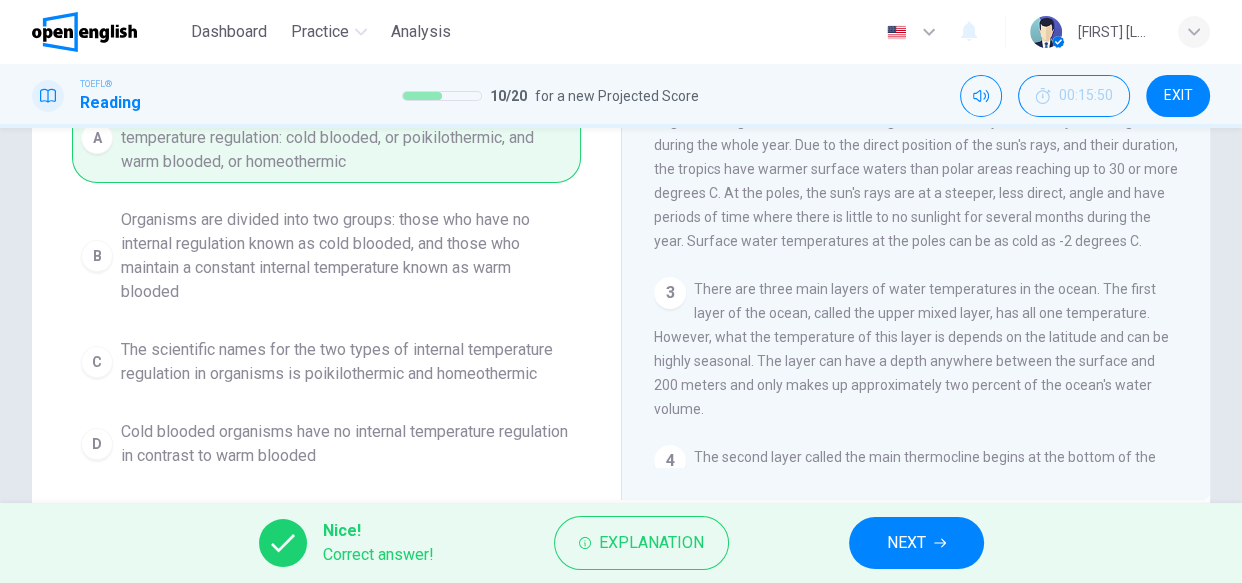 click on "NEXT" at bounding box center [916, 543] 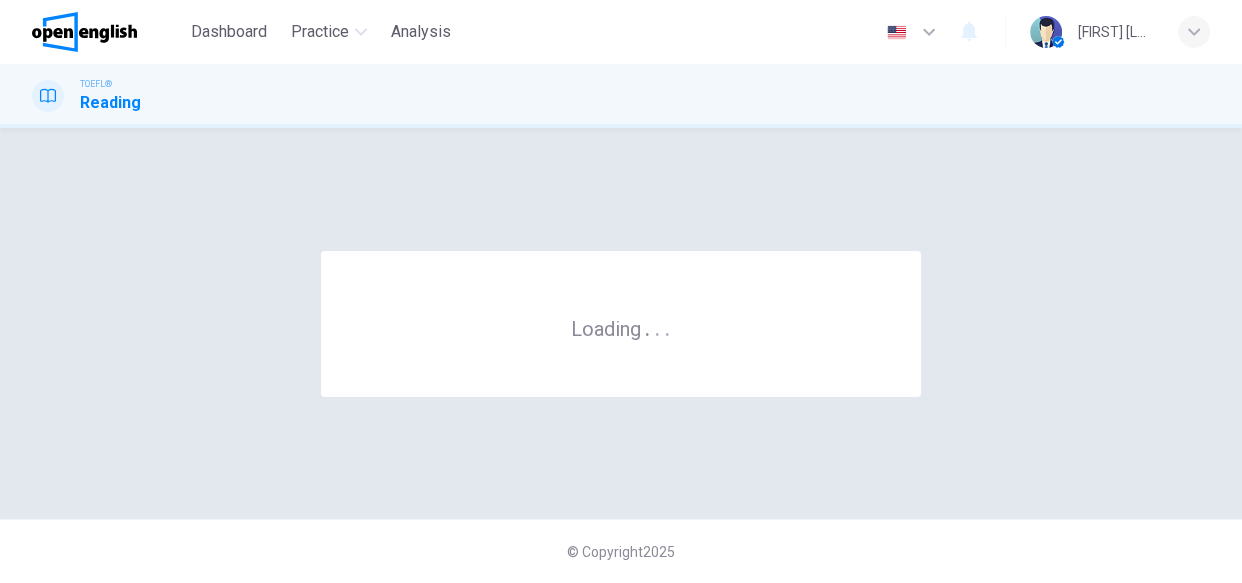 scroll, scrollTop: 0, scrollLeft: 0, axis: both 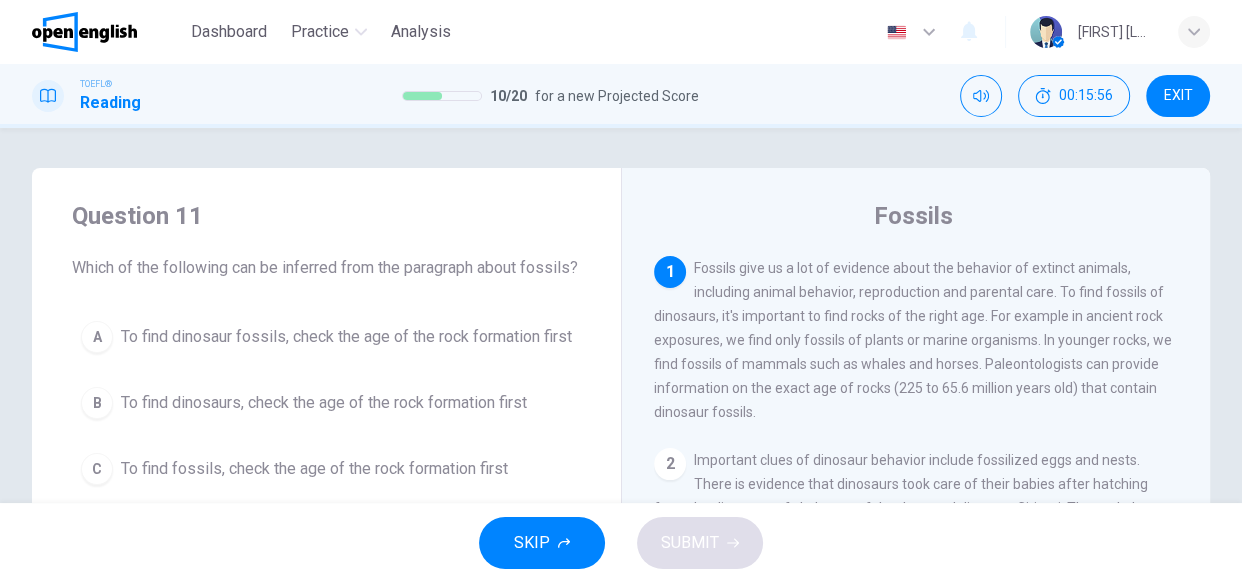 click on "SKIP SUBMIT" at bounding box center [621, 543] 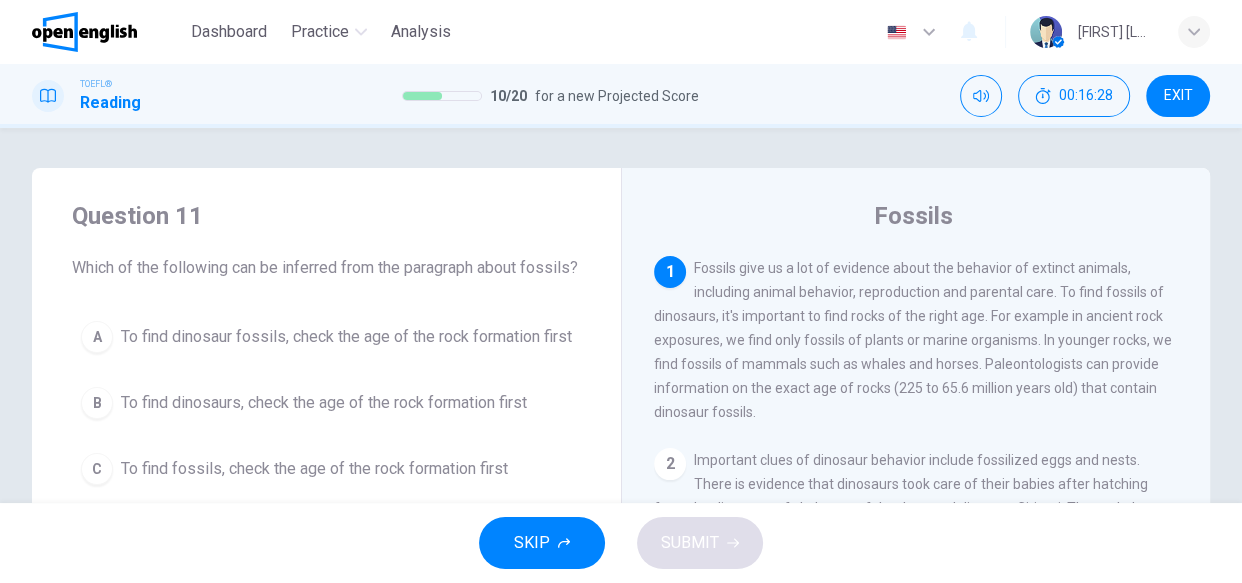 scroll, scrollTop: 36, scrollLeft: 0, axis: vertical 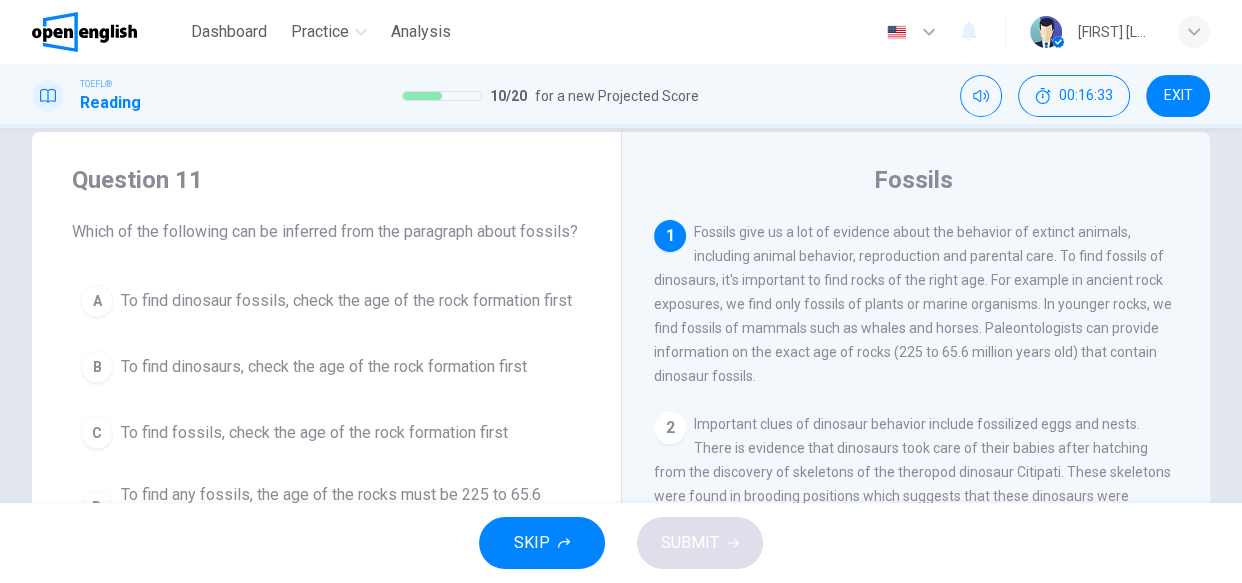 click on "Question 11 Which of the following can be inferred from the paragraph about fossils? A To find dinosaur fossils, check the age of the rock formation first B To find dinosaurs, check the age of the rock formation first C To find fossils, check the age of the rock formation first D To find any fossils, the age of the rocks must be 225 to 65.6 million years old Fossils 1 Fossils give us a lot of evidence about the behavior of extinct animals, including animal behavior, reproduction and parental care.  To find fossils of dinosaurs, it's important to find rocks of the right age. For example in ancient rock exposures, we find only fossils of plants or marine organisms. In younger rocks, we find fossils of mammals such as whales and horses. Paleontologists can provide information on the exact age of rocks (225 to 65.6 million years old) that contain dinosaur fossils. 2 3 4 5 6 7" at bounding box center [621, 479] 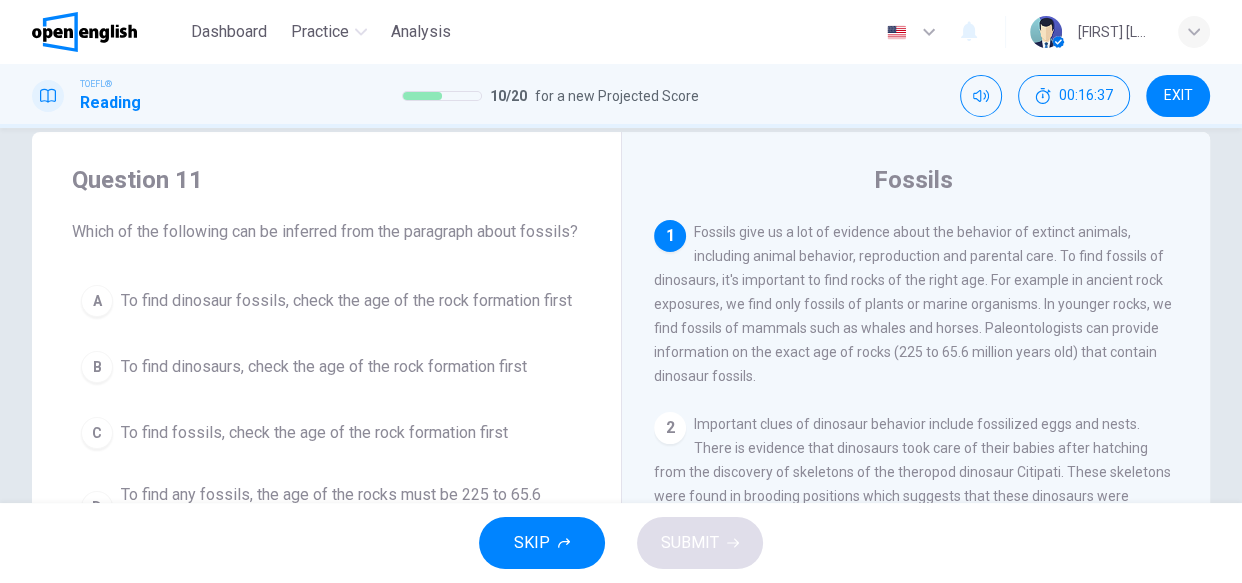 scroll, scrollTop: 72, scrollLeft: 0, axis: vertical 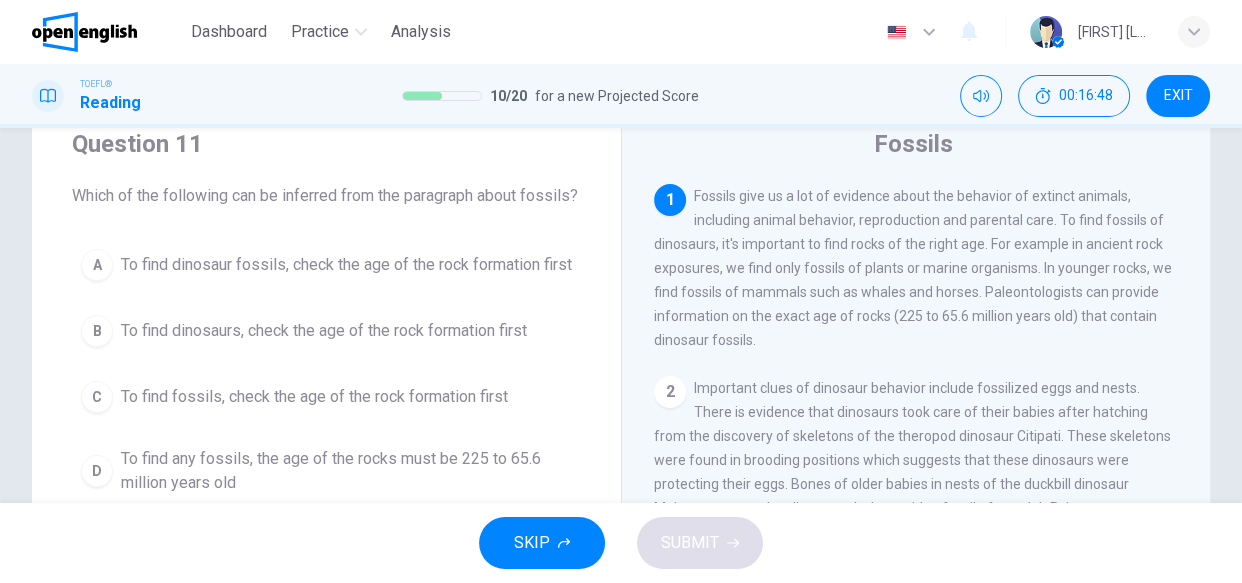 click on "Question 11 Which of the following can be inferred from the paragraph about fossils? A To find dinosaur fossils, check the age of the rock formation first B To find dinosaurs, check the age of the rock formation first C To find fossils, check the age of the rock formation first D To find any fossils, the age of the rocks must be 225 to 65.6 million years old Fossils 1 Fossils give us a lot of evidence about the behavior of extinct animals, including animal behavior, reproduction and parental care.  To find fossils of dinosaurs, it's important to find rocks of the right age. For example in ancient rock exposures, we find only fossils of plants or marine organisms. In younger rocks, we find fossils of mammals such as whales and horses. Paleontologists can provide information on the exact age of rocks (225 to 65.6 million years old) that contain dinosaur fossils. 2 3 4 5 6 7" at bounding box center [621, 443] 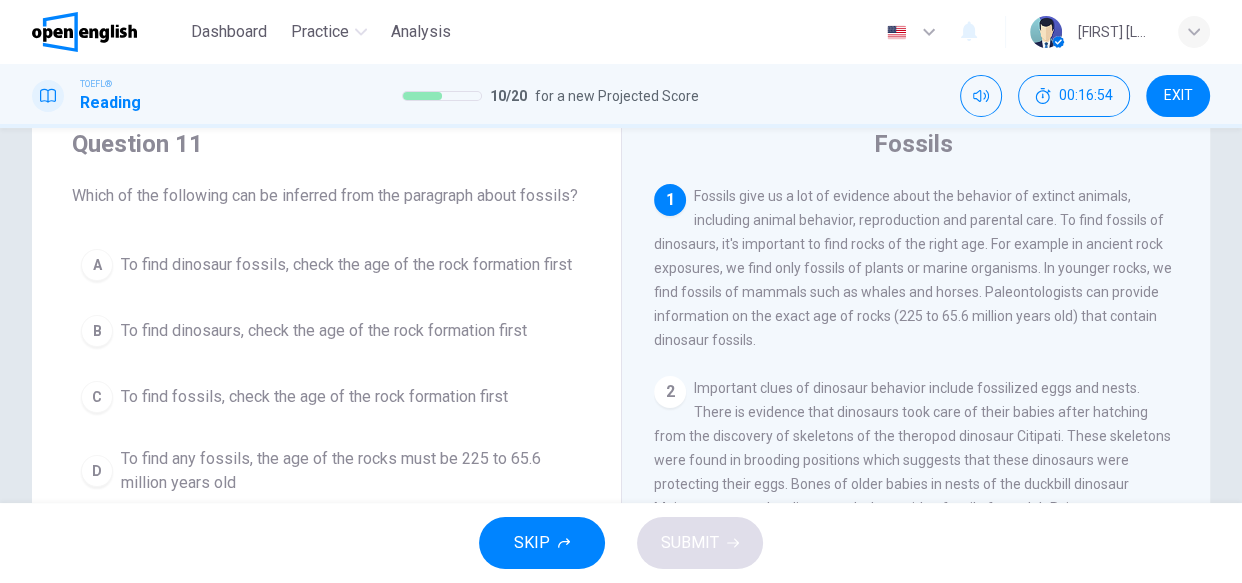 scroll, scrollTop: 109, scrollLeft: 0, axis: vertical 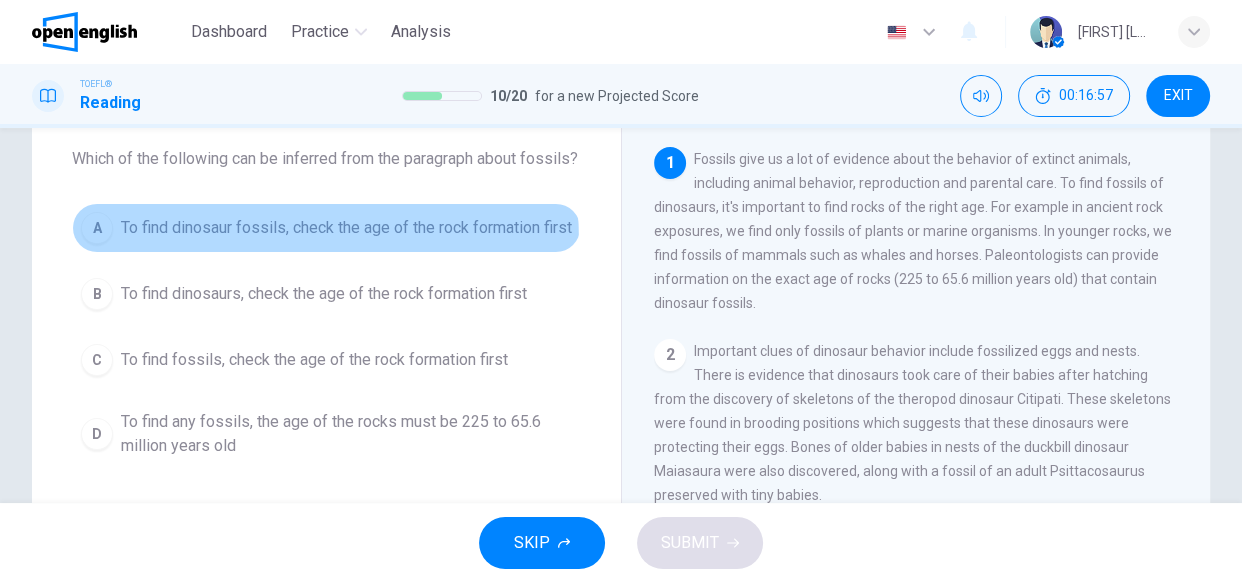click on "A" at bounding box center (97, 228) 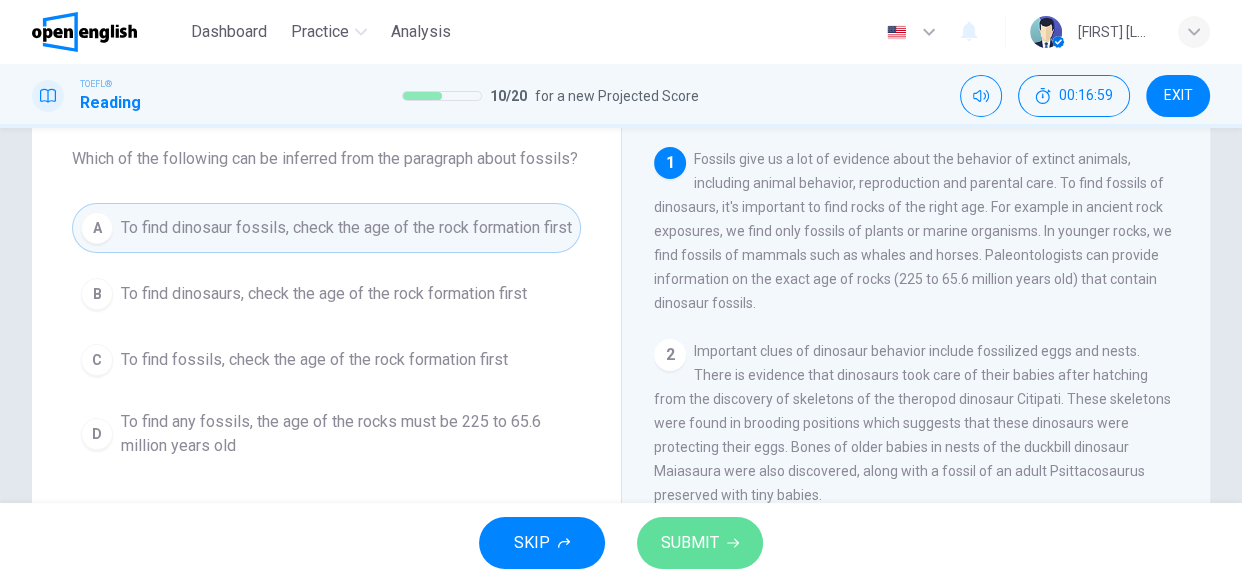 click on "SUBMIT" at bounding box center (690, 543) 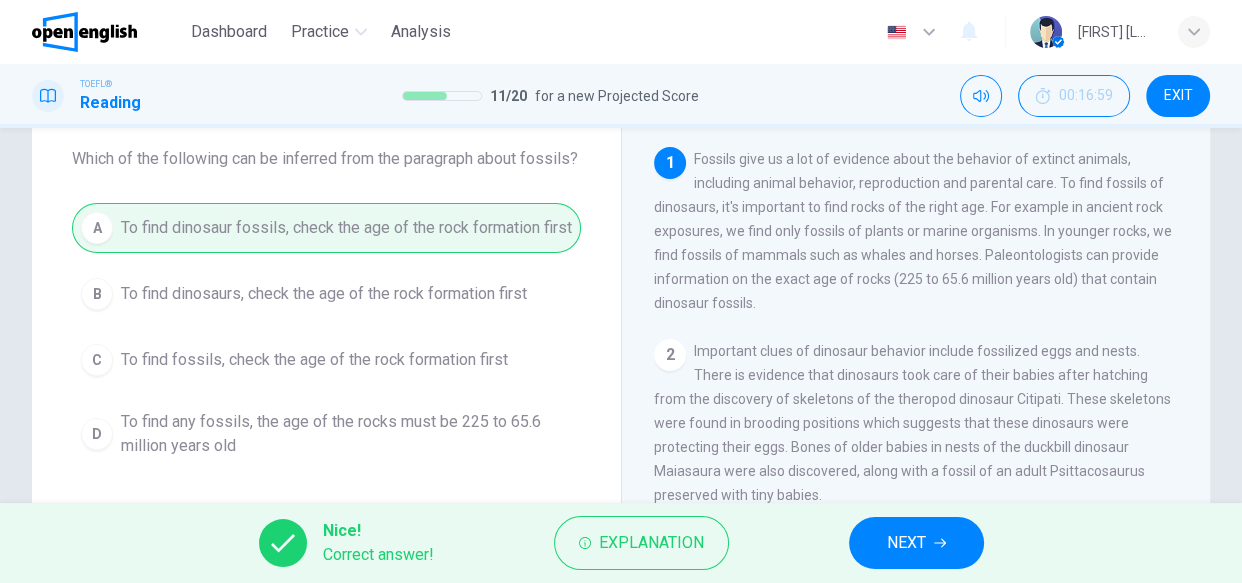 click on "NEXT" at bounding box center (916, 543) 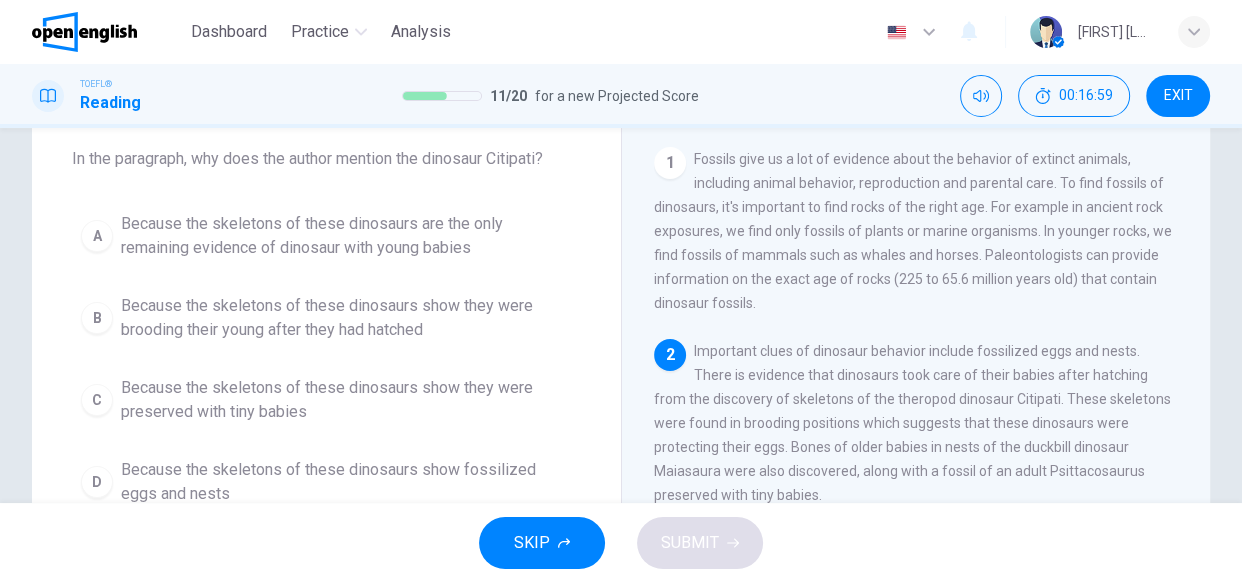 scroll, scrollTop: 198, scrollLeft: 0, axis: vertical 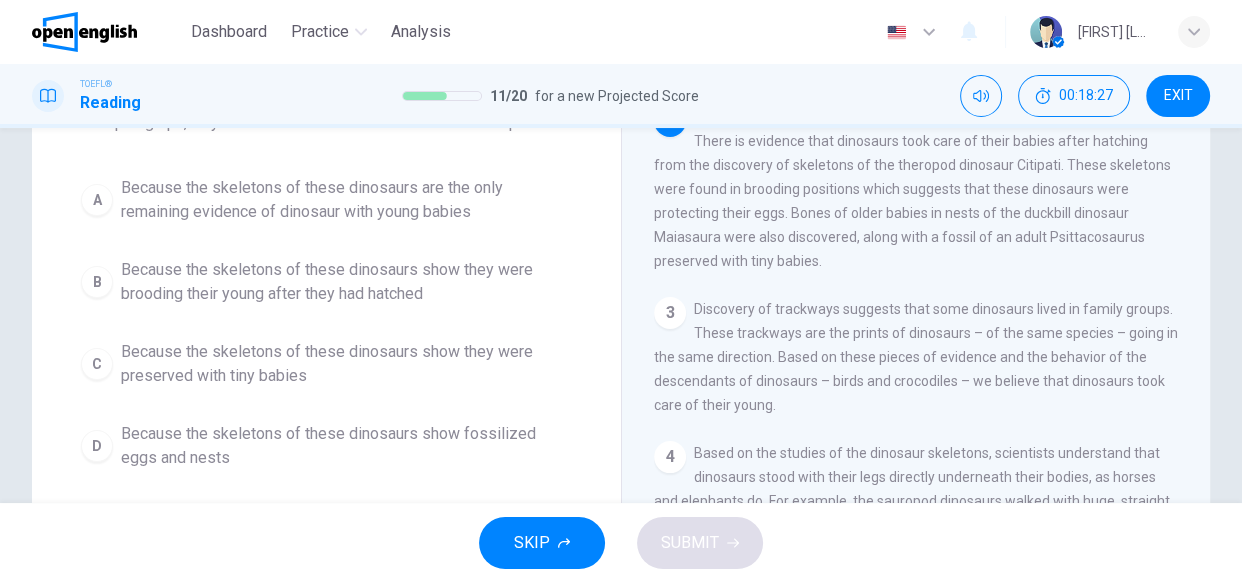 click on "Because the skeletons of these dinosaurs show they were brooding their young after they had hatched" at bounding box center [346, 282] 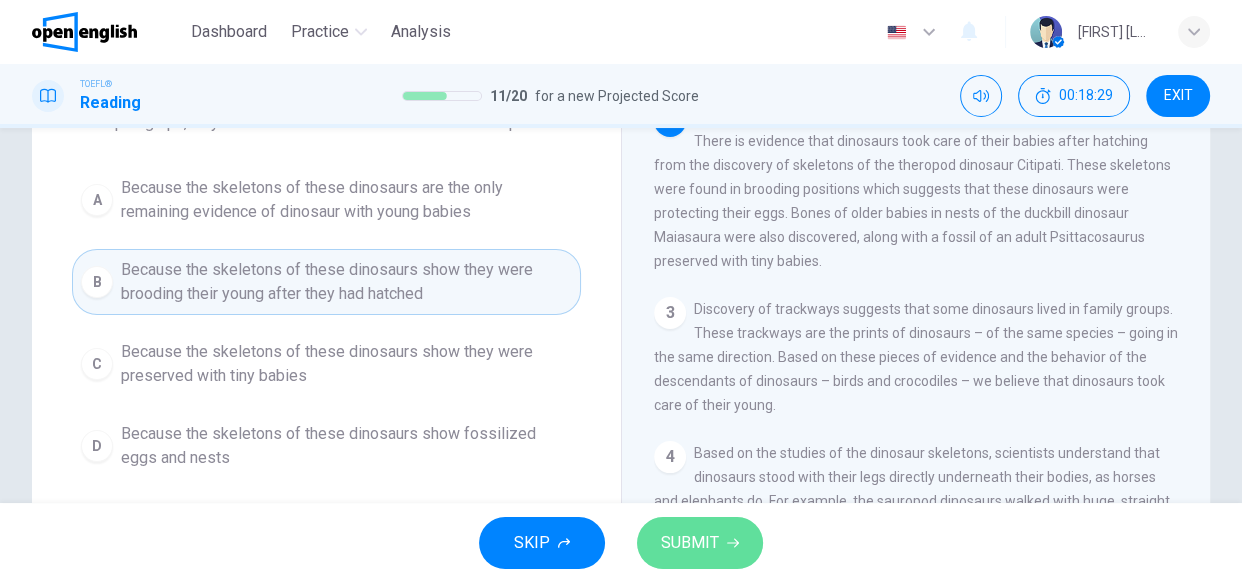 click on "SUBMIT" at bounding box center [700, 543] 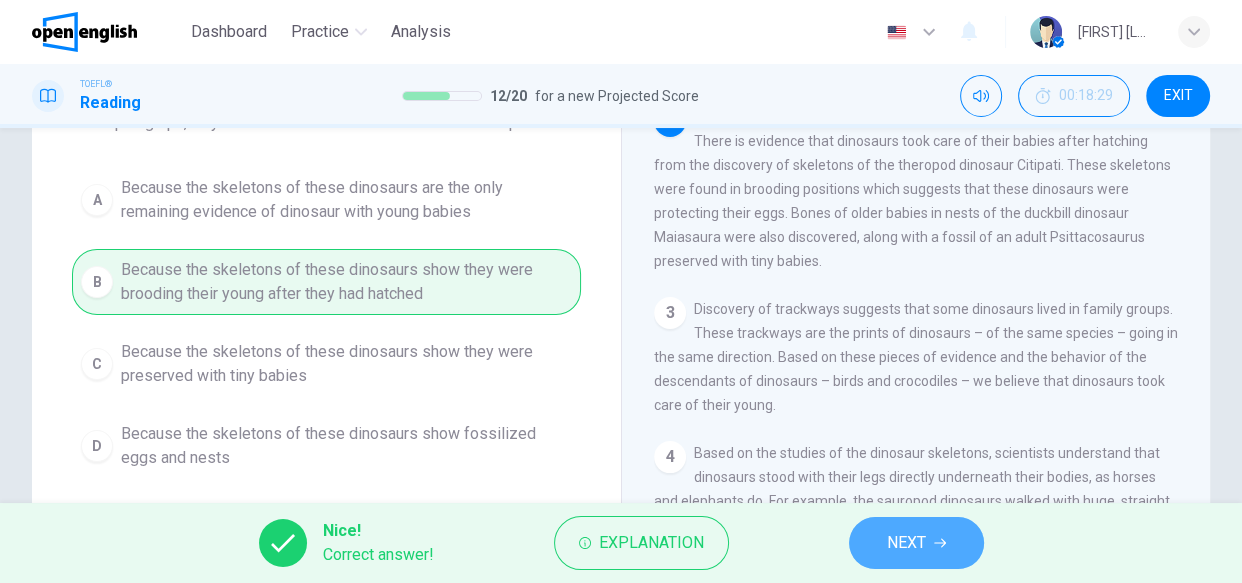 click on "NEXT" at bounding box center (906, 543) 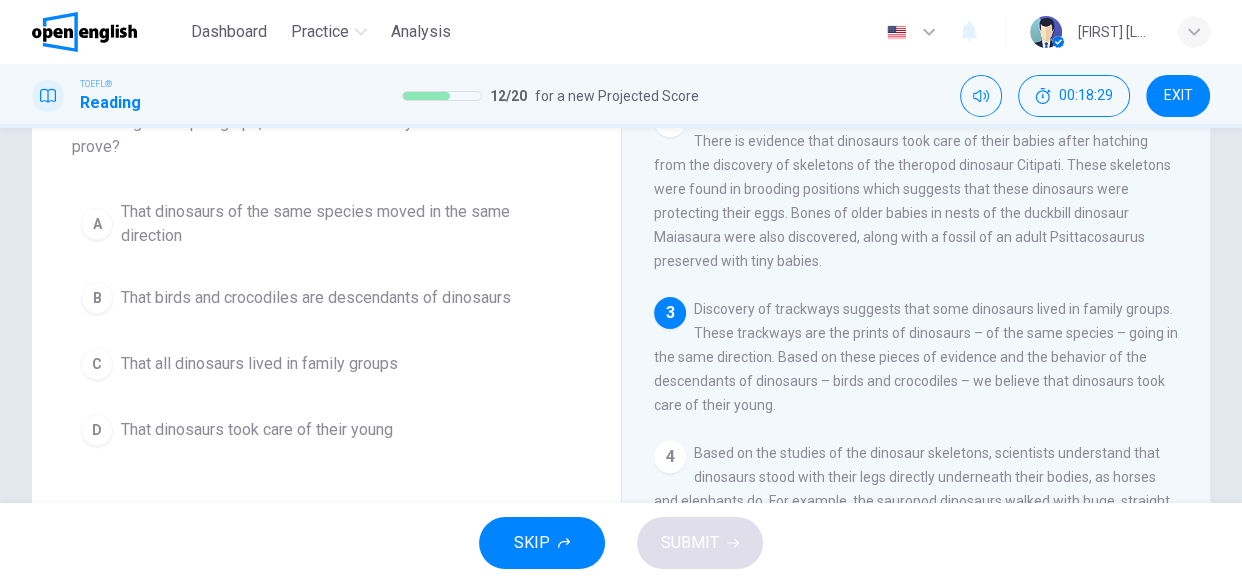 scroll, scrollTop: 396, scrollLeft: 0, axis: vertical 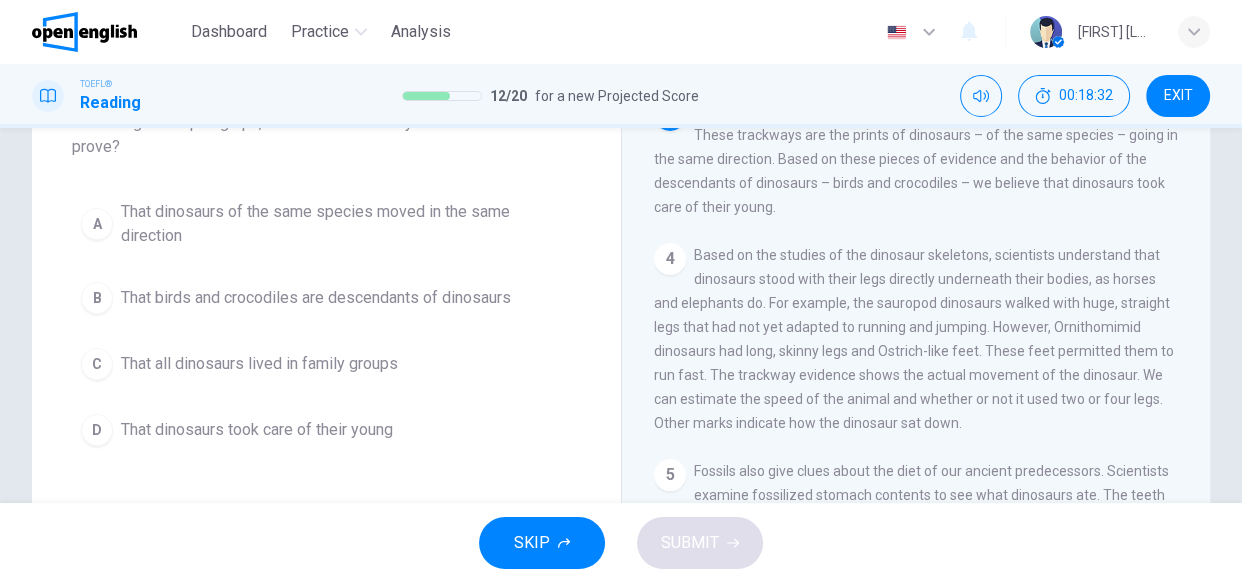 click on "TOEFL® Reading 12 / 20 for a new Projected Score 00:18:32 EXIT" at bounding box center [621, 96] 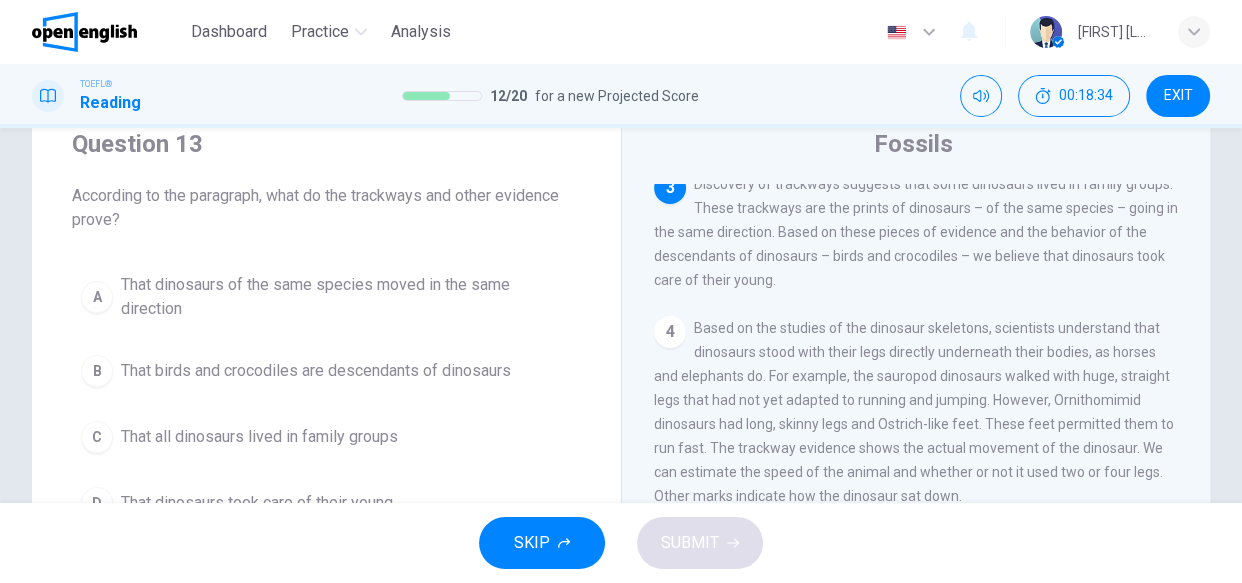 scroll, scrollTop: 36, scrollLeft: 0, axis: vertical 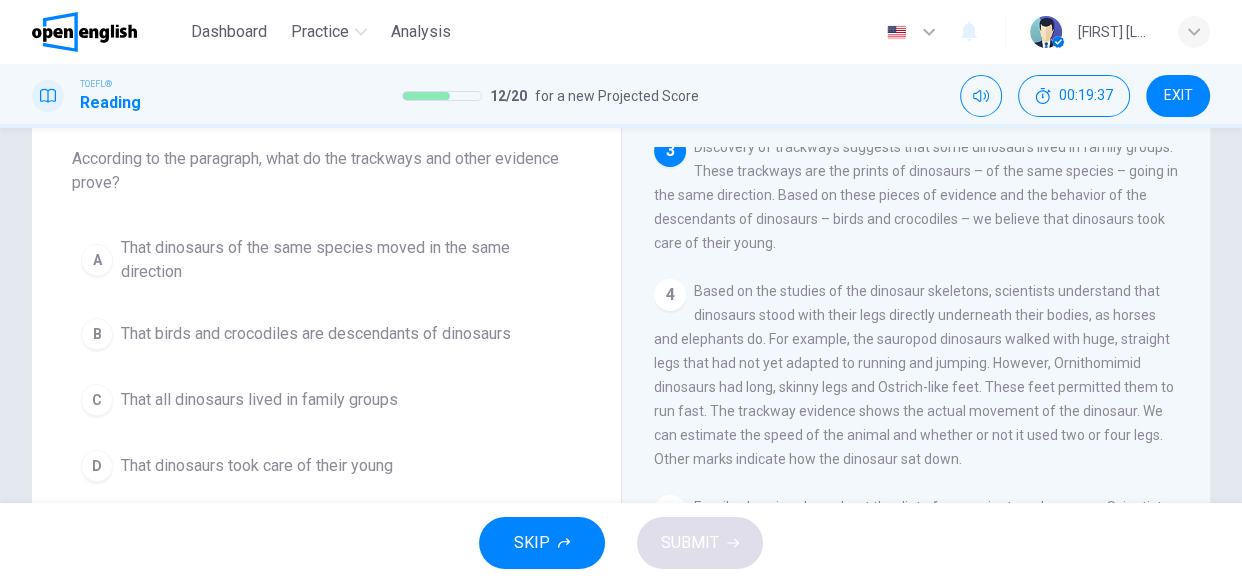 click on "That all dinosaurs lived in family groups" at bounding box center (259, 400) 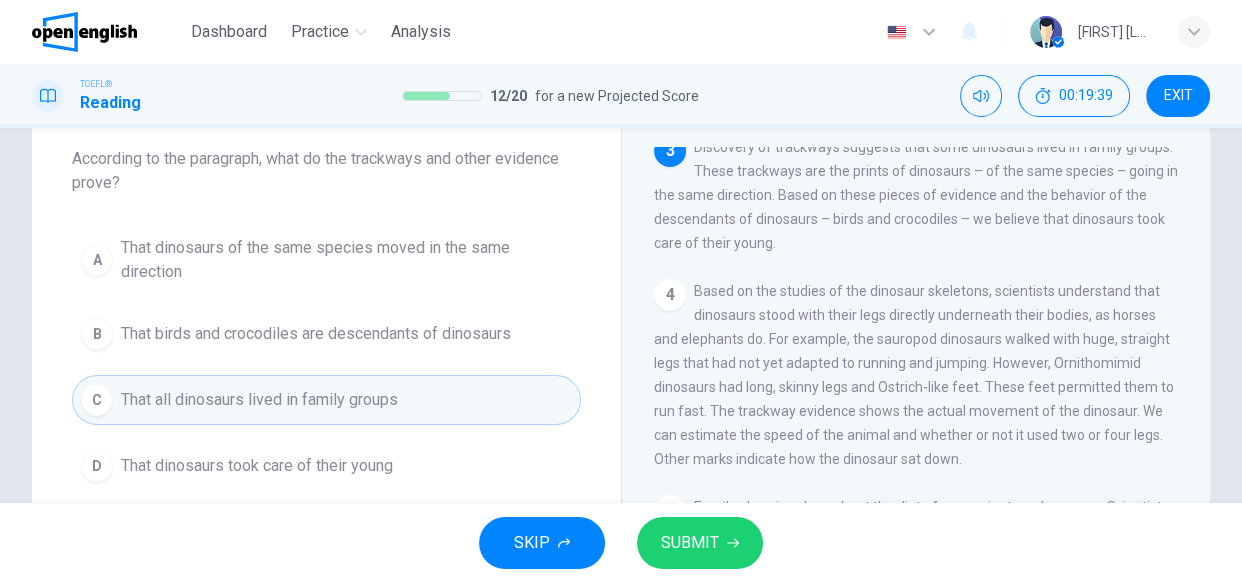 click on "That dinosaurs took care of their young" at bounding box center (257, 466) 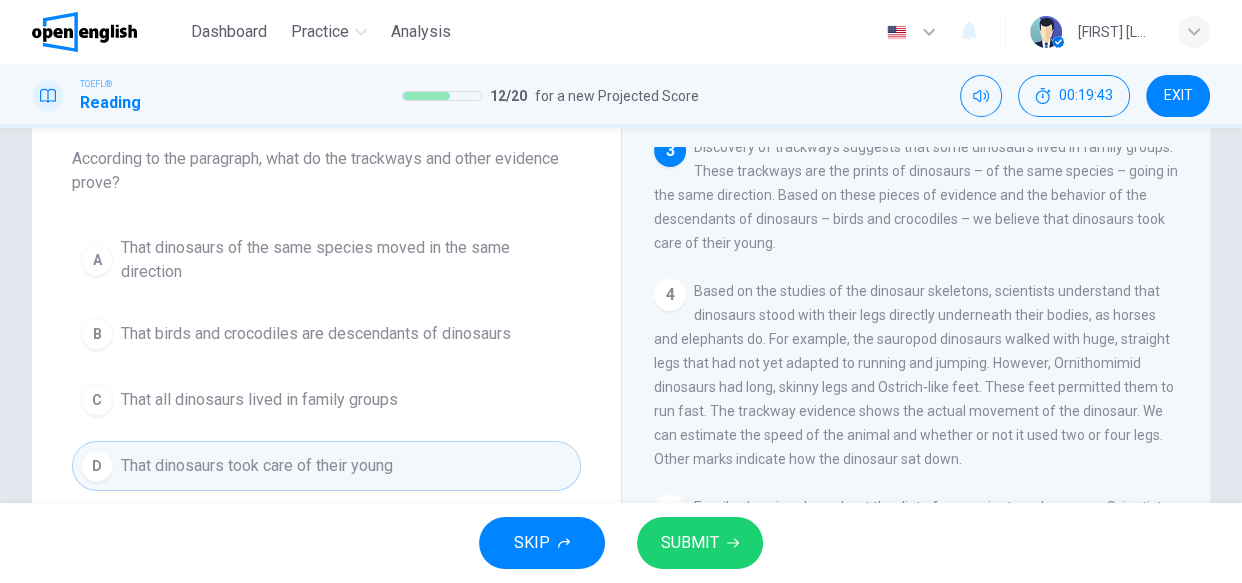 click on "SUBMIT" at bounding box center (690, 543) 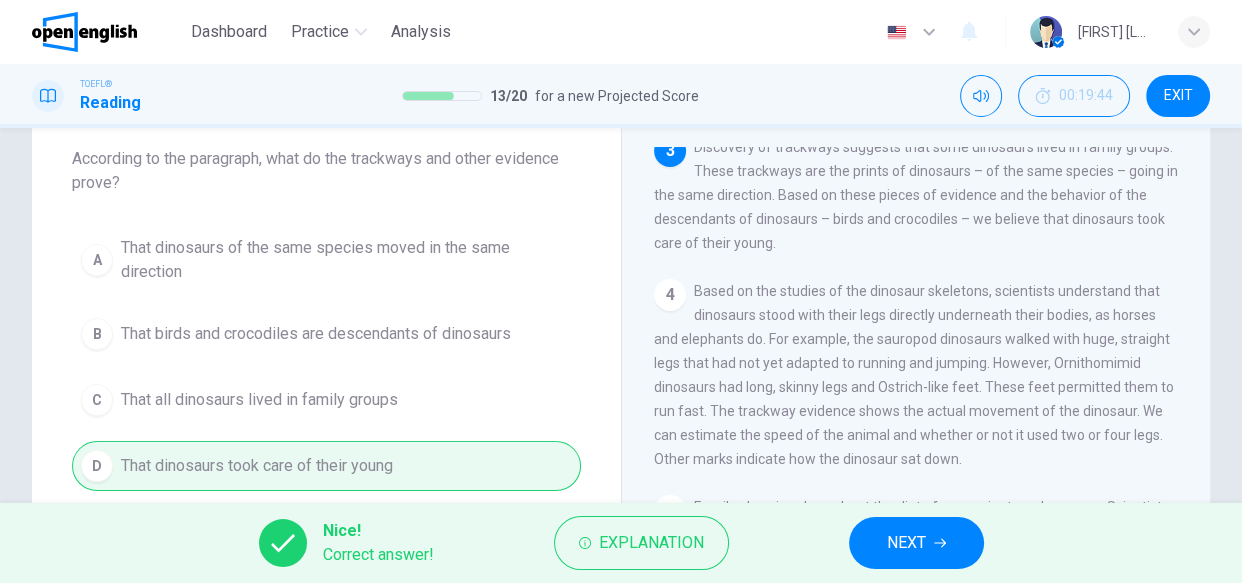 click on "NEXT" at bounding box center (906, 543) 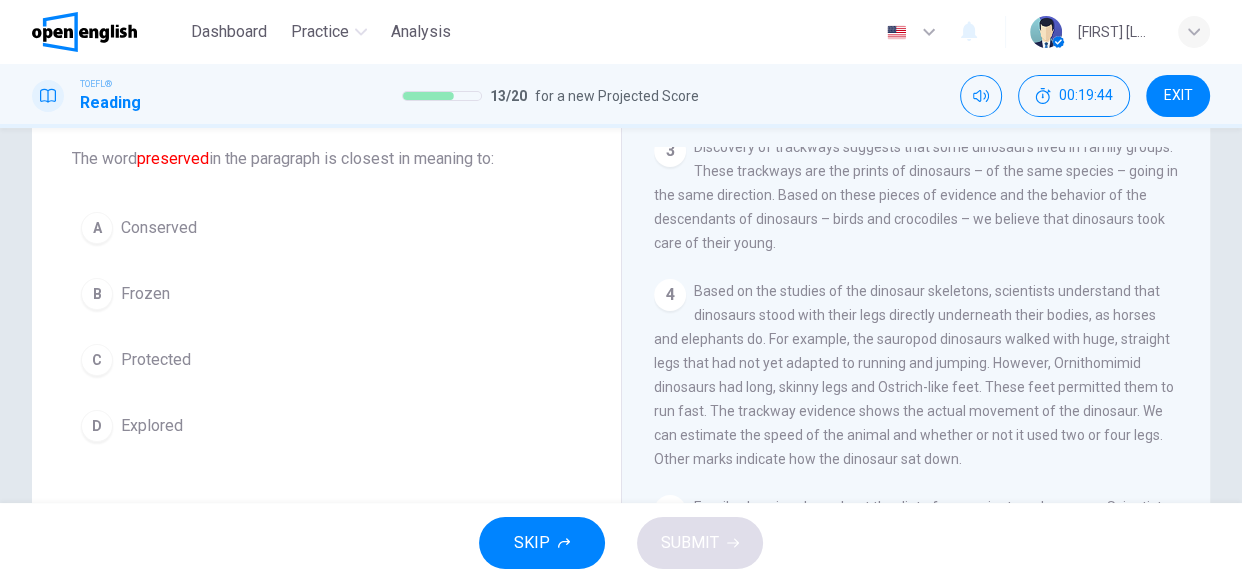 scroll, scrollTop: 198, scrollLeft: 0, axis: vertical 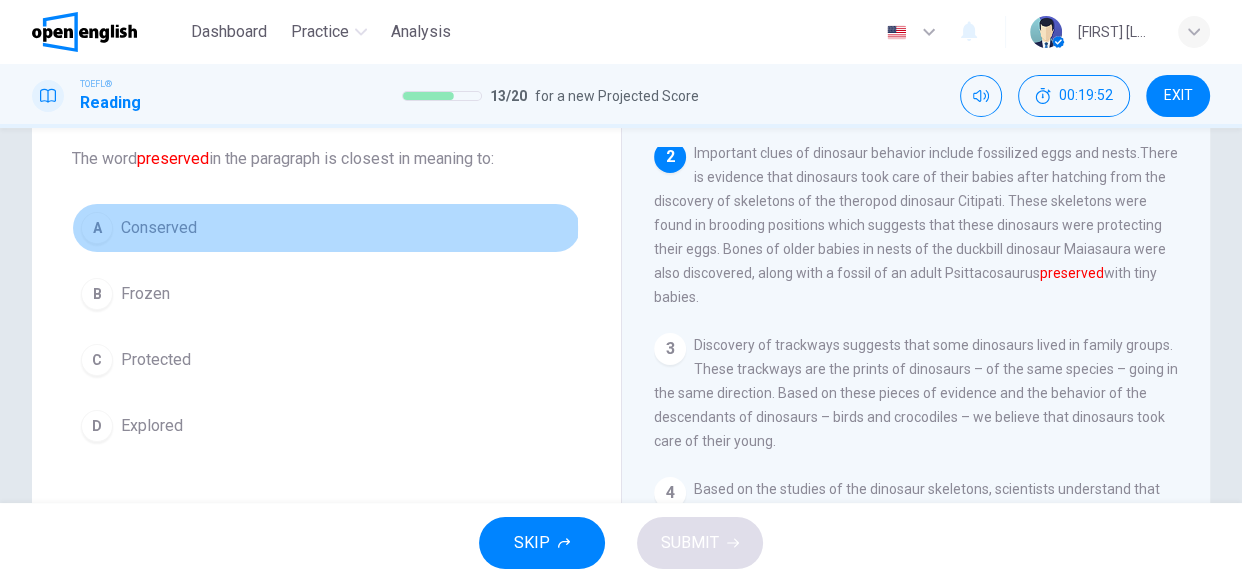 click on "A Conserved" at bounding box center [326, 228] 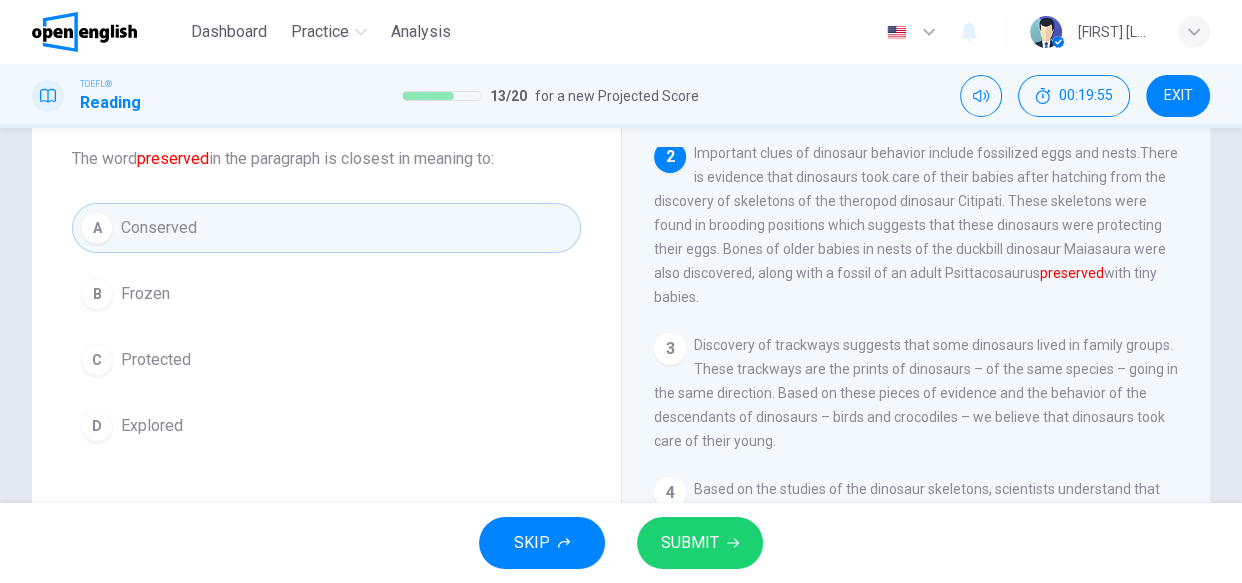 click on "SUBMIT" at bounding box center [700, 543] 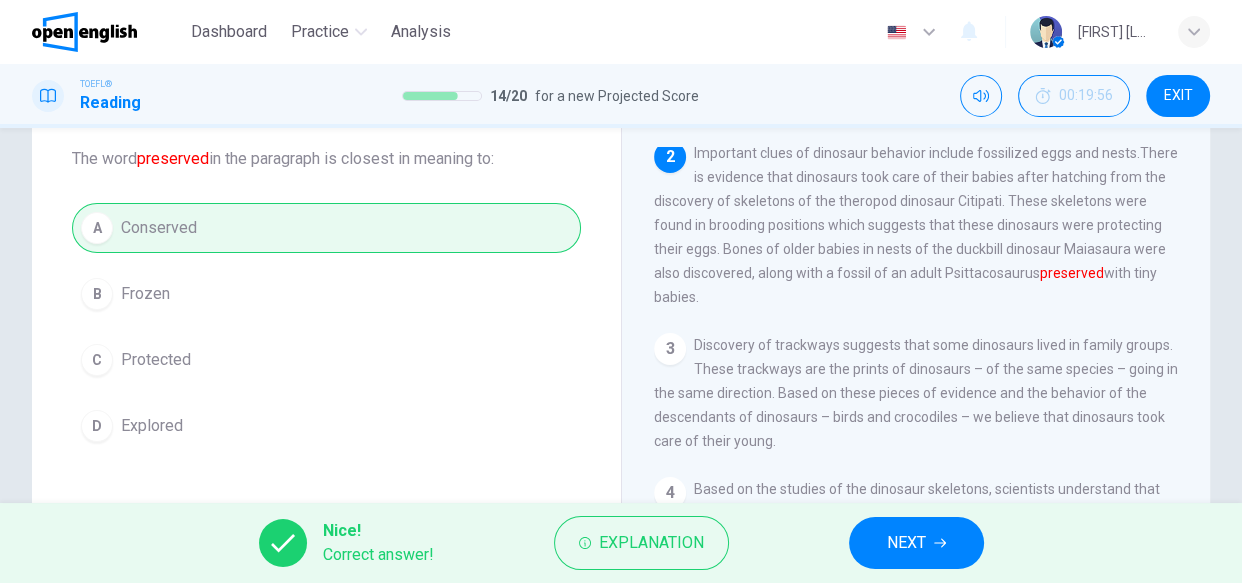 click on "NEXT" at bounding box center (916, 543) 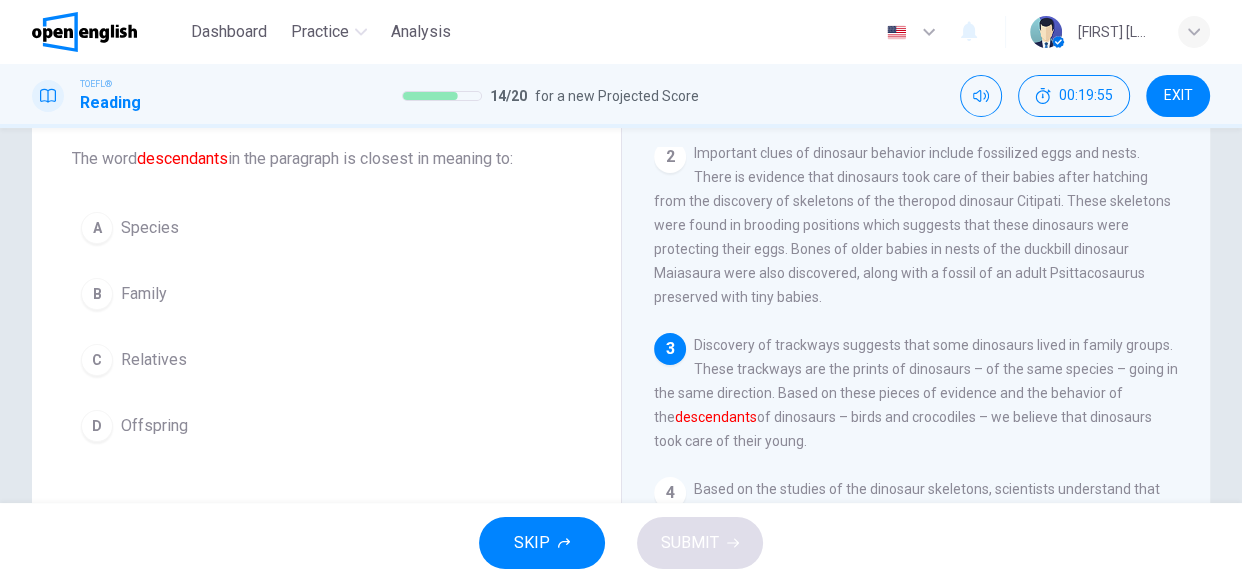 scroll, scrollTop: 396, scrollLeft: 0, axis: vertical 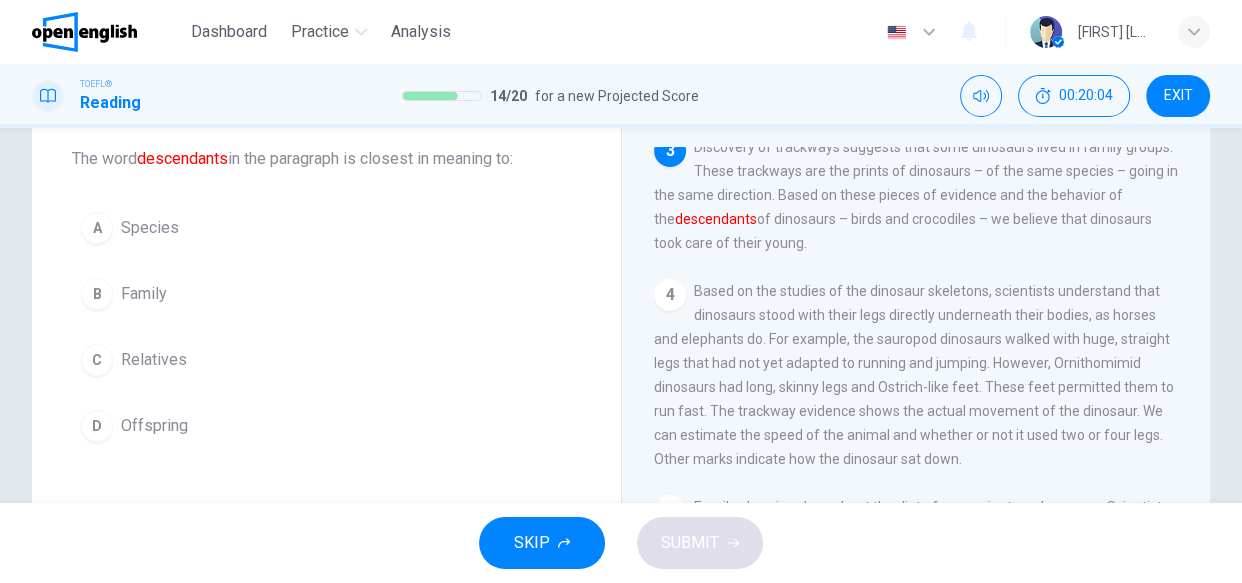 click on "Relatives" at bounding box center [154, 360] 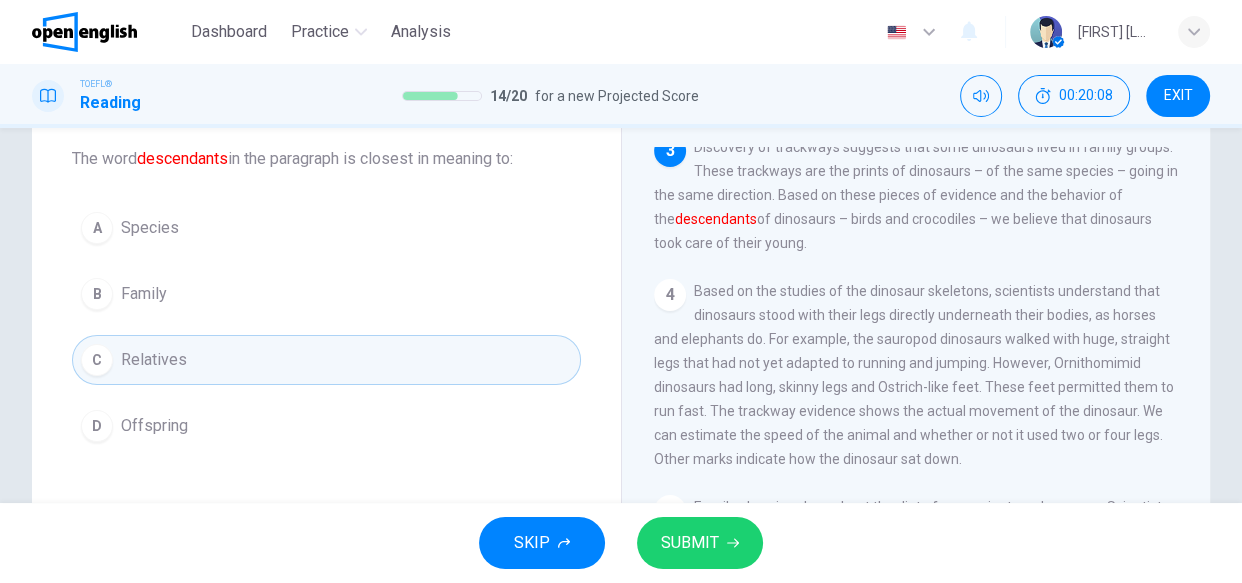 click on "SUBMIT" at bounding box center [690, 543] 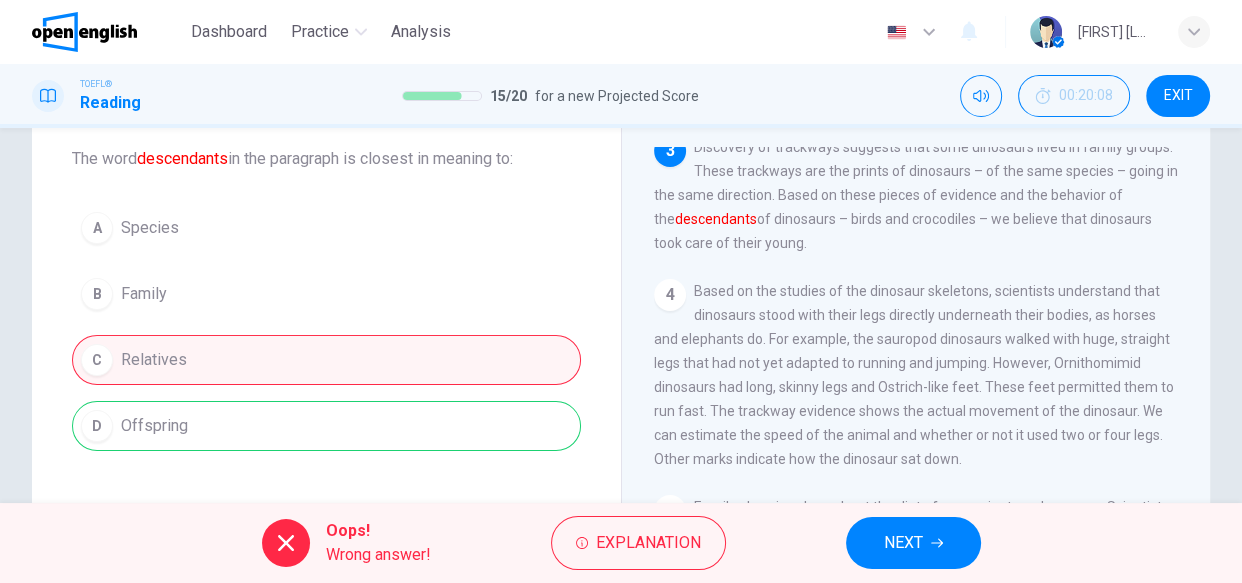 click on "NEXT" at bounding box center [913, 543] 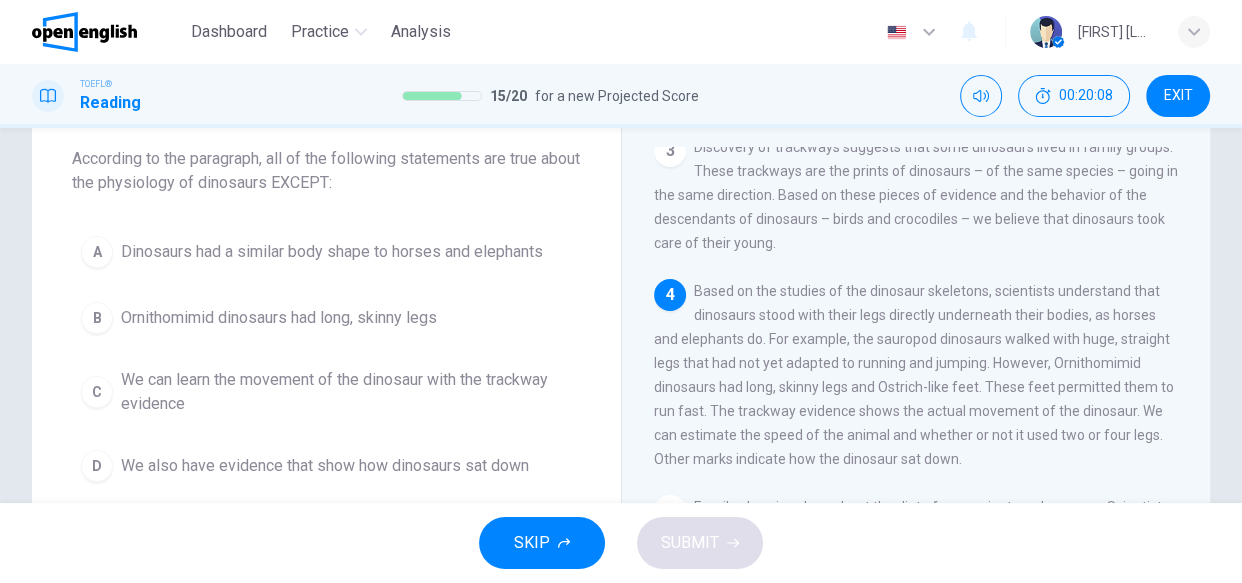 scroll, scrollTop: 545, scrollLeft: 0, axis: vertical 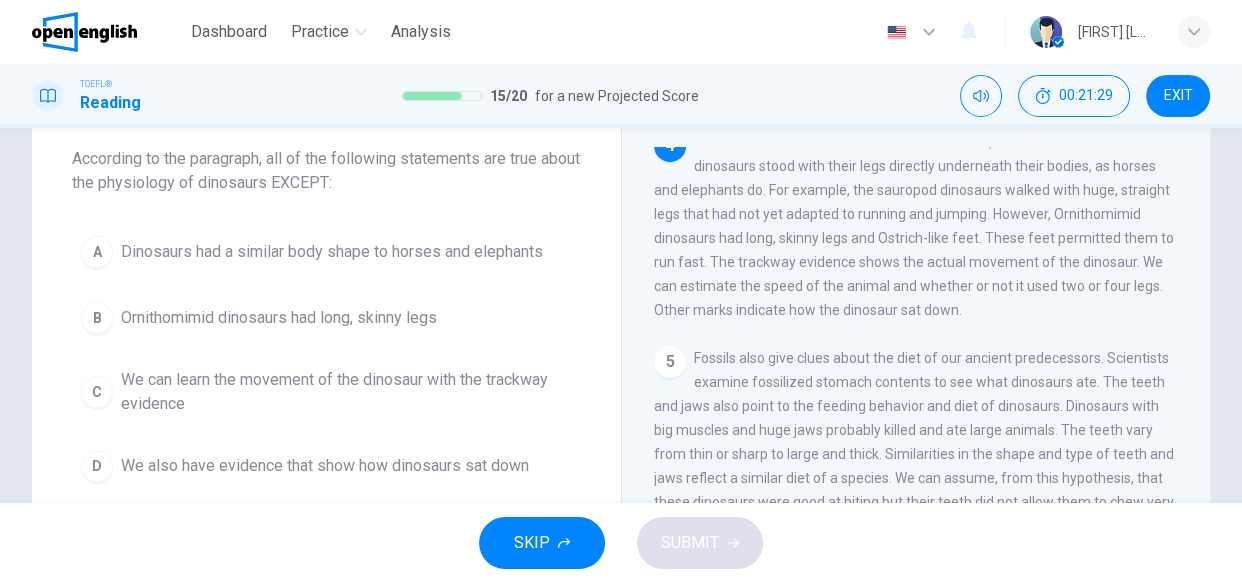 drag, startPoint x: 252, startPoint y: 254, endPoint x: 454, endPoint y: 350, distance: 223.65152 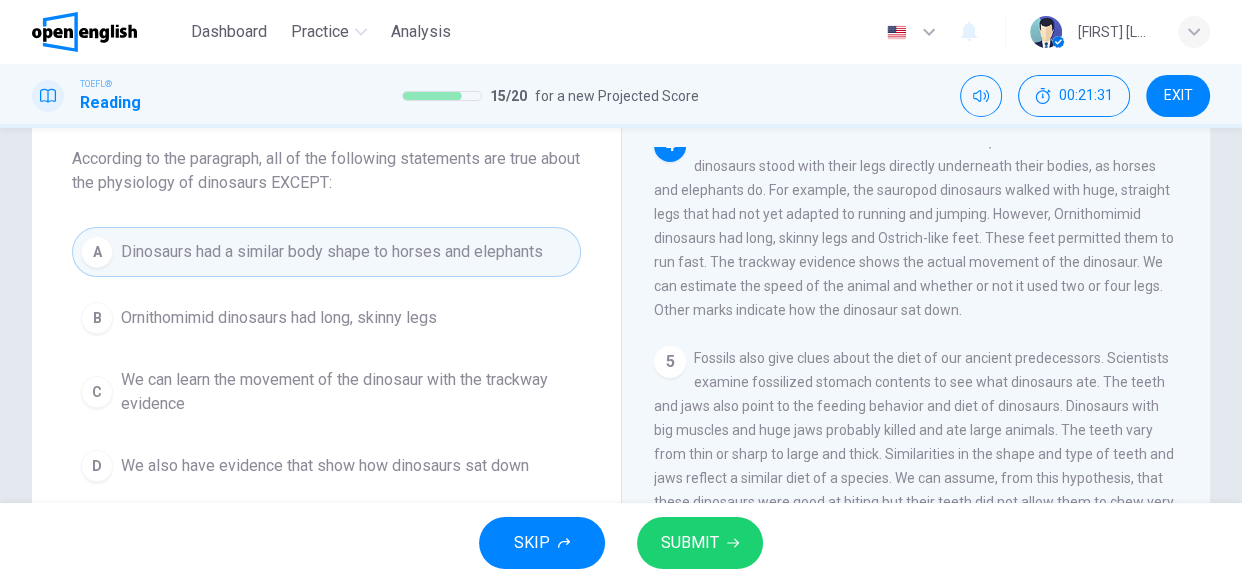 click on "SUBMIT" at bounding box center (690, 543) 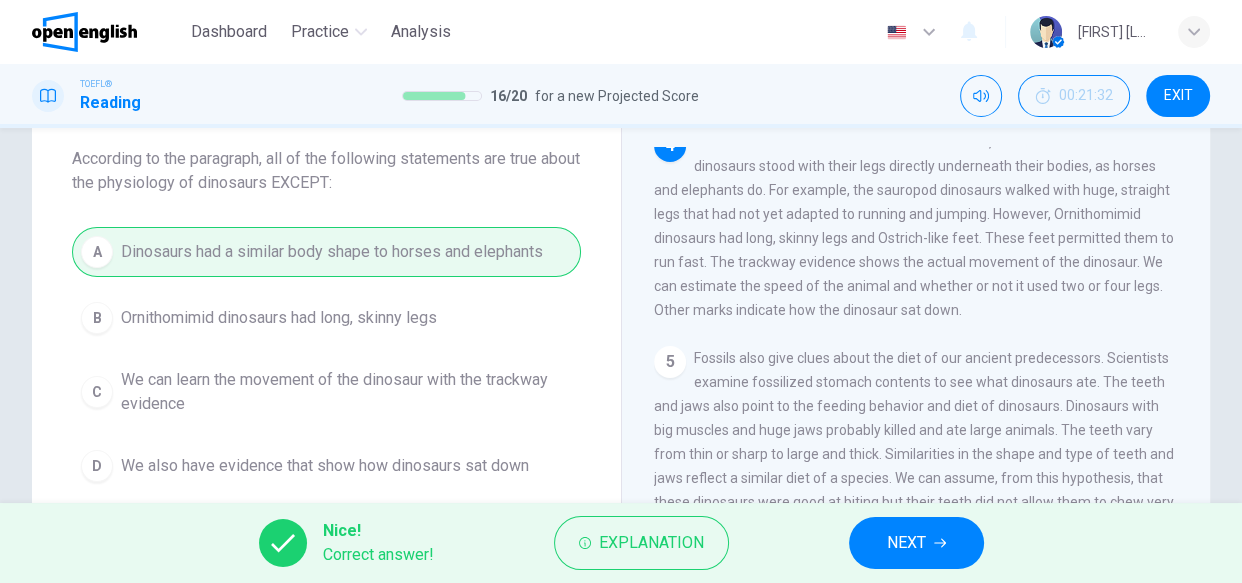 drag, startPoint x: 895, startPoint y: 575, endPoint x: 895, endPoint y: 557, distance: 18 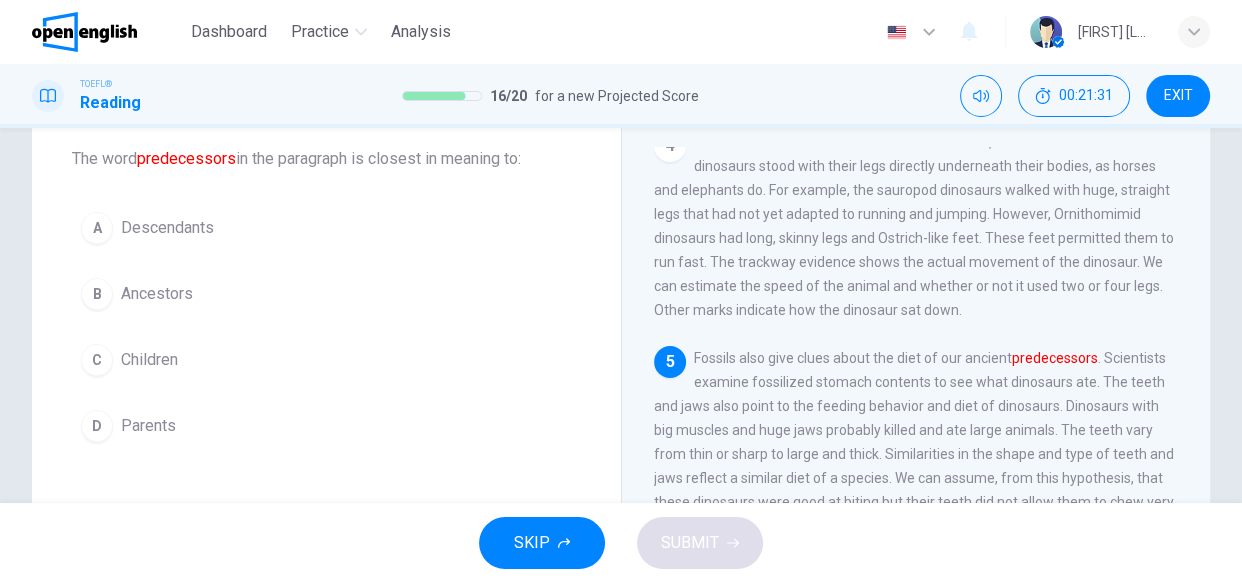 scroll, scrollTop: 642, scrollLeft: 0, axis: vertical 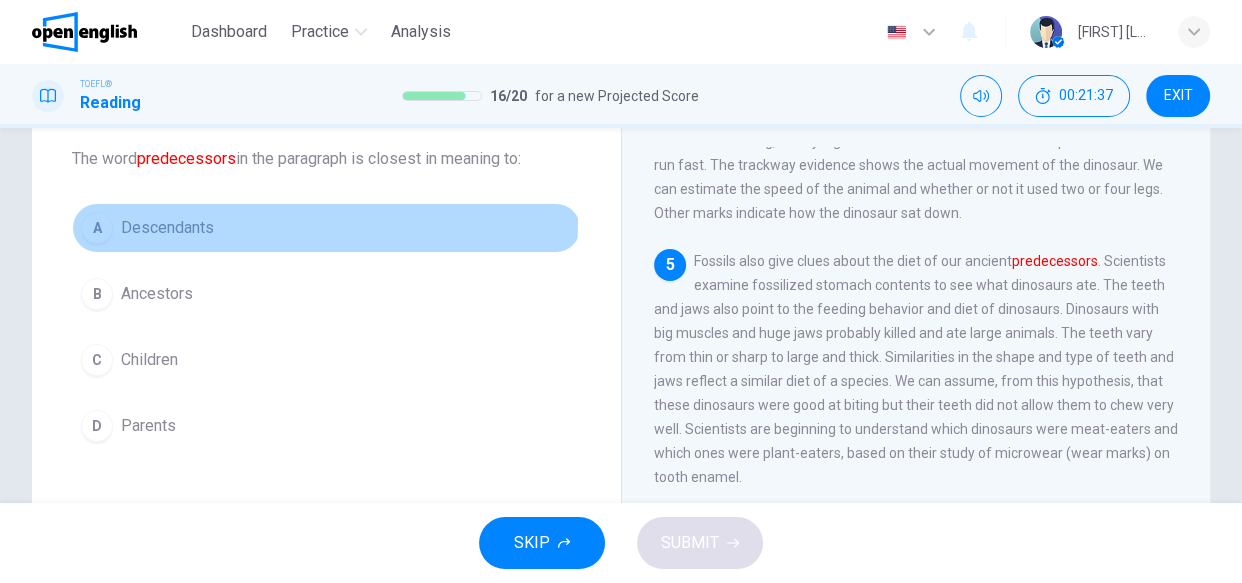 click on "Descendants" at bounding box center [167, 228] 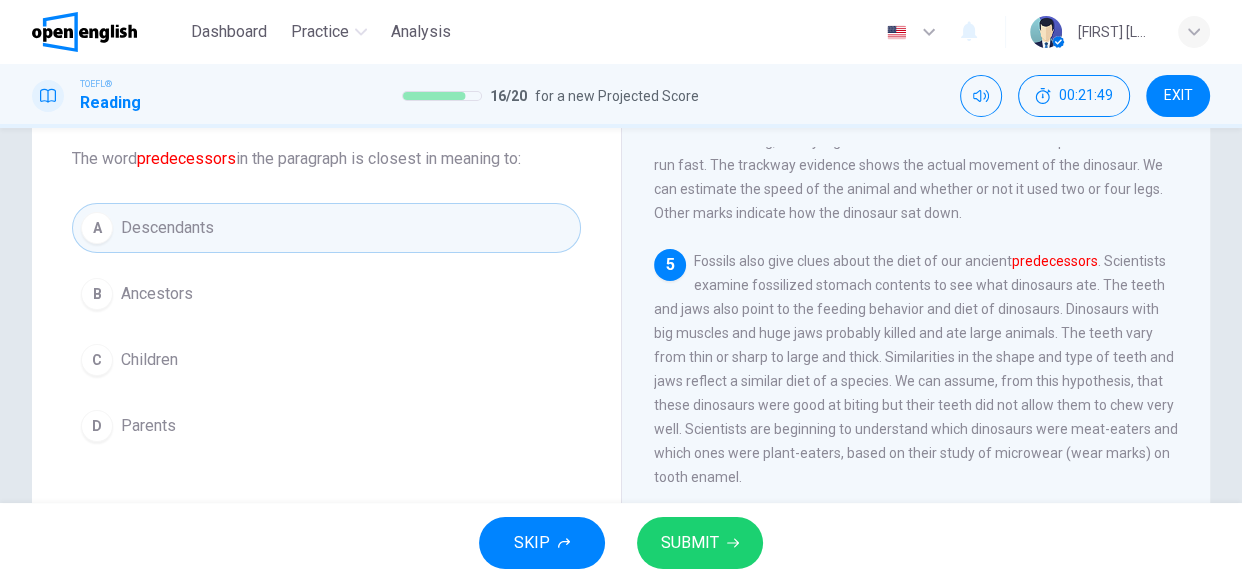 click on "Ancestors" at bounding box center [157, 294] 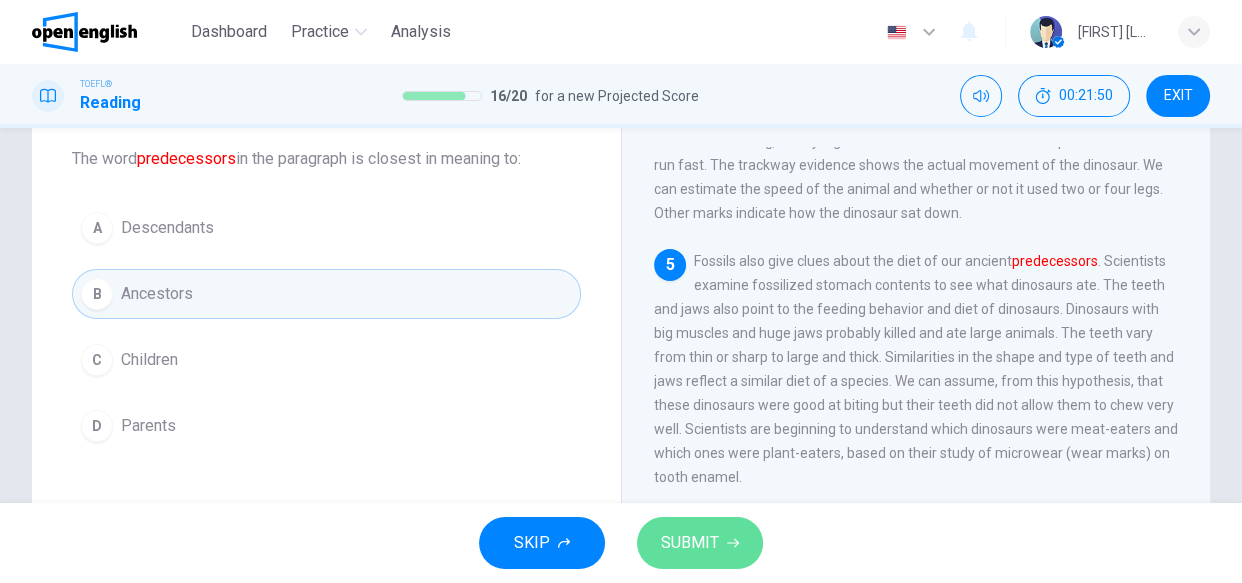 click on "SUBMIT" at bounding box center (700, 543) 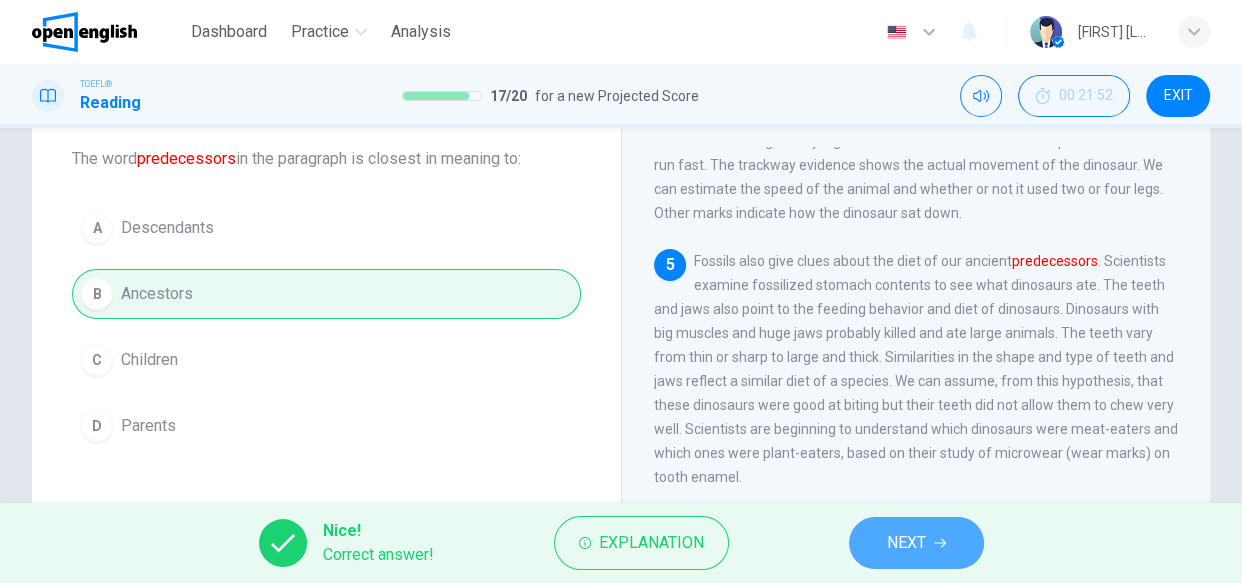 click on "NEXT" at bounding box center (906, 543) 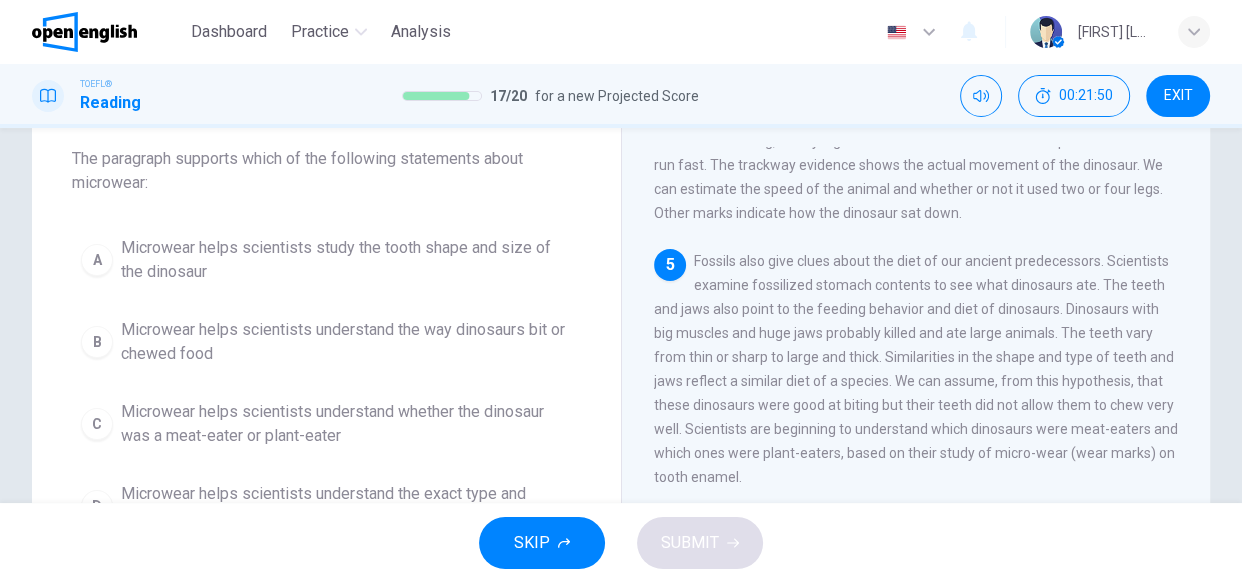 scroll, scrollTop: 769, scrollLeft: 0, axis: vertical 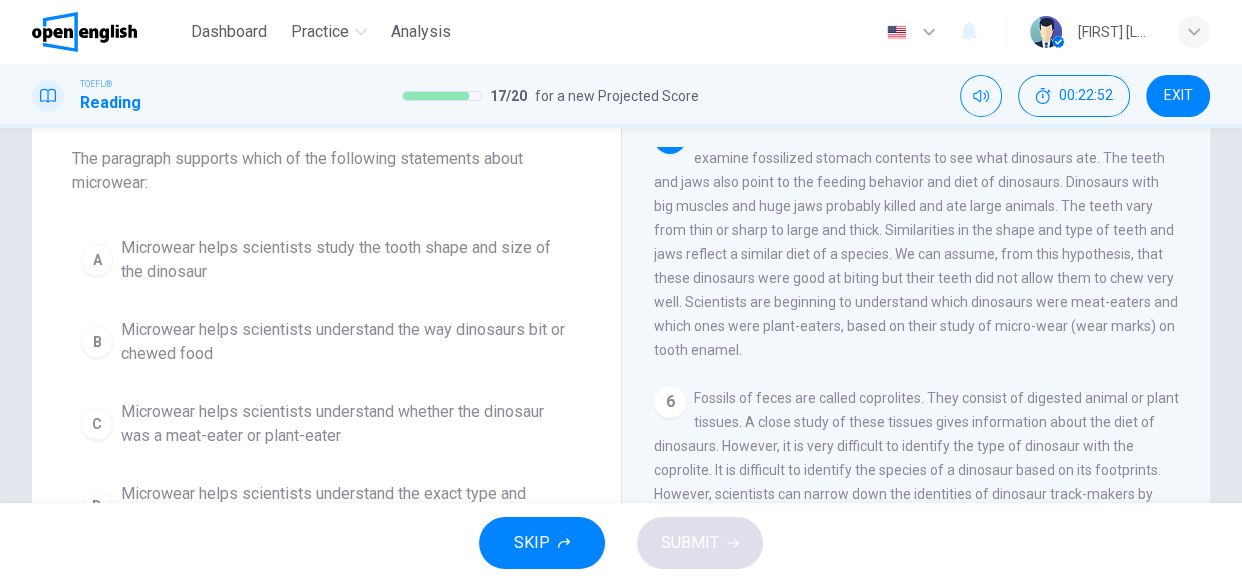 click on "Microwear helps scientists understand whether the dinosaur was a meat-eater or plant-eater" at bounding box center [346, 424] 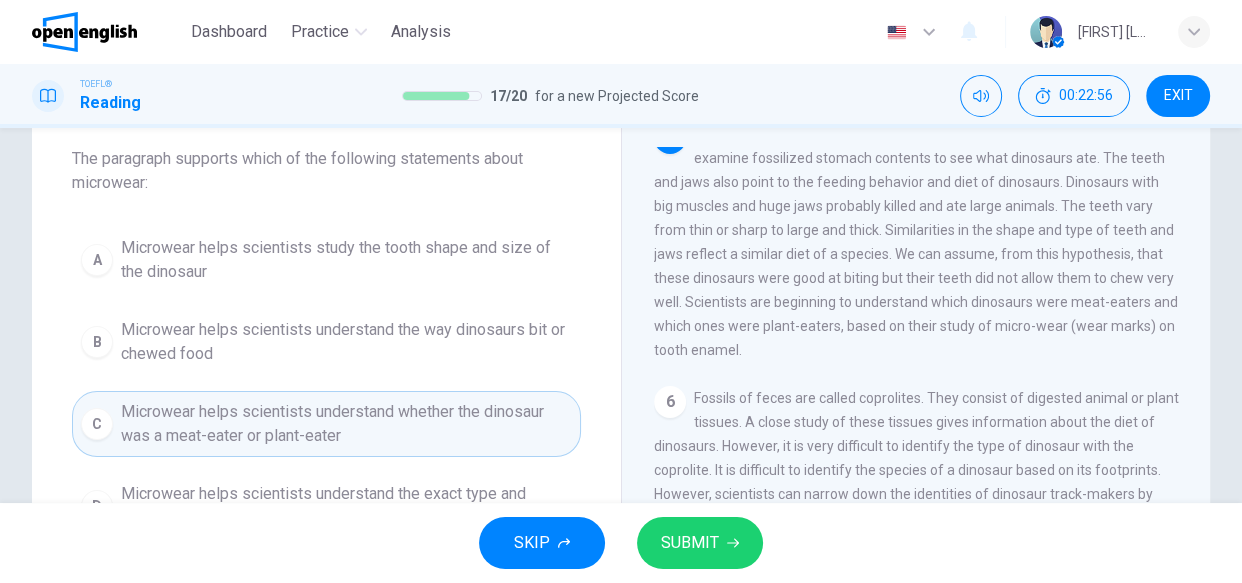 scroll, scrollTop: 145, scrollLeft: 0, axis: vertical 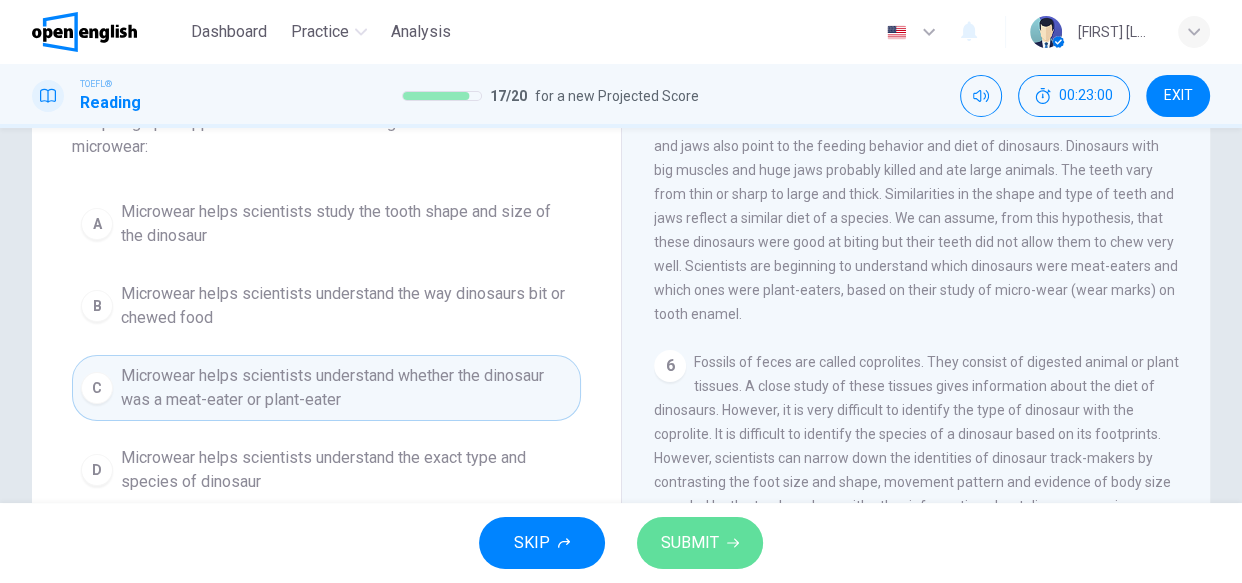 click on "SUBMIT" at bounding box center (690, 543) 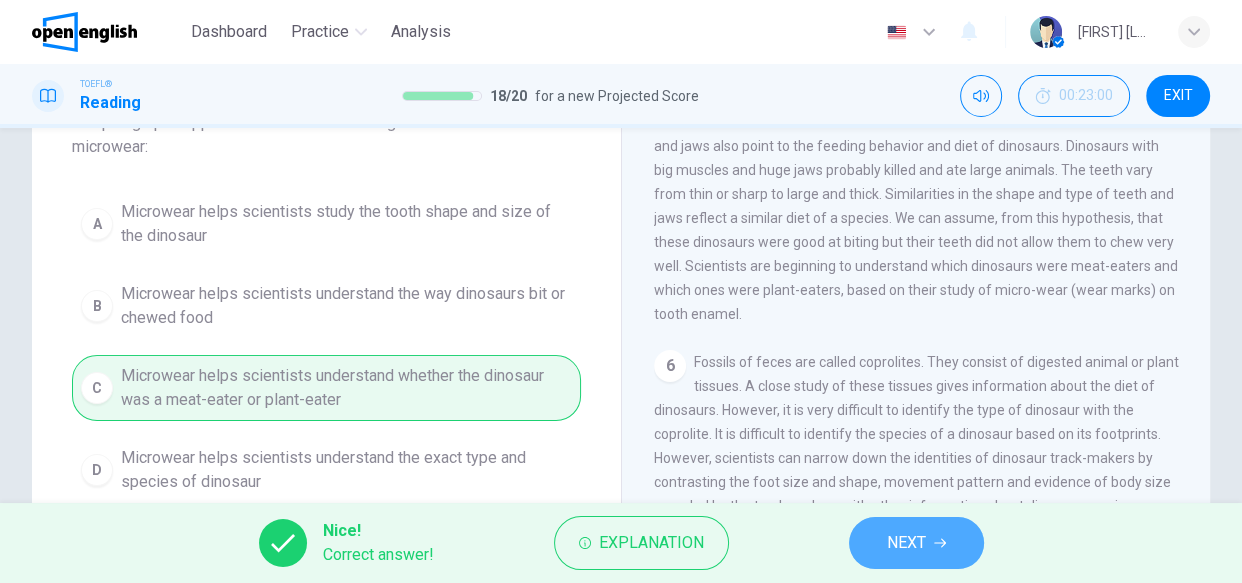 click on "NEXT" at bounding box center (906, 543) 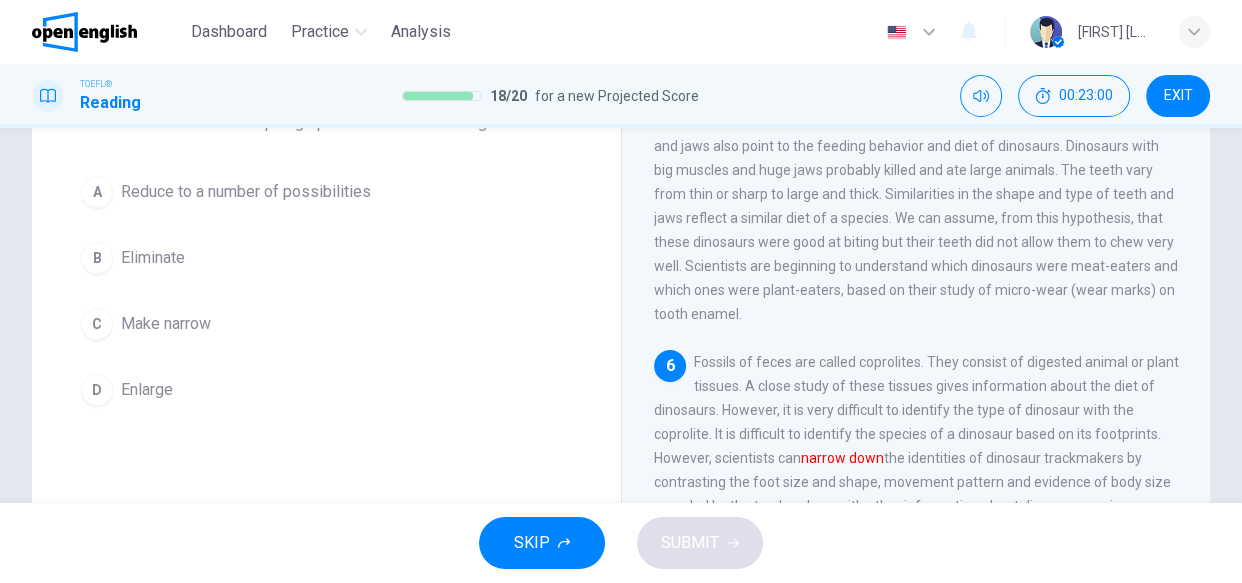 scroll, scrollTop: 862, scrollLeft: 0, axis: vertical 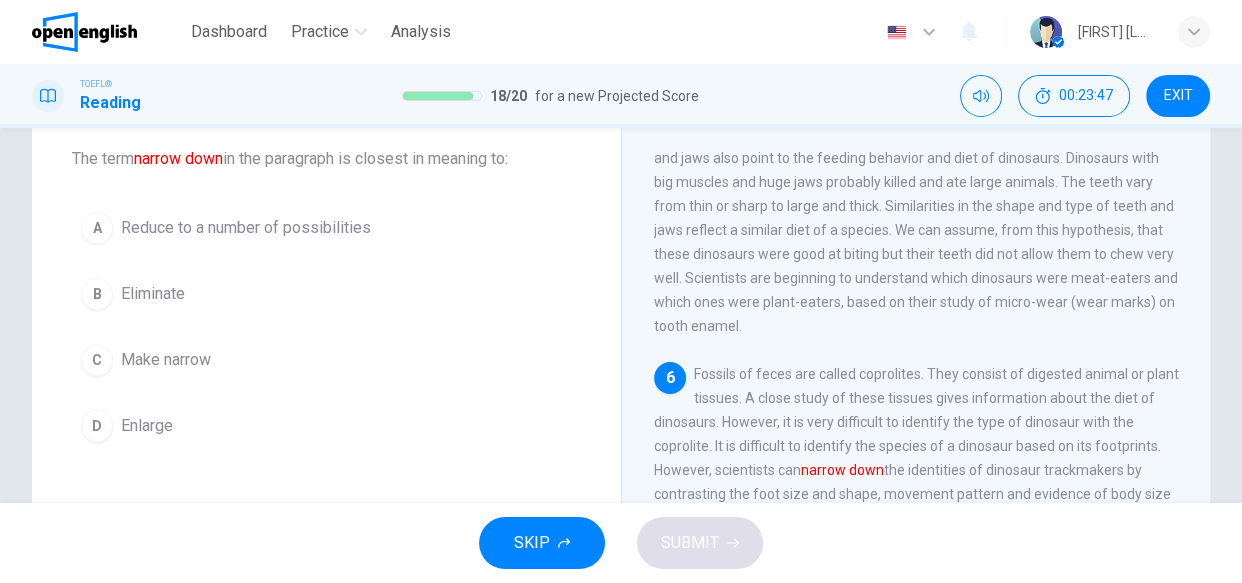 click on "Reduce to a number of possibilities" at bounding box center [246, 228] 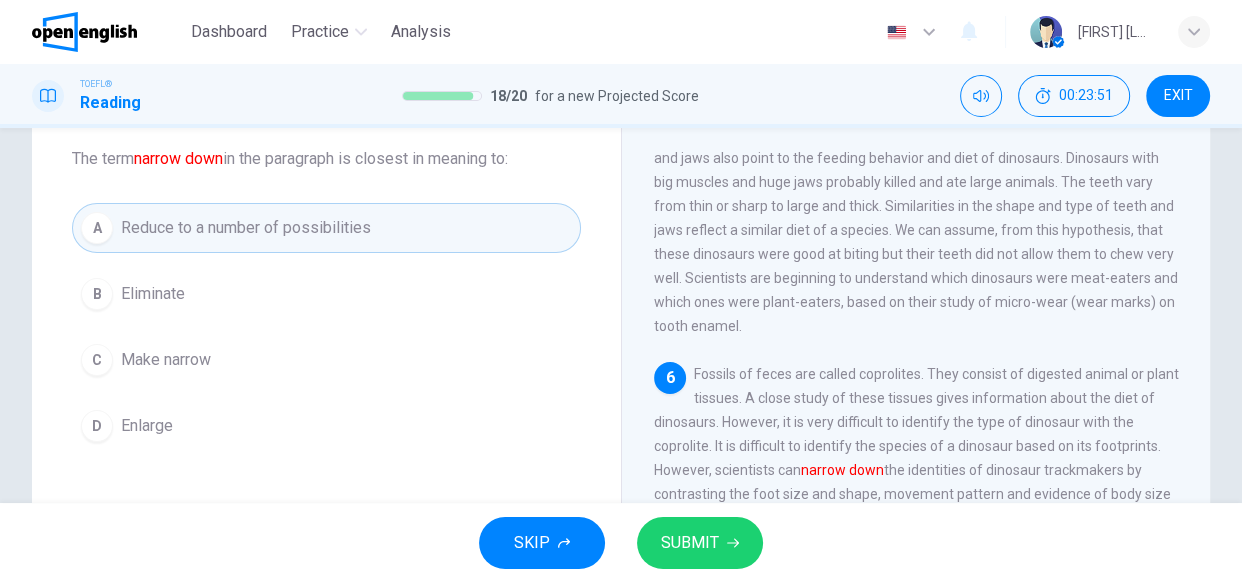 click on "SUBMIT" at bounding box center [690, 543] 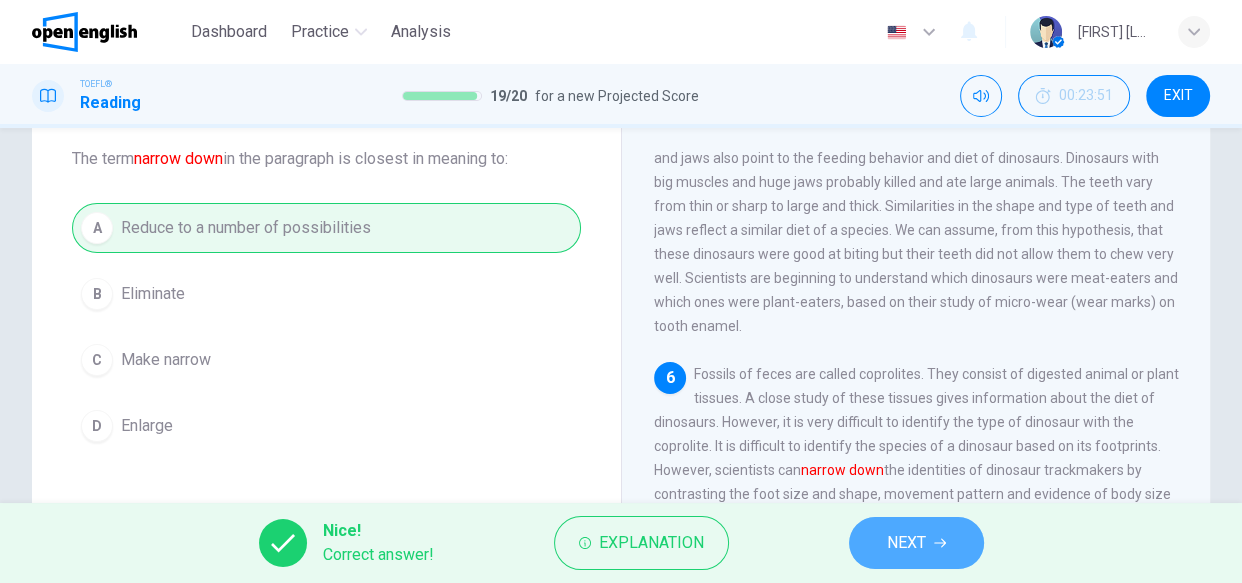 click on "NEXT" at bounding box center (916, 543) 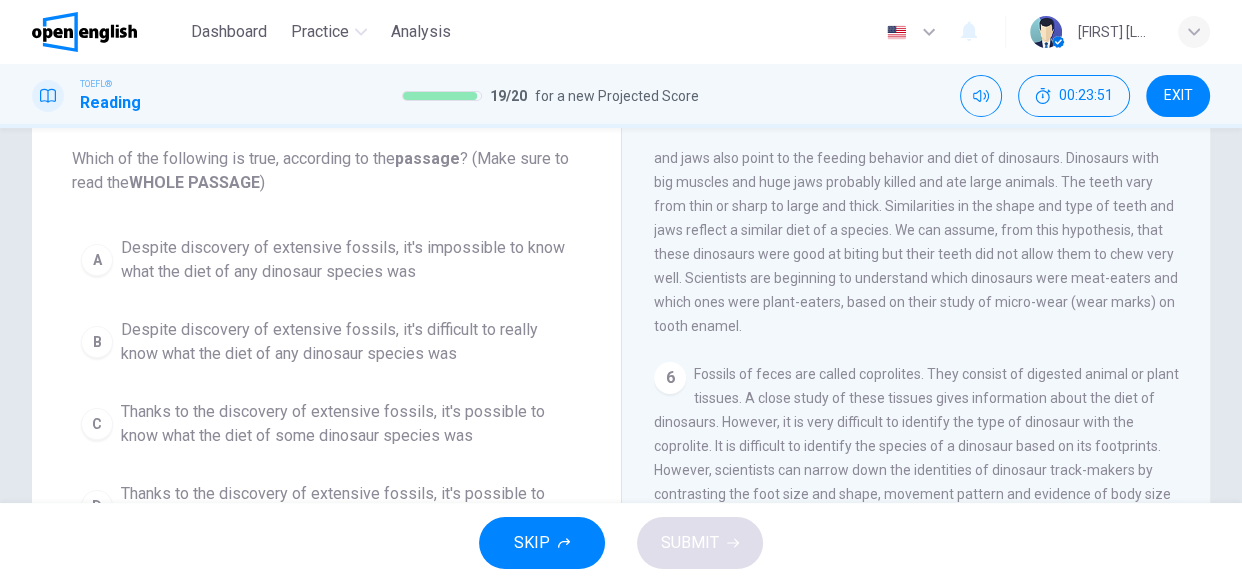 scroll, scrollTop: 0, scrollLeft: 0, axis: both 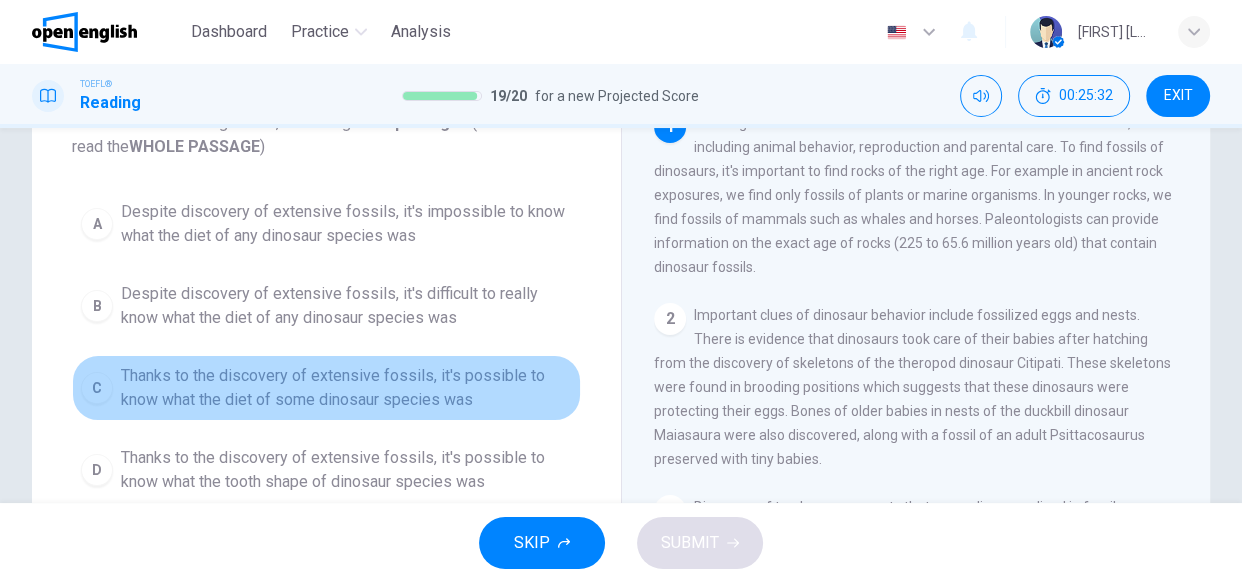 click on "Thanks to the discovery of extensive fossils, it's possible to know what the diet of some dinosaur species was" at bounding box center [346, 388] 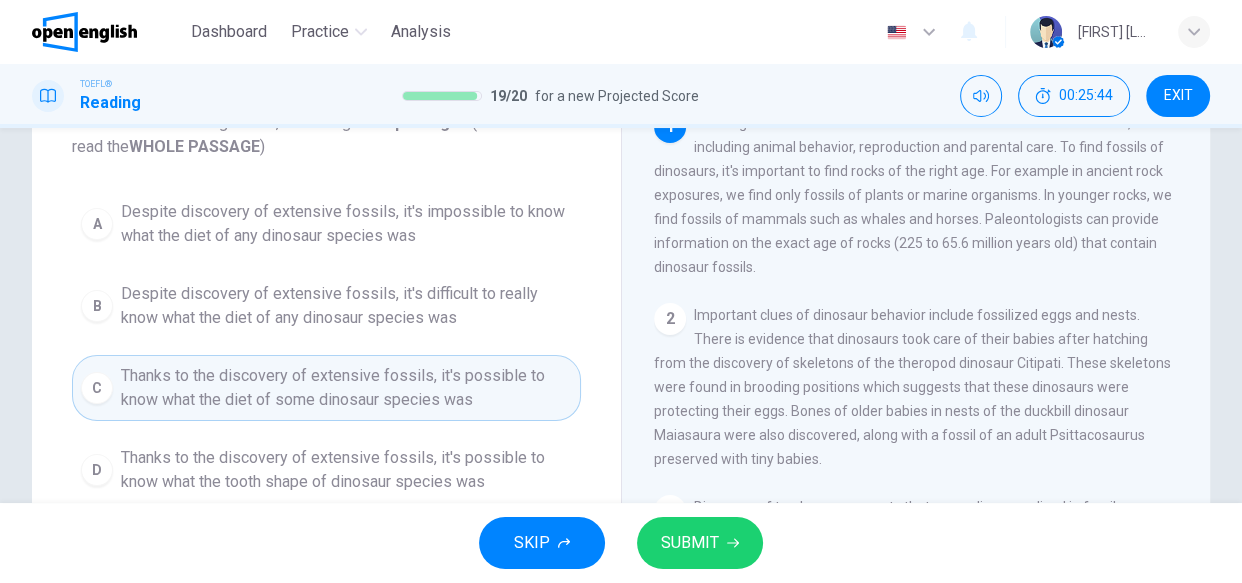 scroll, scrollTop: 0, scrollLeft: 0, axis: both 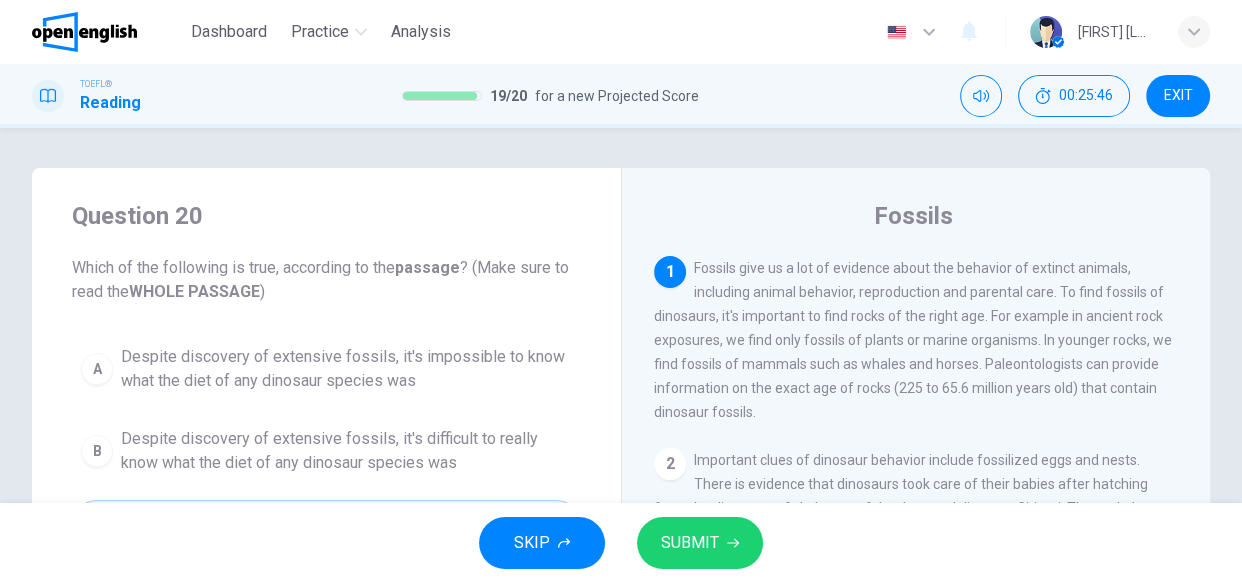 click on "SUBMIT" at bounding box center [690, 543] 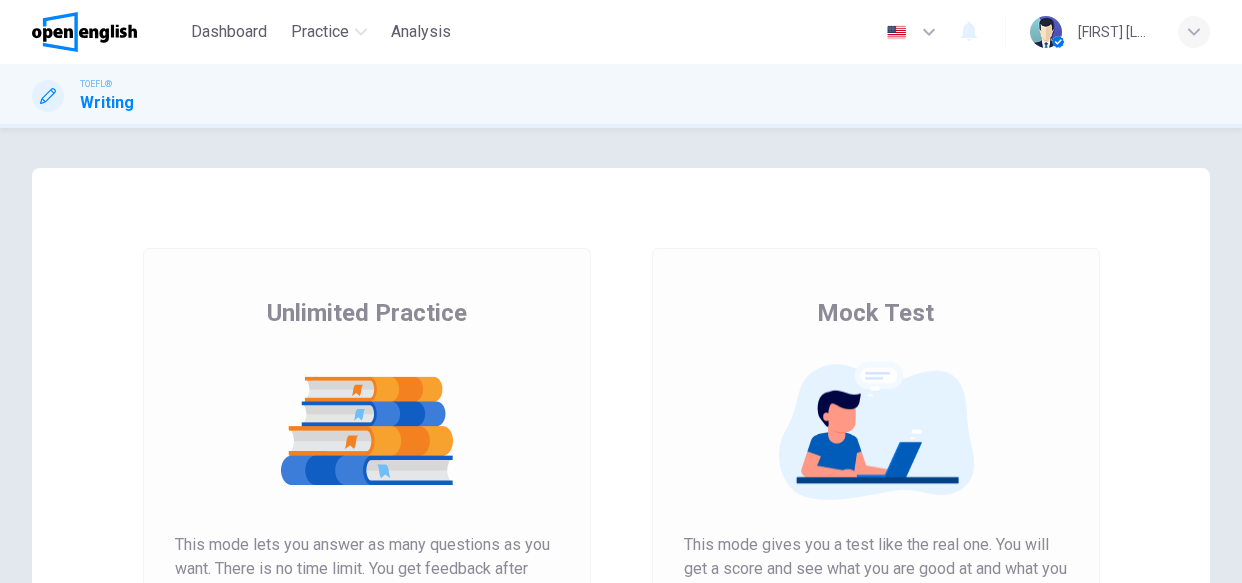 scroll, scrollTop: 0, scrollLeft: 0, axis: both 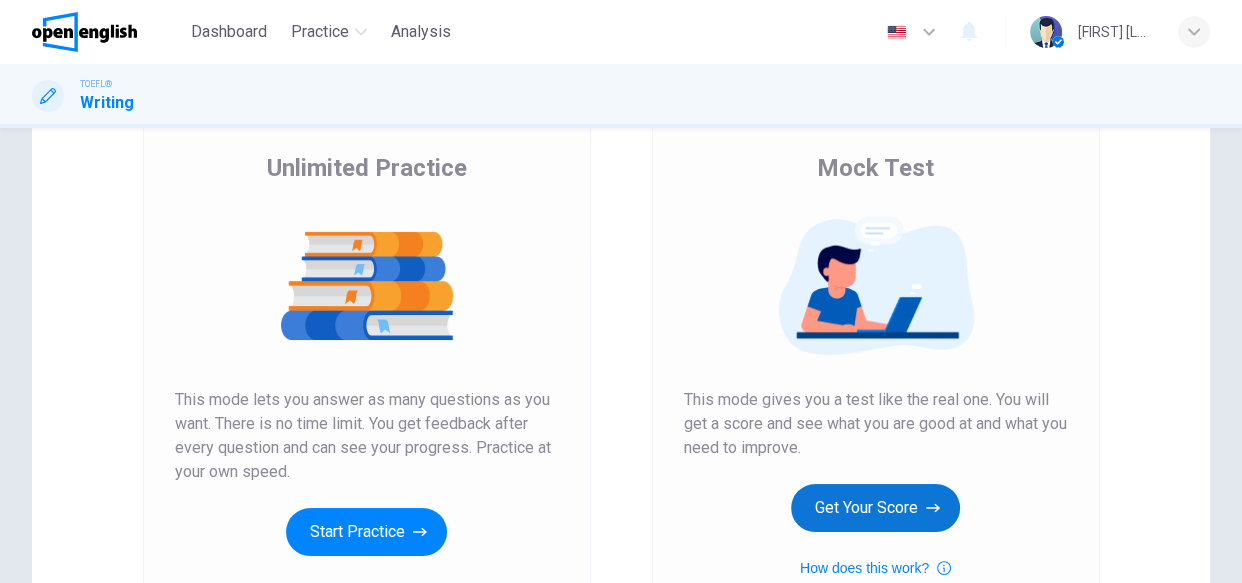 click on "Get Your Score" at bounding box center [875, 508] 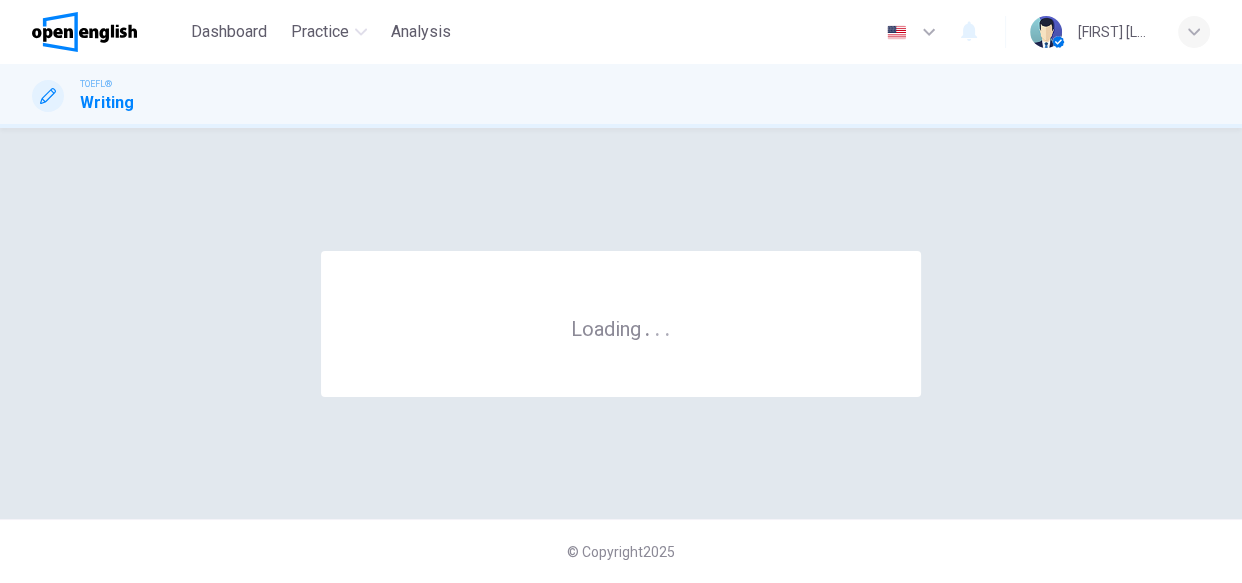 scroll, scrollTop: 0, scrollLeft: 0, axis: both 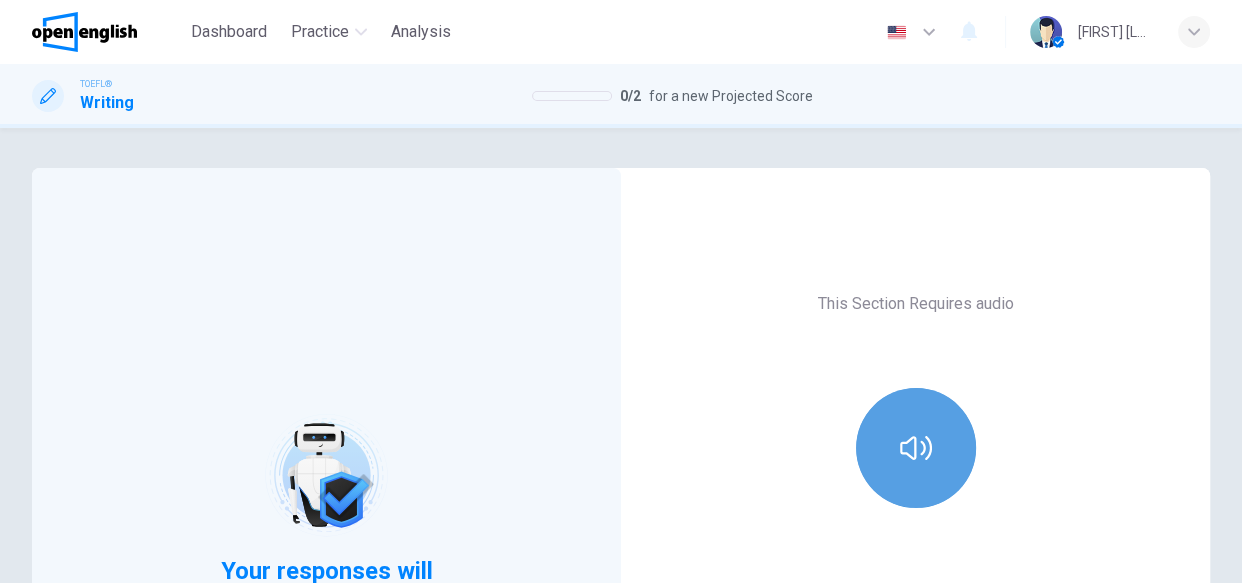 click at bounding box center (916, 448) 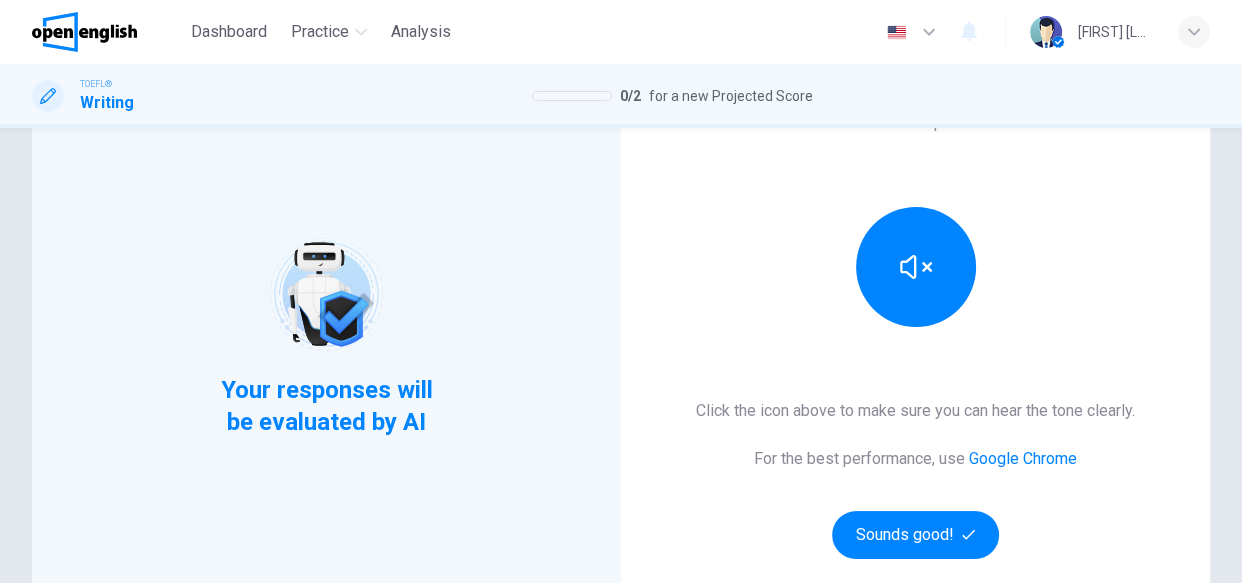 scroll, scrollTop: 218, scrollLeft: 0, axis: vertical 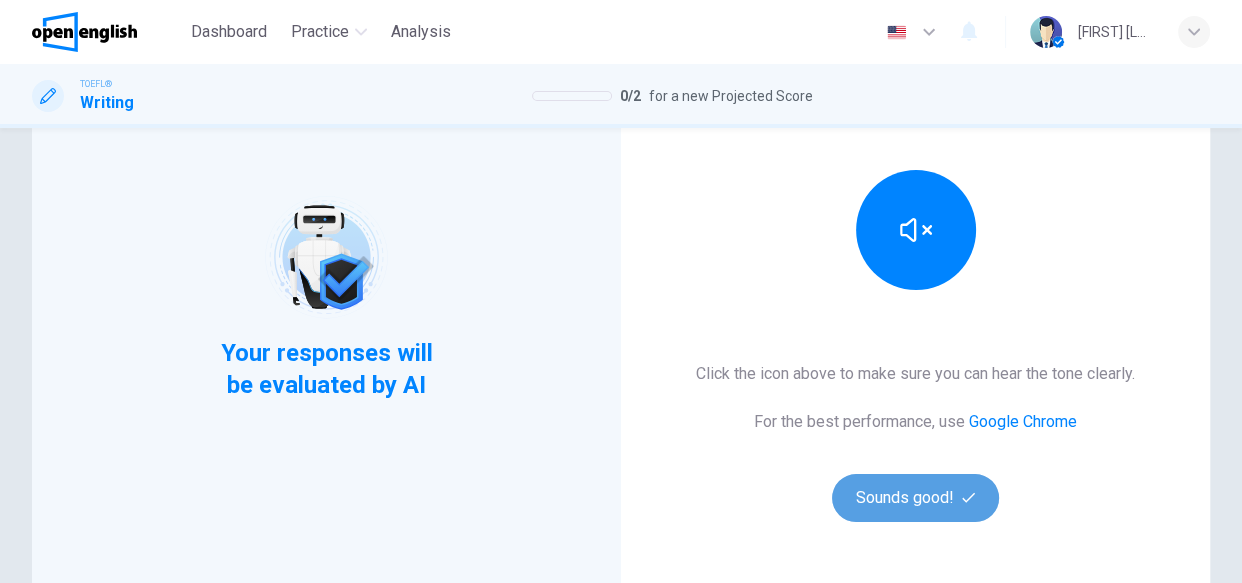 click on "Sounds good!" at bounding box center (916, 498) 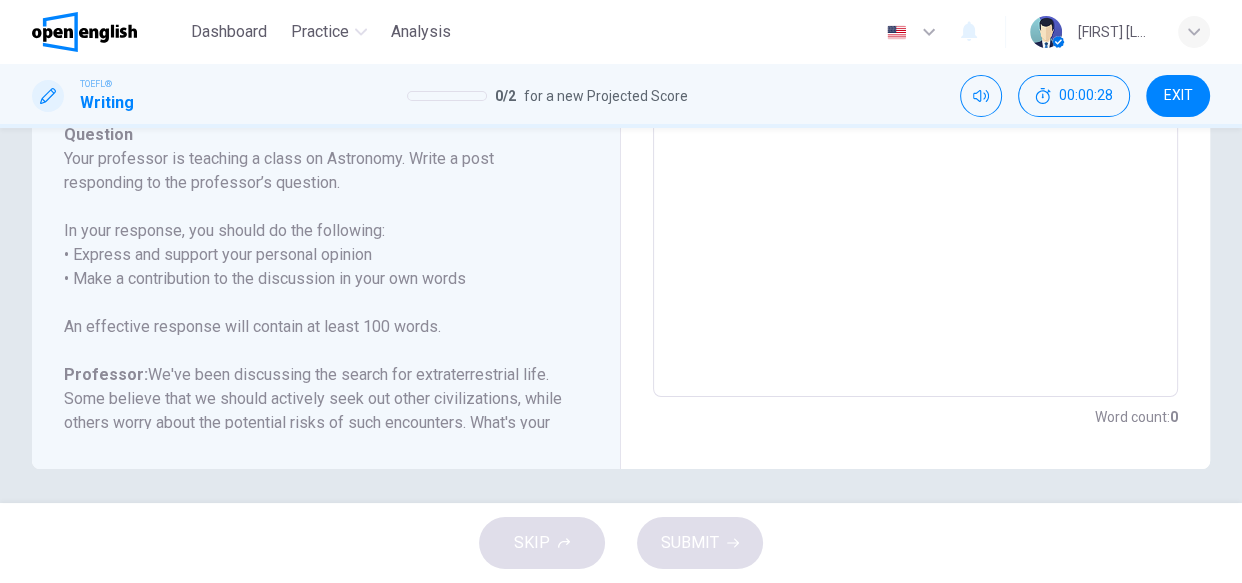 scroll, scrollTop: 515, scrollLeft: 0, axis: vertical 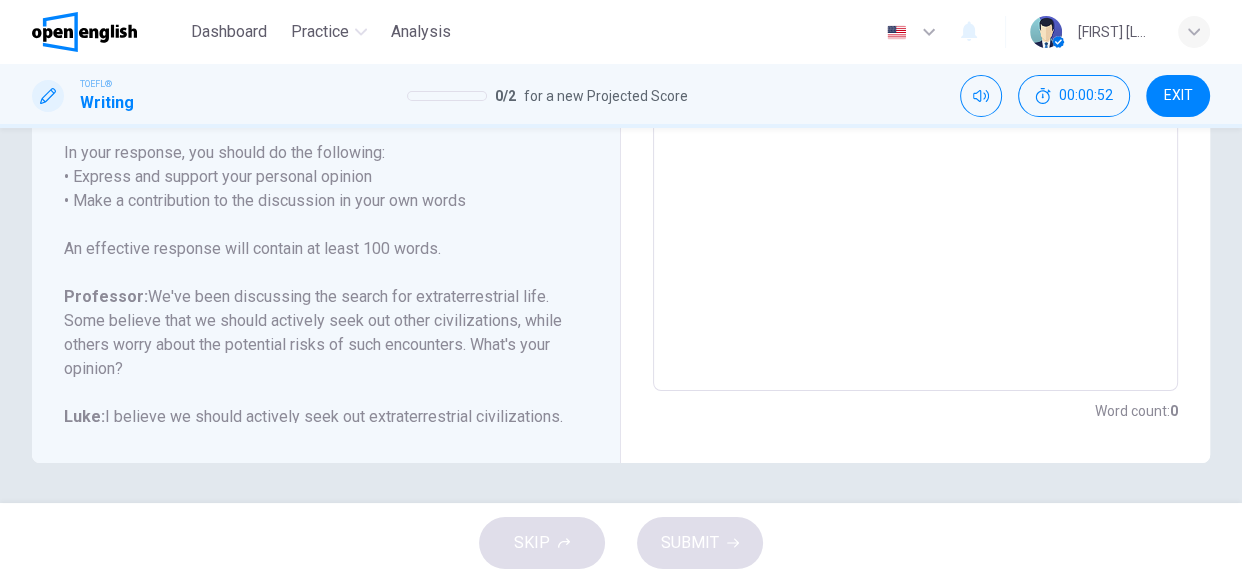 click on "Question   1 Question Type :   Writing for an Academic Discussion Directions For this task, you will read an online discussion. A professor has posted a question about a topic, and some classmates have responded with their ideas. Write a response that contributes to the discussion. You will have  10 minutes  to write your response.  It is important to use your own words in the response. Including memorized reasons or examples will result in a lower score. Question : Your professor is teaching a class on Astronomy. Write a post responding to the professor’s question. In your response, you should do the following:
• Express and support your personal opinion
• Make a contribution to the discussion in your own words An effective response will contain at least 100 words. Professor:  We've been discussing the search for extraterrestrial life. Some believe that we should actively seek out other civilizations, while others worry about the potential risks of such encounters. What's your opinion? Luke: Aria:" at bounding box center (334, 58) 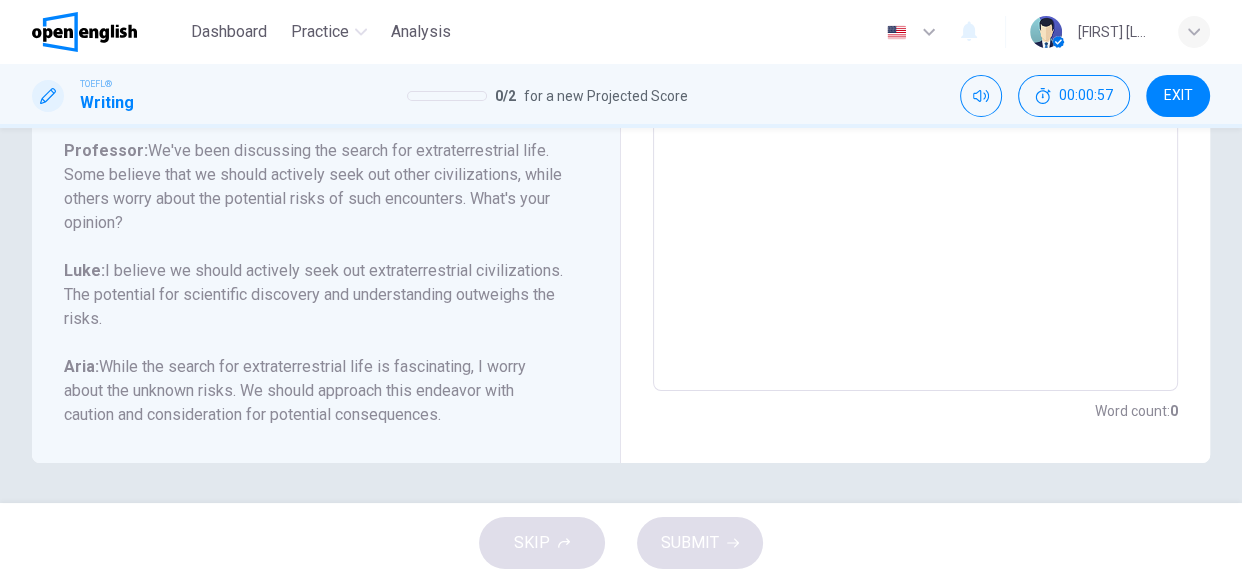 scroll, scrollTop: 221, scrollLeft: 0, axis: vertical 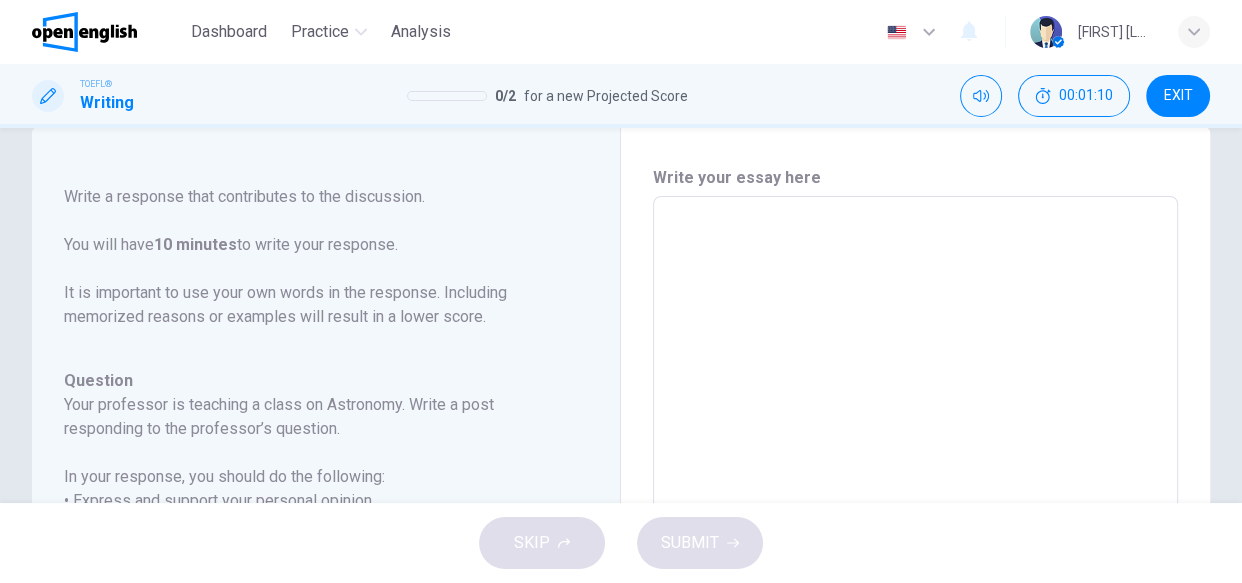 click at bounding box center (915, 530) 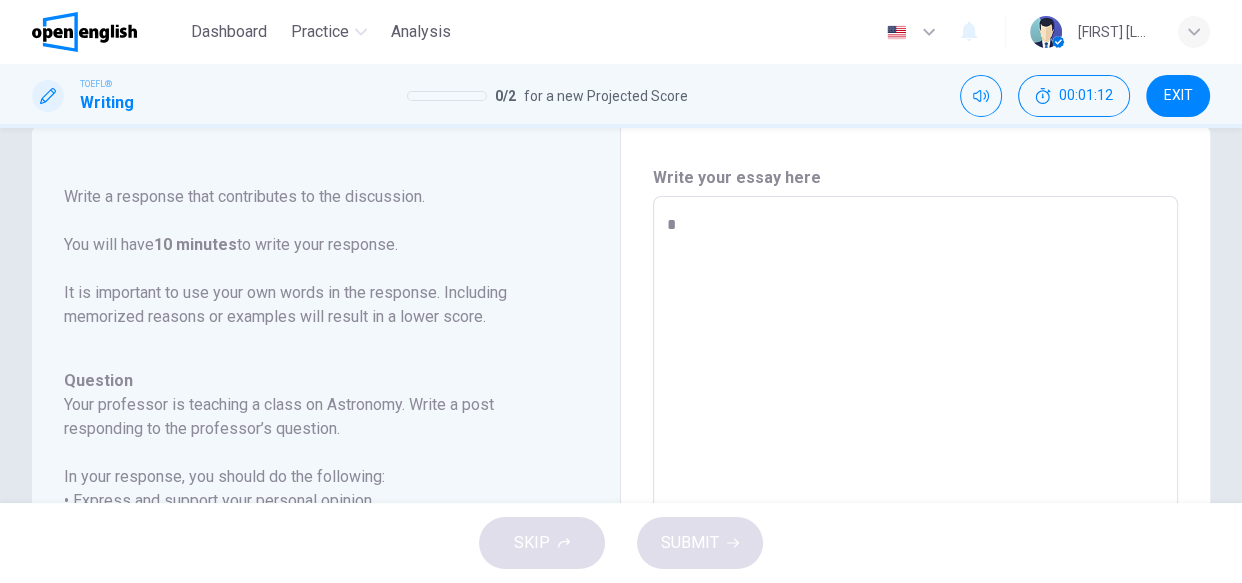 type on "**" 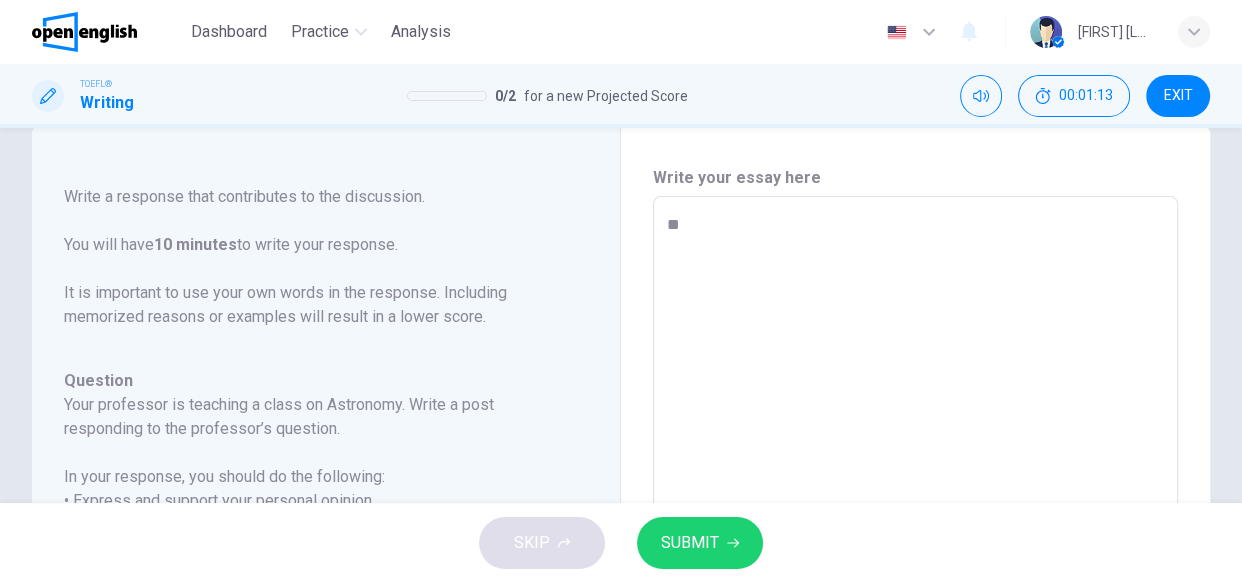 type on "*" 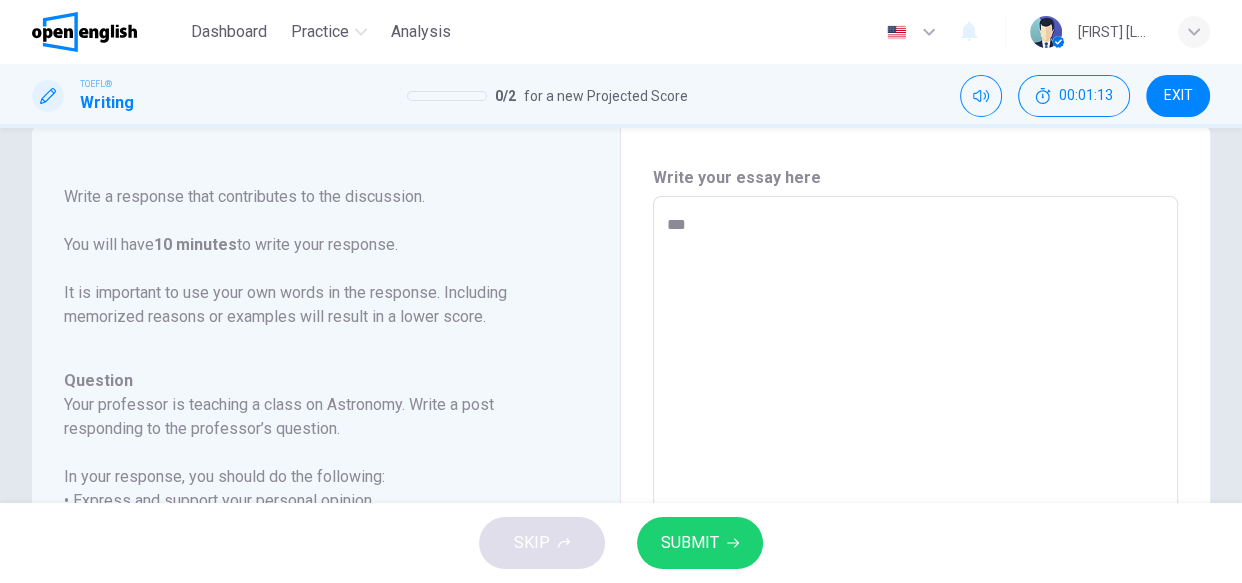 type on "*" 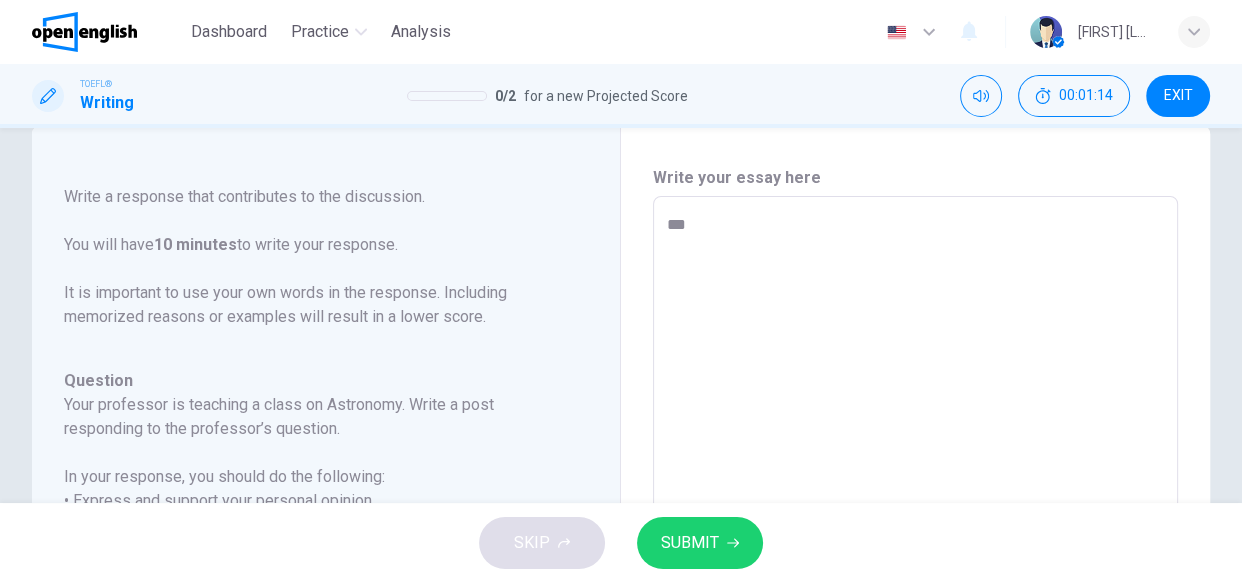 type on "****" 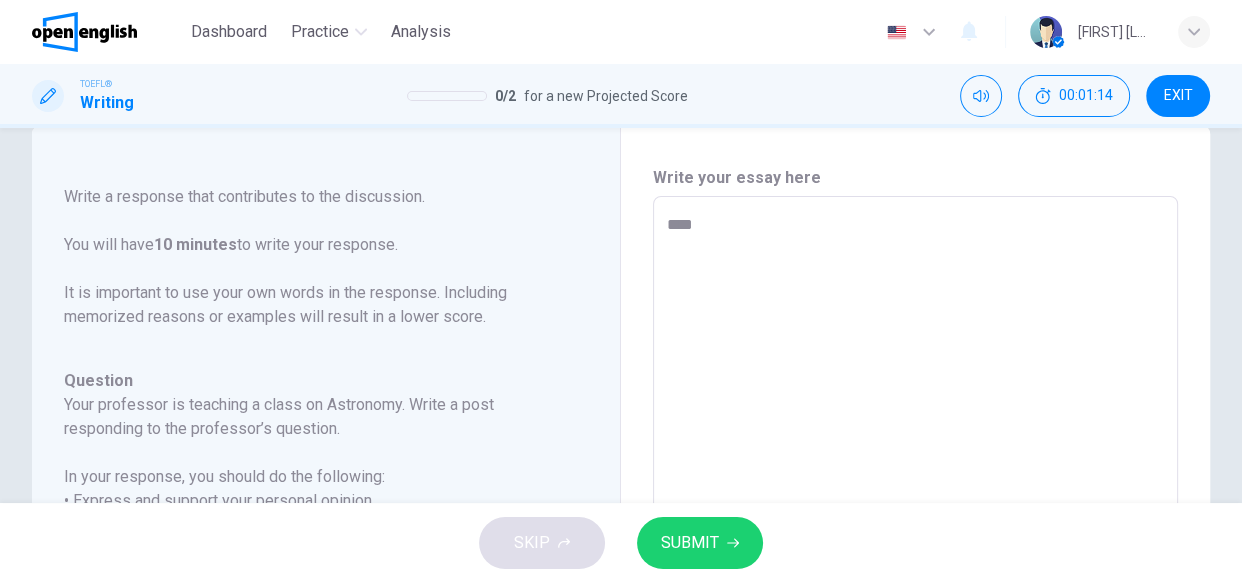 type on "*" 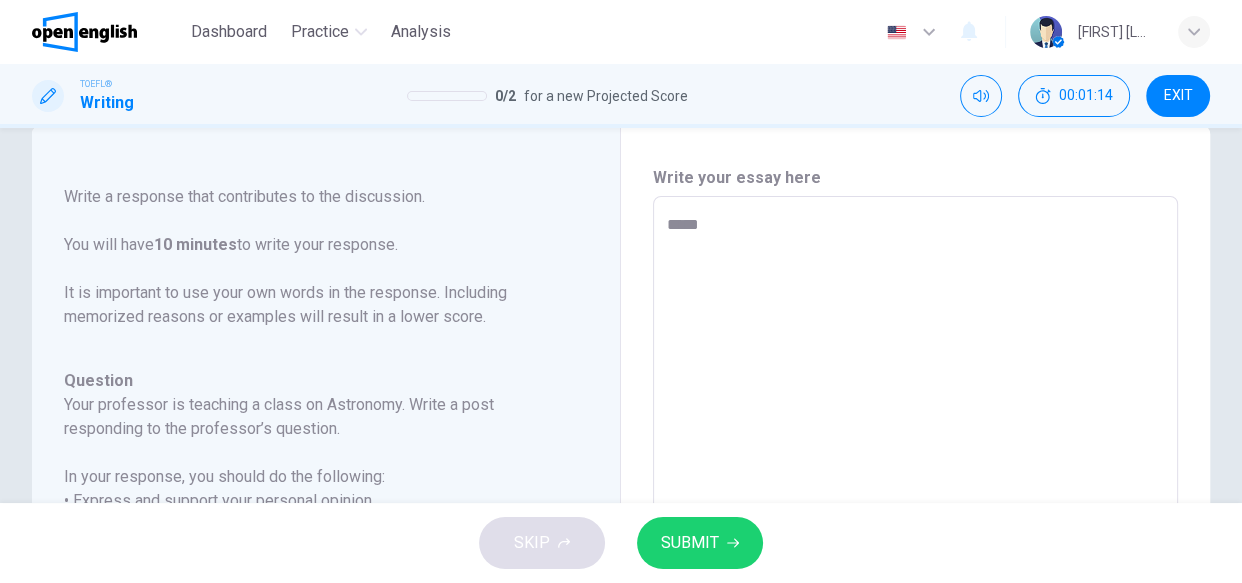type on "*" 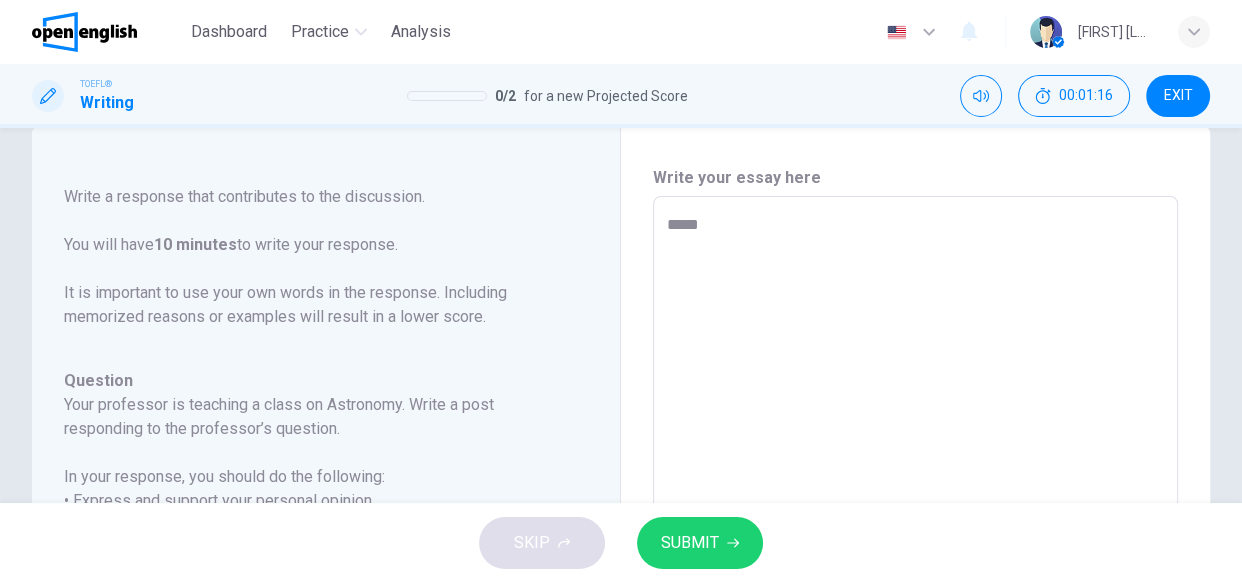 type on "******" 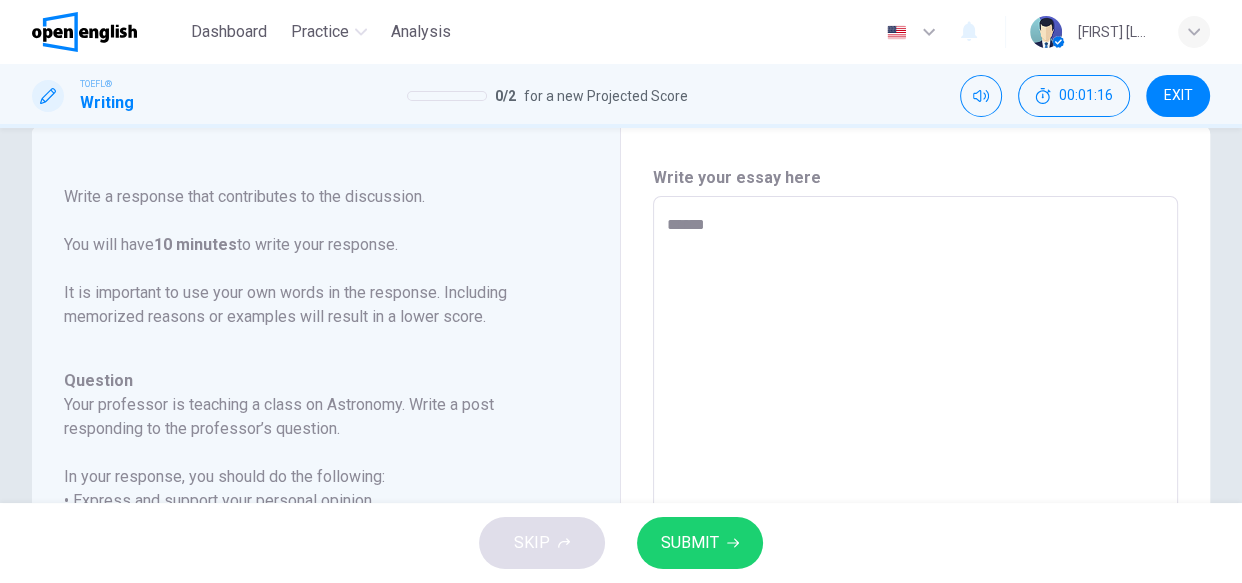 type on "*" 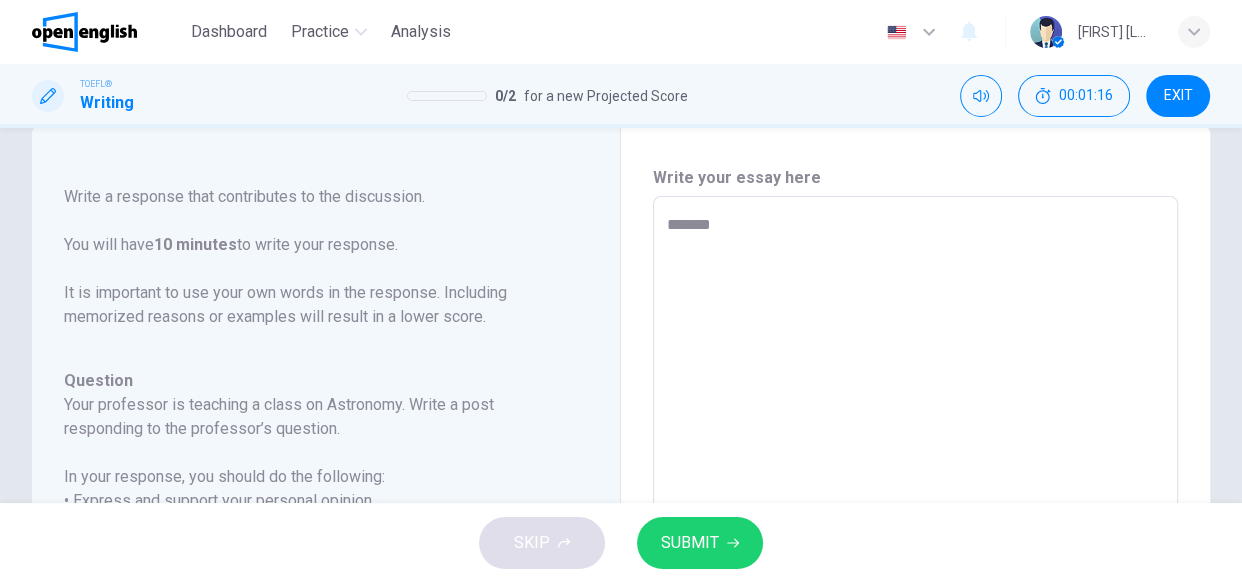 type on "*" 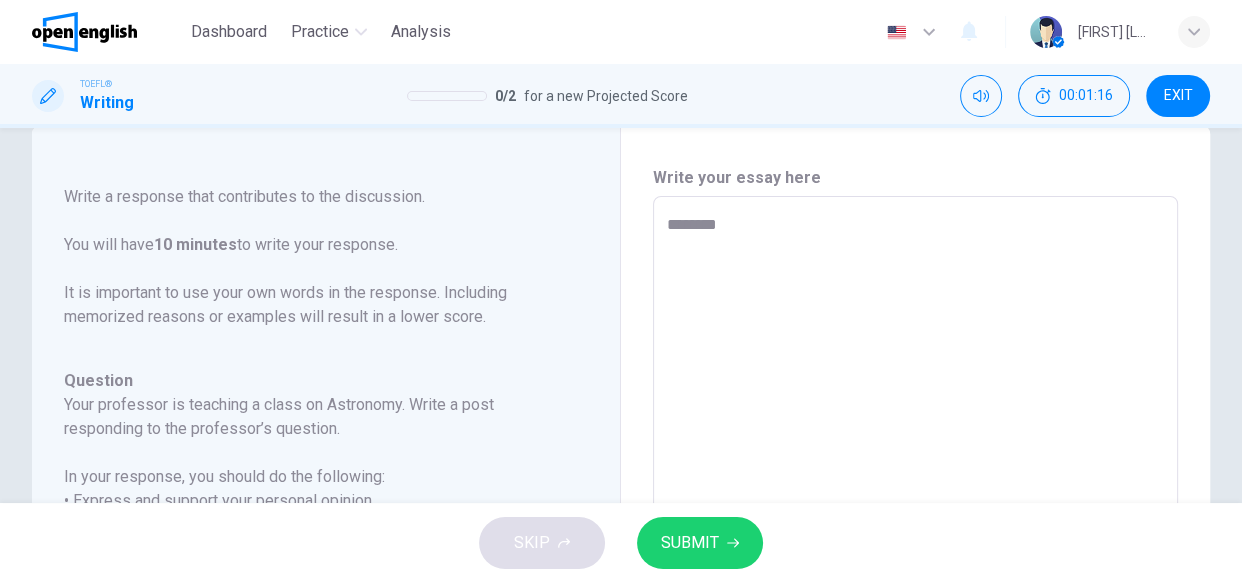 type on "*********" 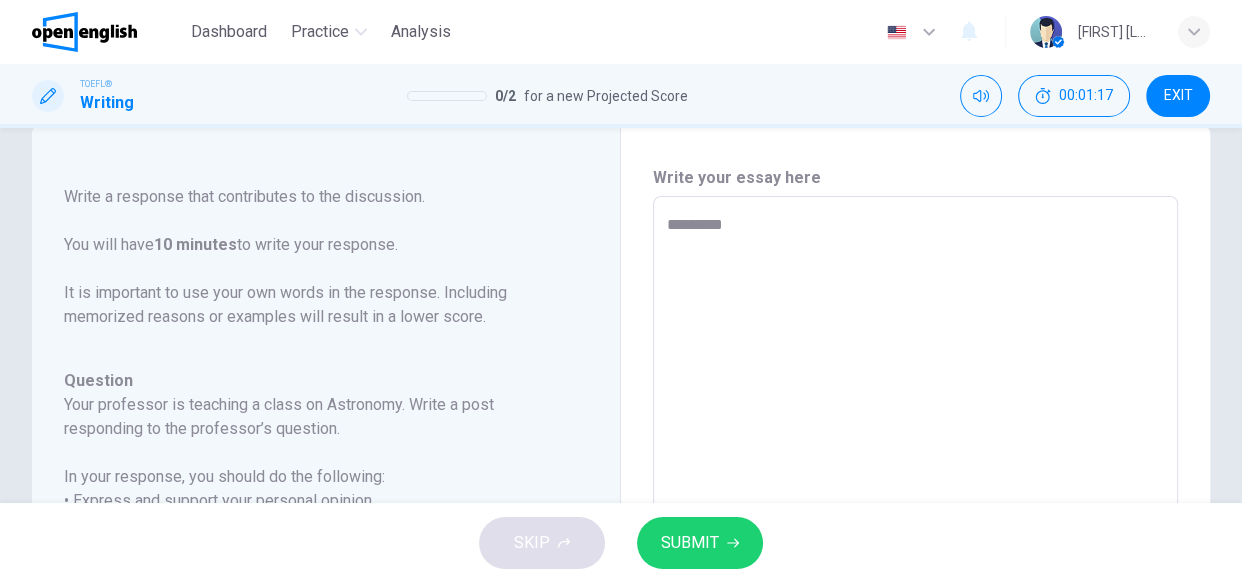 type on "*" 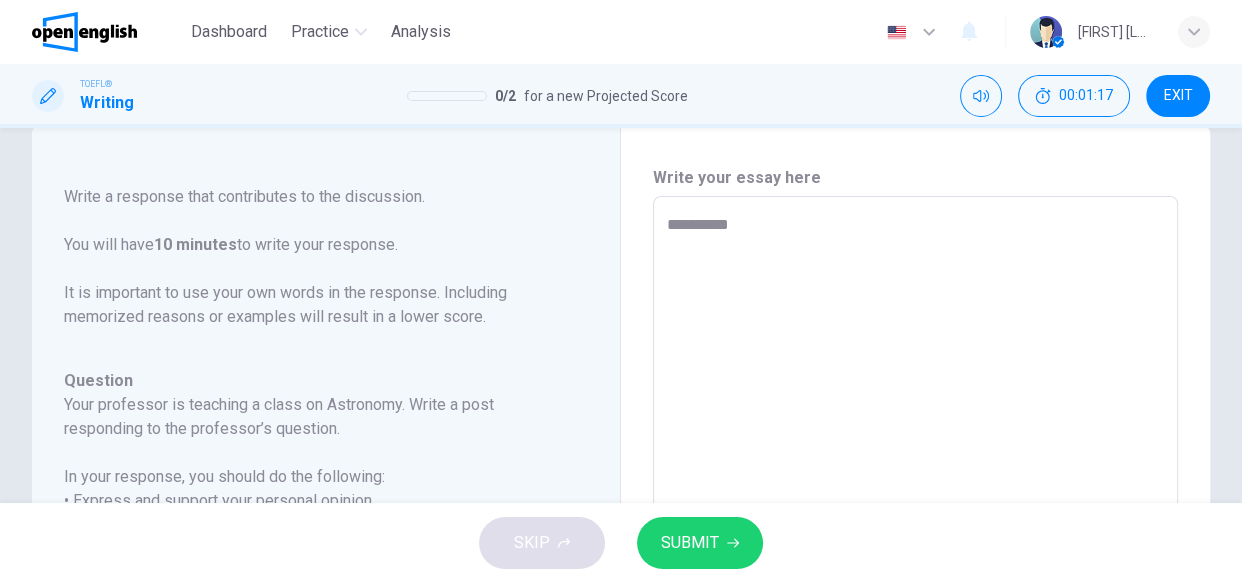 type on "**********" 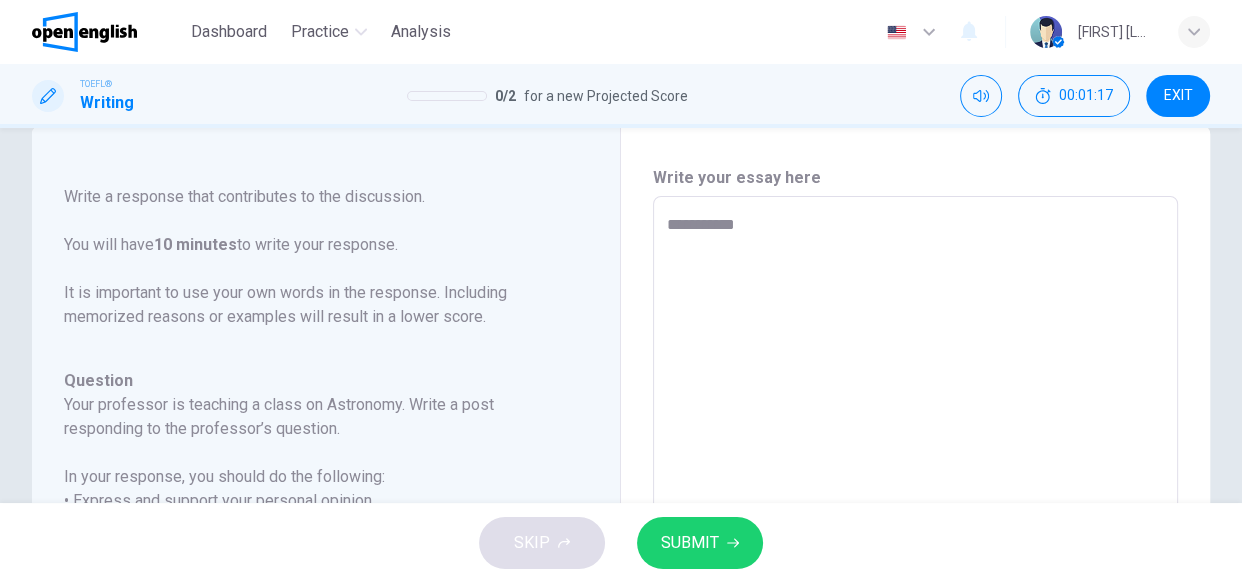 type on "*" 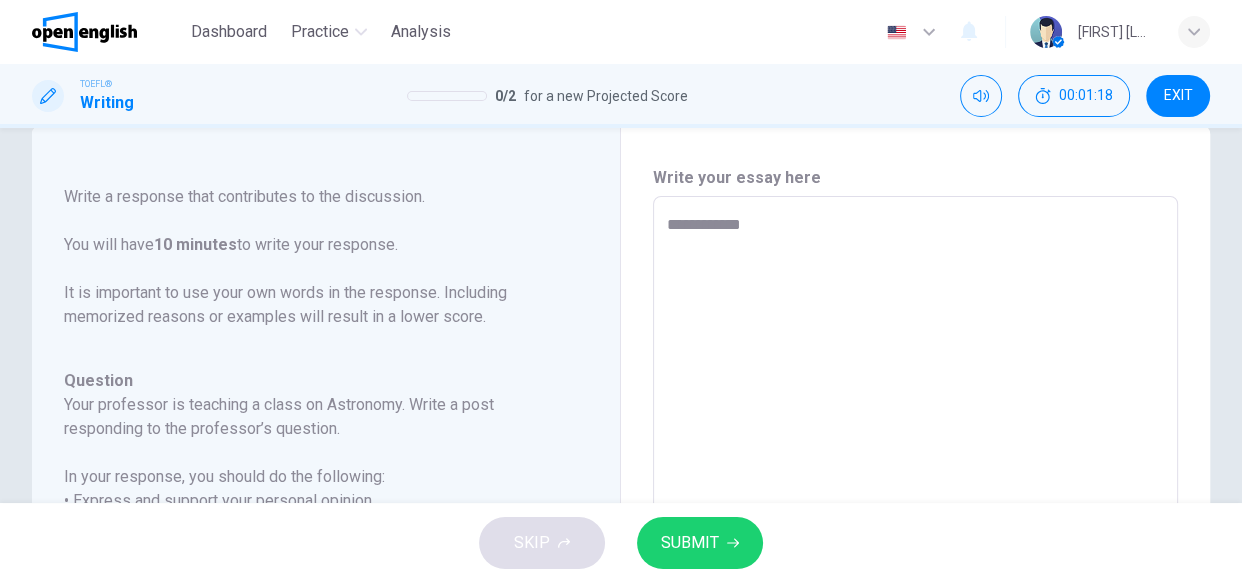 type on "**********" 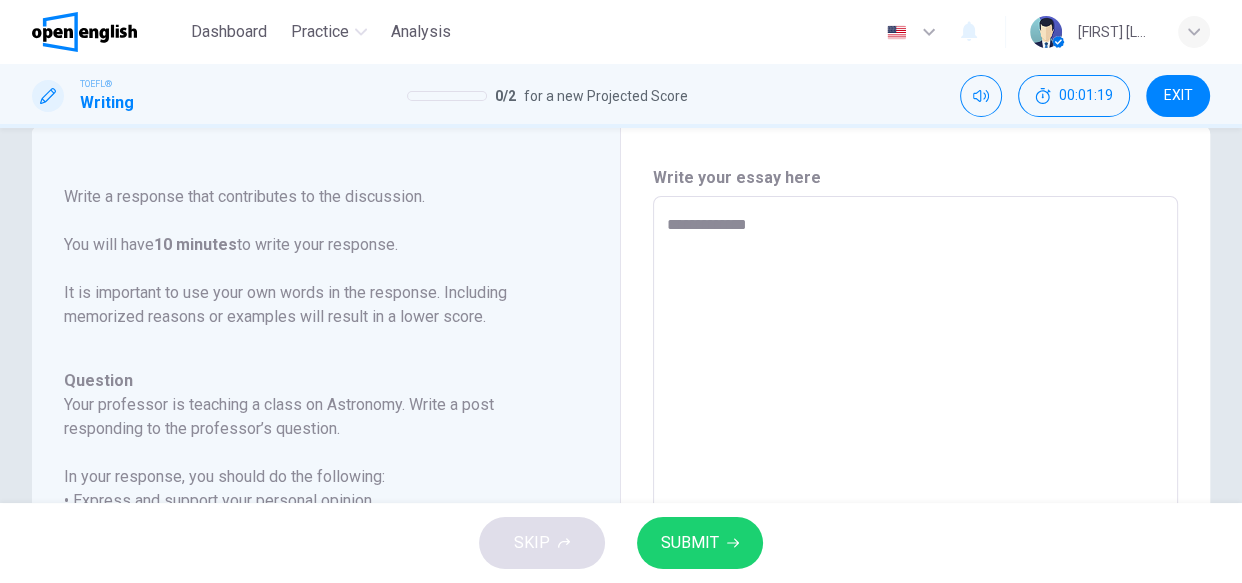 type on "*" 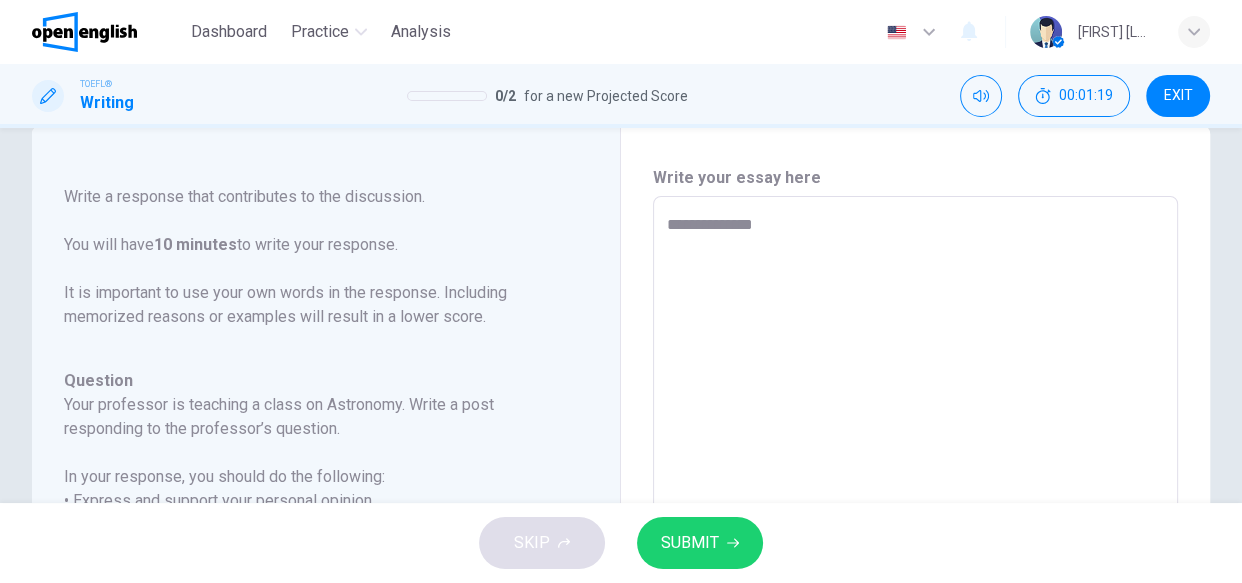 type on "**********" 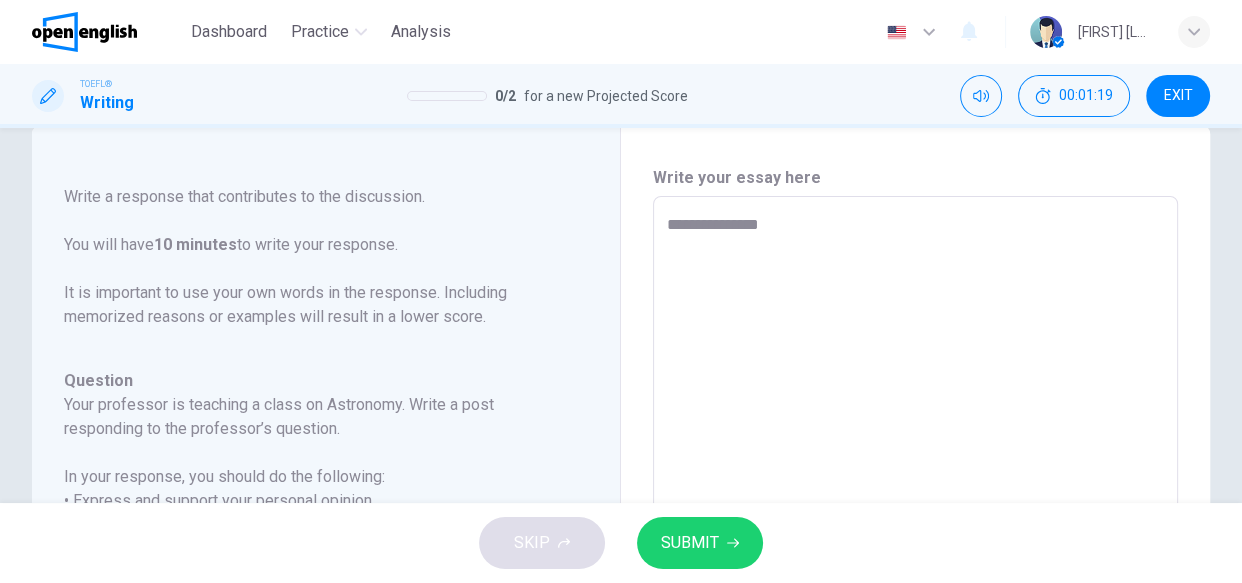 type on "*" 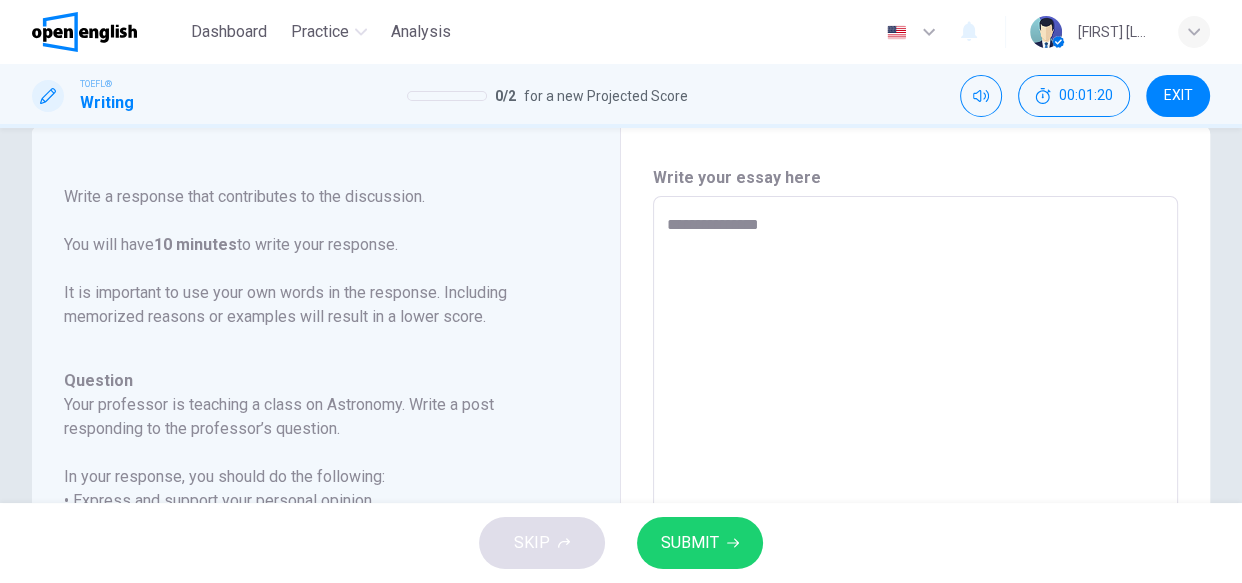 type on "**********" 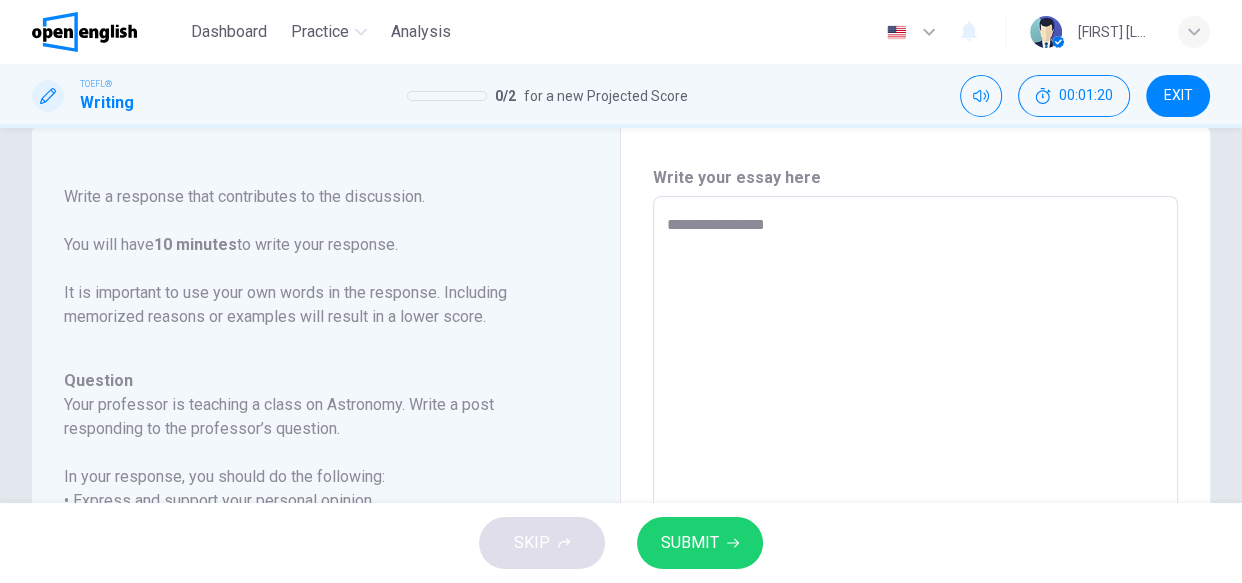 type on "*" 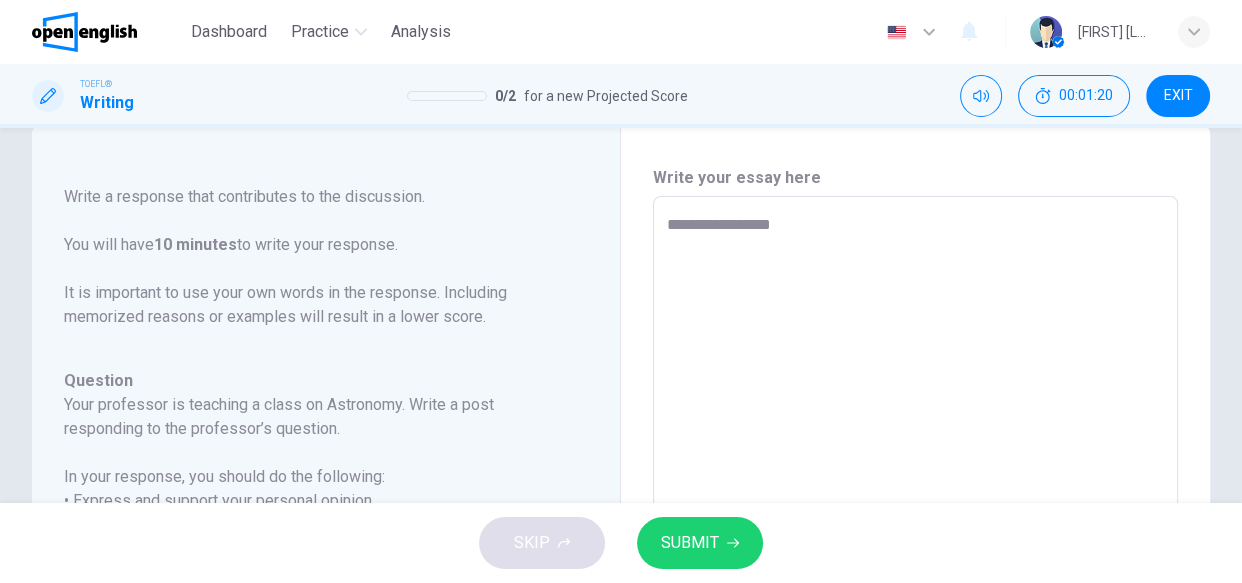 type on "*" 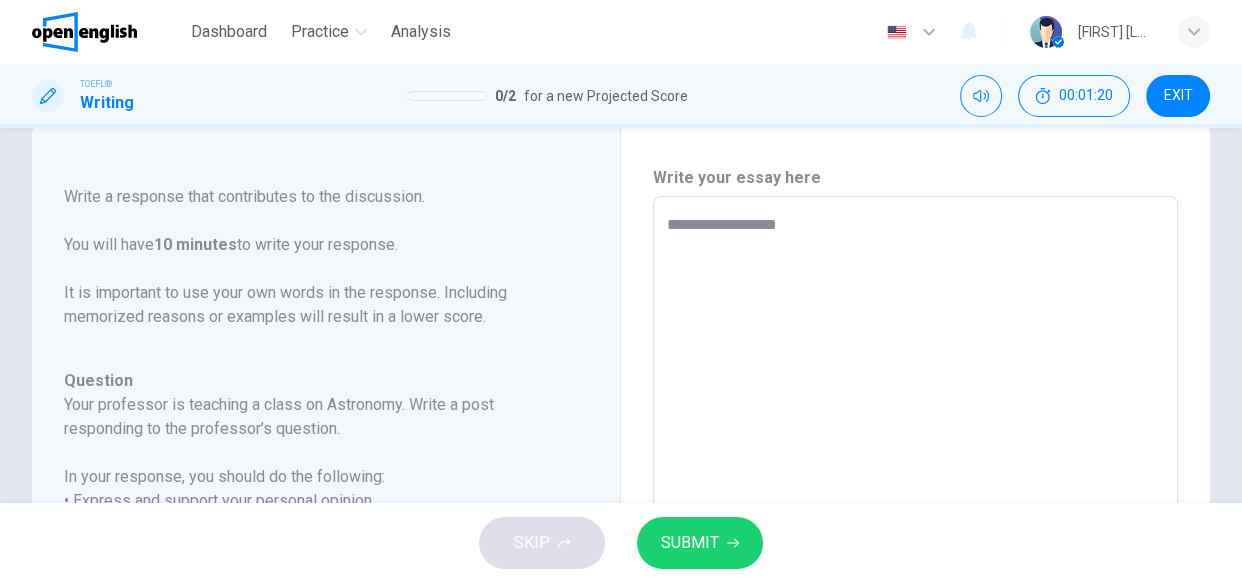 type on "*" 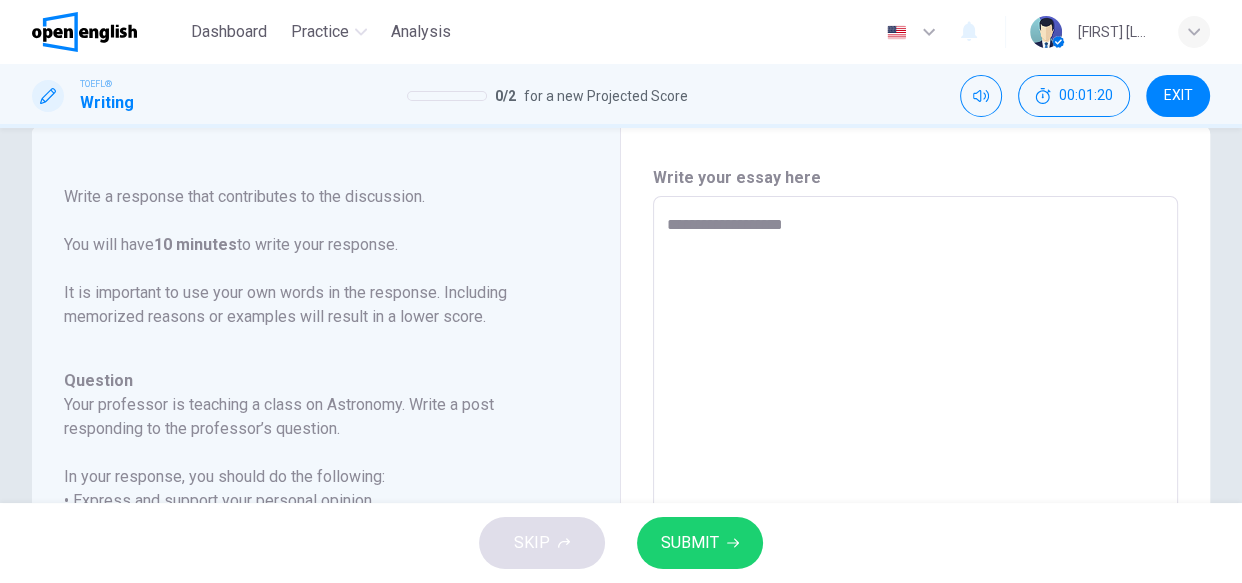 type on "*" 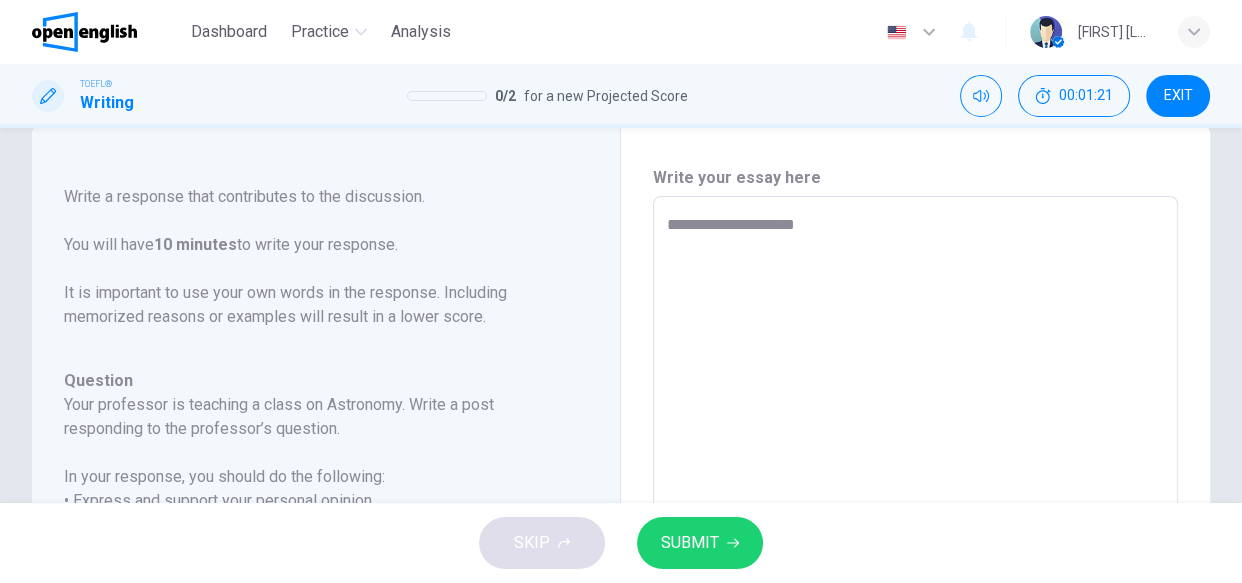 type on "**********" 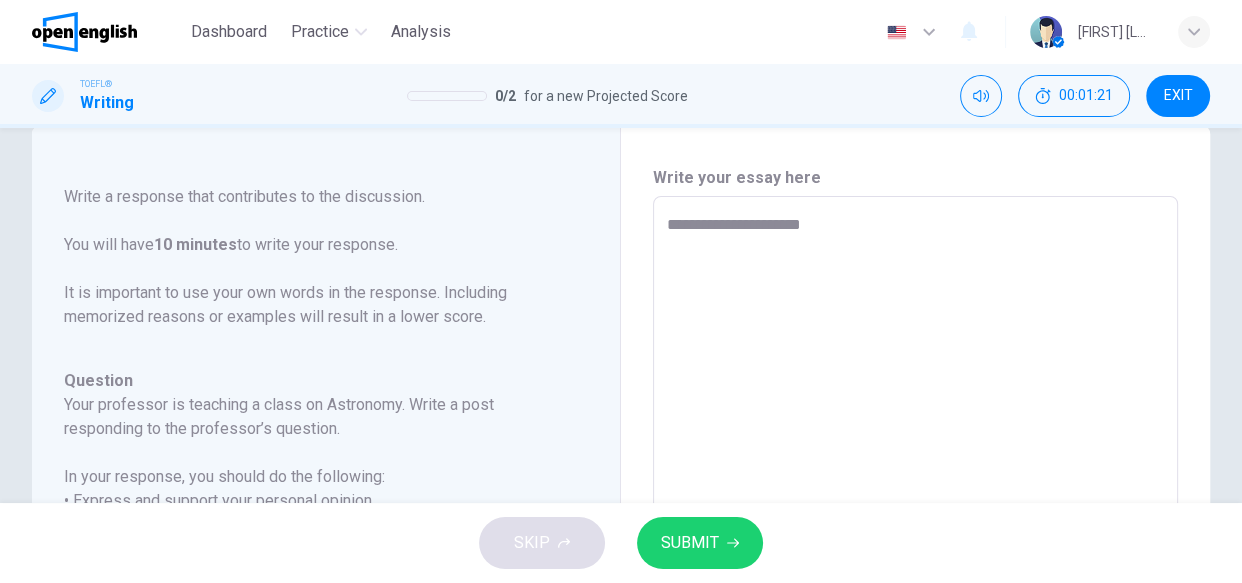 type on "*" 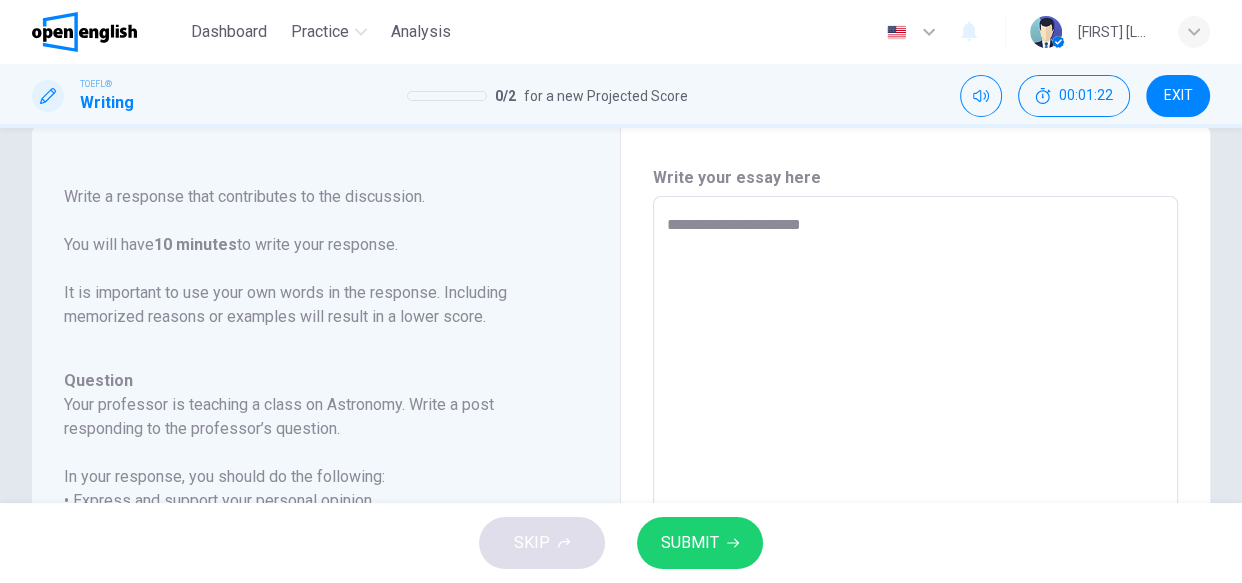 type on "**********" 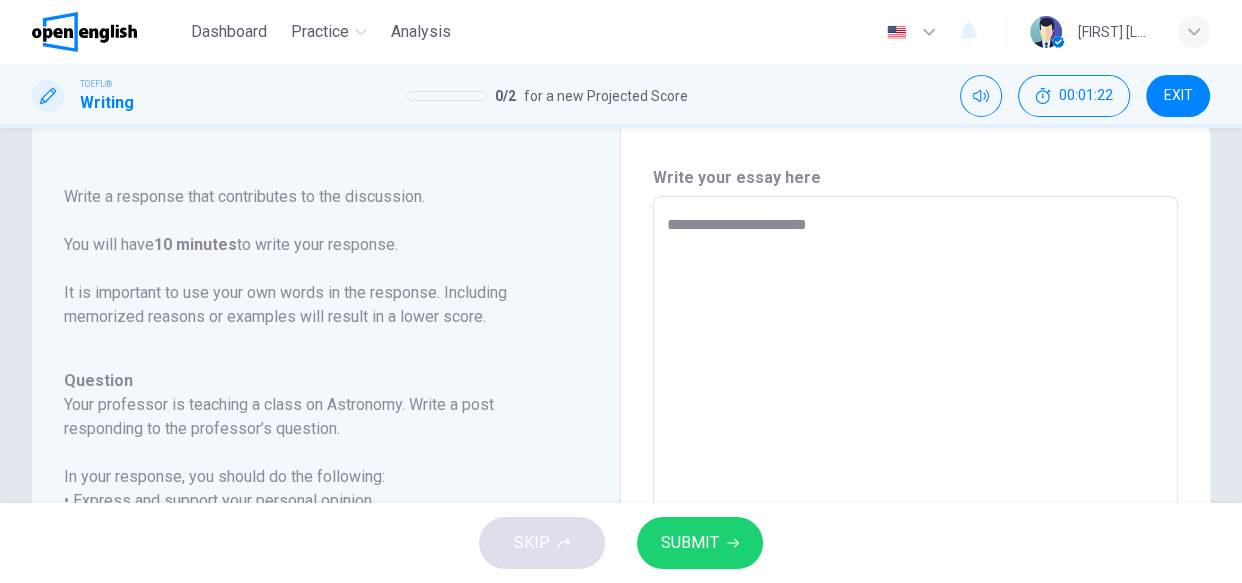 type on "*" 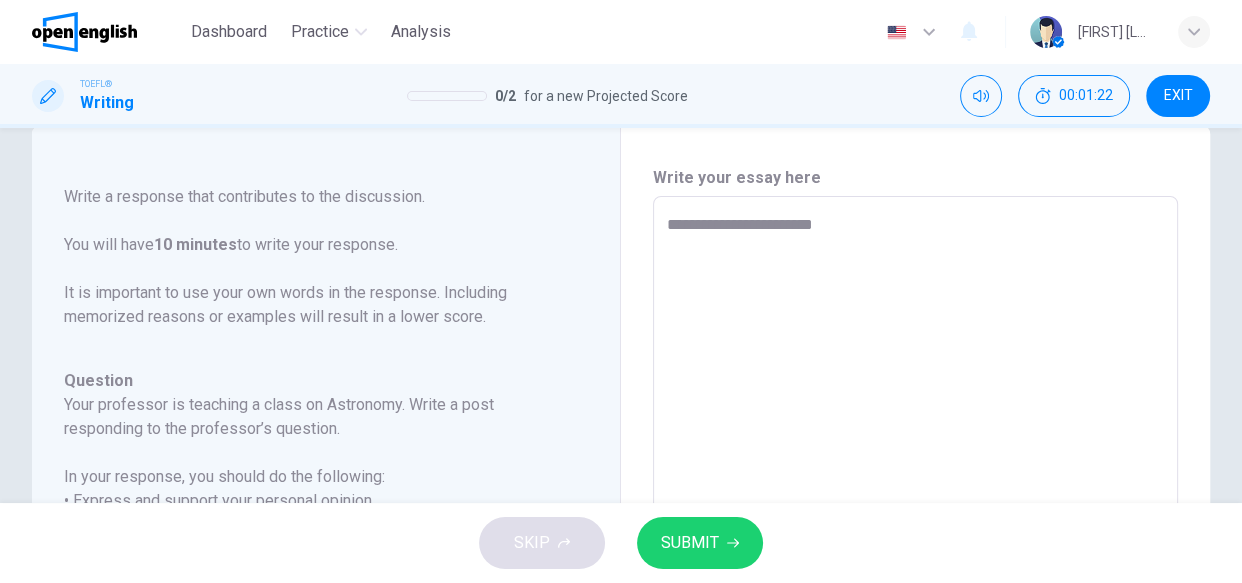type on "*" 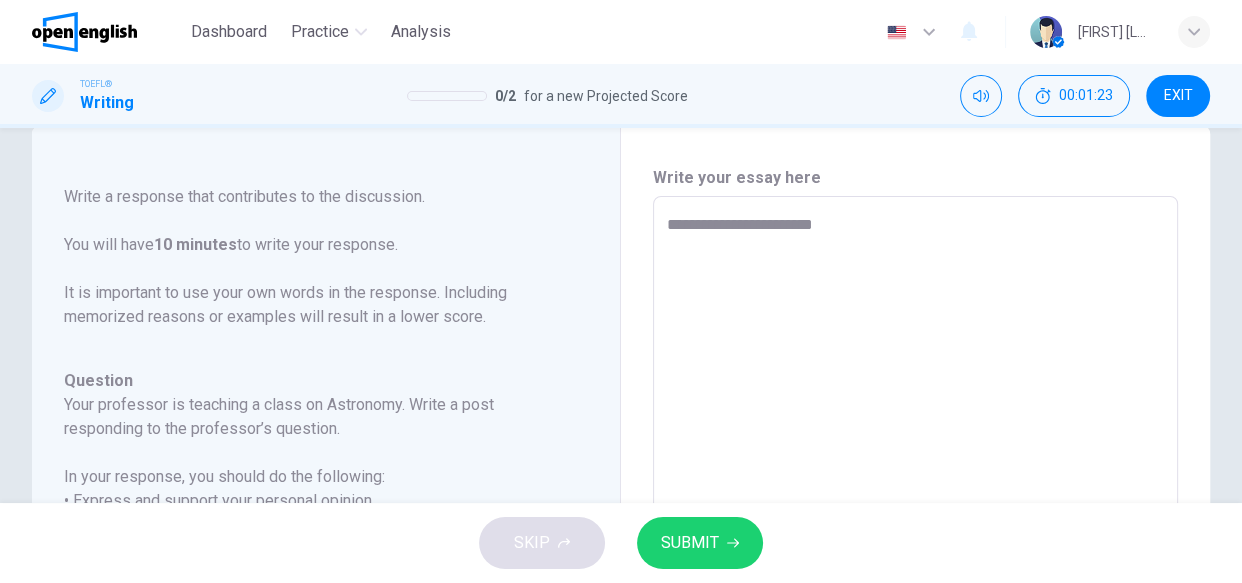 type on "**********" 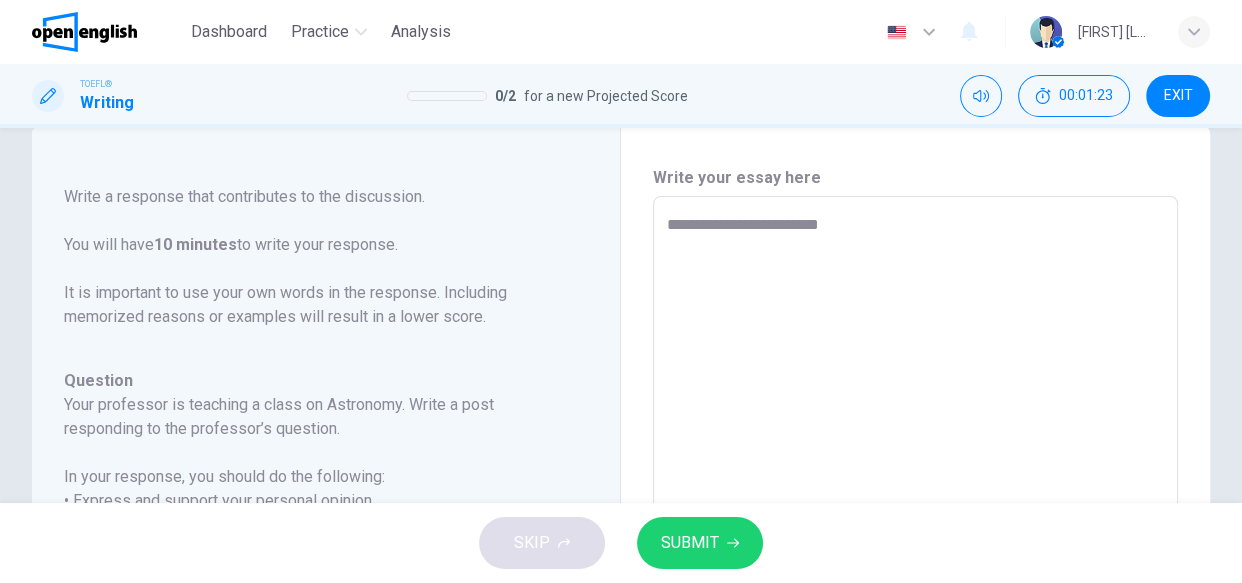 type on "*" 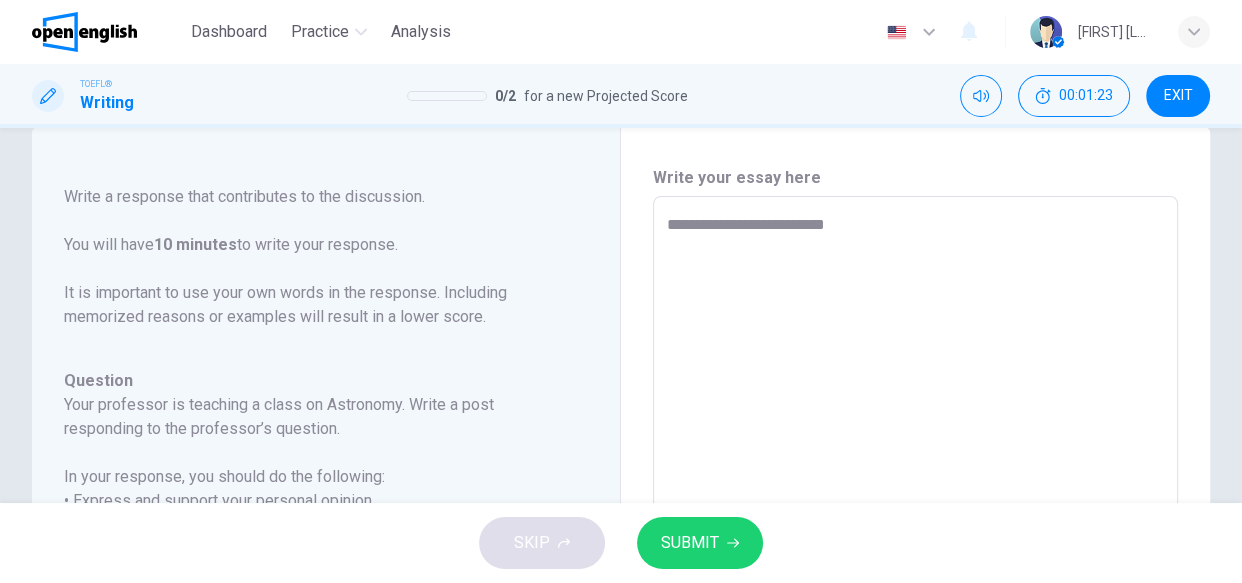 type on "*" 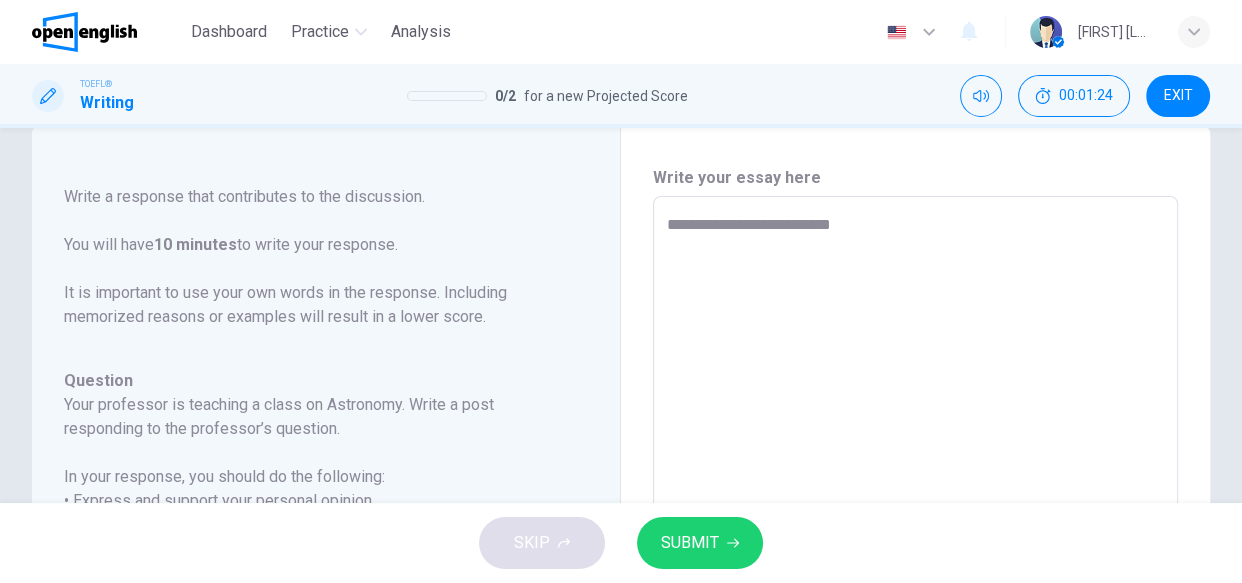 type on "**********" 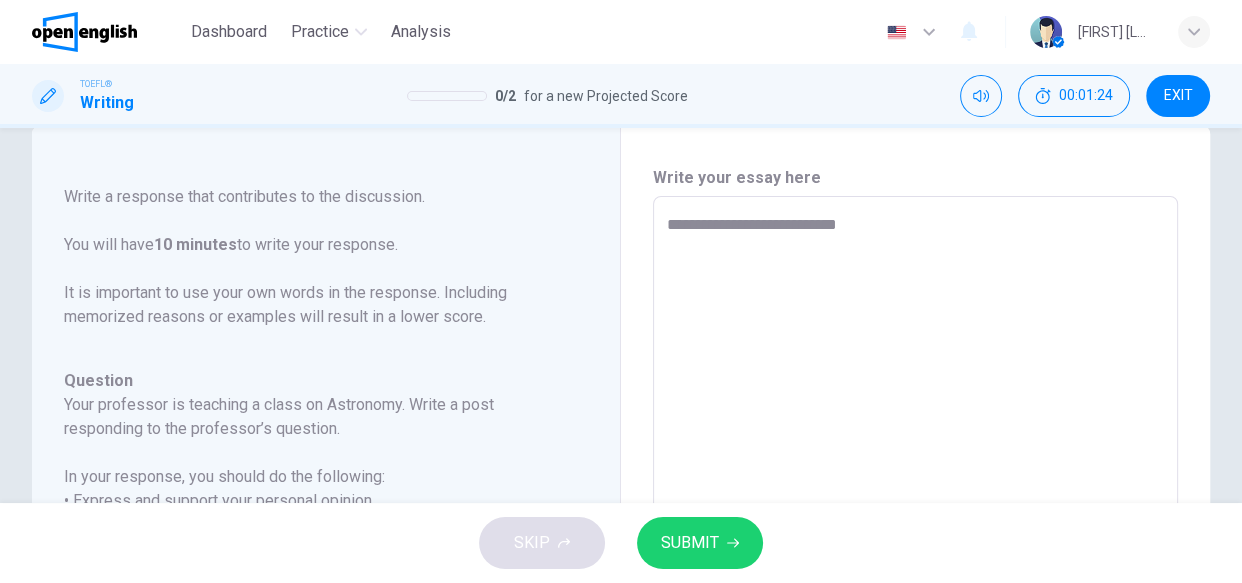 type on "*" 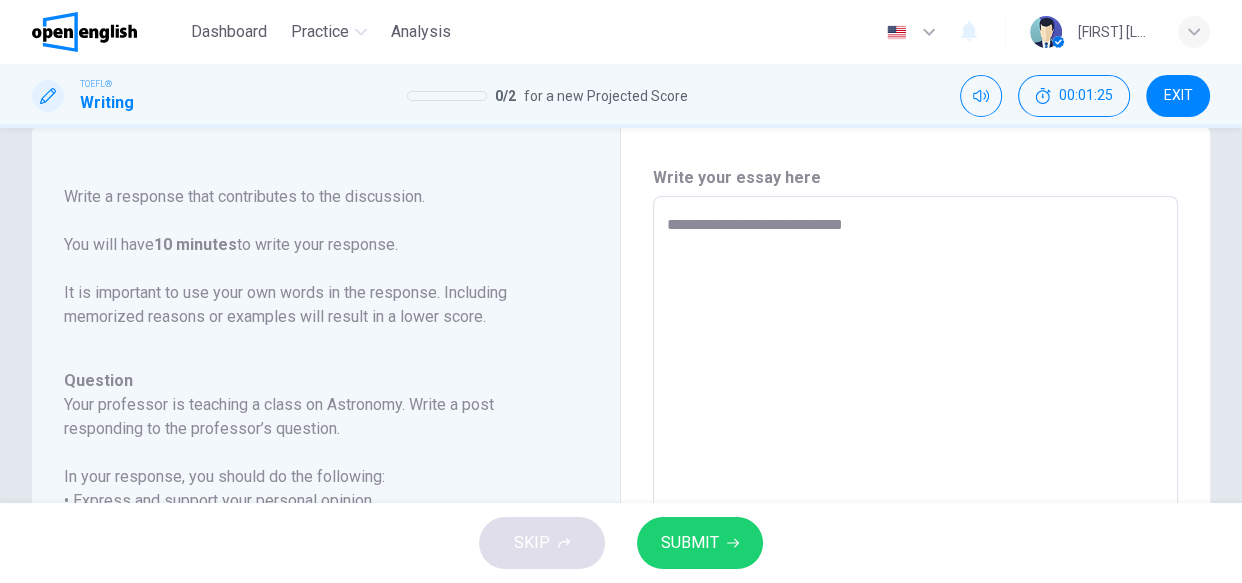 type on "**********" 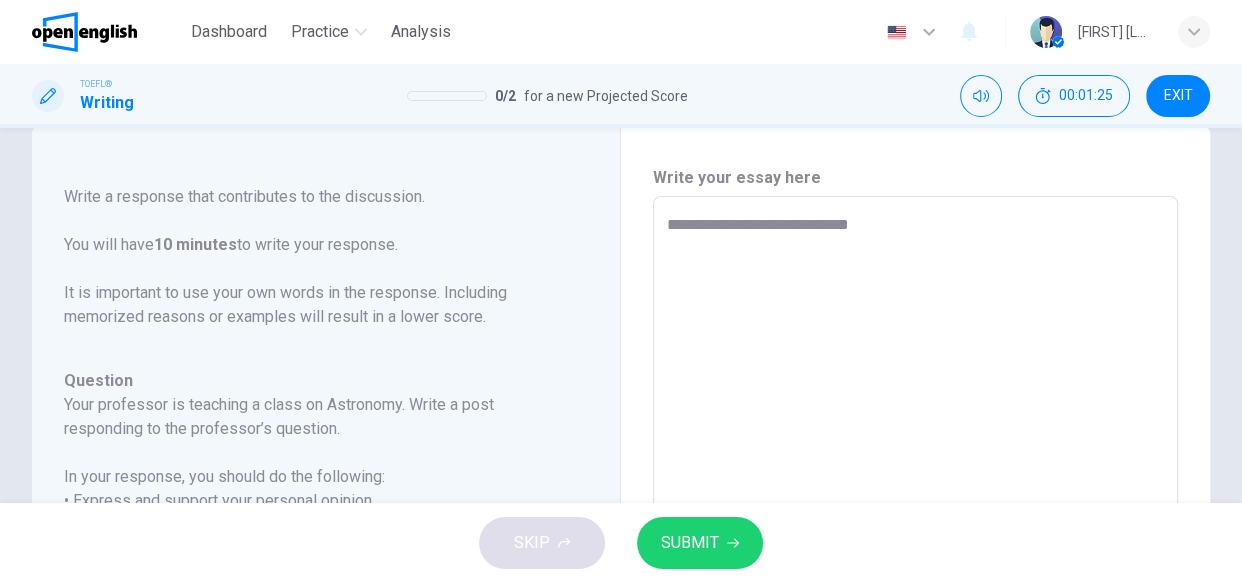 type on "*" 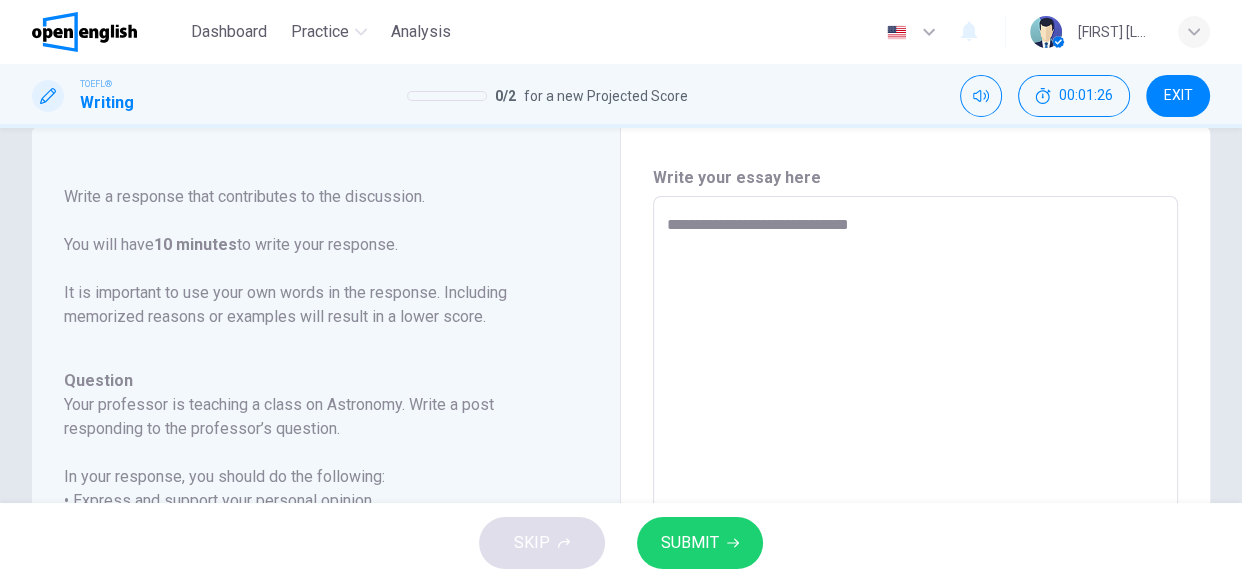 type on "**********" 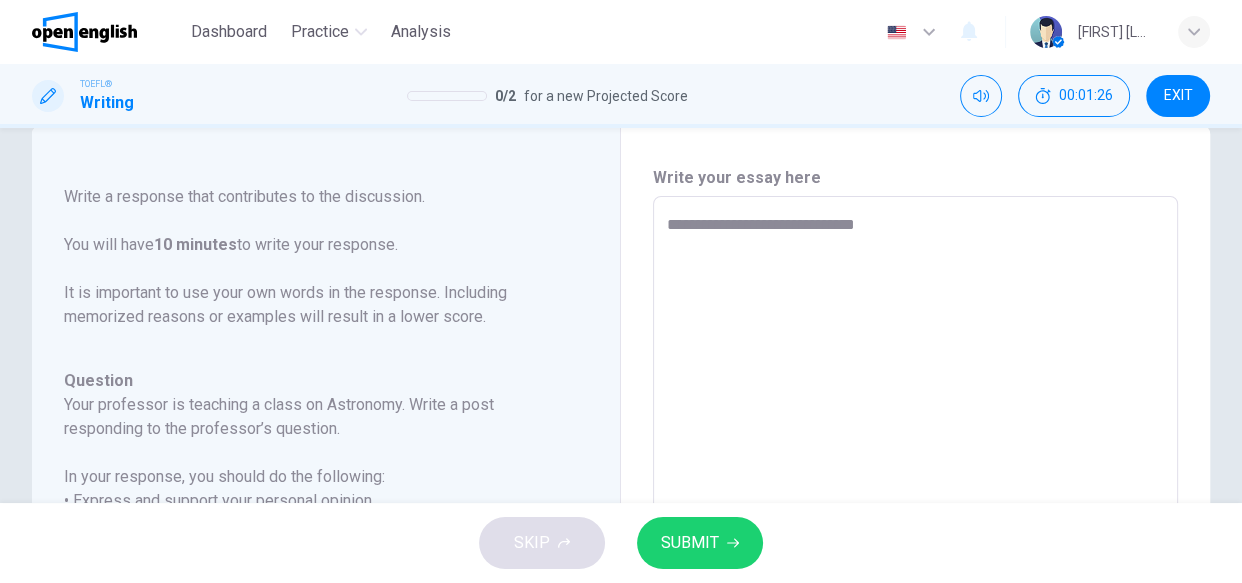 type on "*" 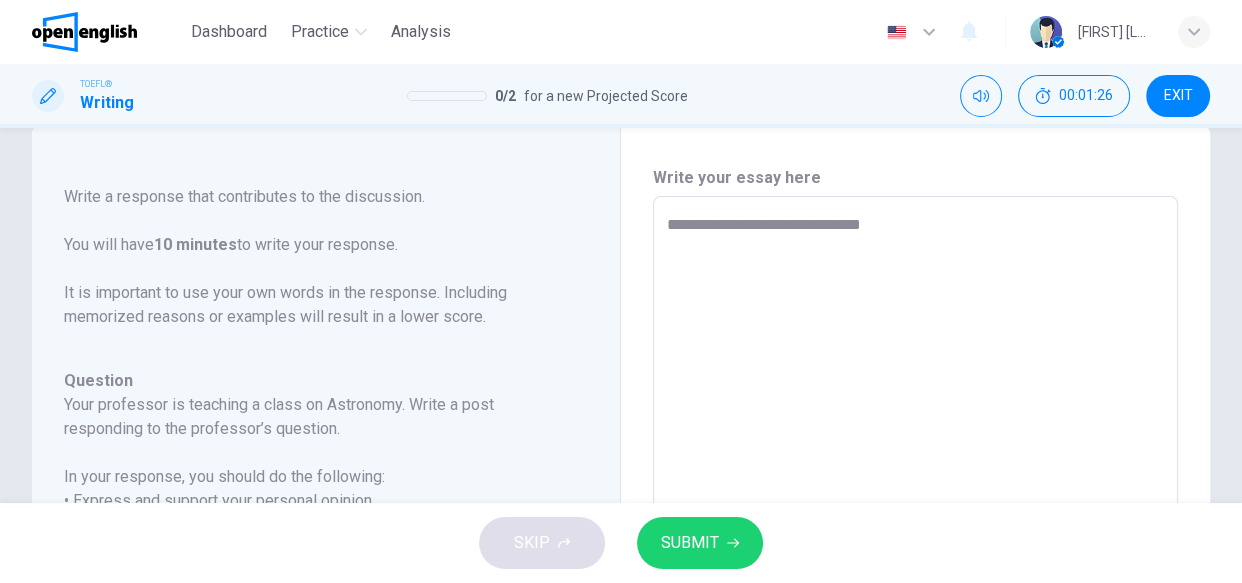 type on "*" 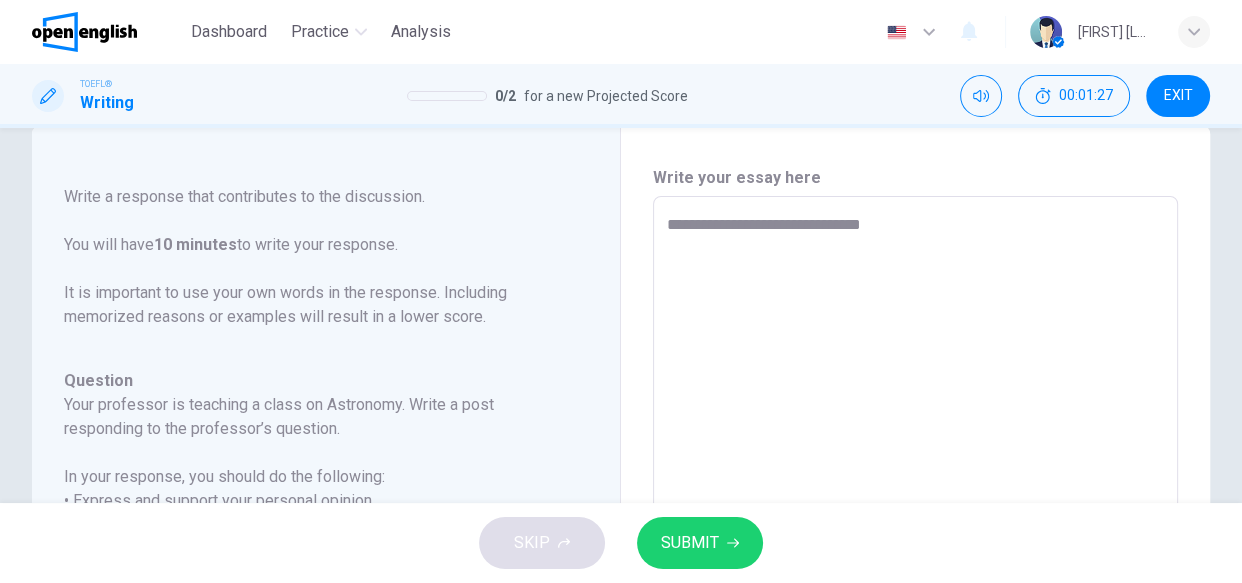 type on "**********" 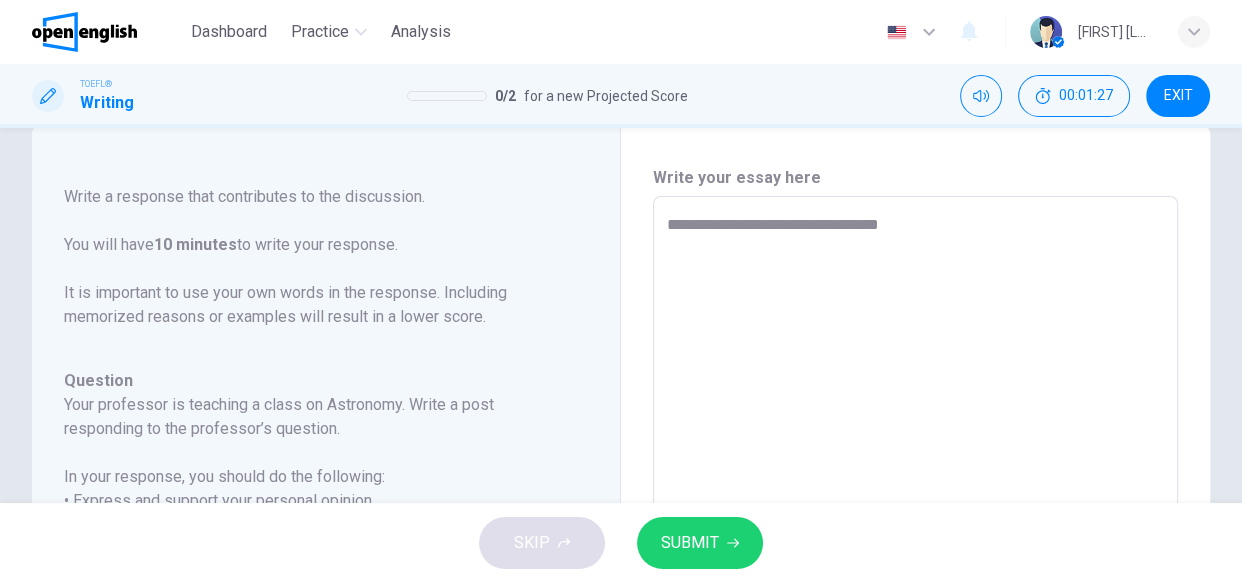 type on "**********" 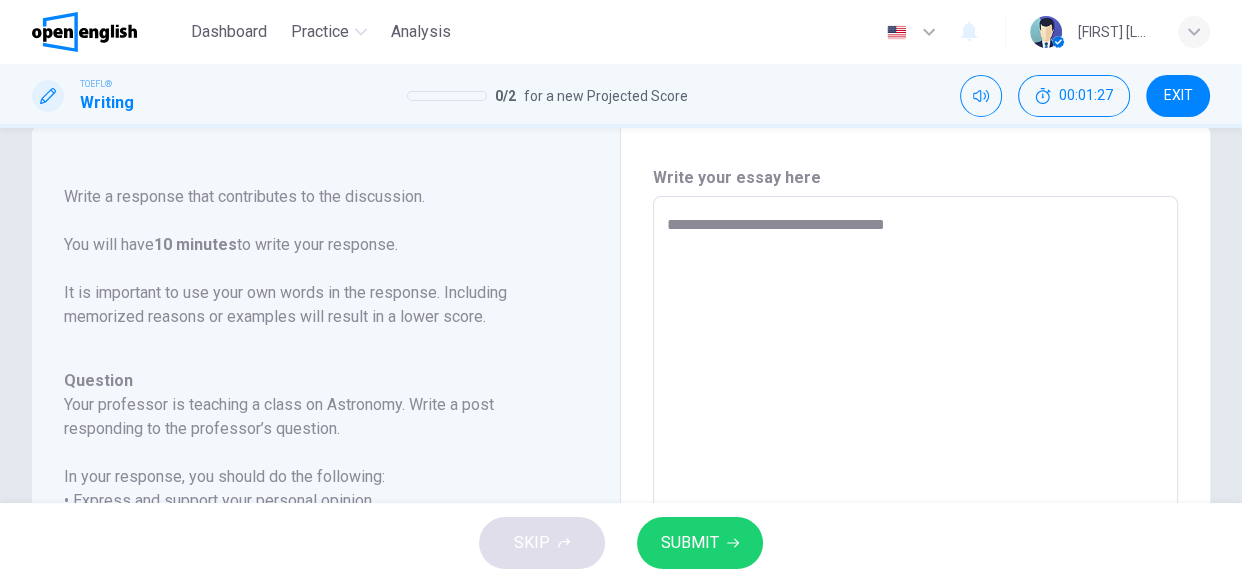 type on "*" 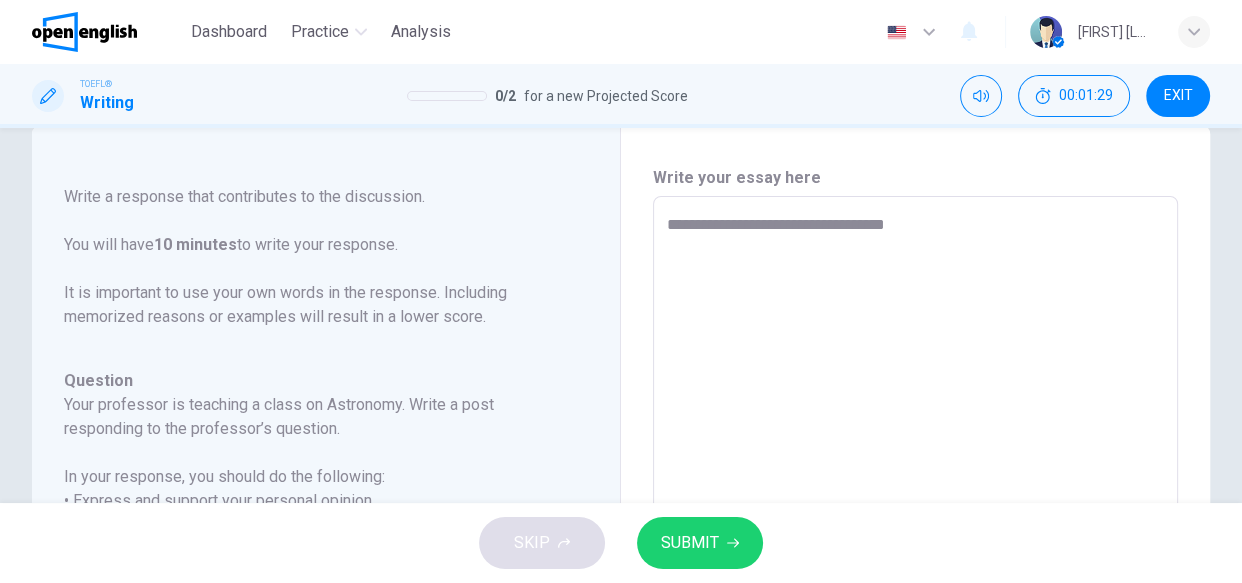 type on "**********" 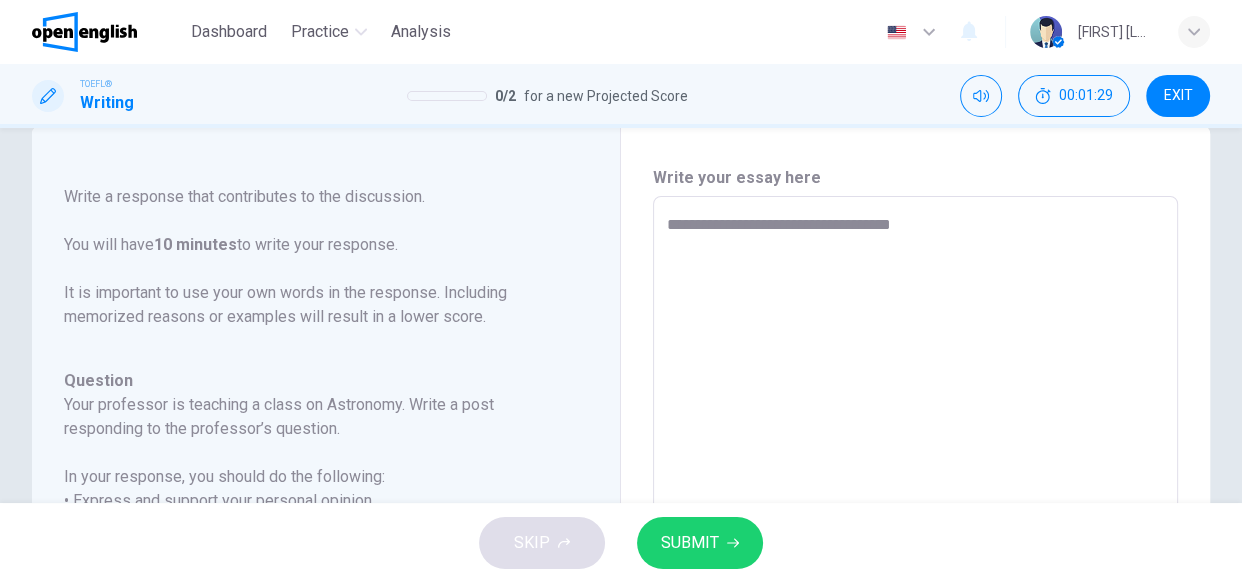 type on "*" 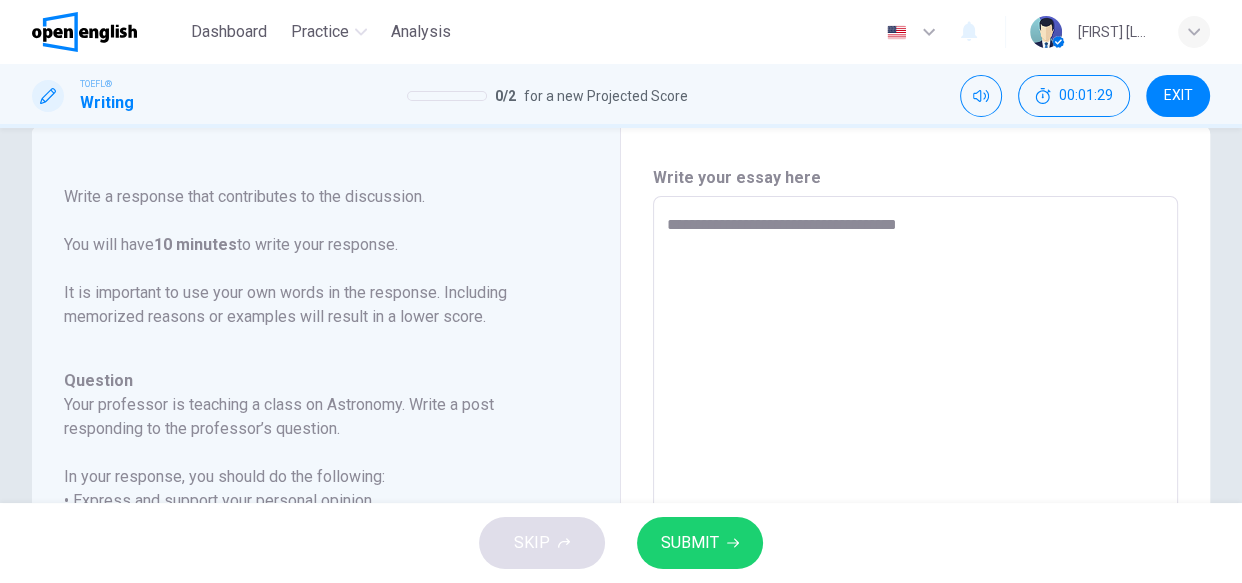 type on "**********" 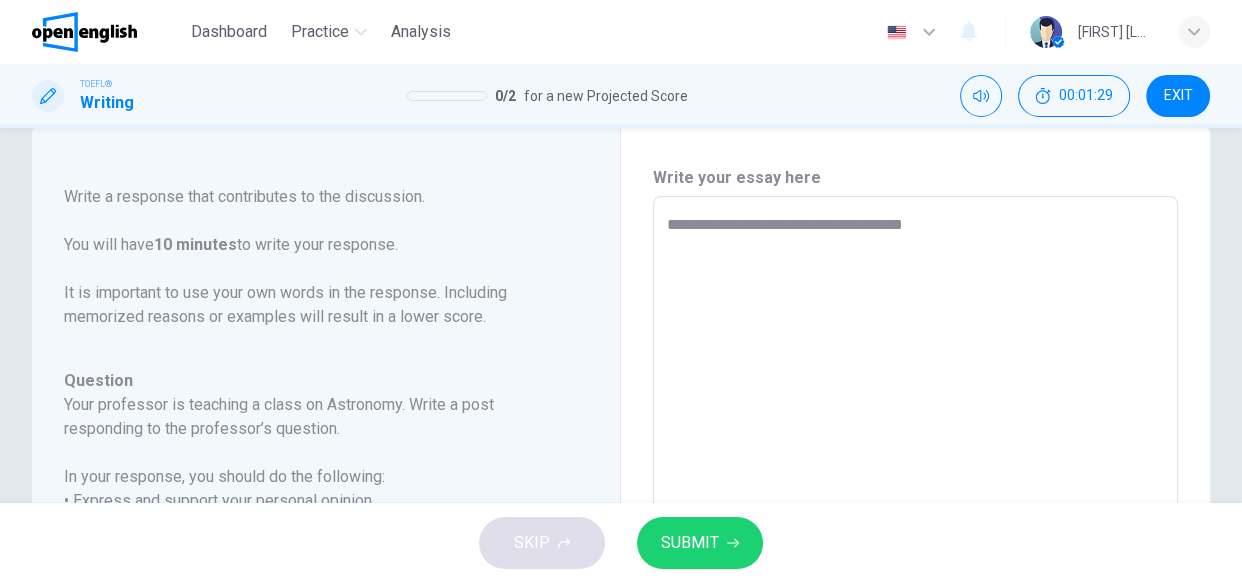 type on "*" 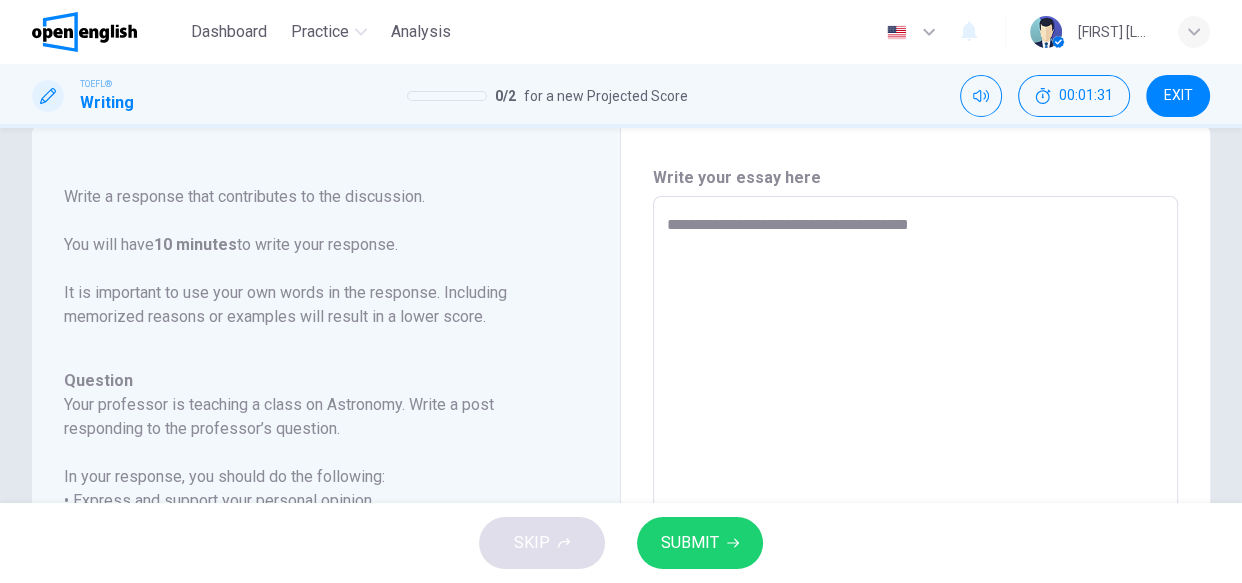 type on "**********" 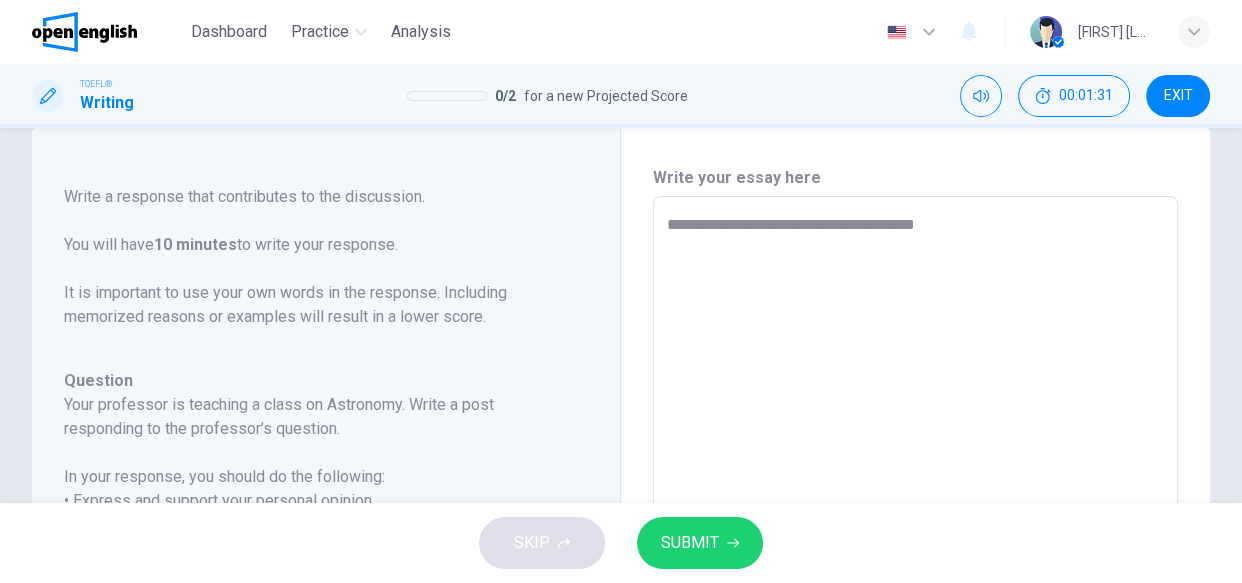 type on "*" 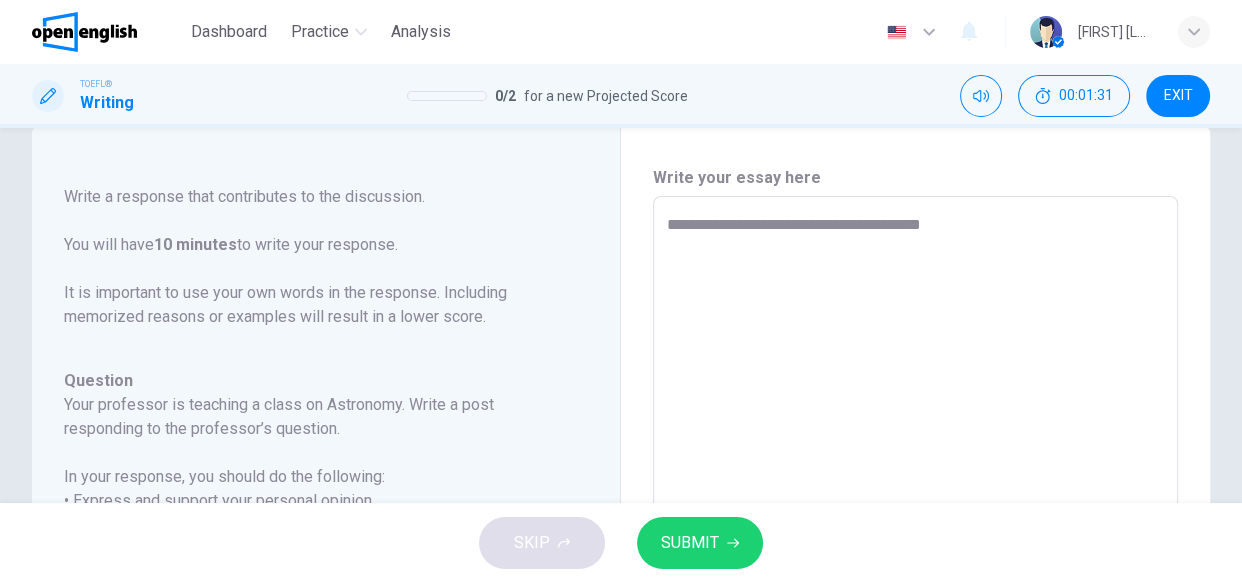 type on "*" 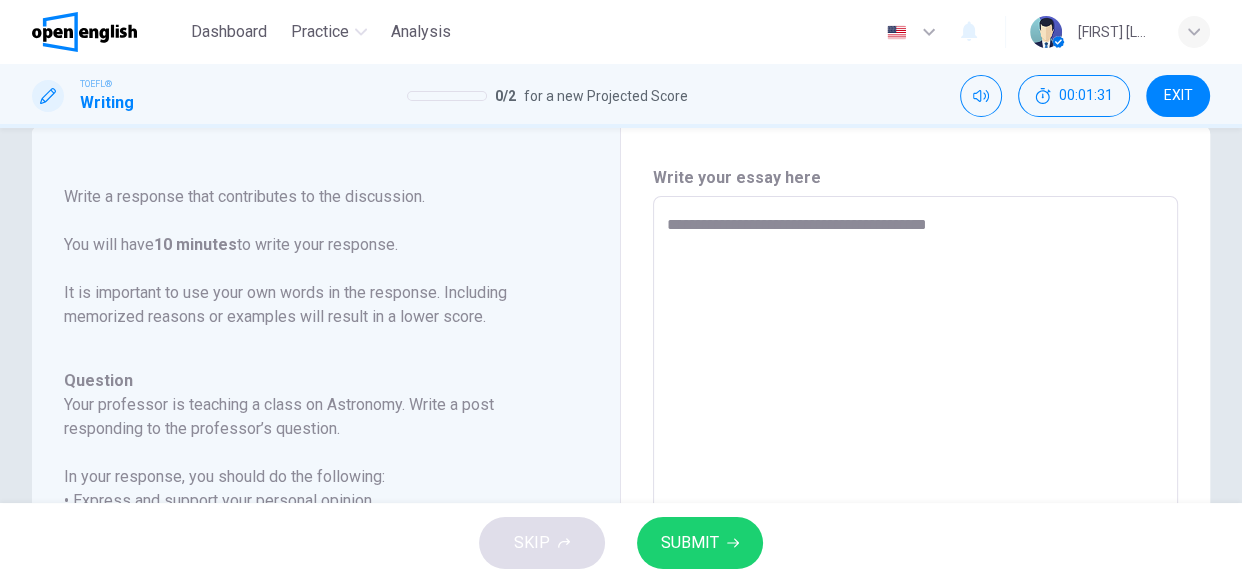 type on "*" 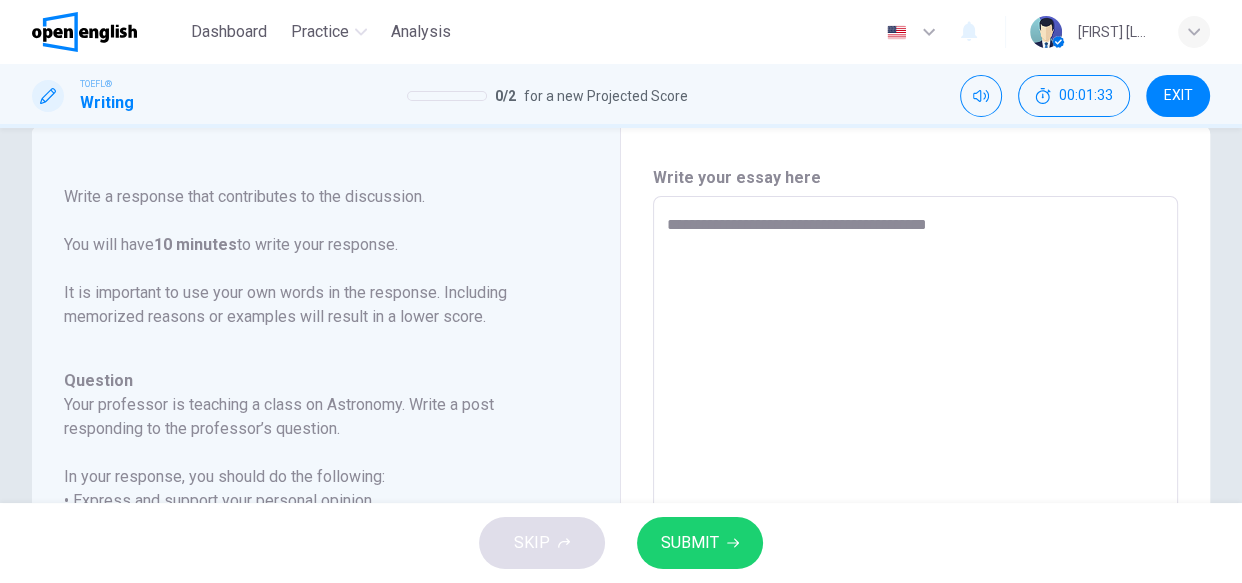type on "**********" 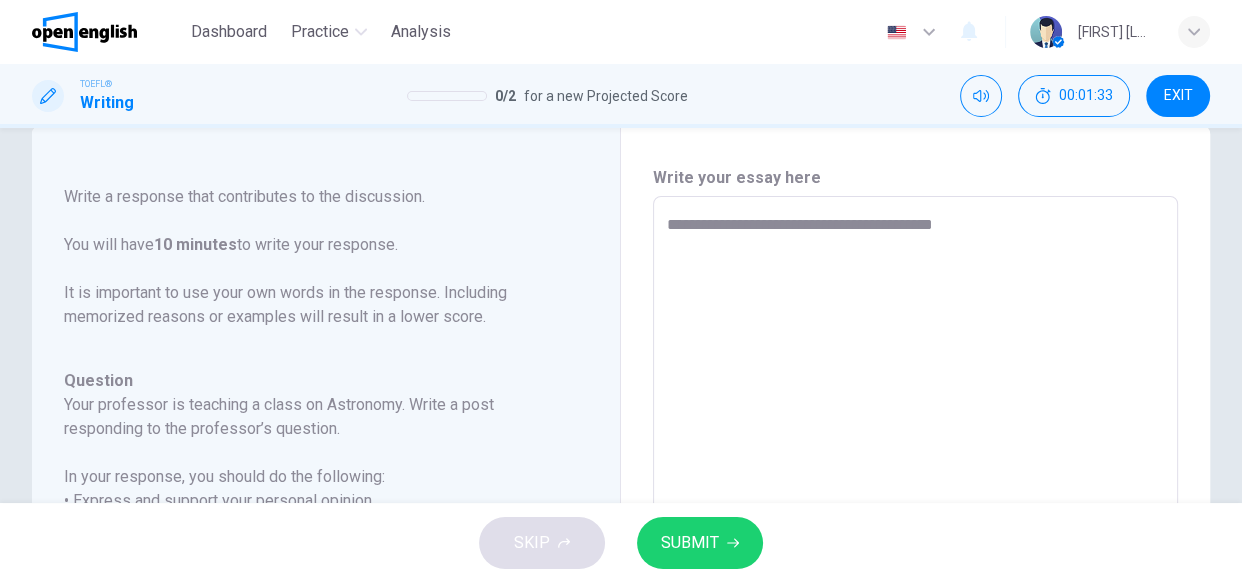 type on "*" 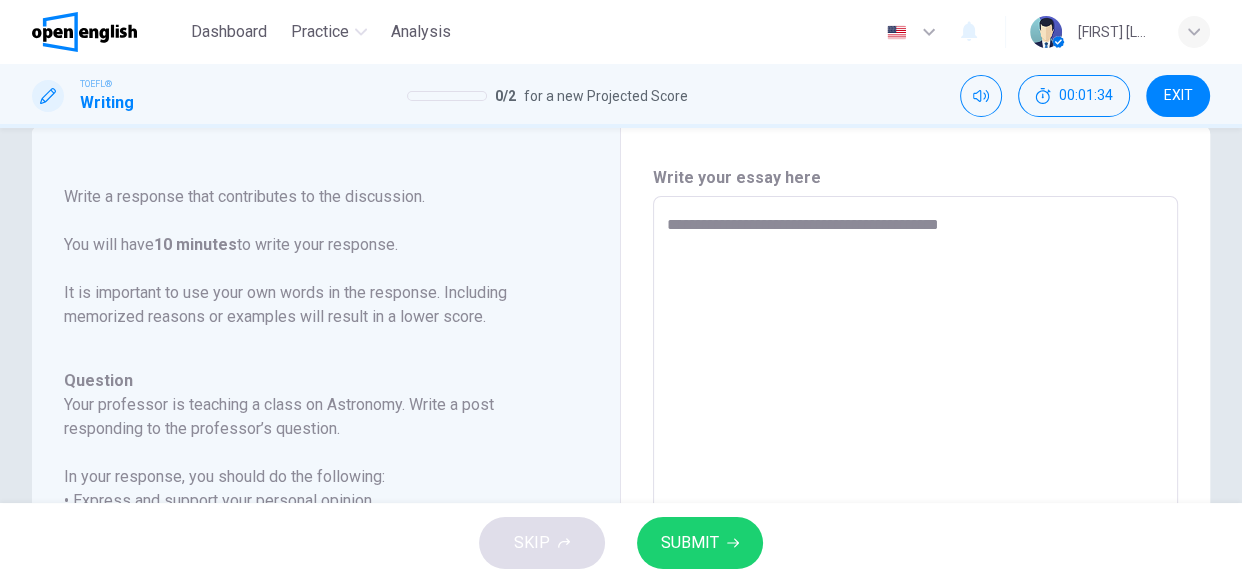 type on "**********" 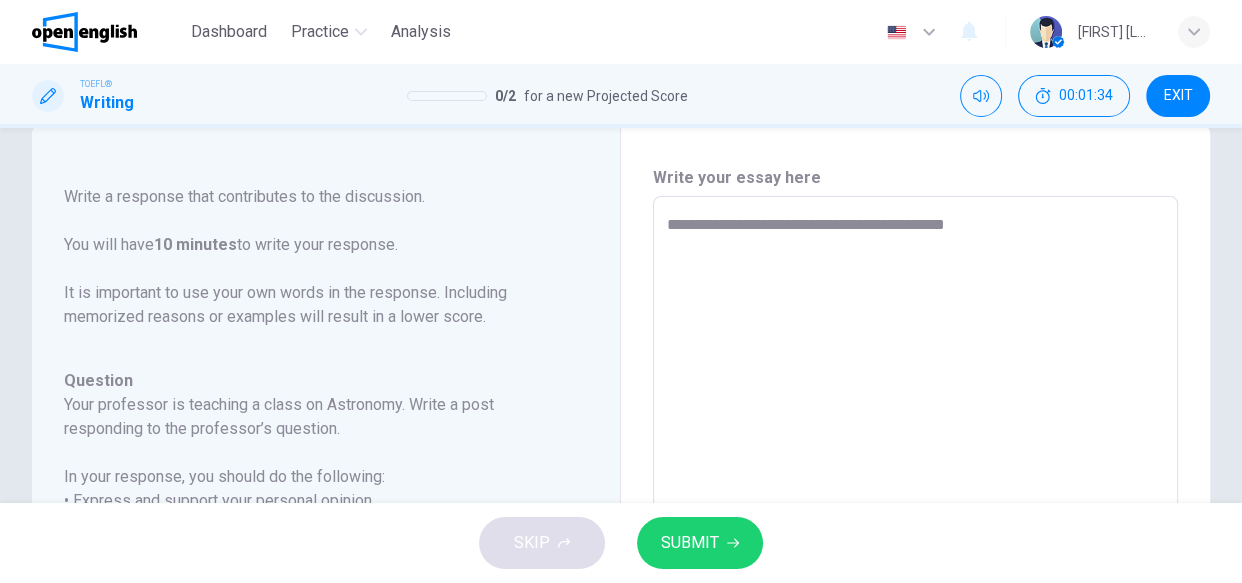 type on "*" 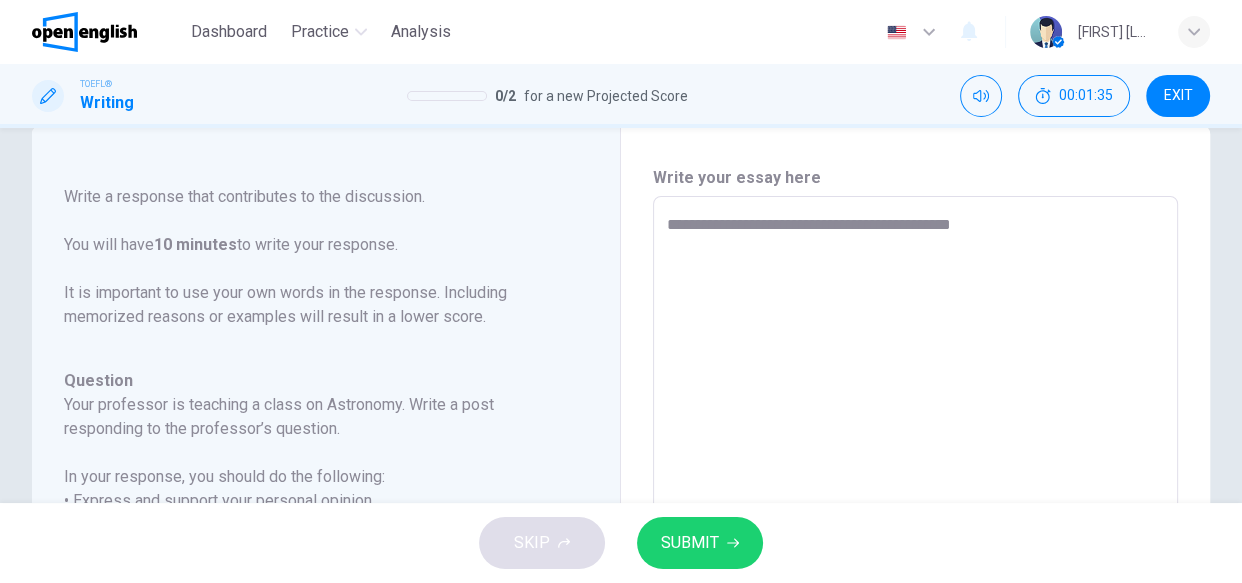 type on "**********" 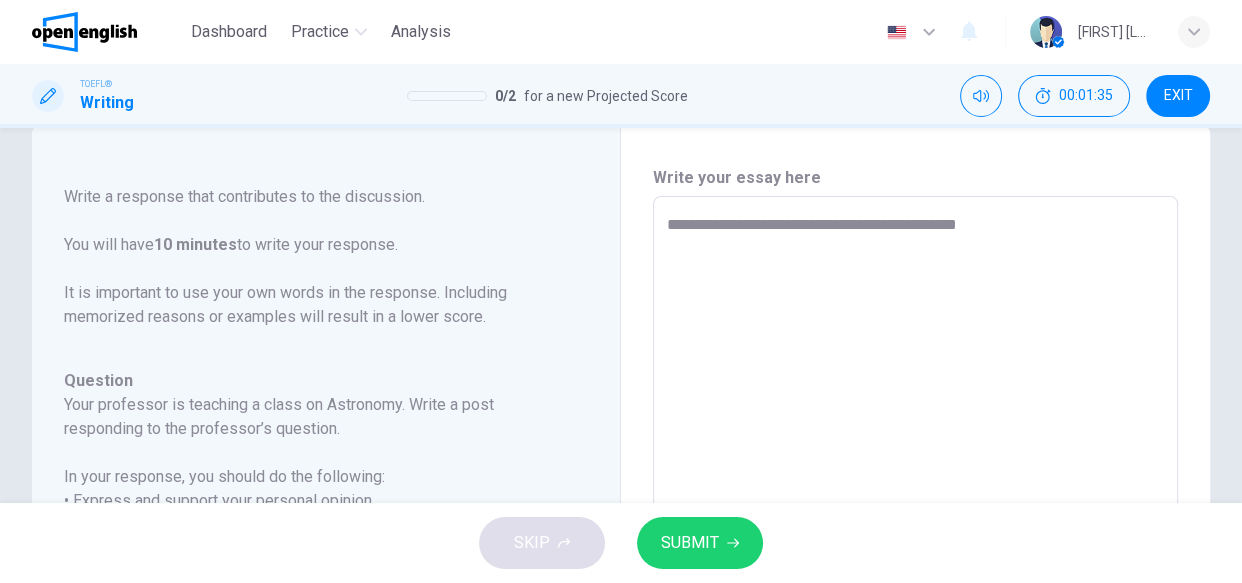 type on "*" 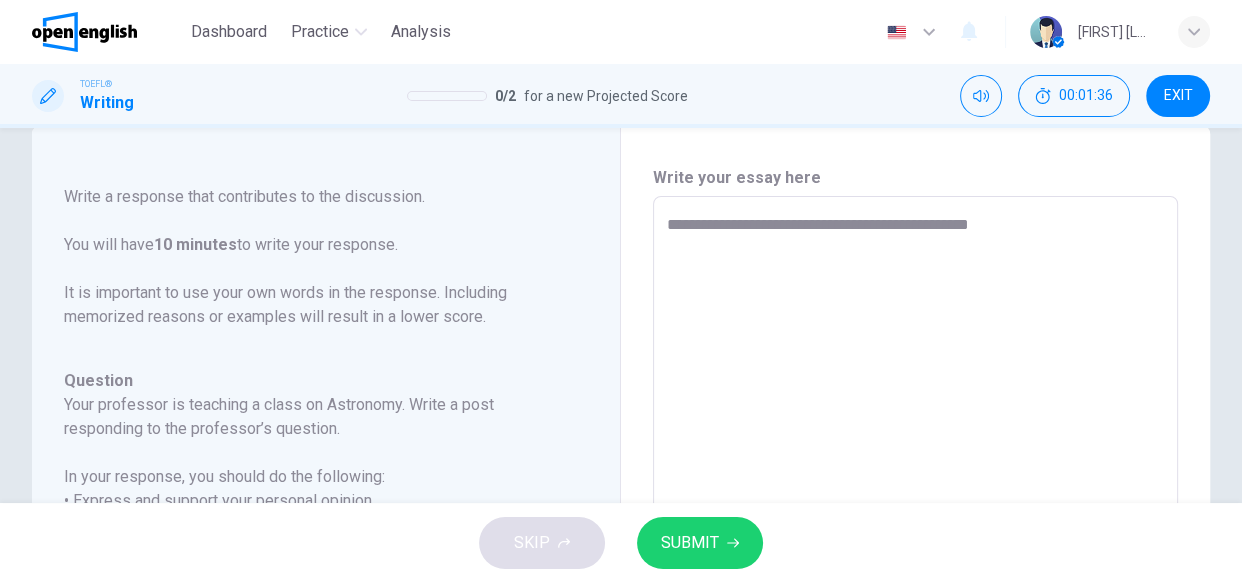 type on "**********" 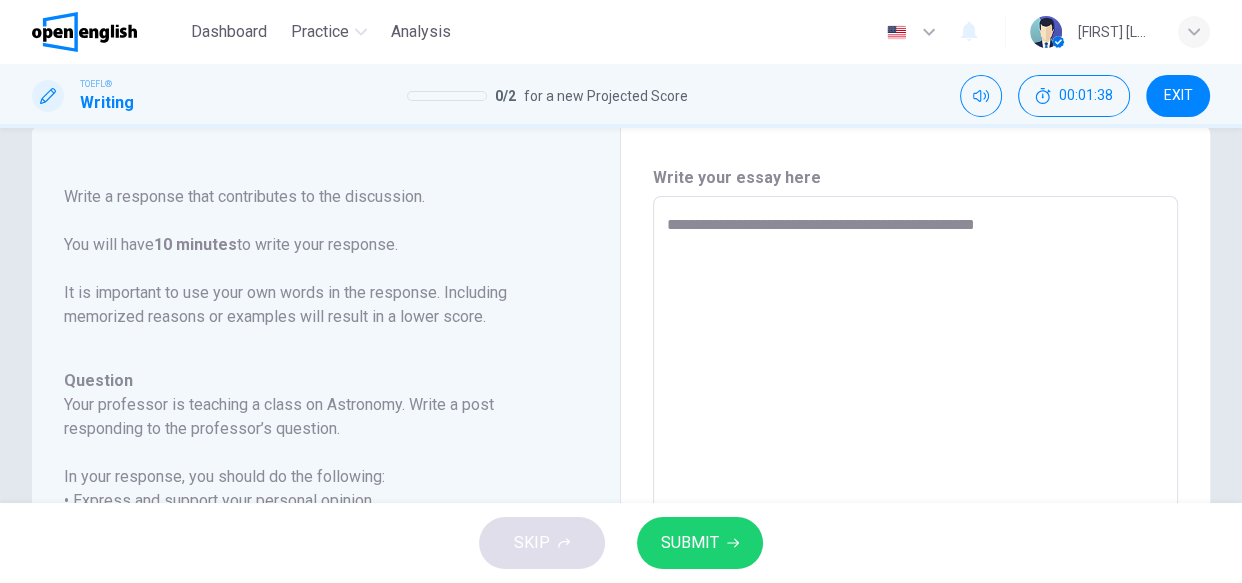 type on "*" 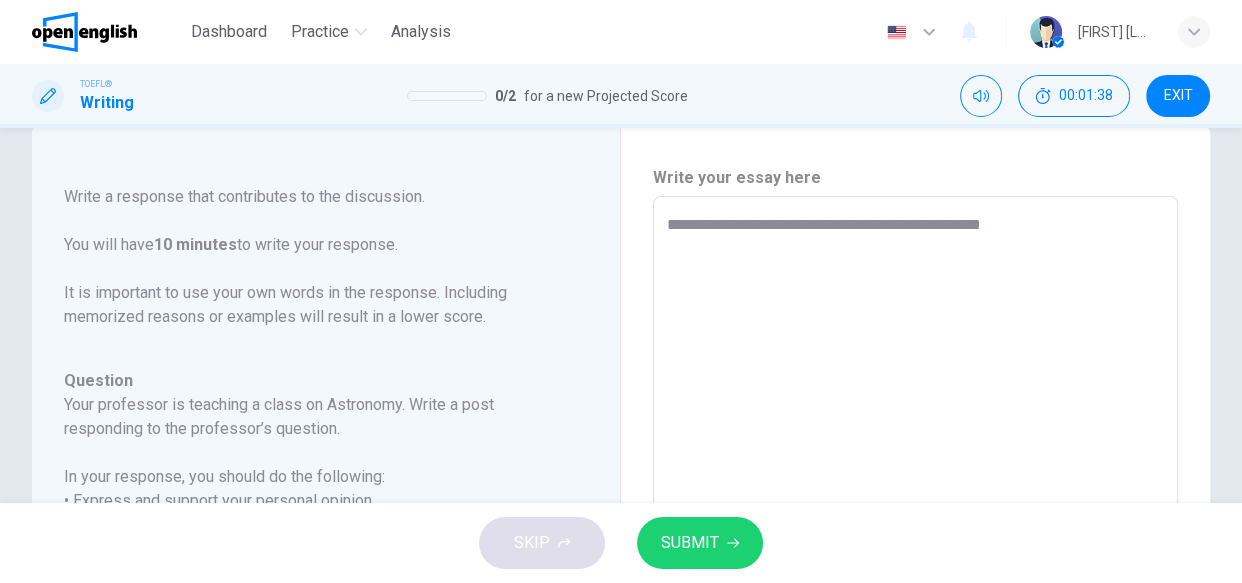type on "**********" 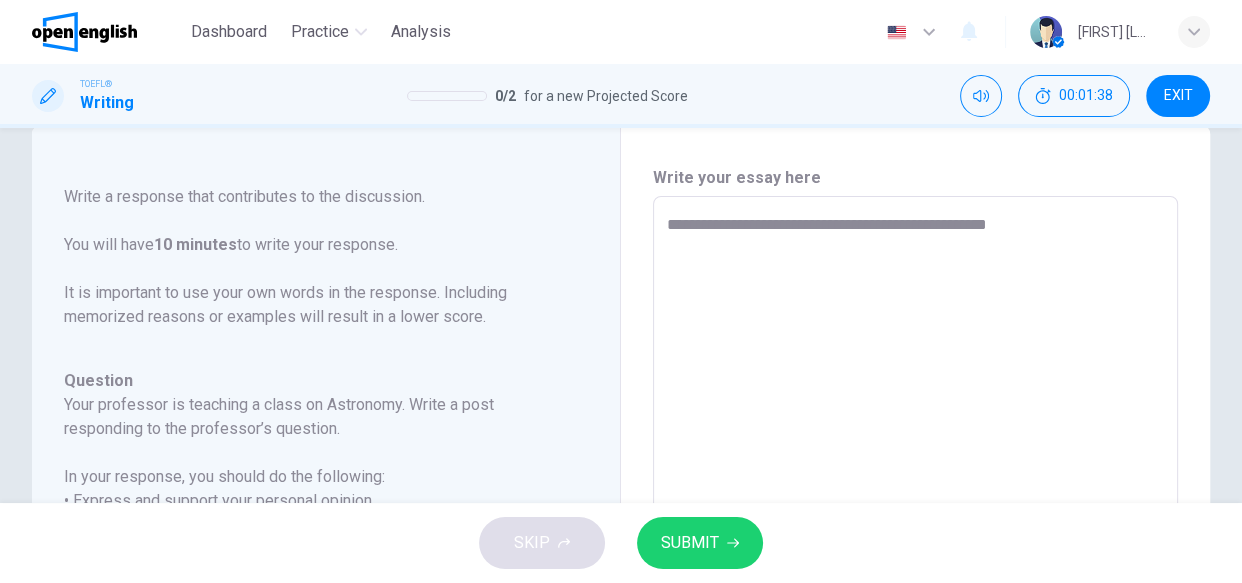 type on "*" 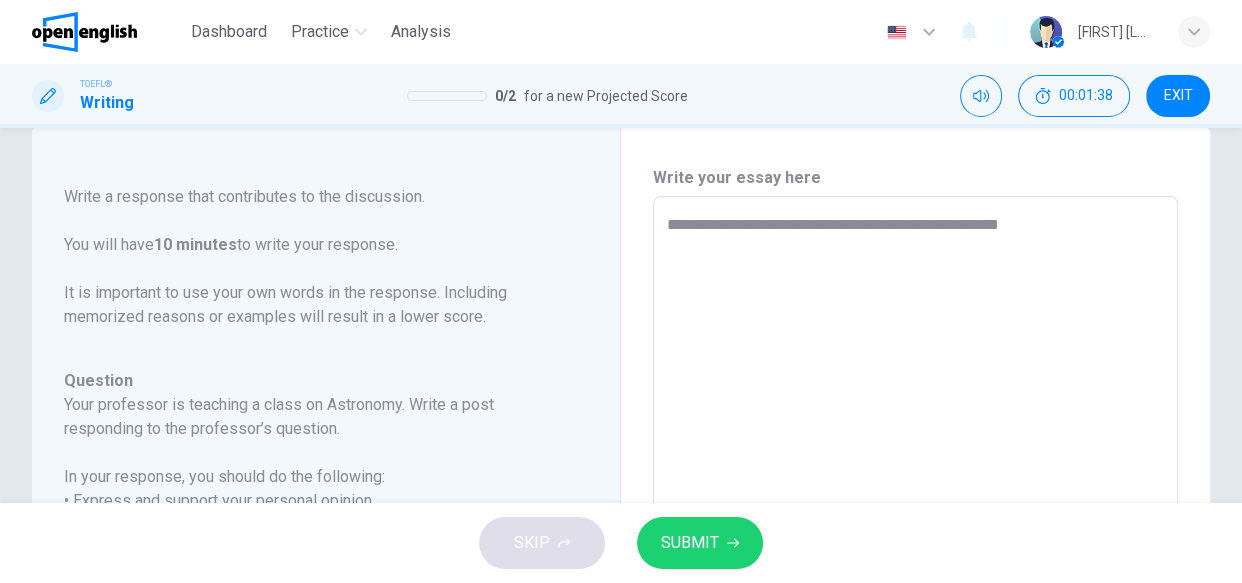 type on "**********" 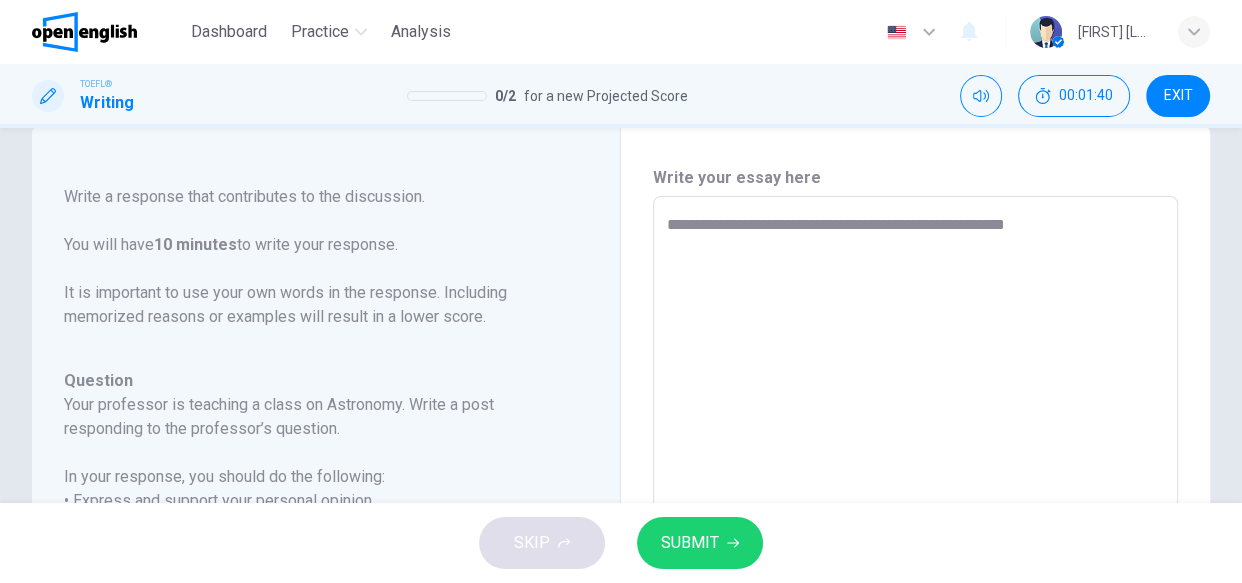 type on "*" 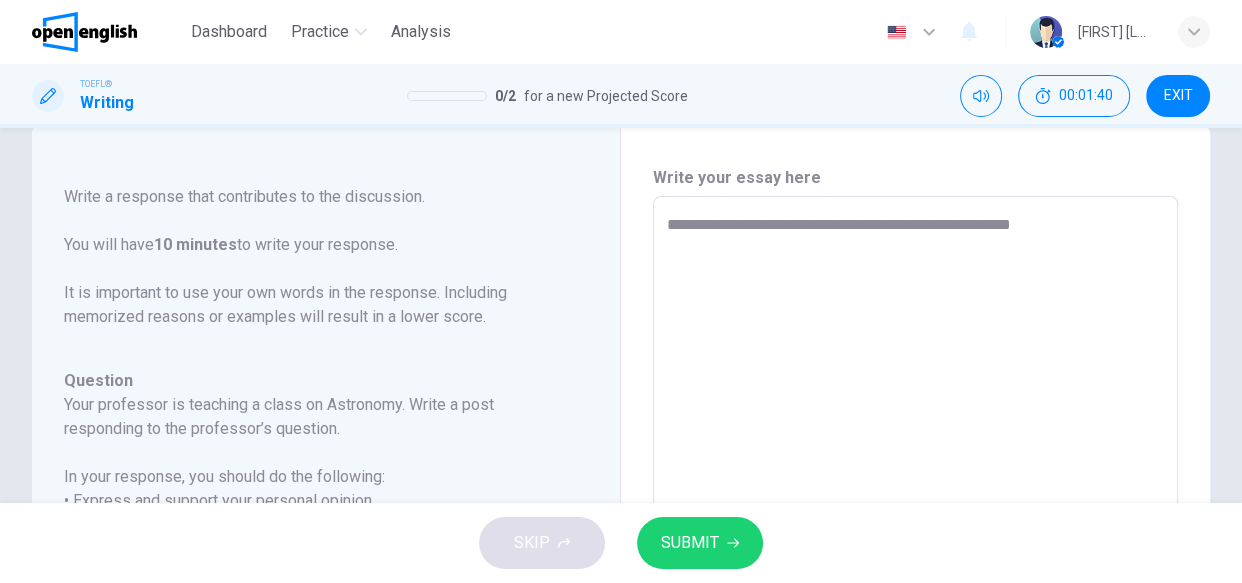 type on "*" 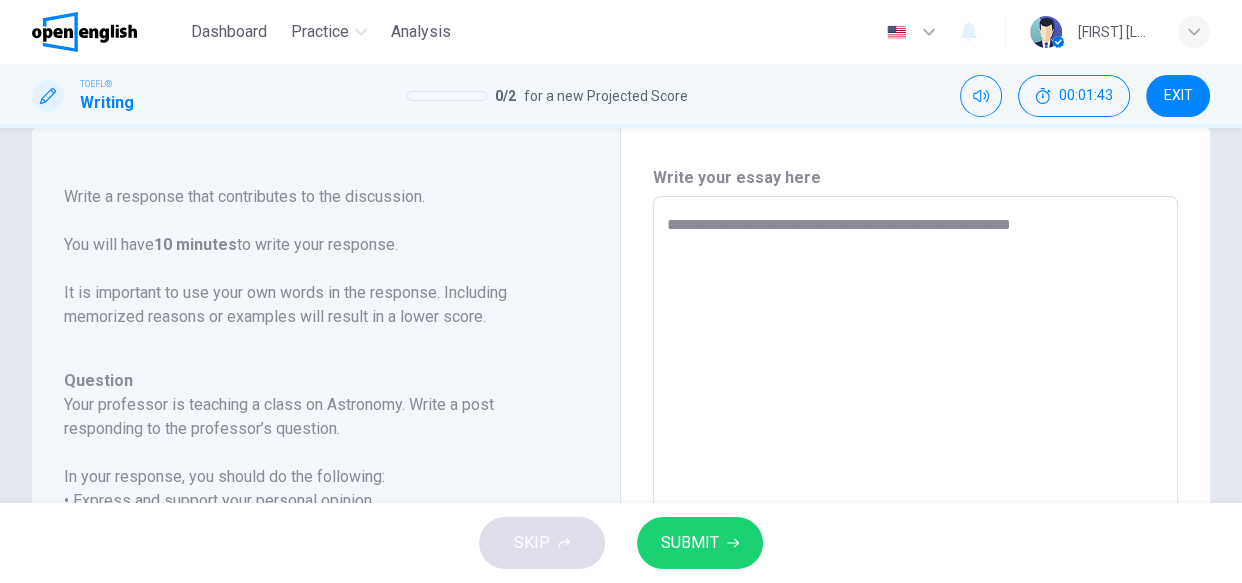 type on "**********" 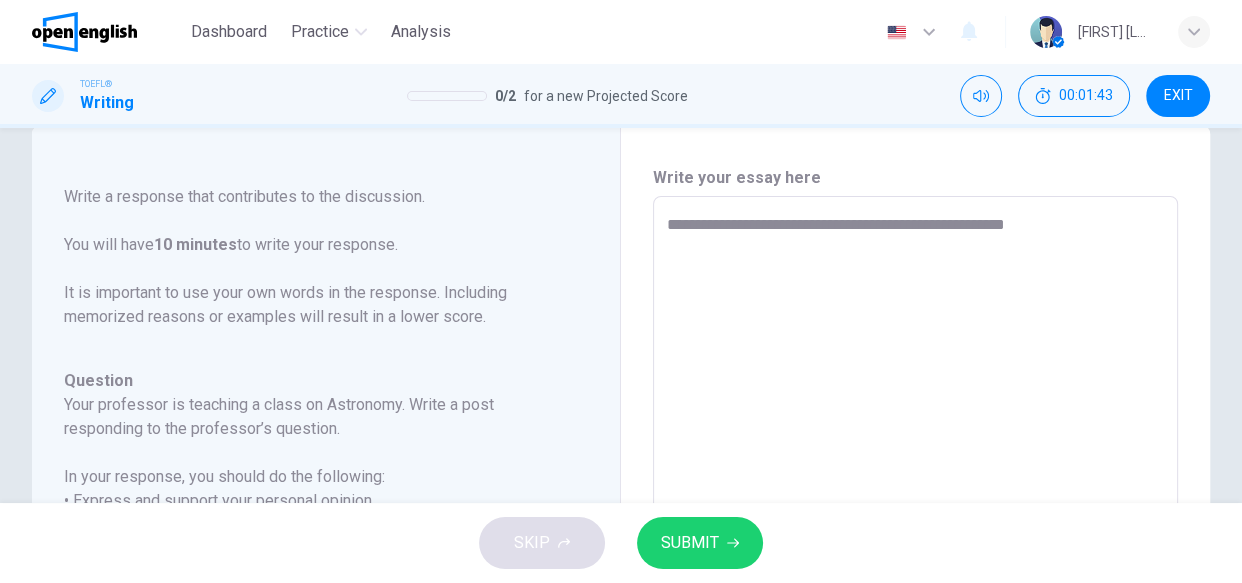 type on "*" 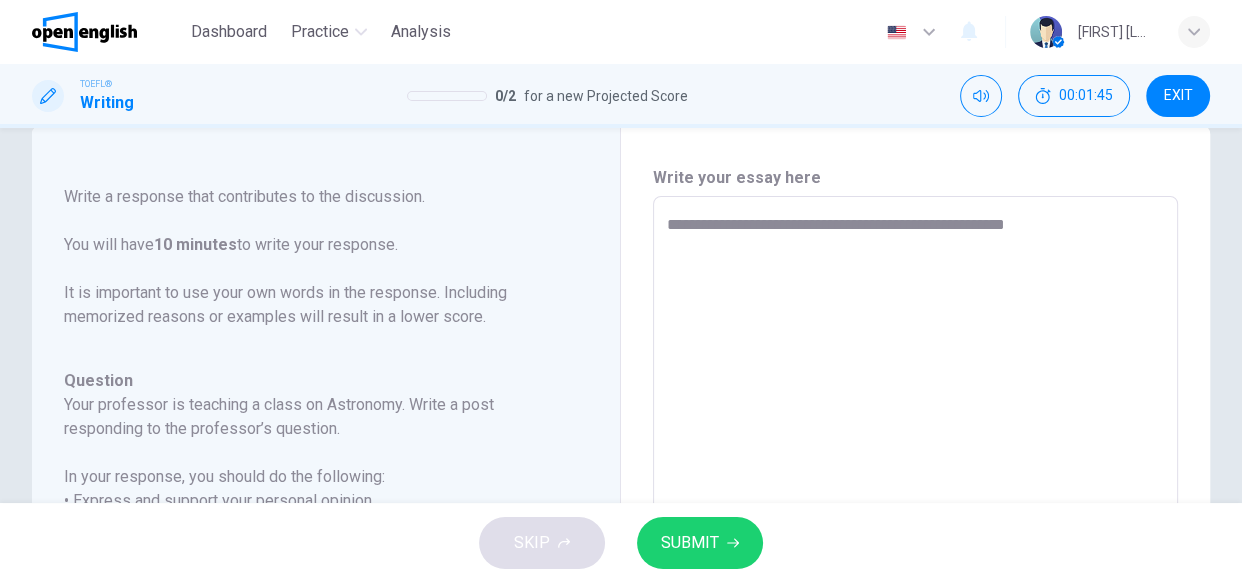 type on "**********" 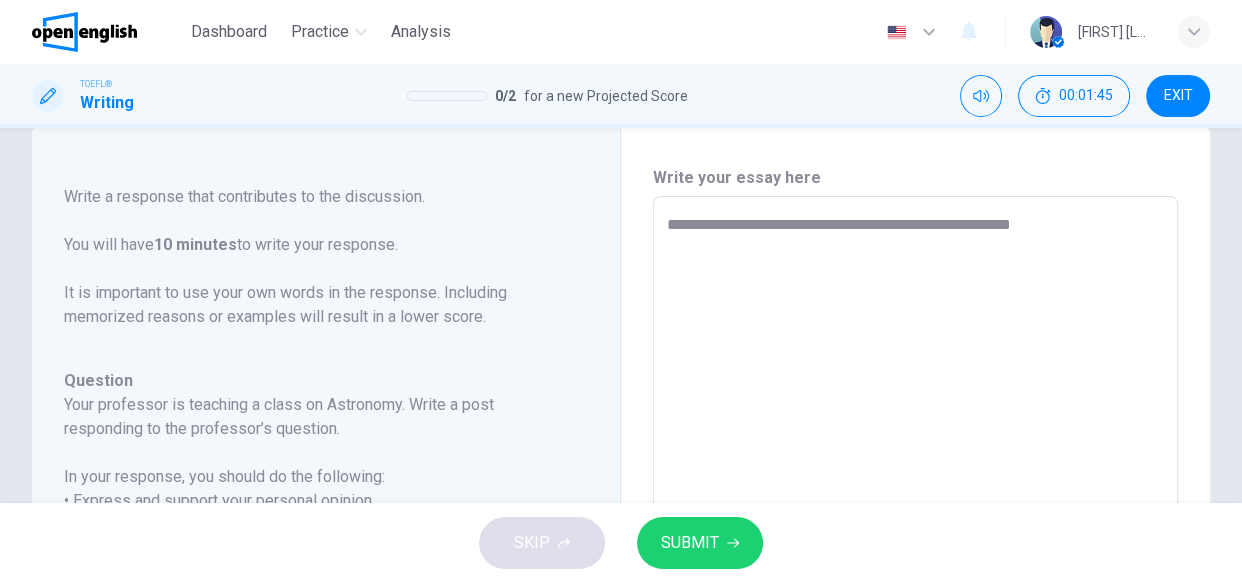 type on "*" 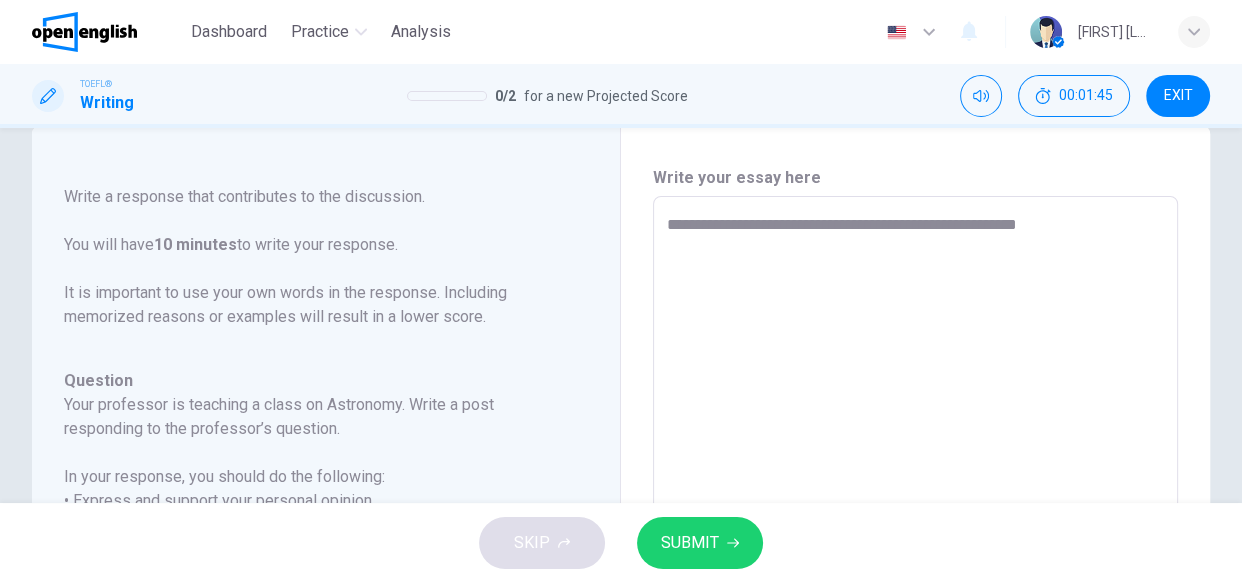 type on "*" 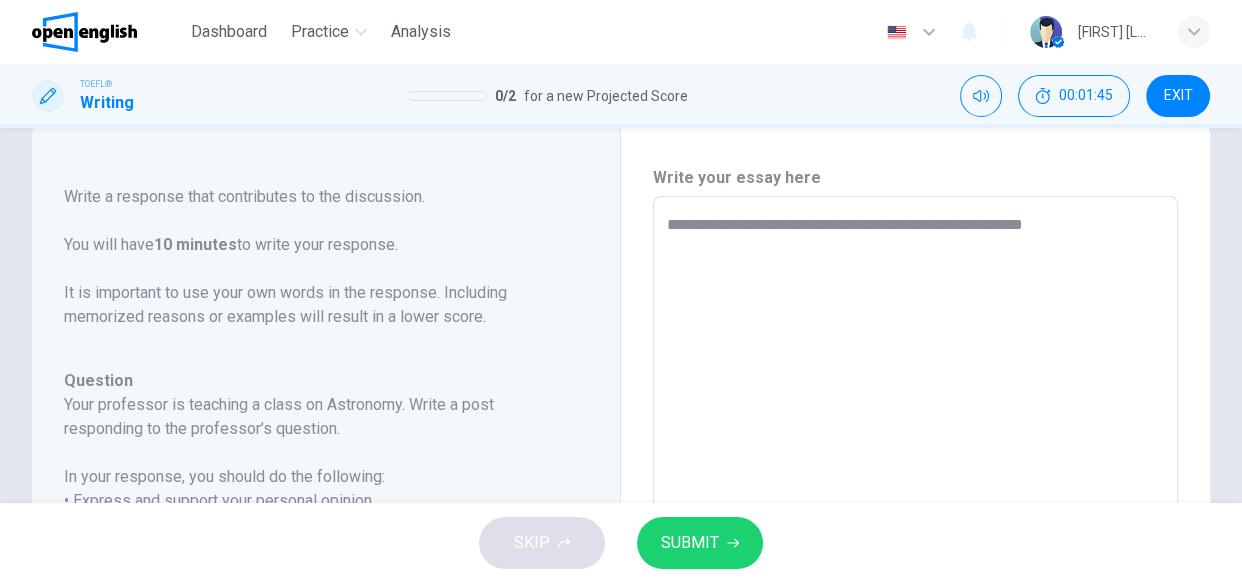 type on "**********" 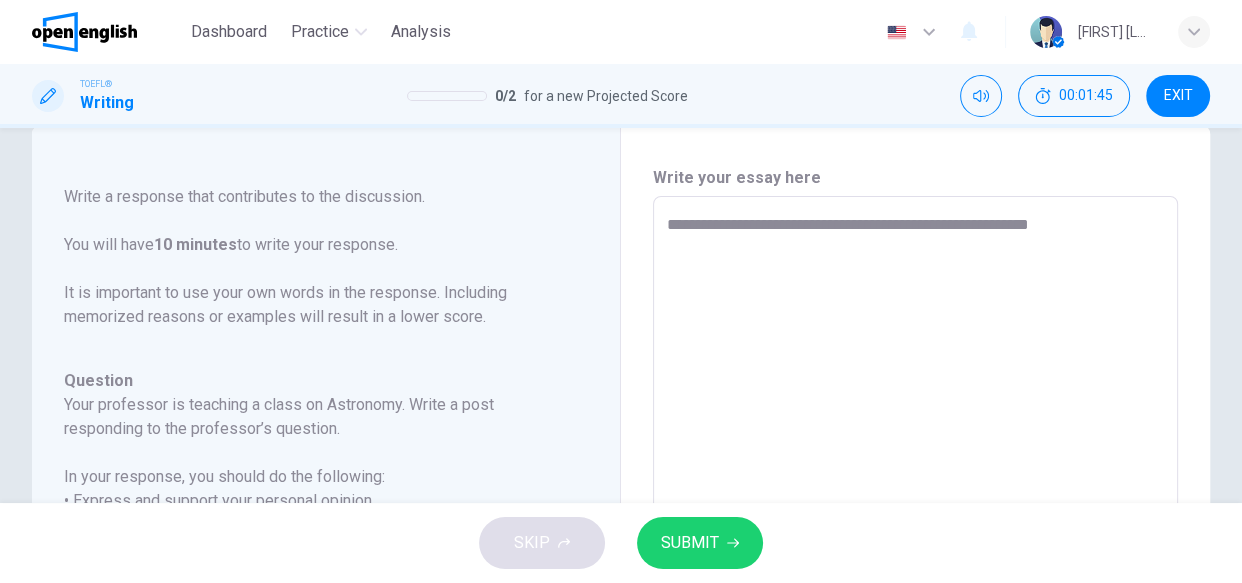 type on "**********" 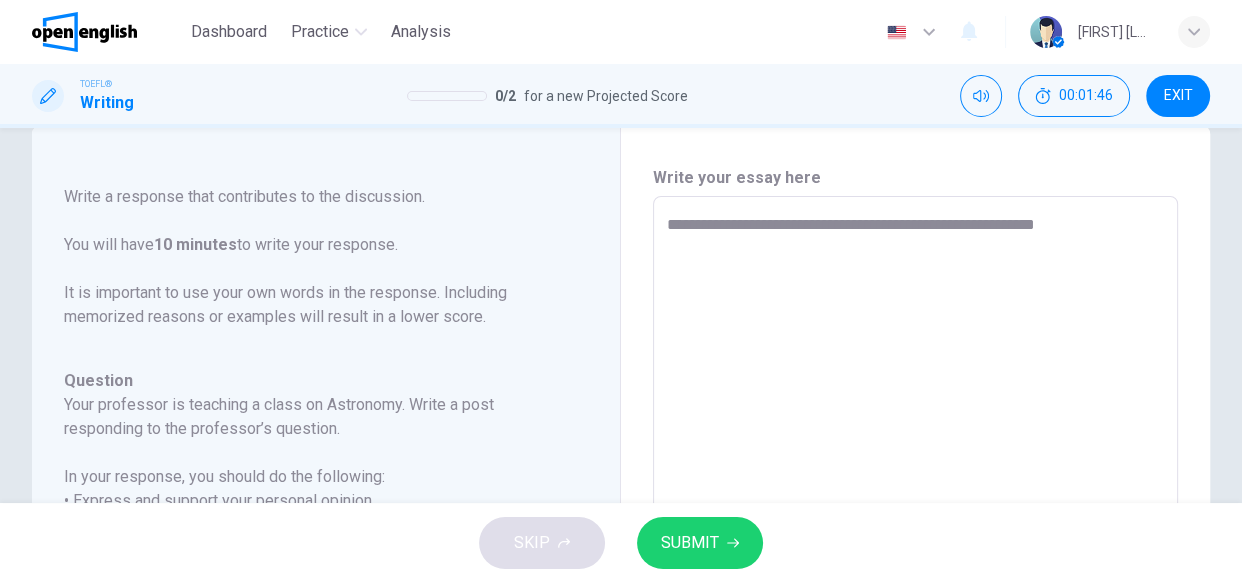 type on "*" 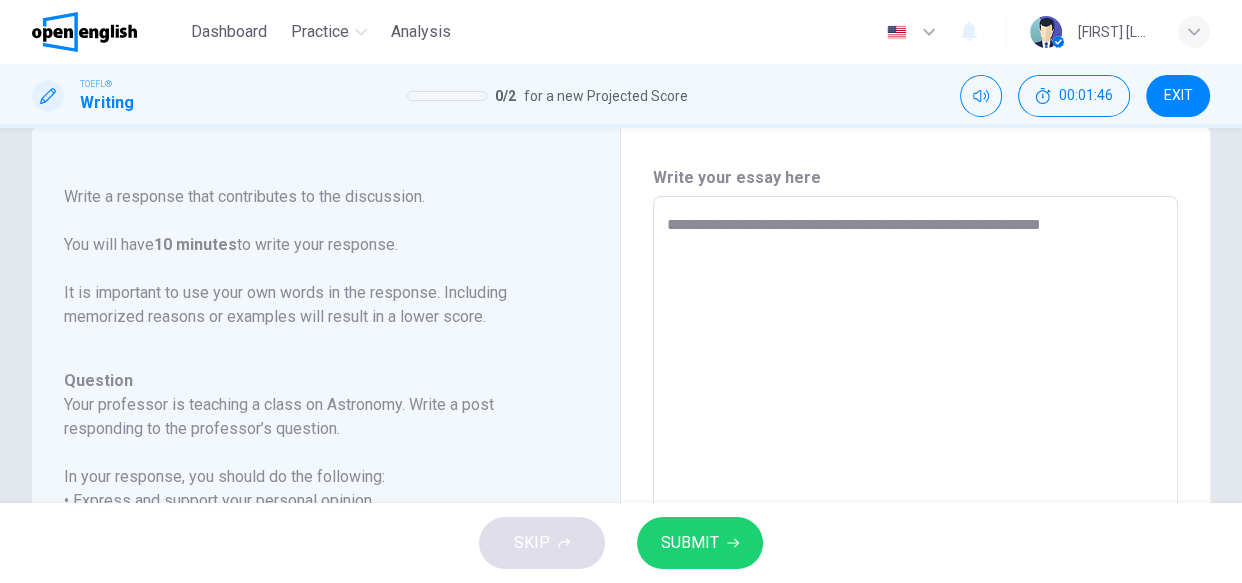 type on "*" 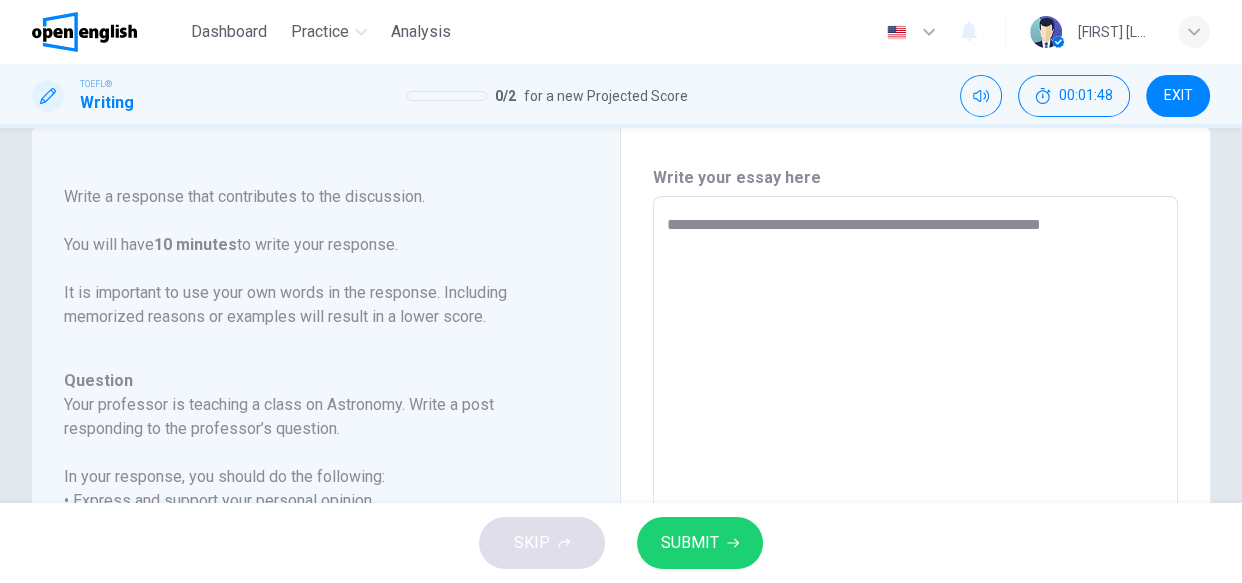 type on "**********" 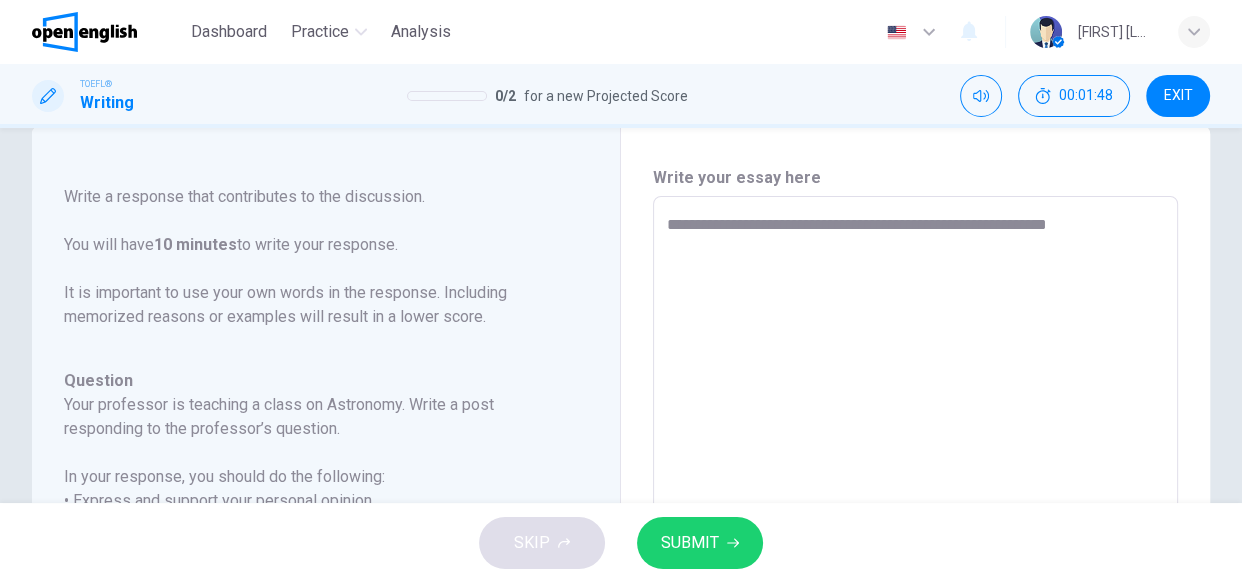 type on "*" 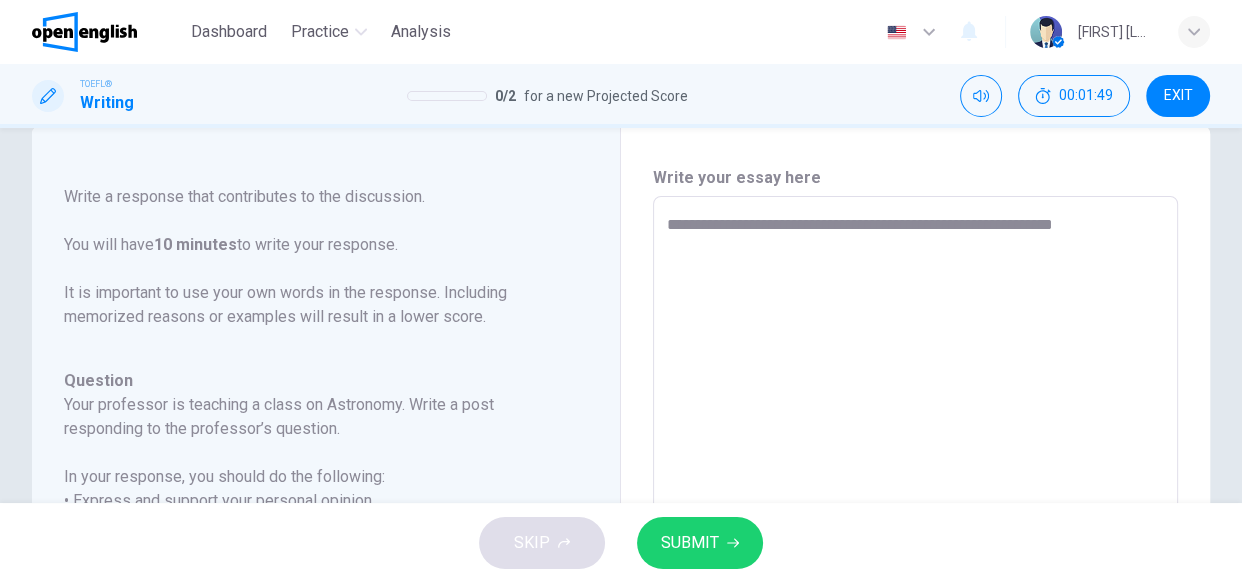 type on "*" 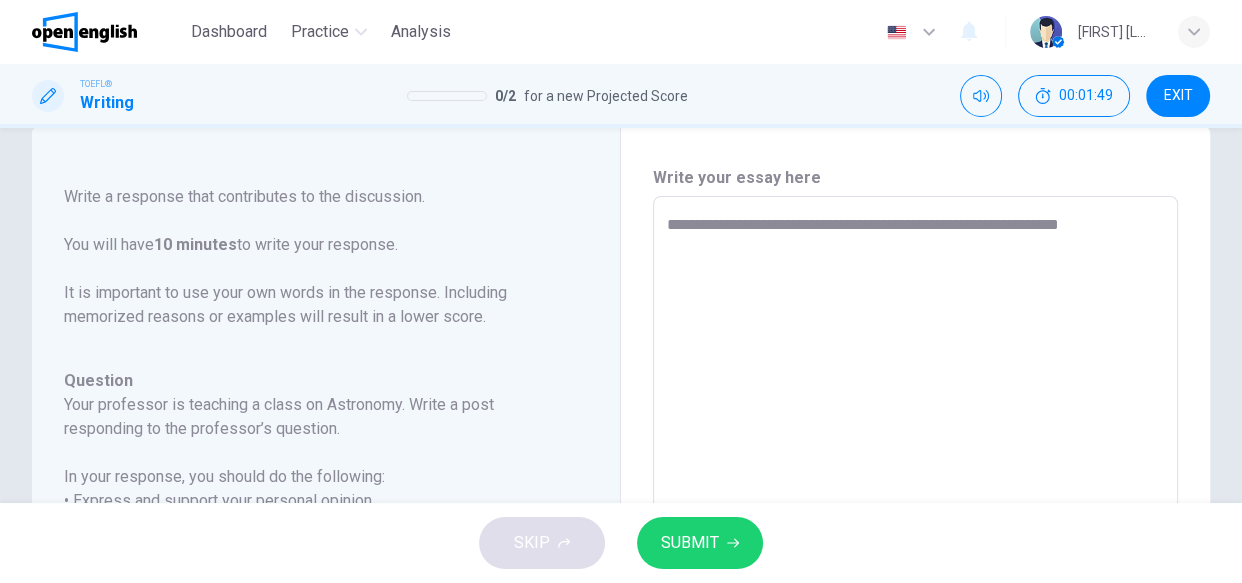 type on "**********" 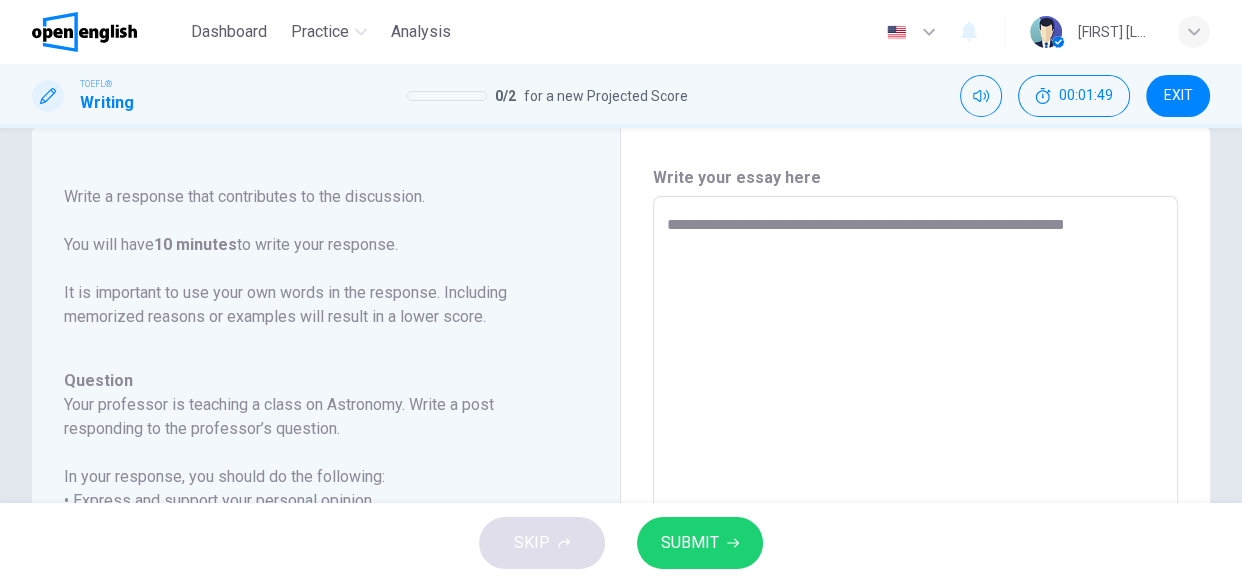 type on "*" 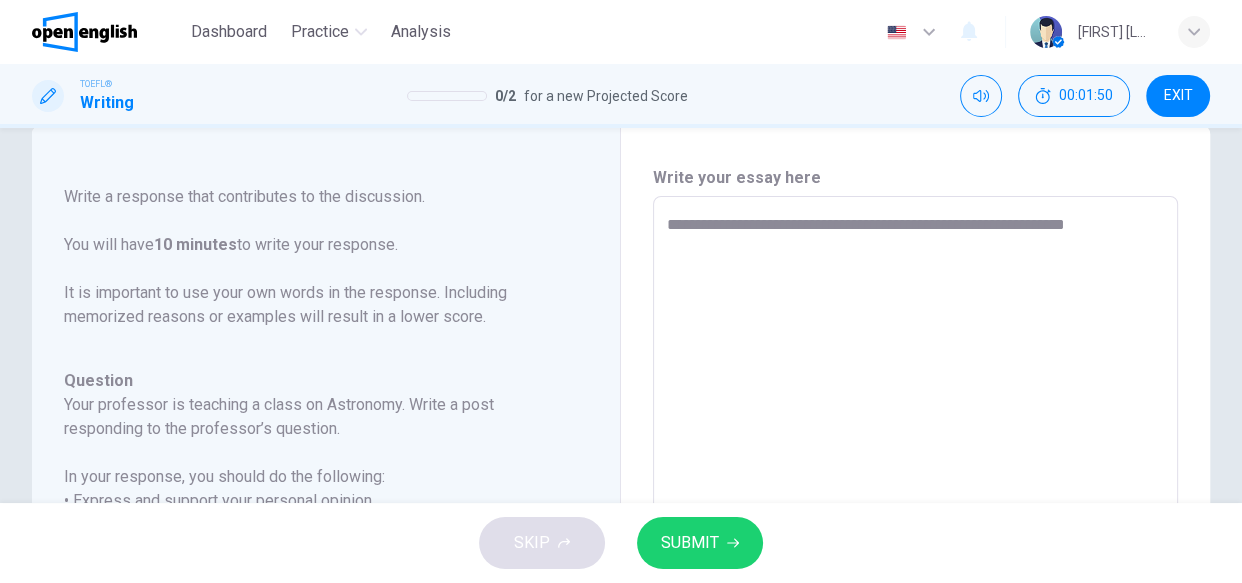 type on "**********" 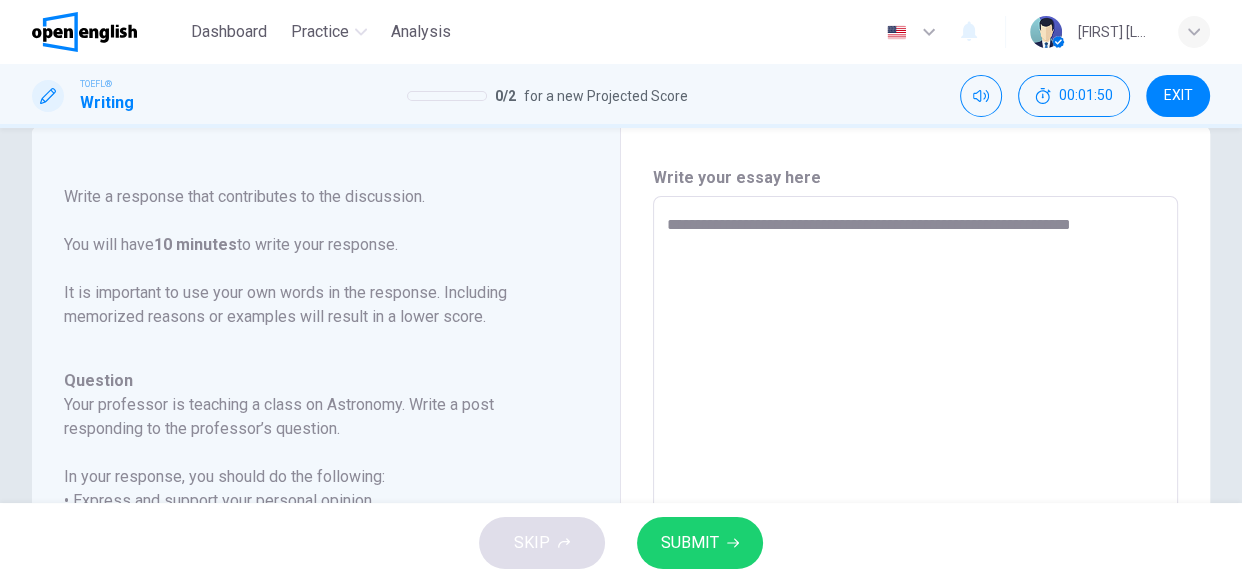 type on "*" 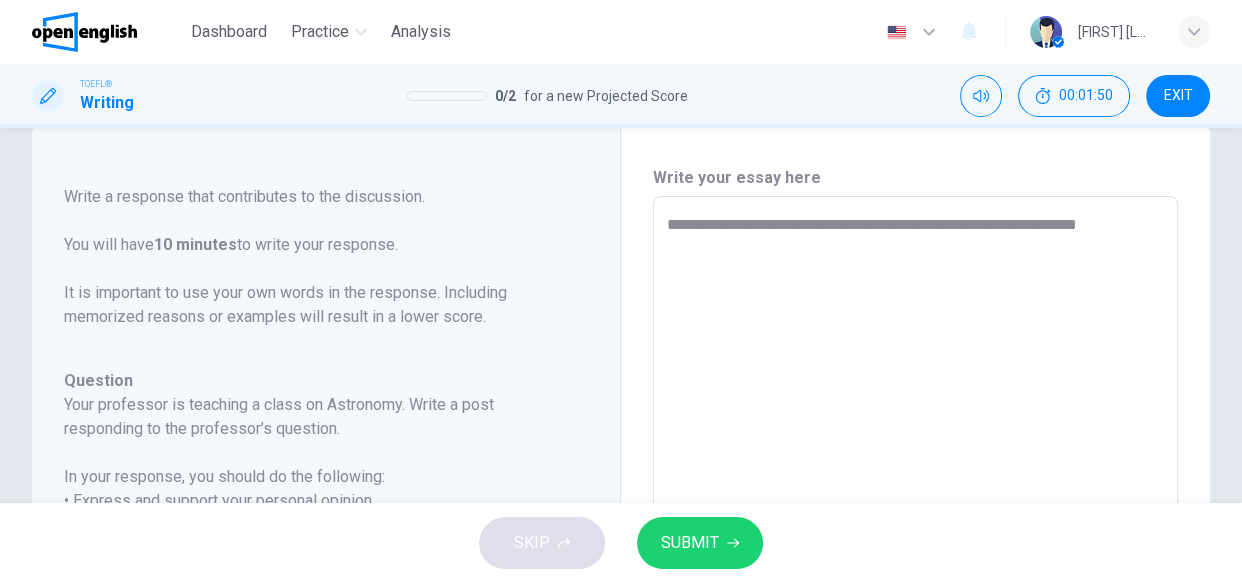 type on "*" 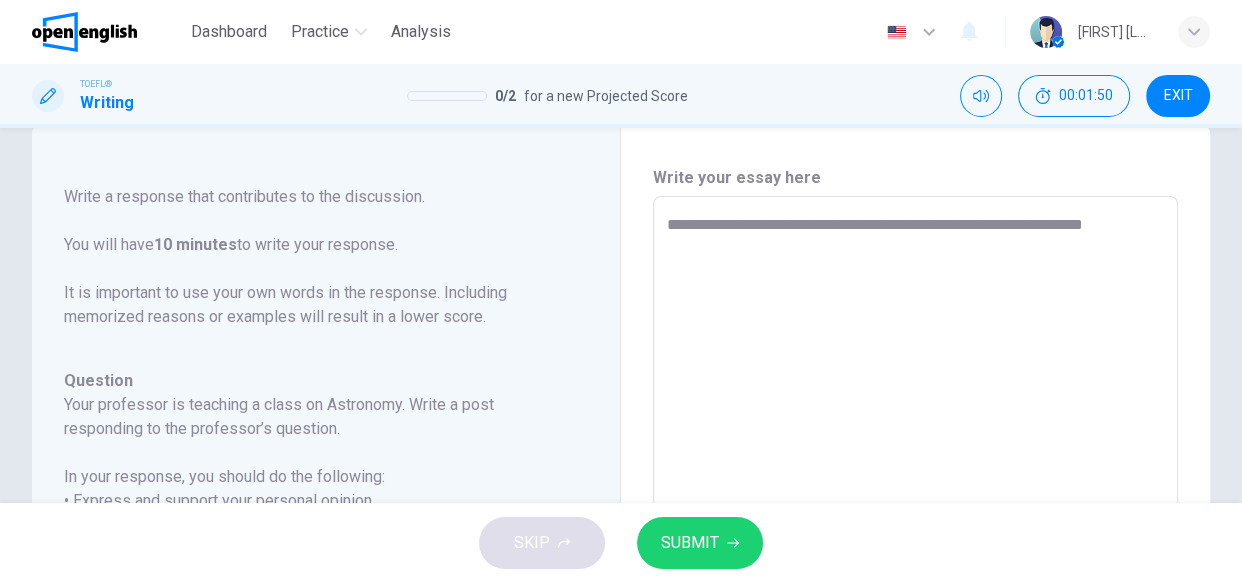 type on "*" 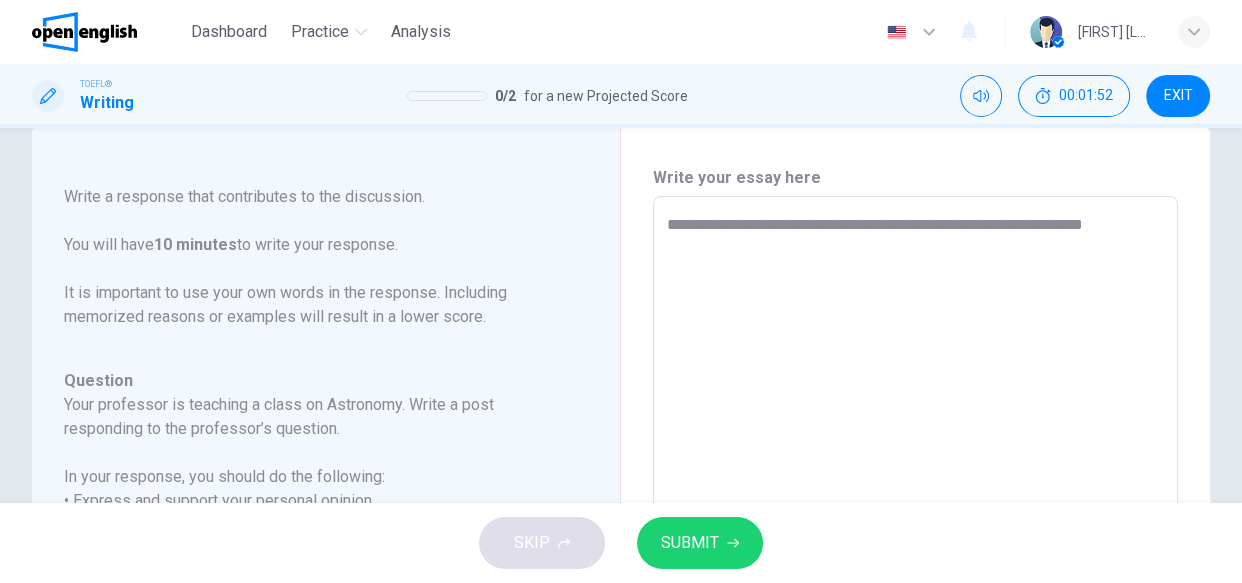type on "**********" 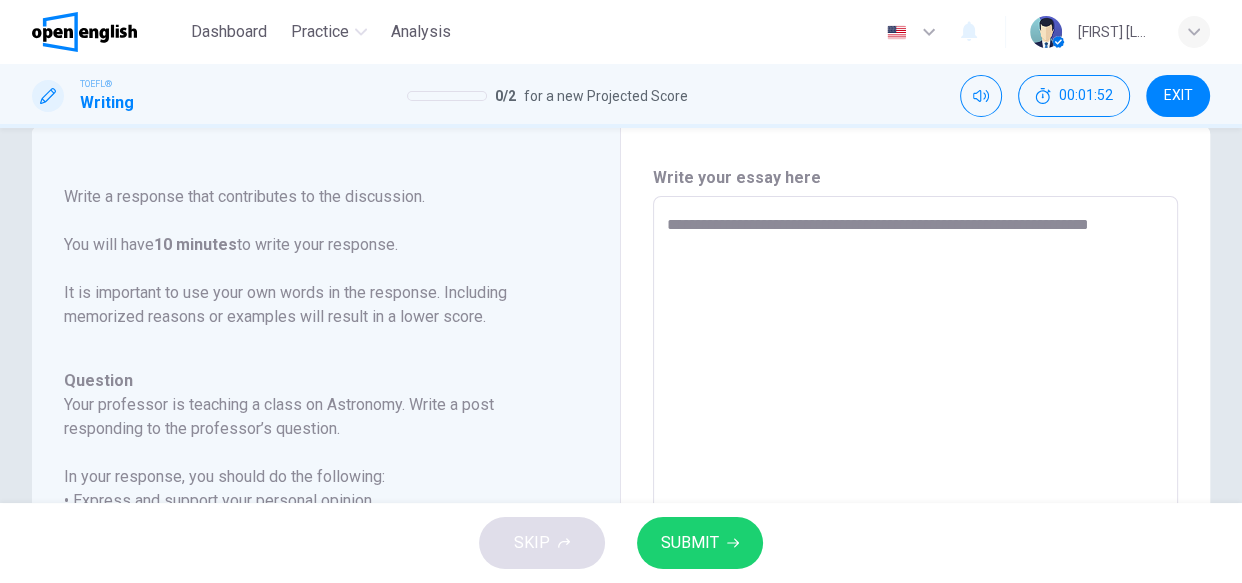 type on "*" 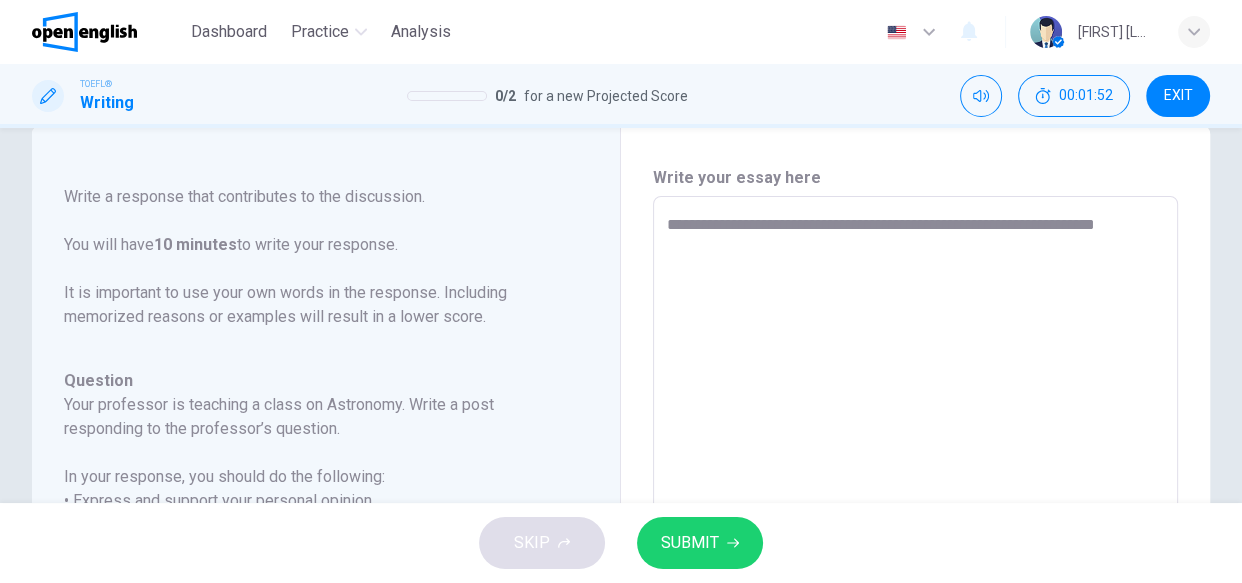 type on "**********" 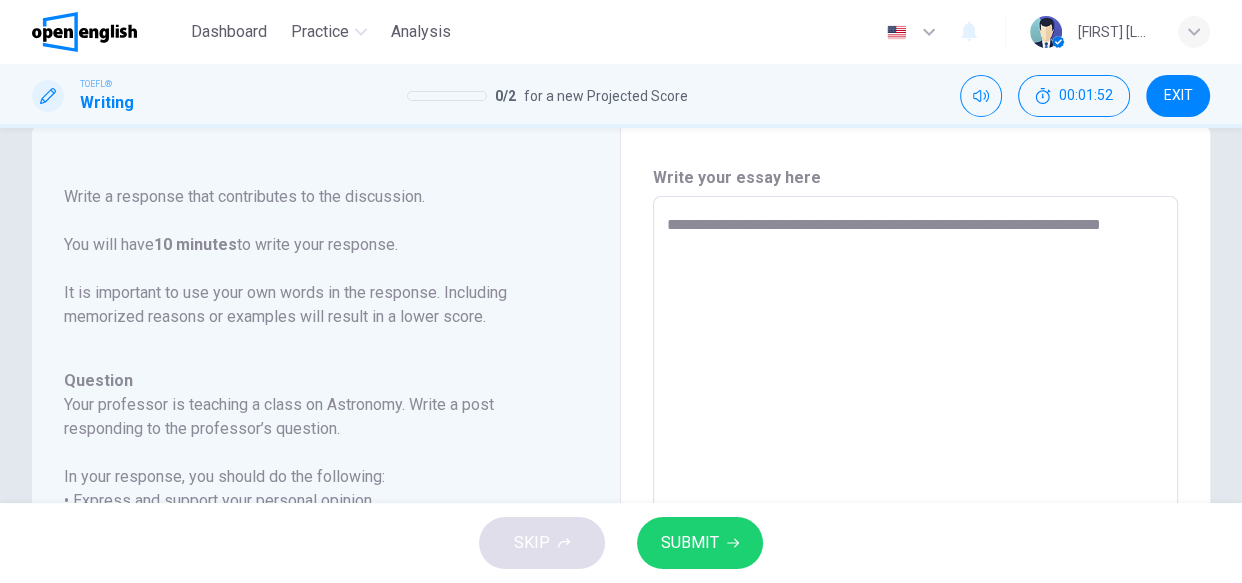 type on "*" 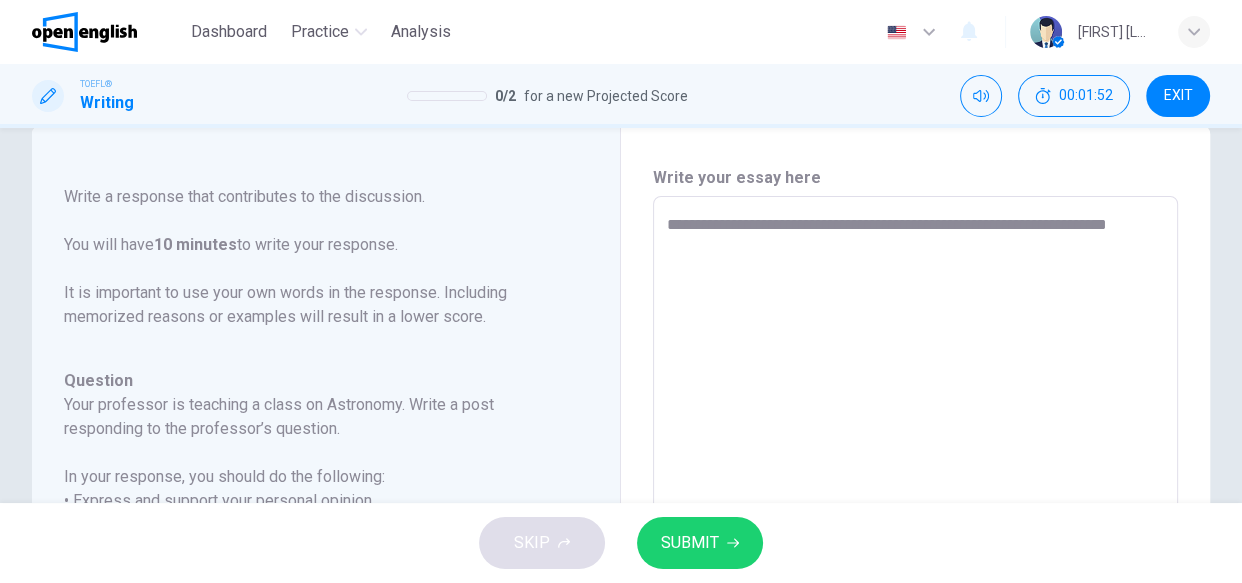 type on "*" 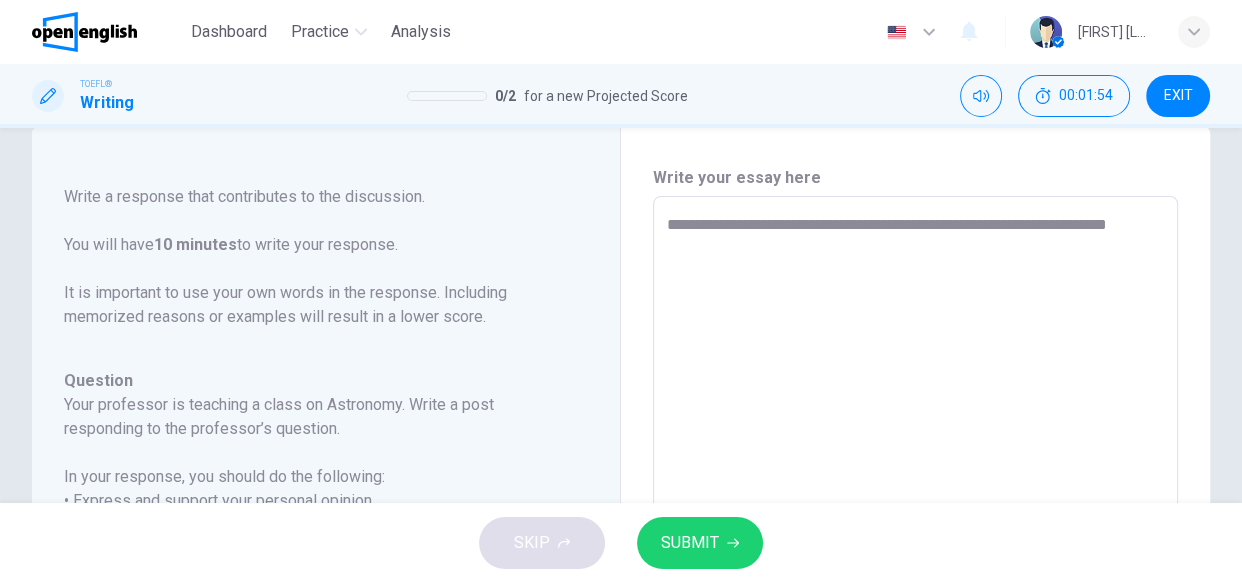 type on "**********" 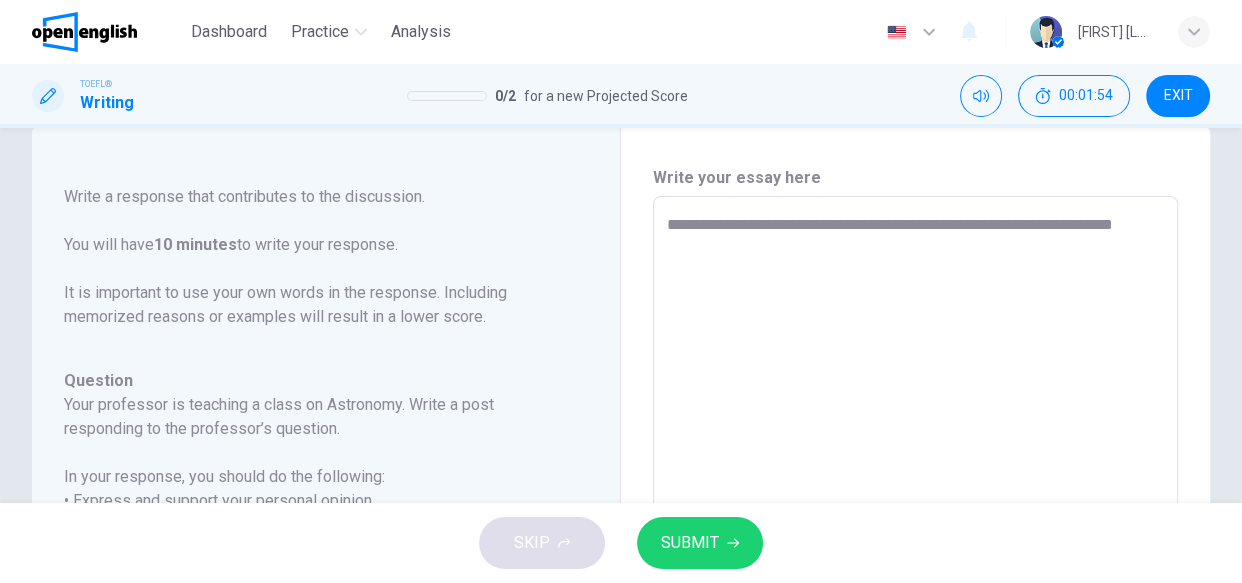 type on "*" 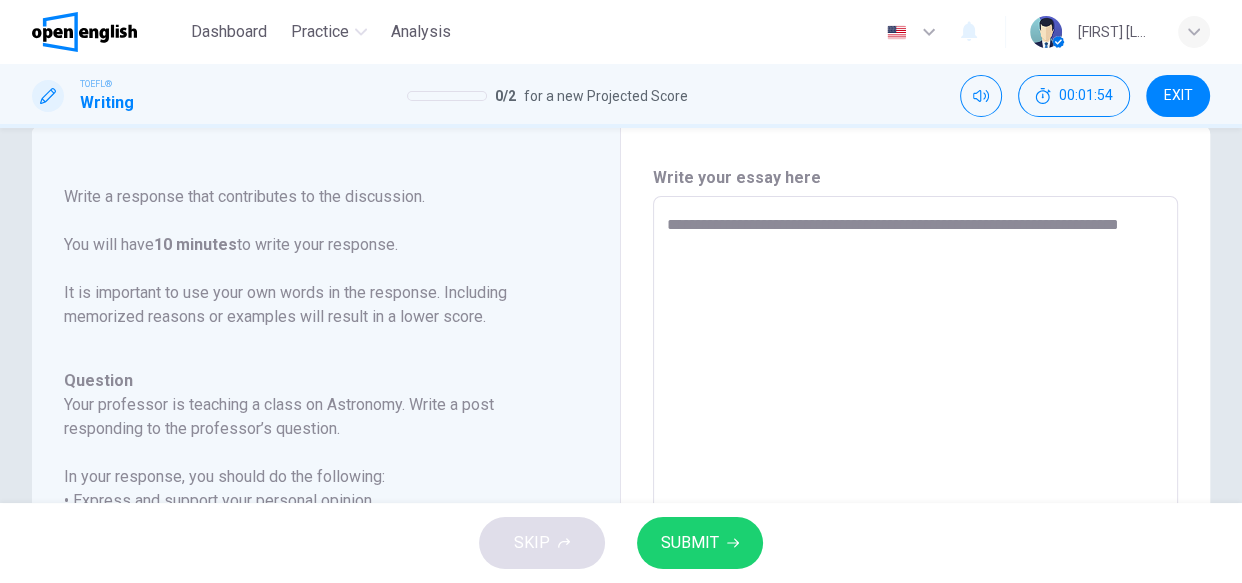 type on "*" 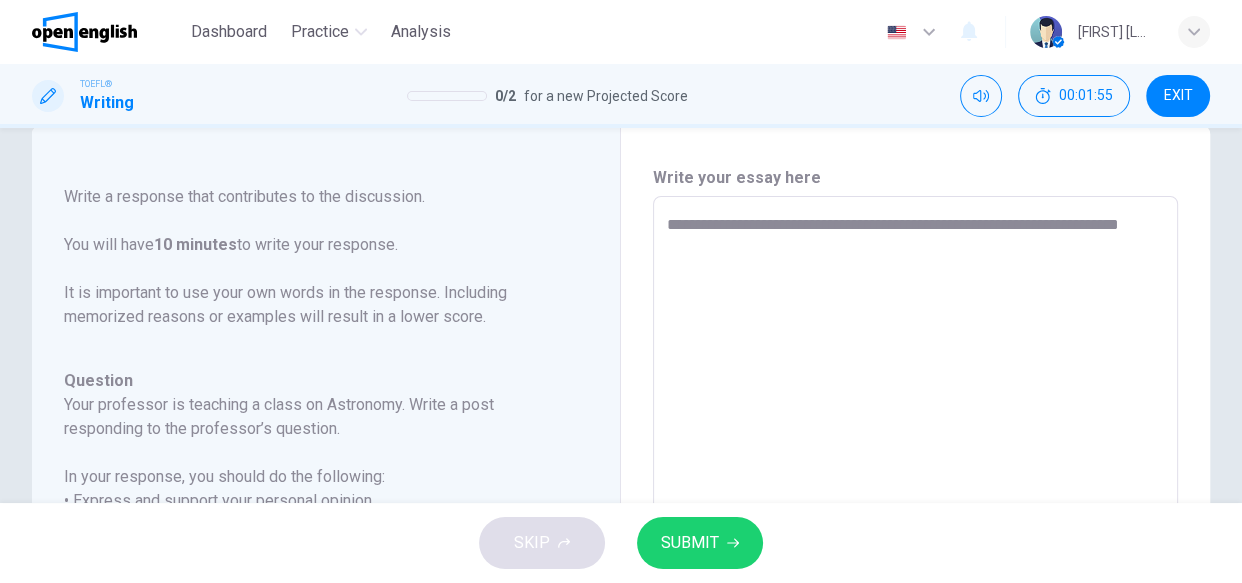 type on "**********" 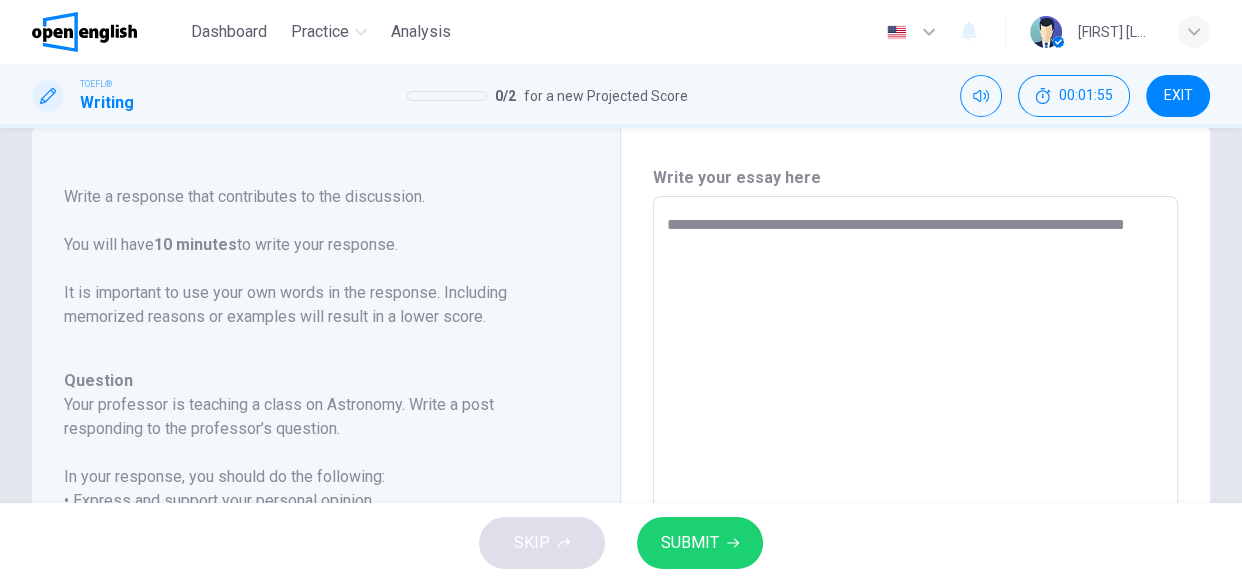 type on "*" 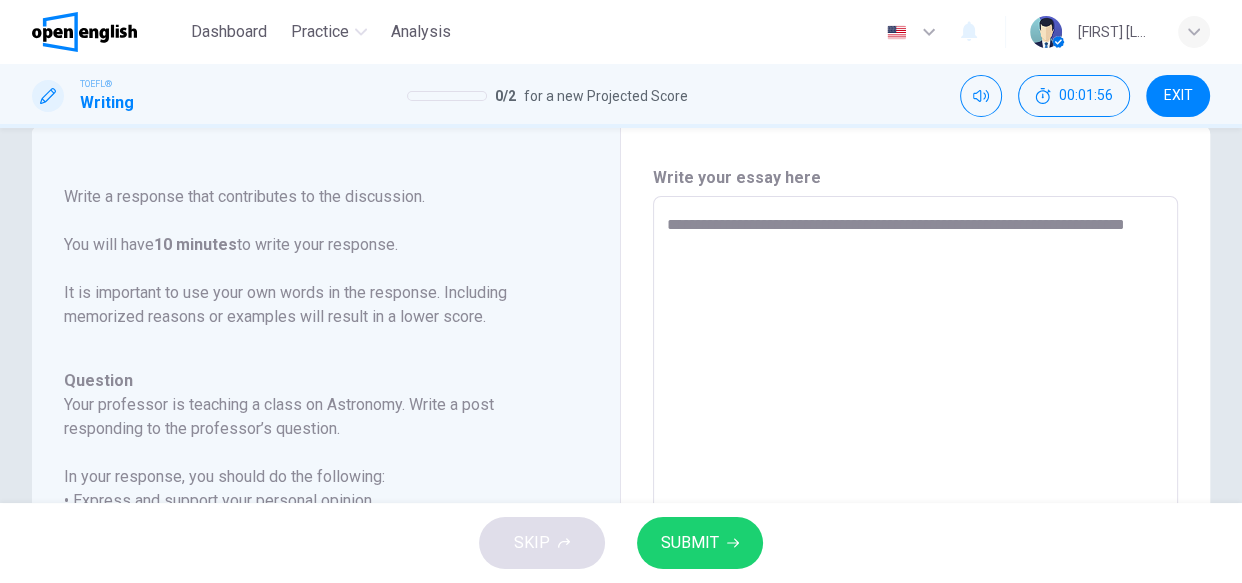 type on "**********" 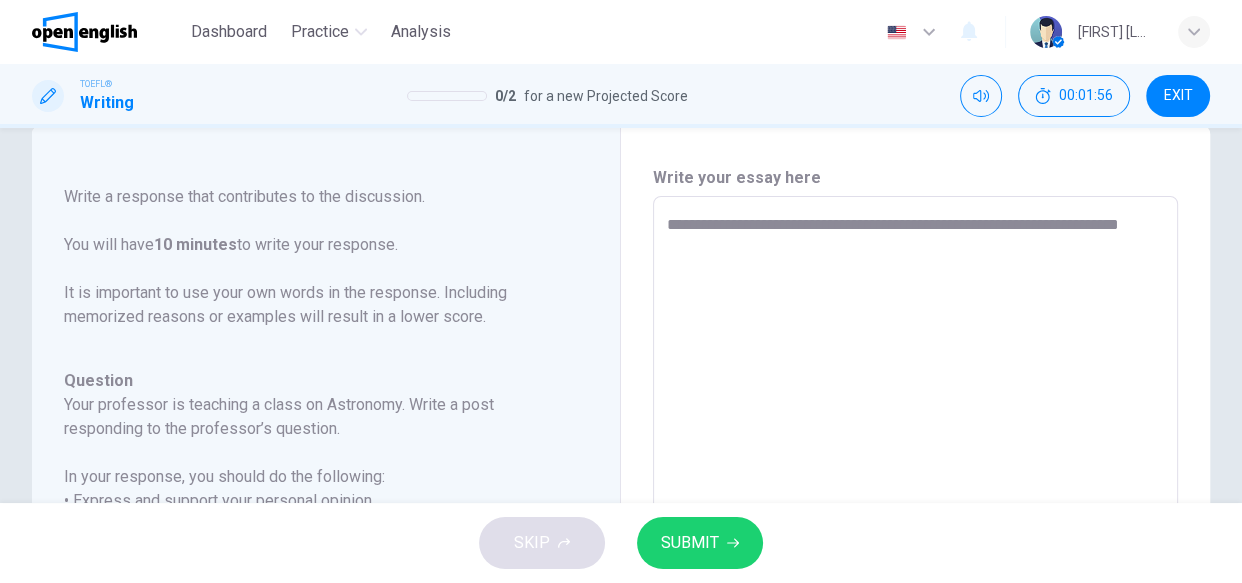 type on "*" 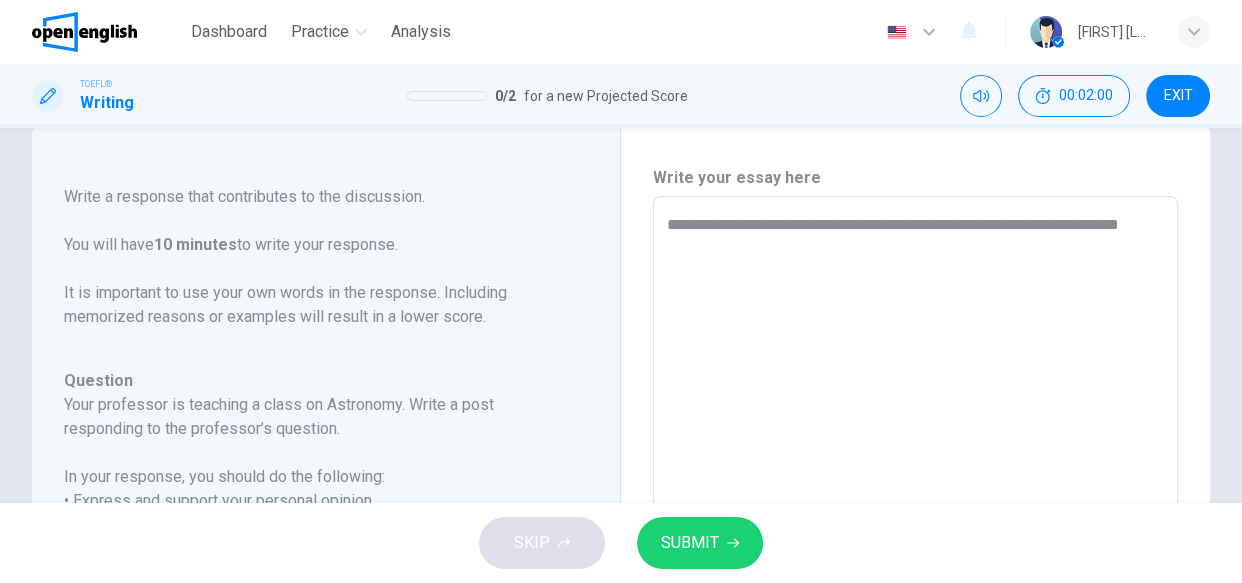 type on "**********" 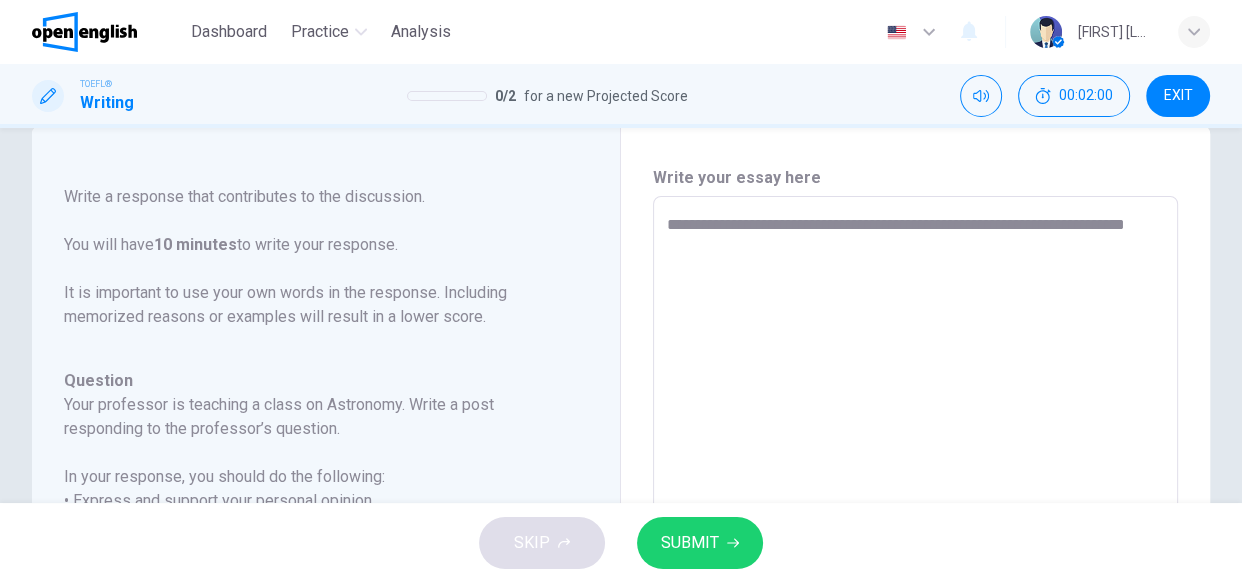 type on "*" 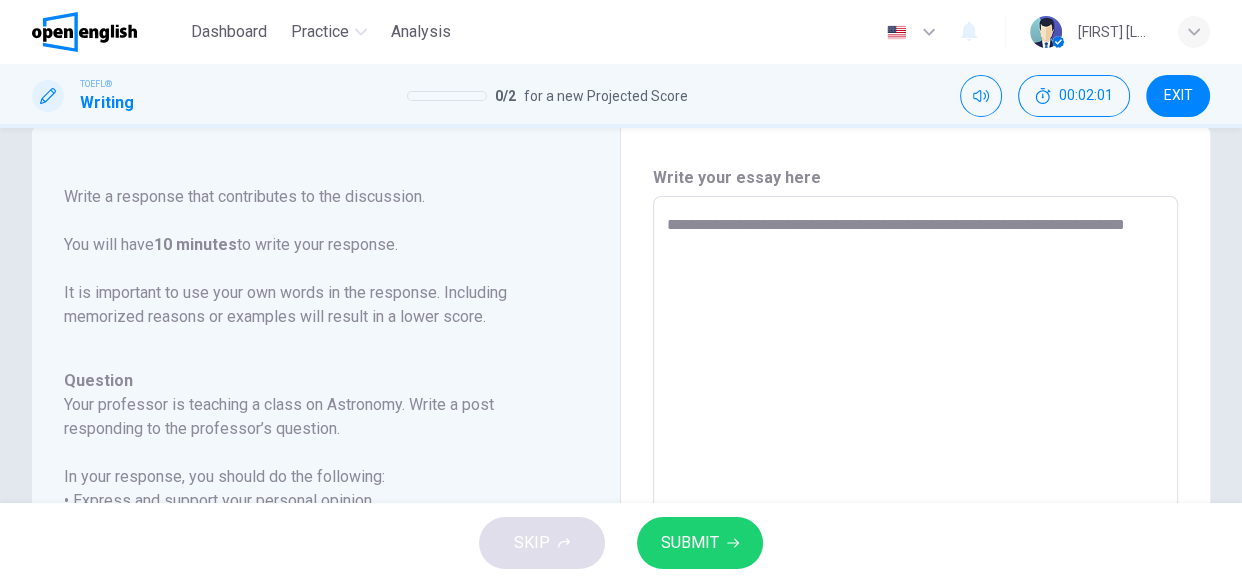 type on "**********" 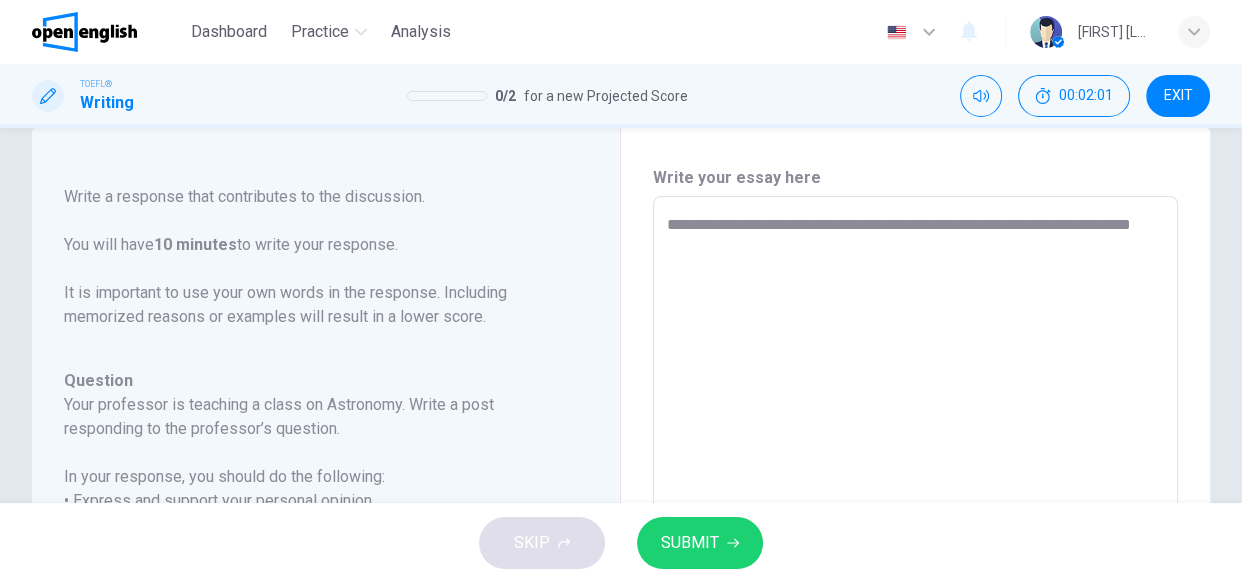 type on "*" 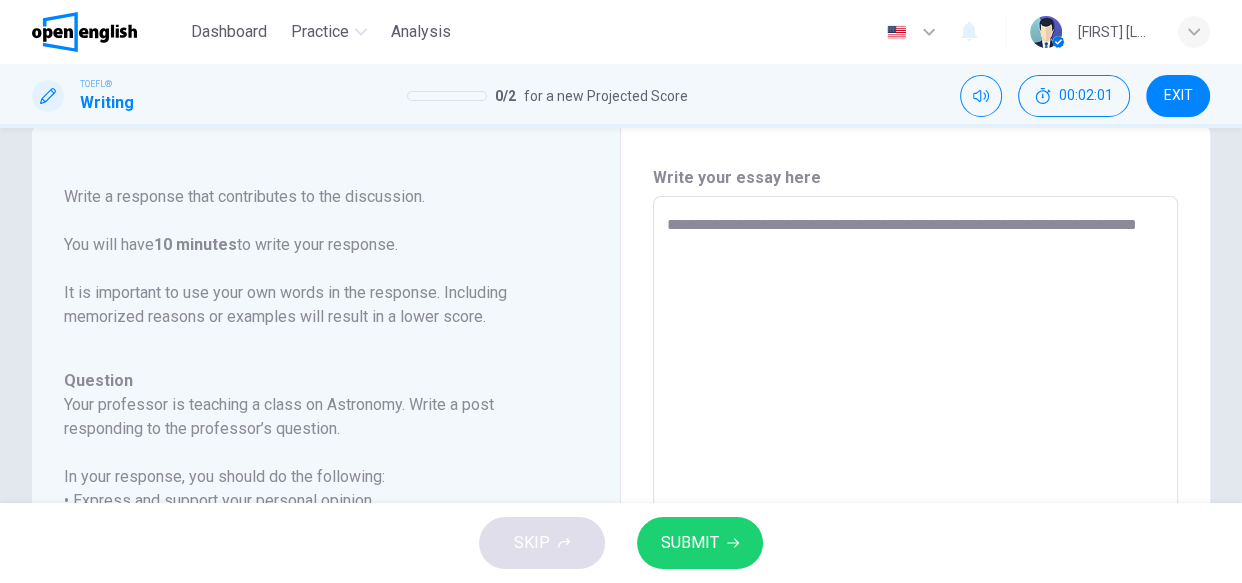 type on "*" 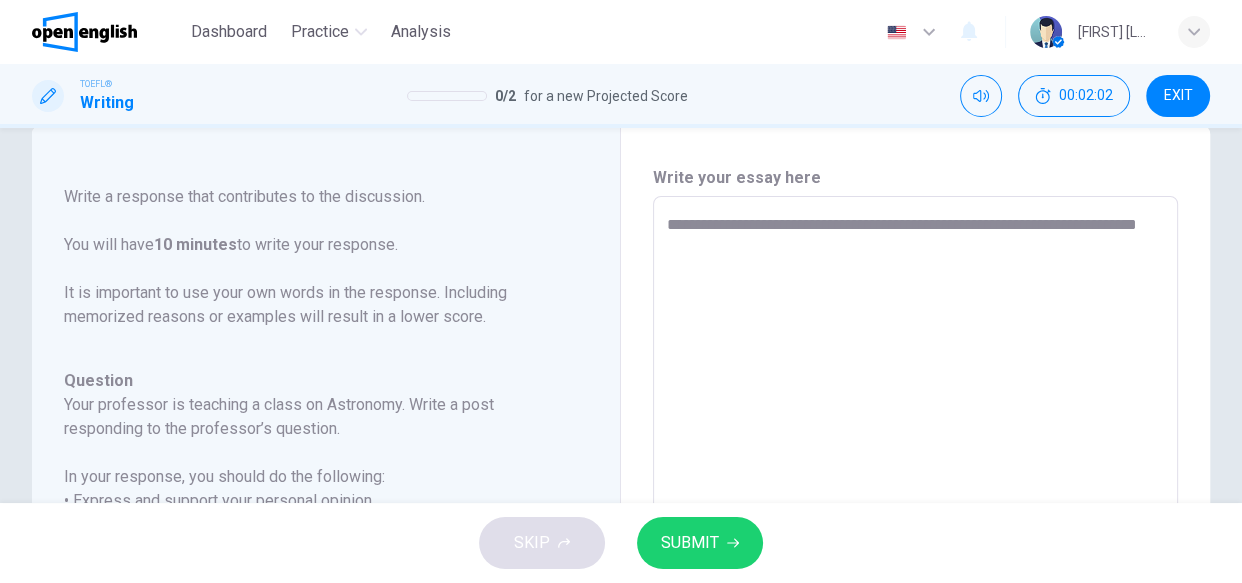 type on "**********" 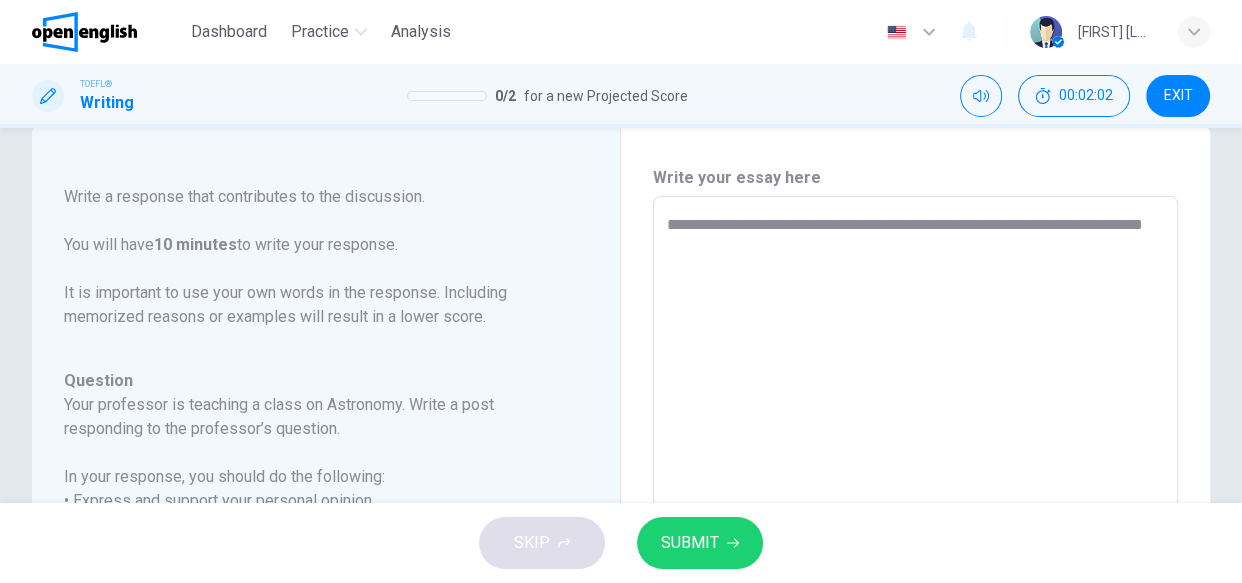 type on "*" 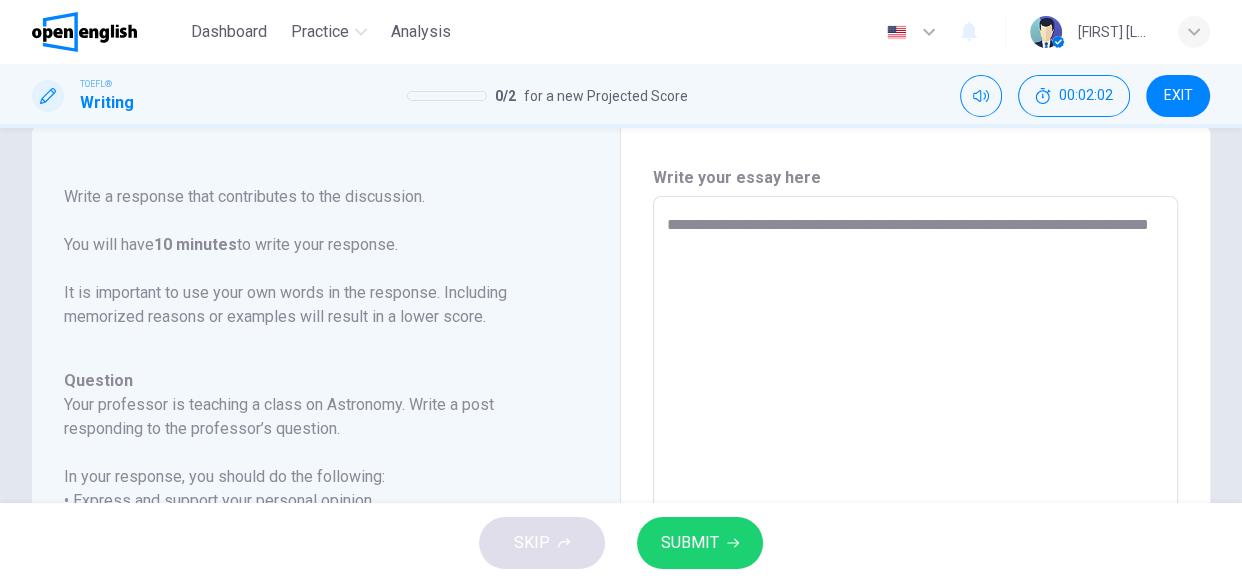 type on "*" 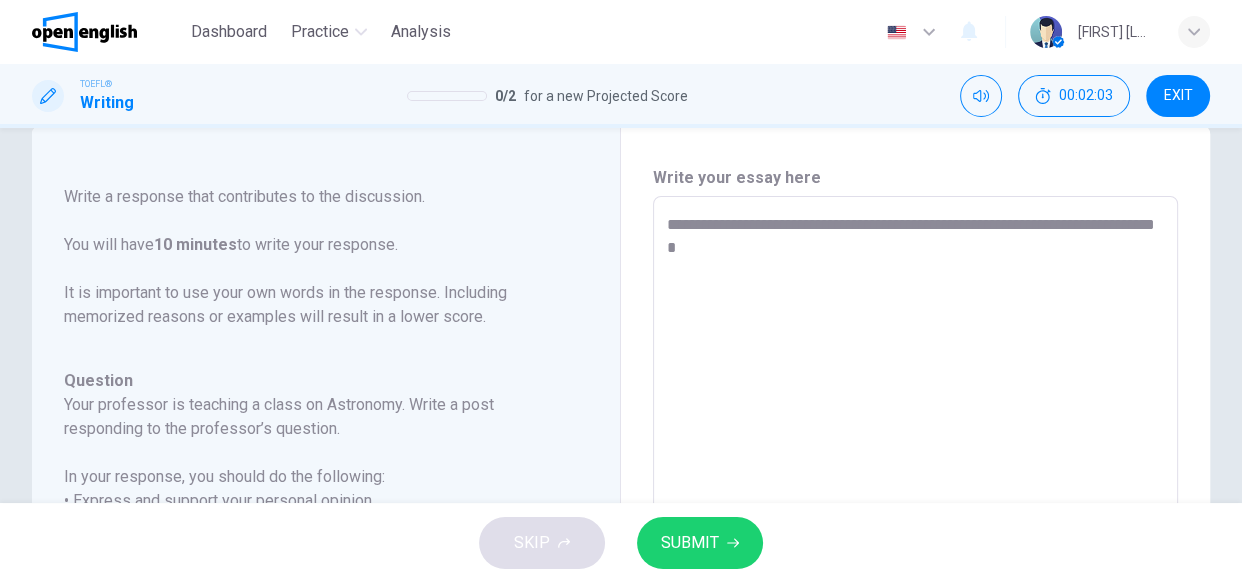 type on "**********" 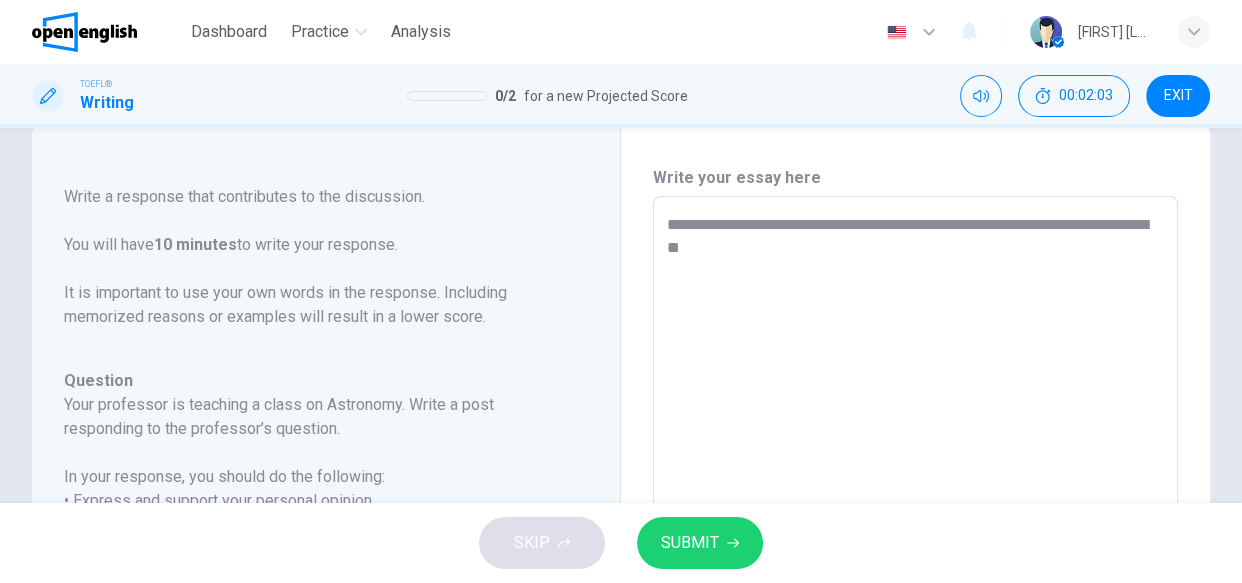 type on "*" 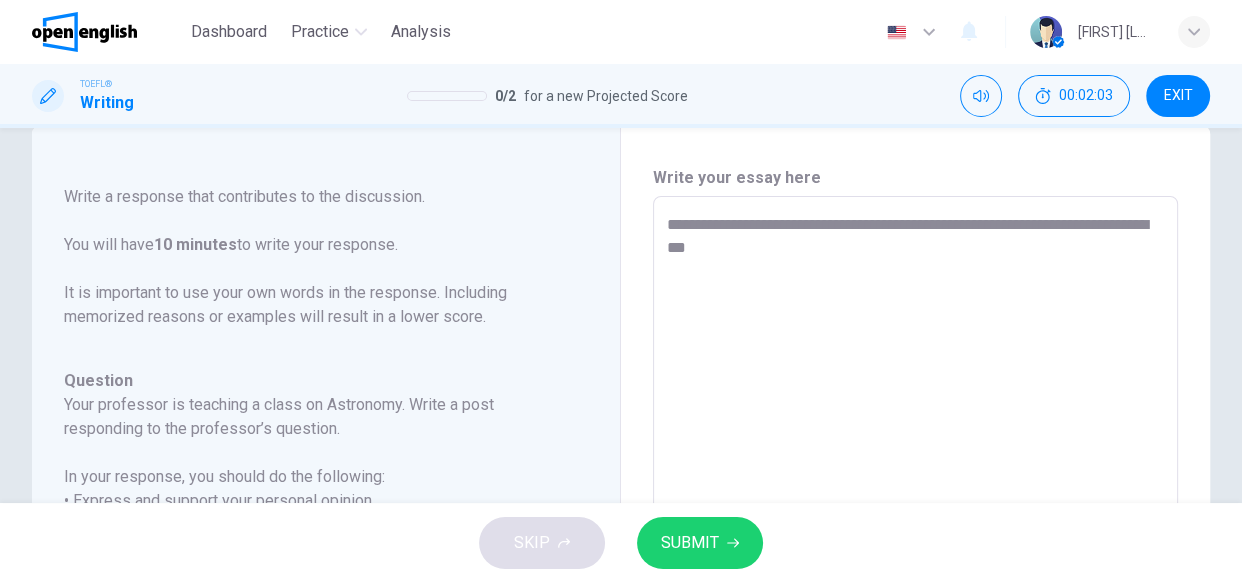 type on "*" 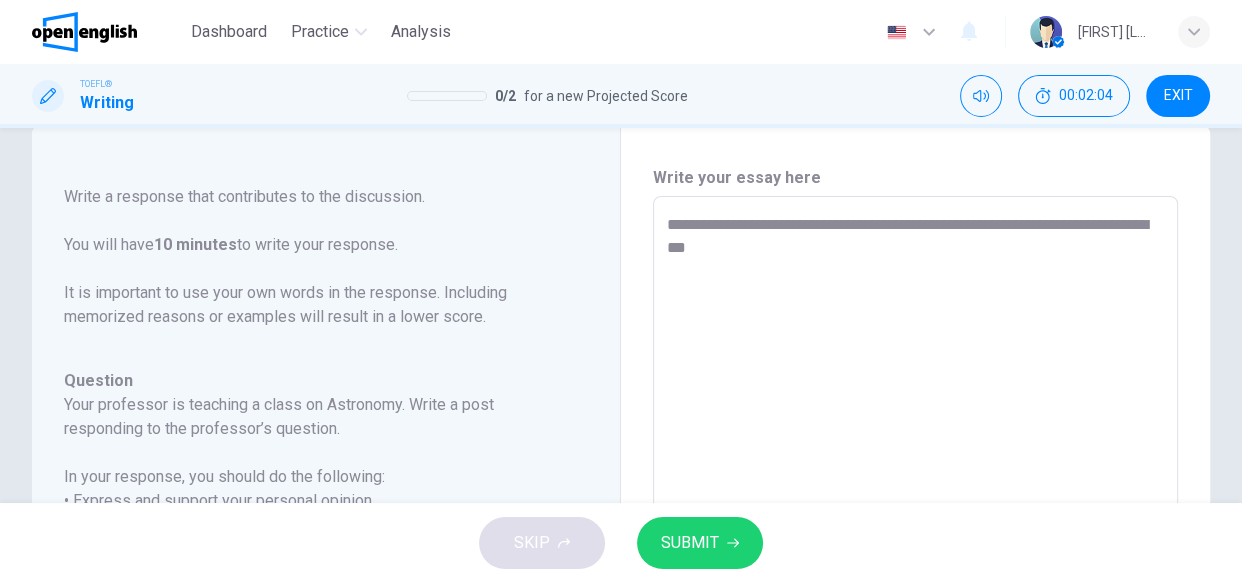 type on "**********" 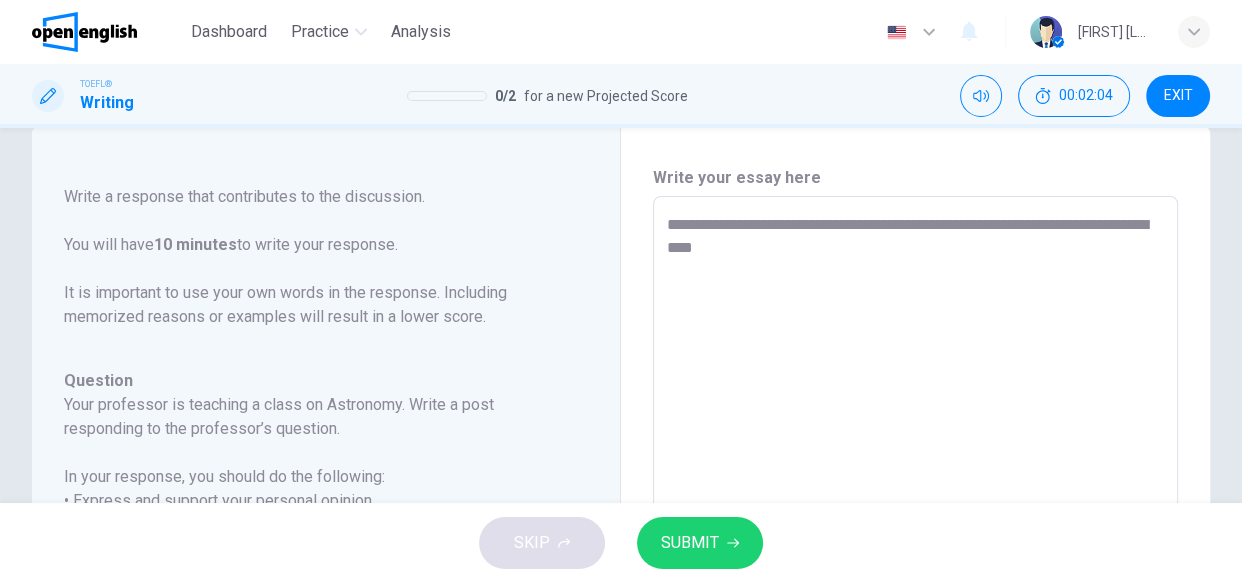 type on "*" 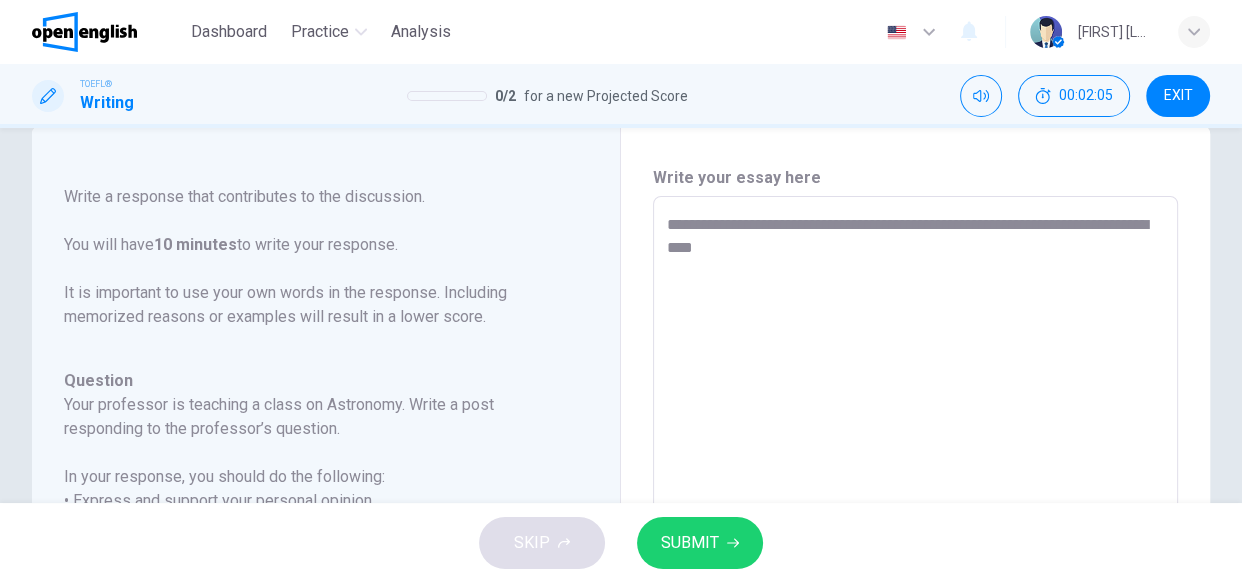 type on "**********" 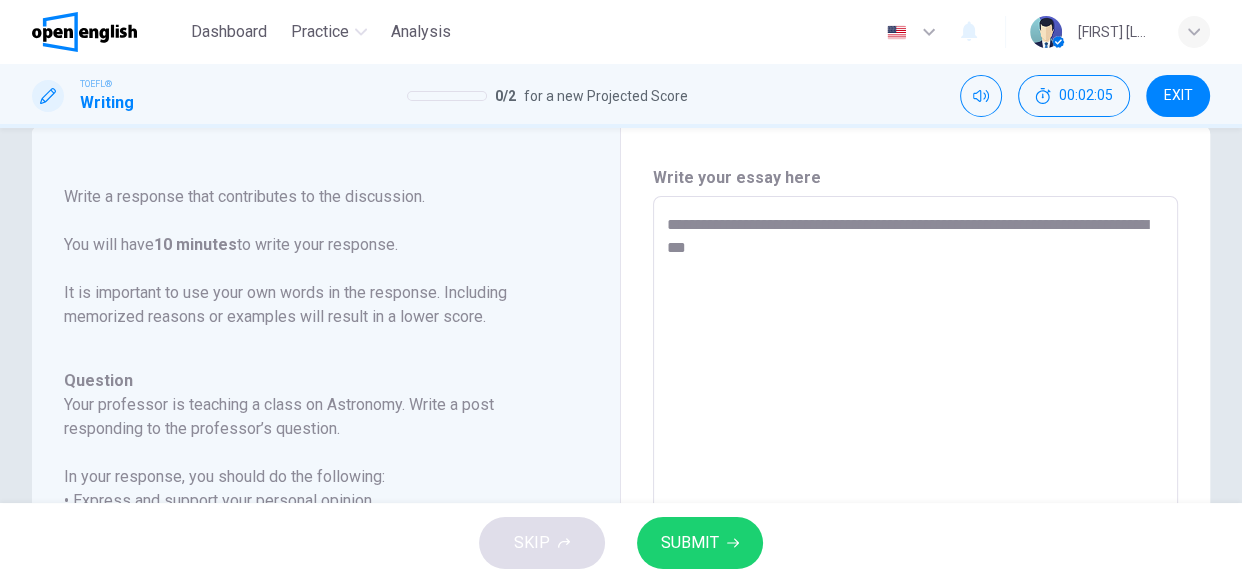 type on "*" 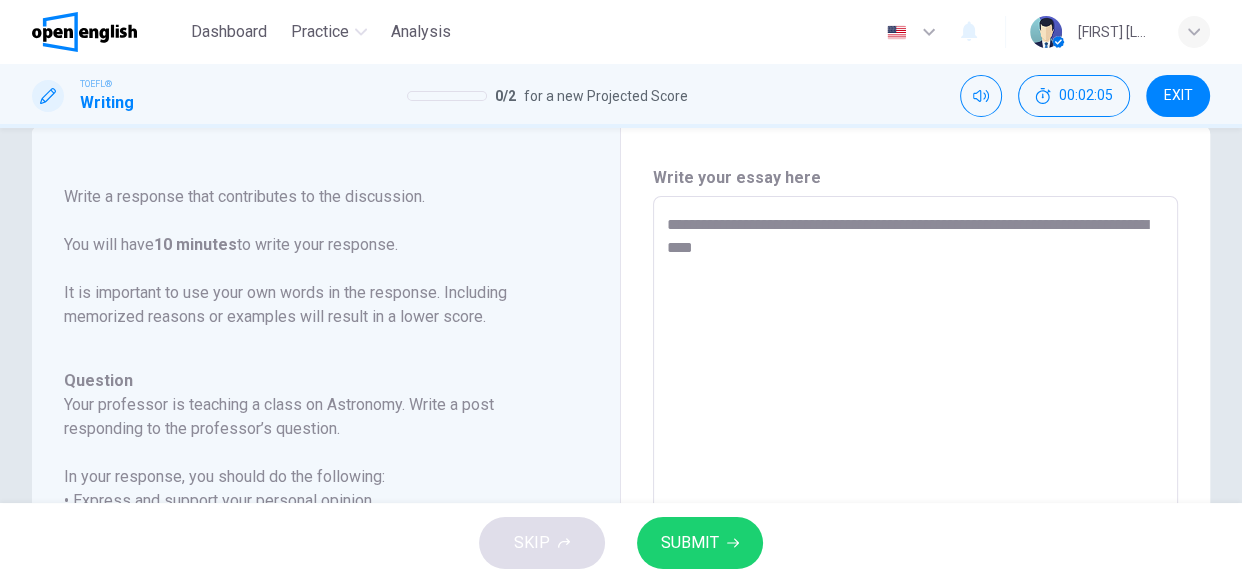 type on "*" 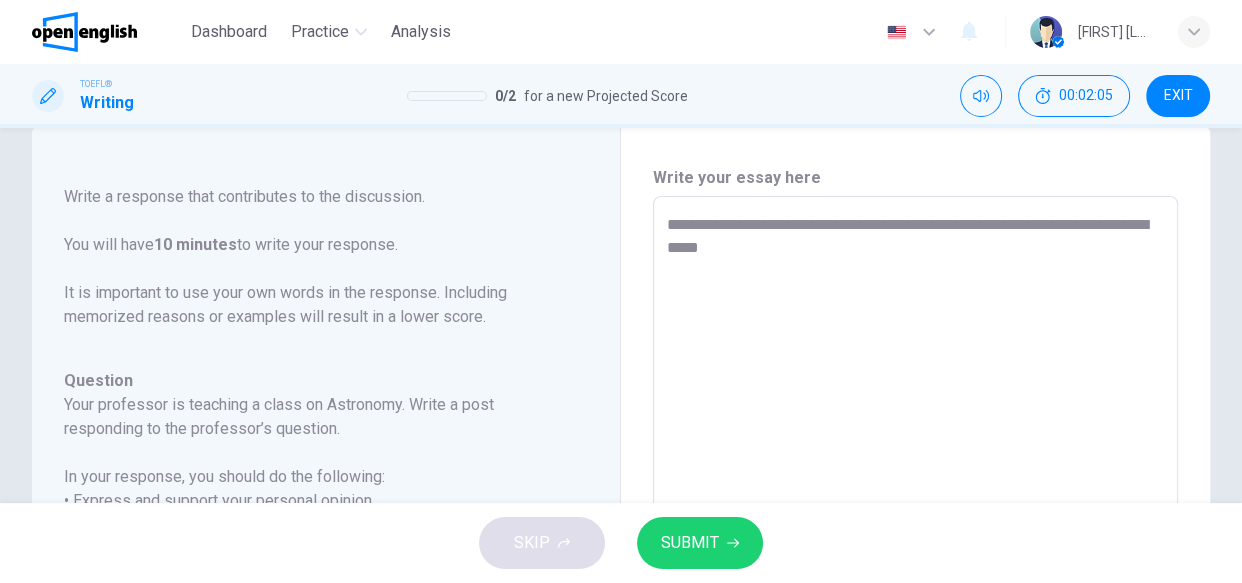 type on "**********" 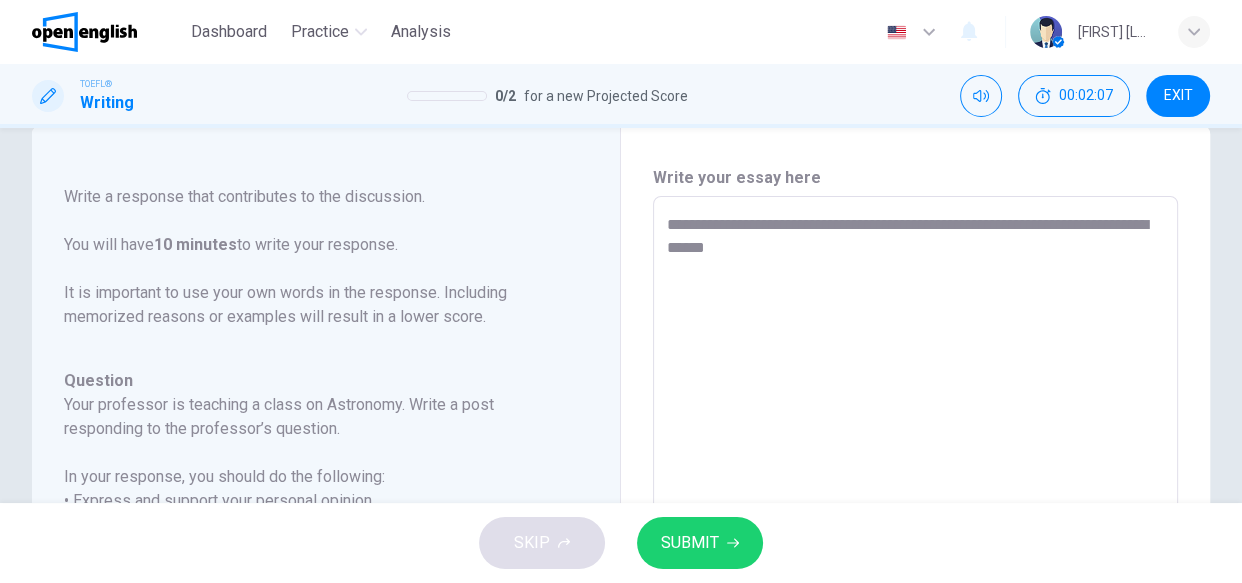 type on "*" 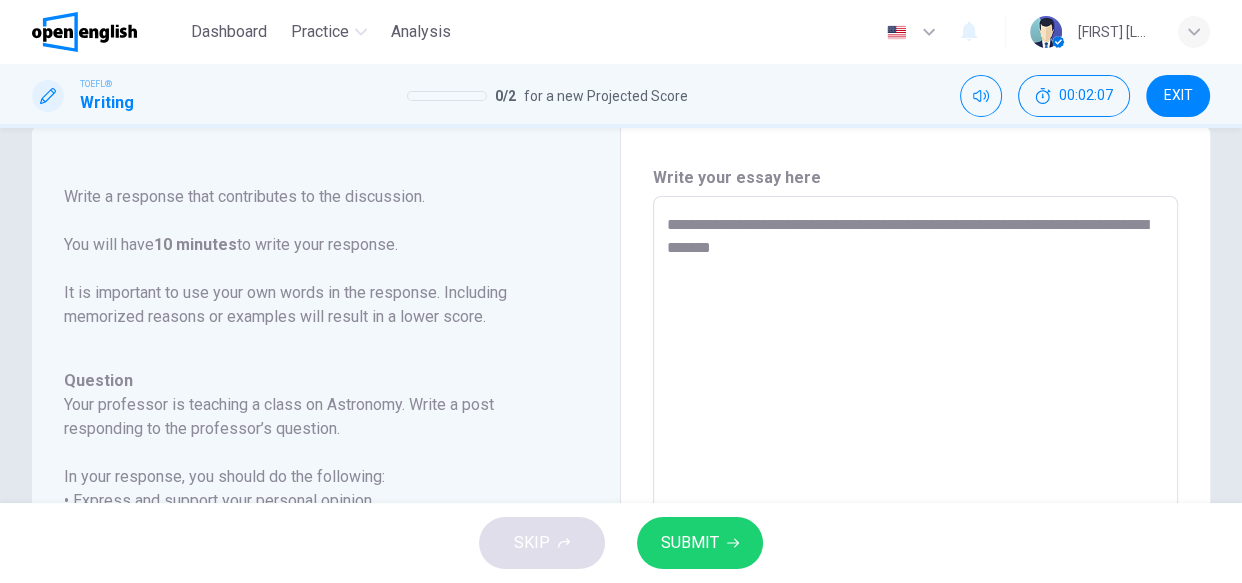 type on "*" 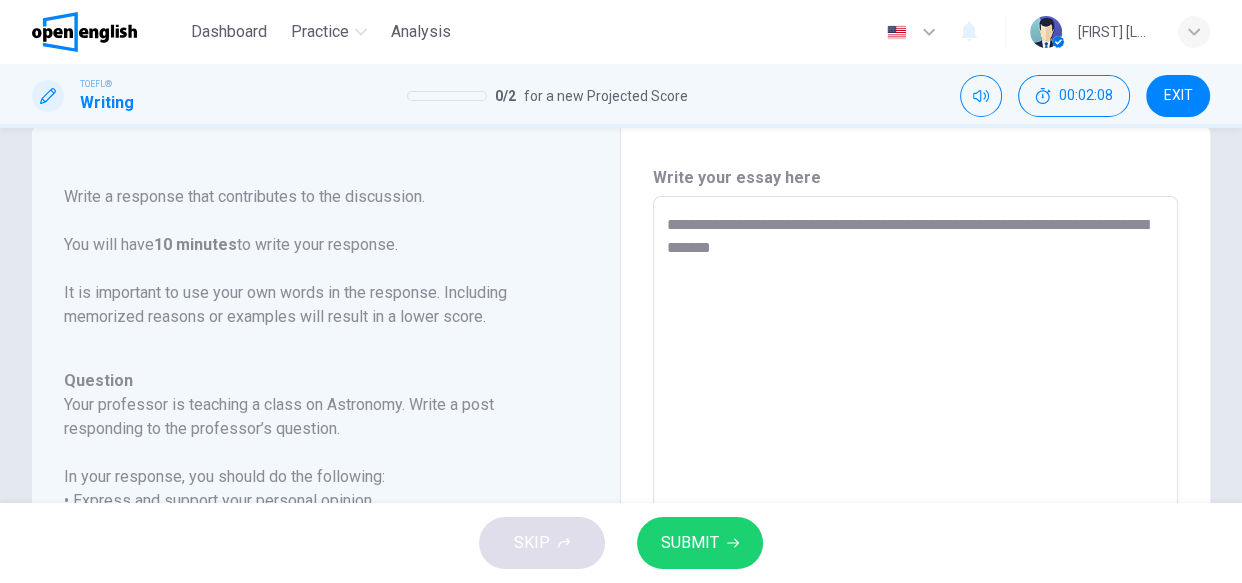 type on "**********" 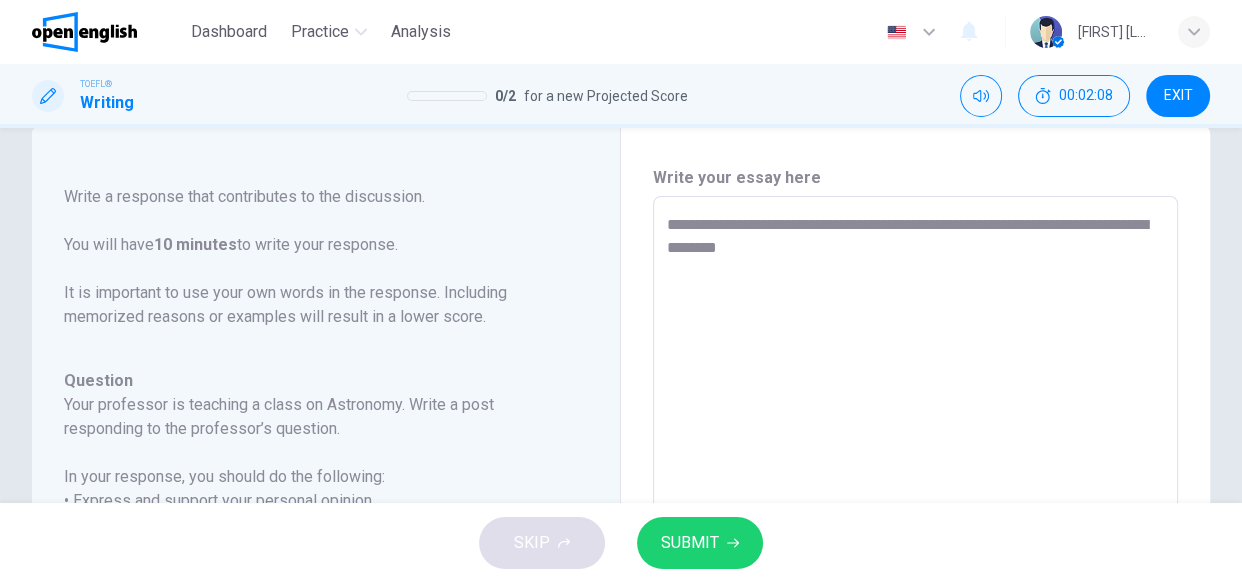type on "*" 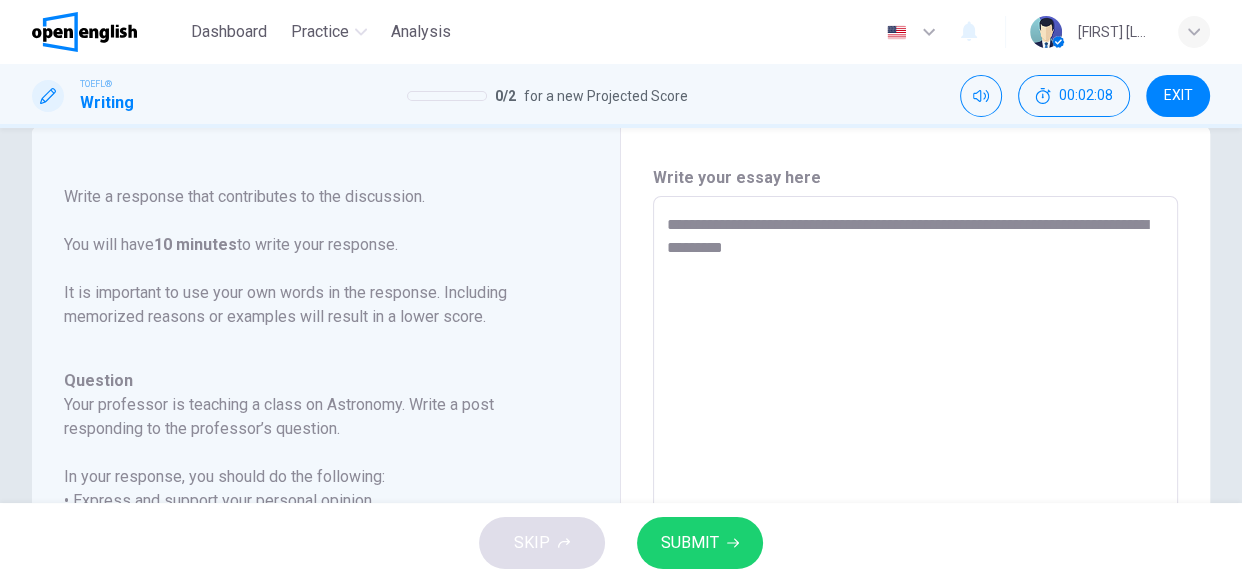 type on "*" 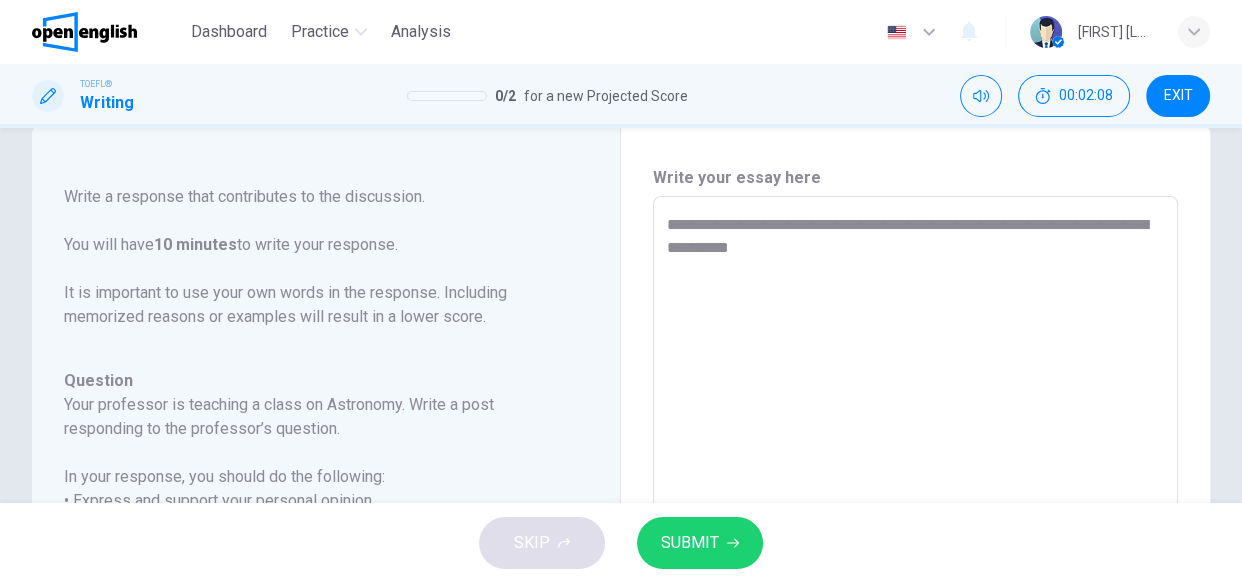 type on "*" 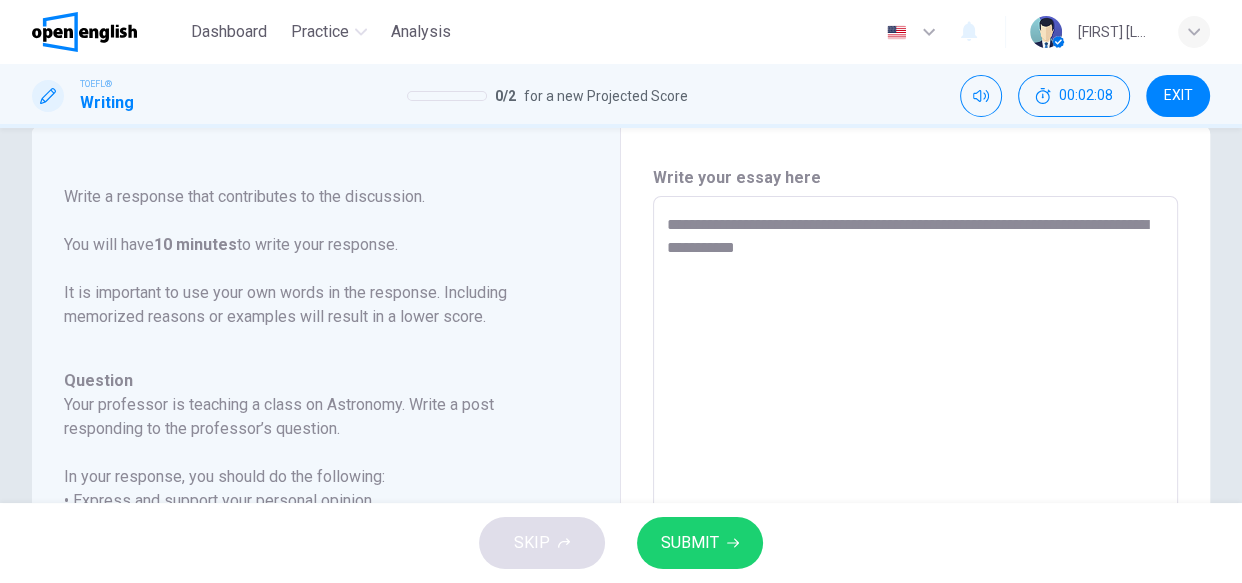 type on "**********" 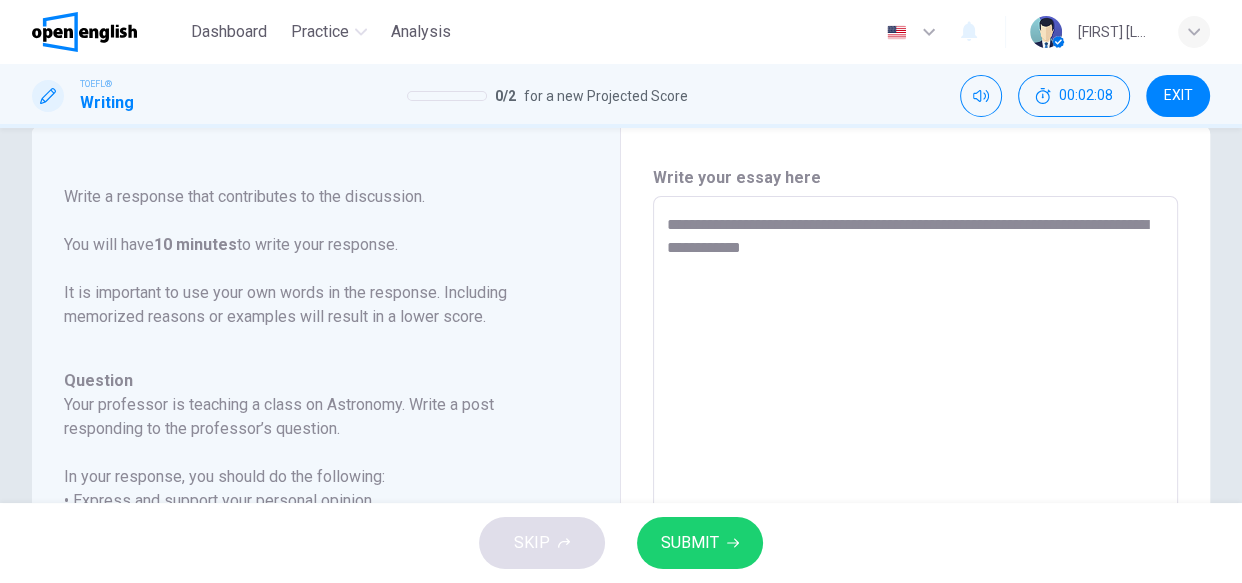 type on "*" 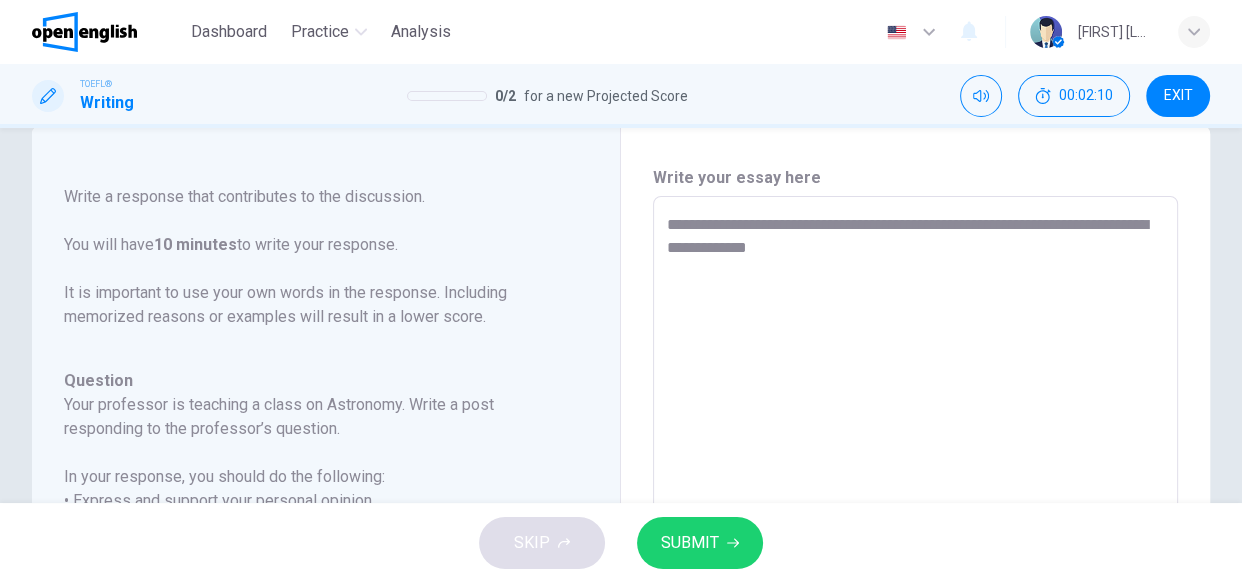 type on "*" 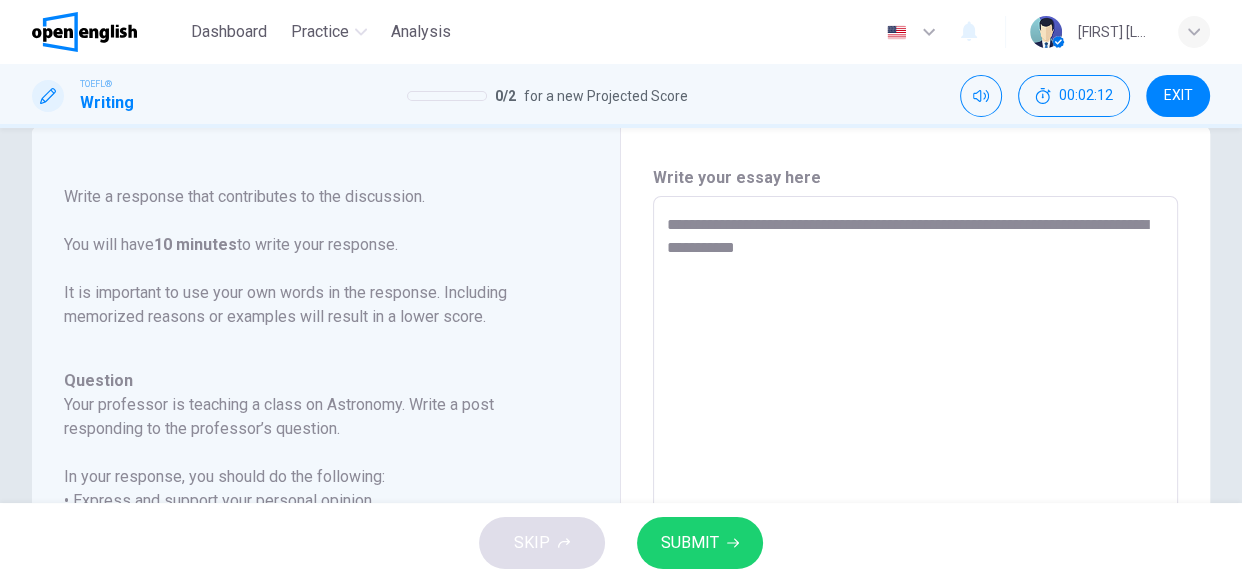type on "**********" 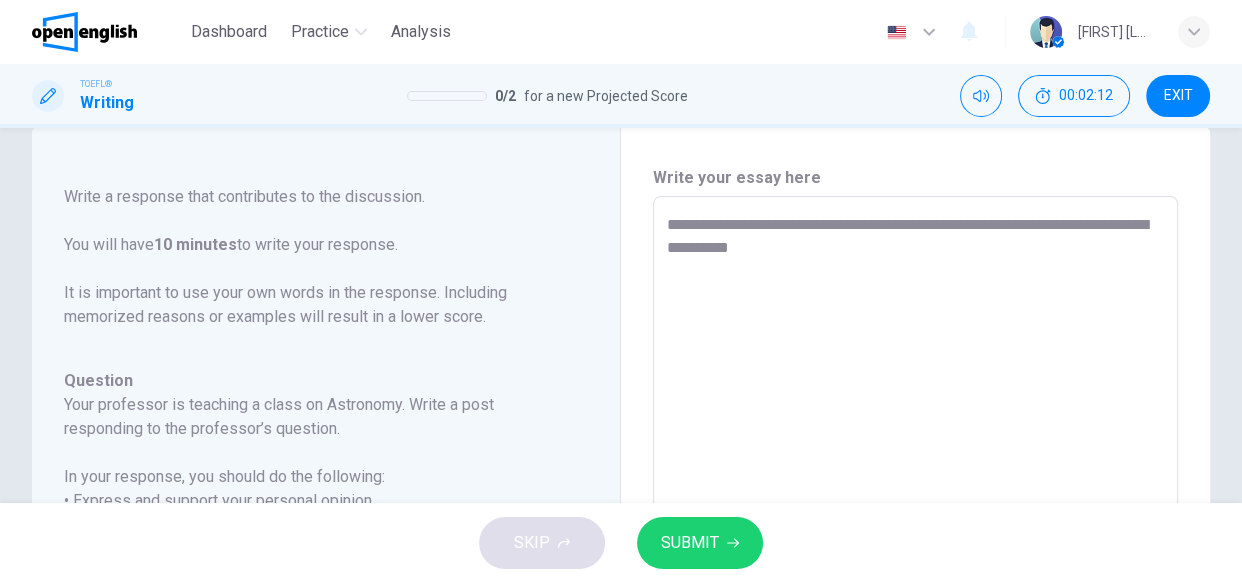 type on "**********" 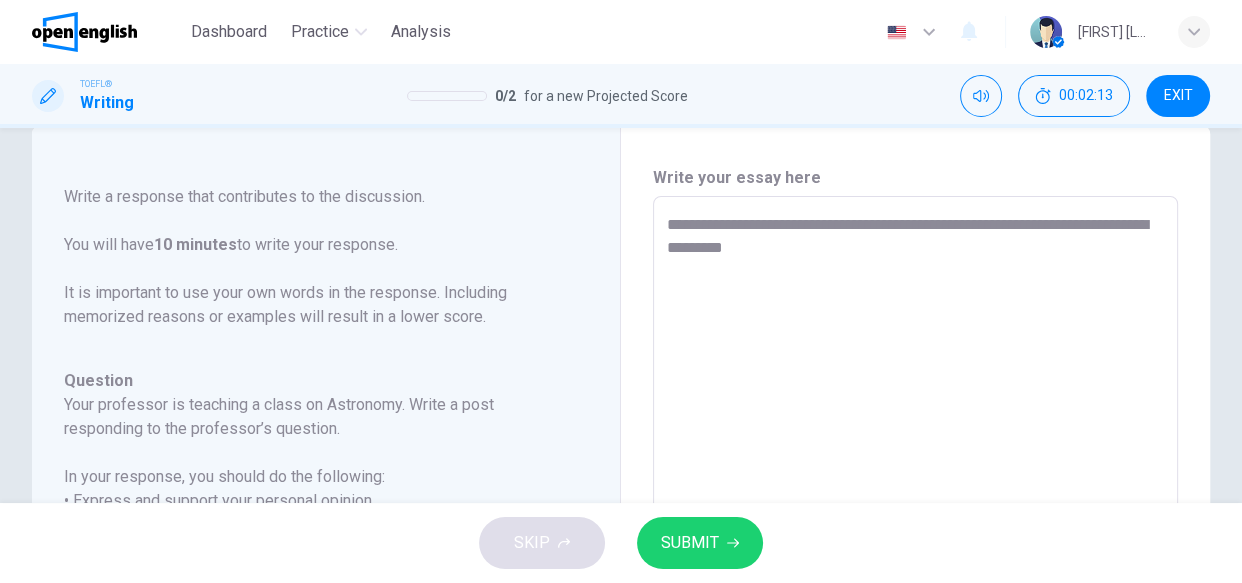 type on "*" 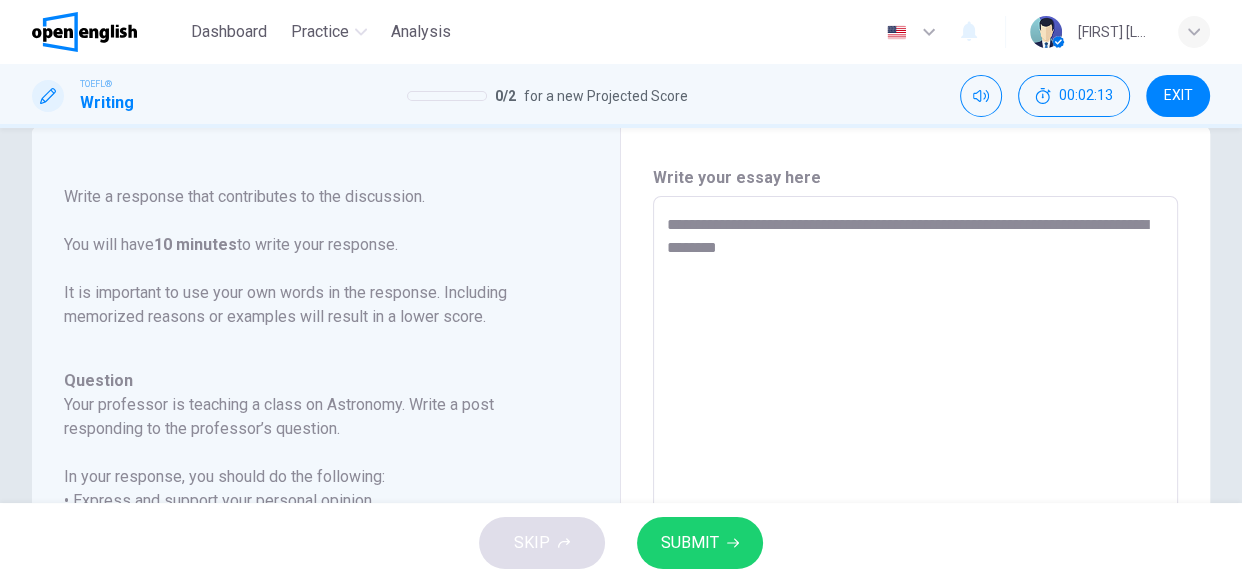 type on "*" 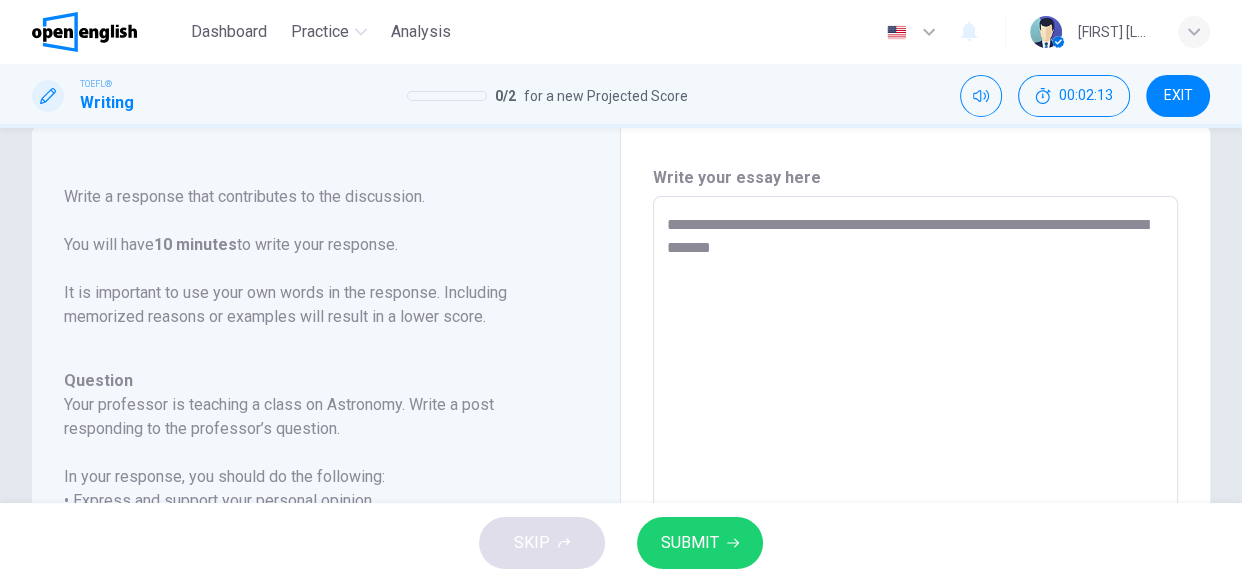 type on "**********" 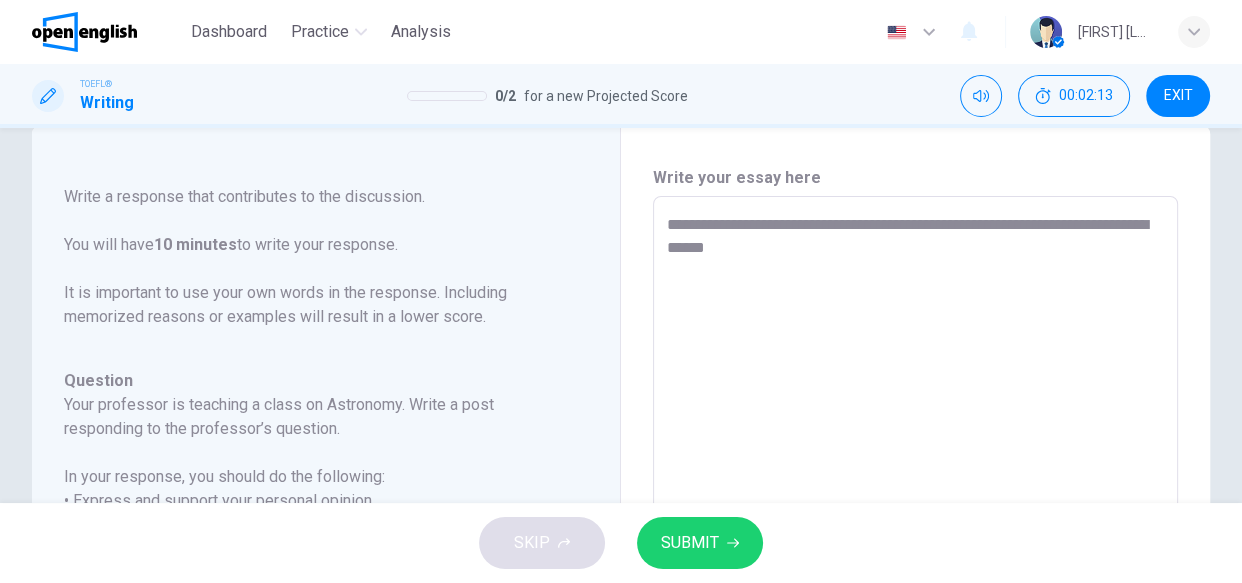 type on "*" 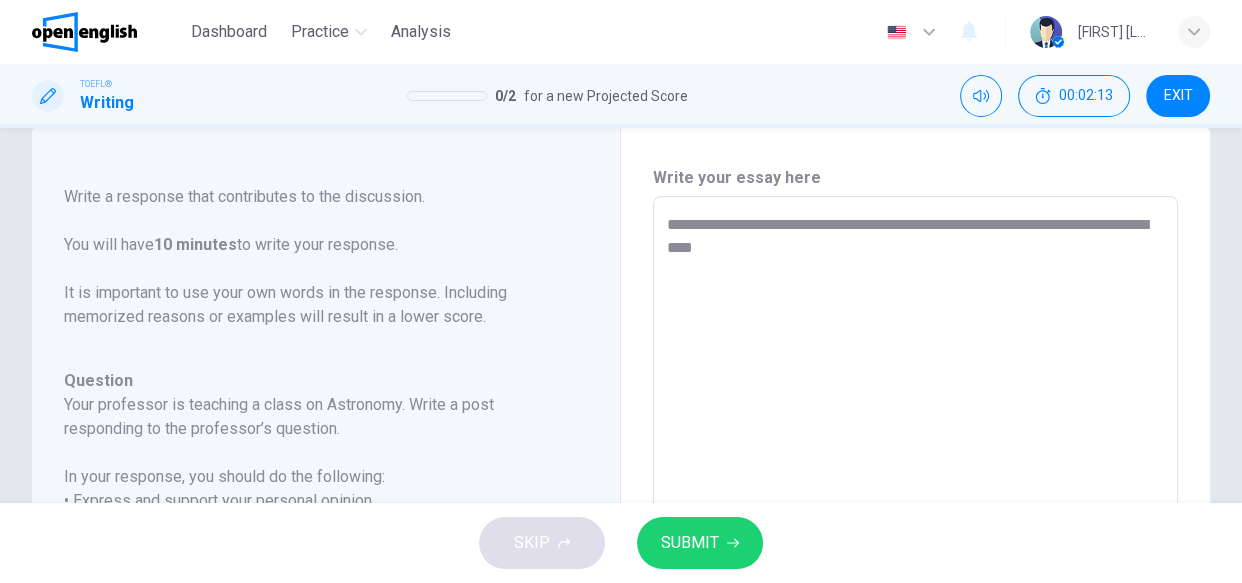 type on "**********" 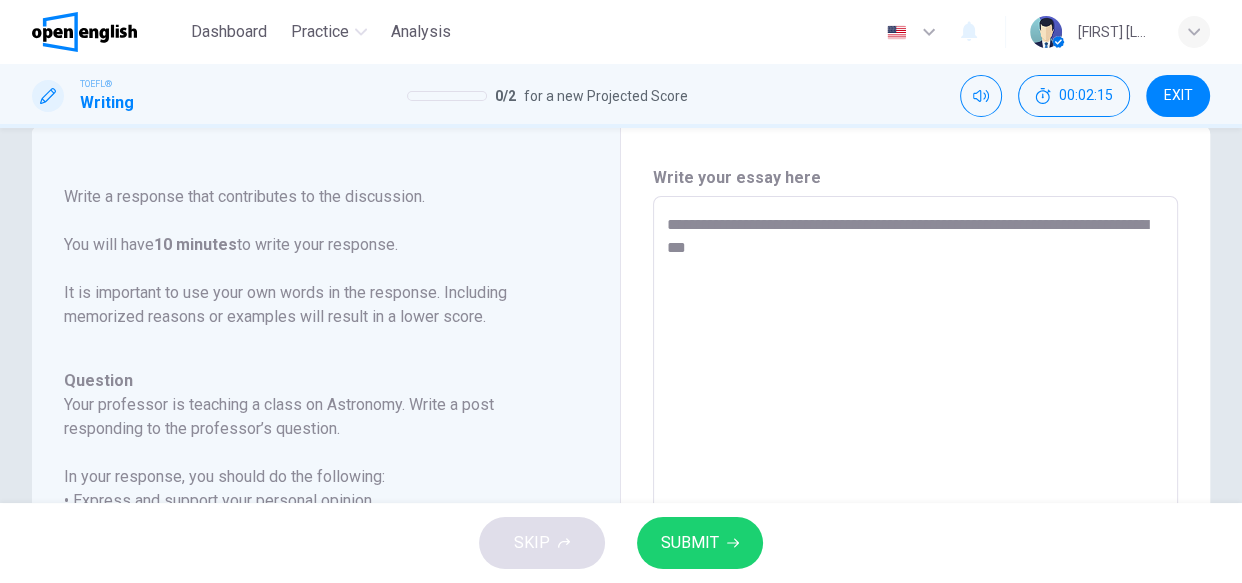 type on "*" 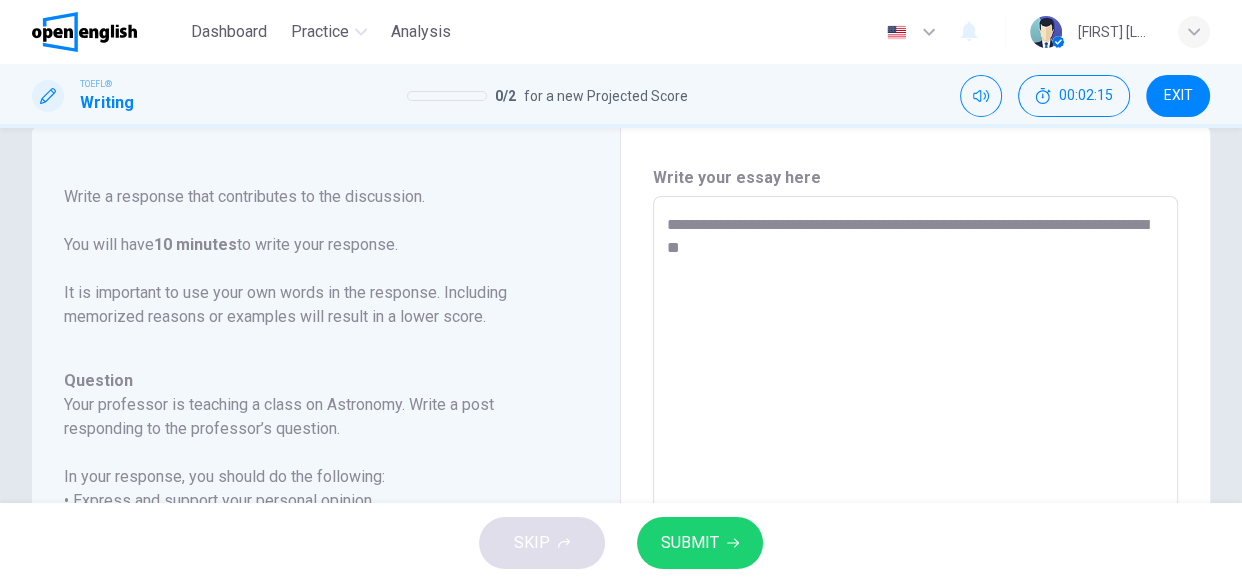type on "*" 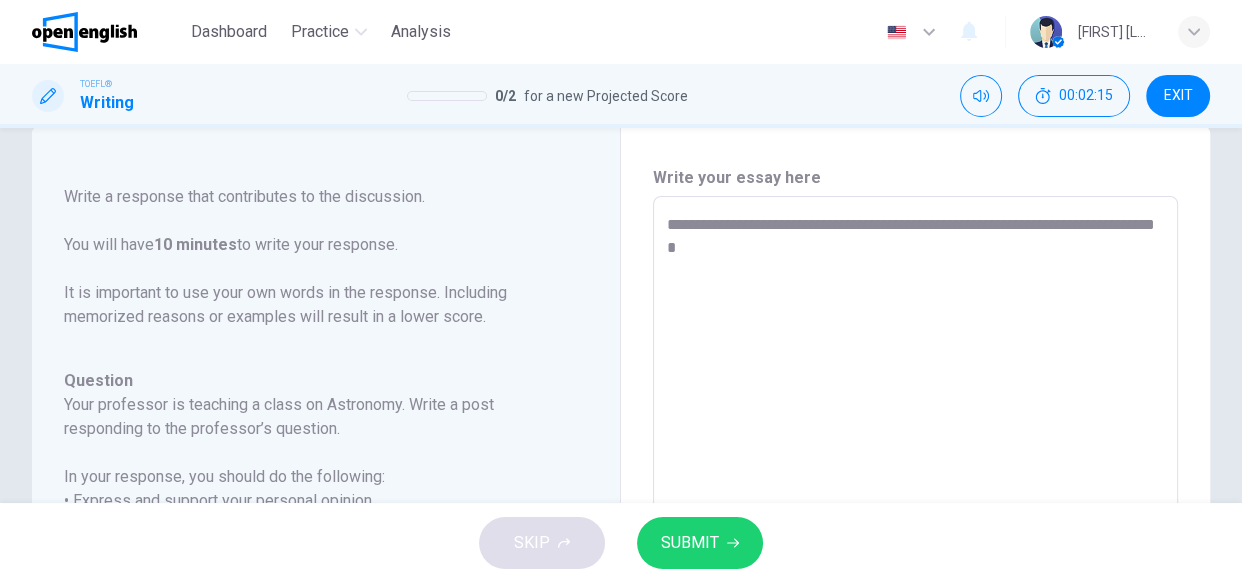 type on "*" 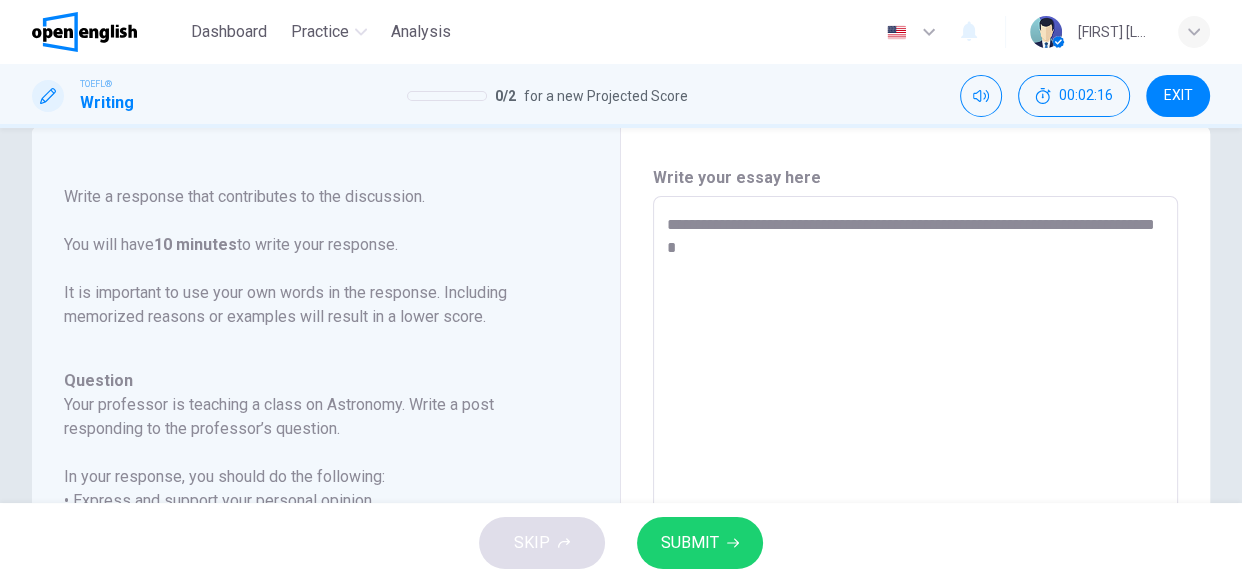 type on "**********" 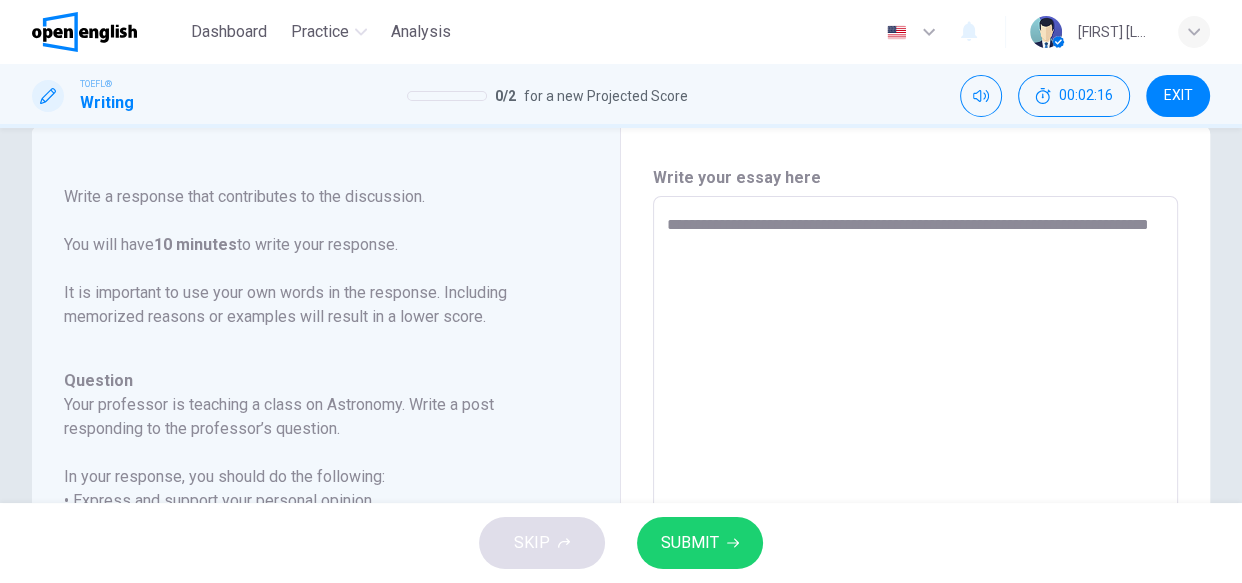 type on "*" 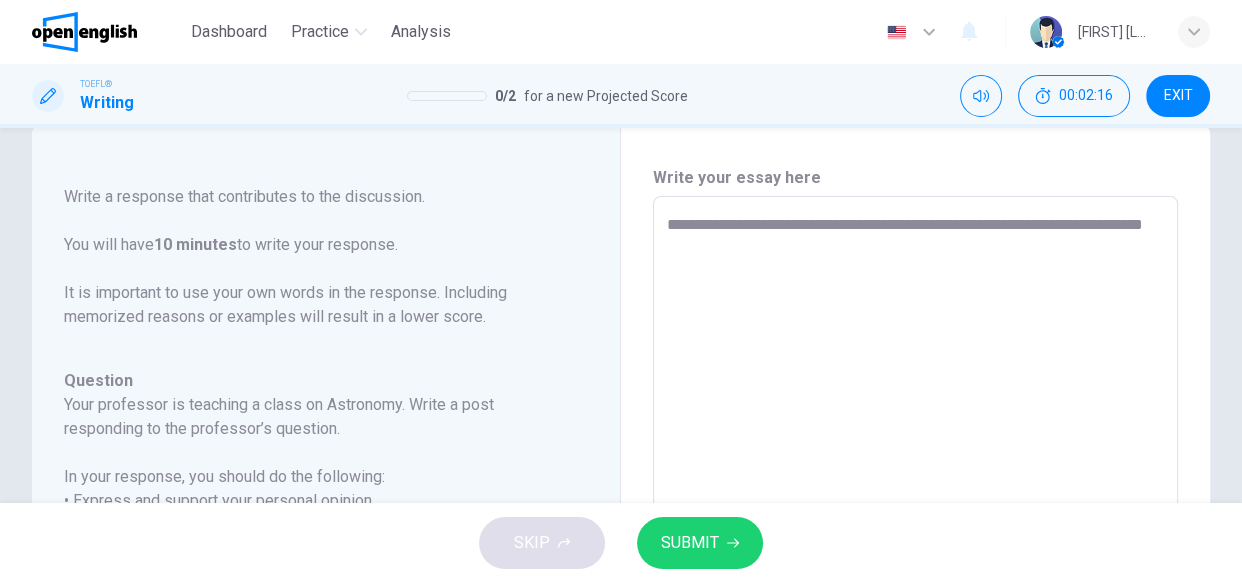 type on "*" 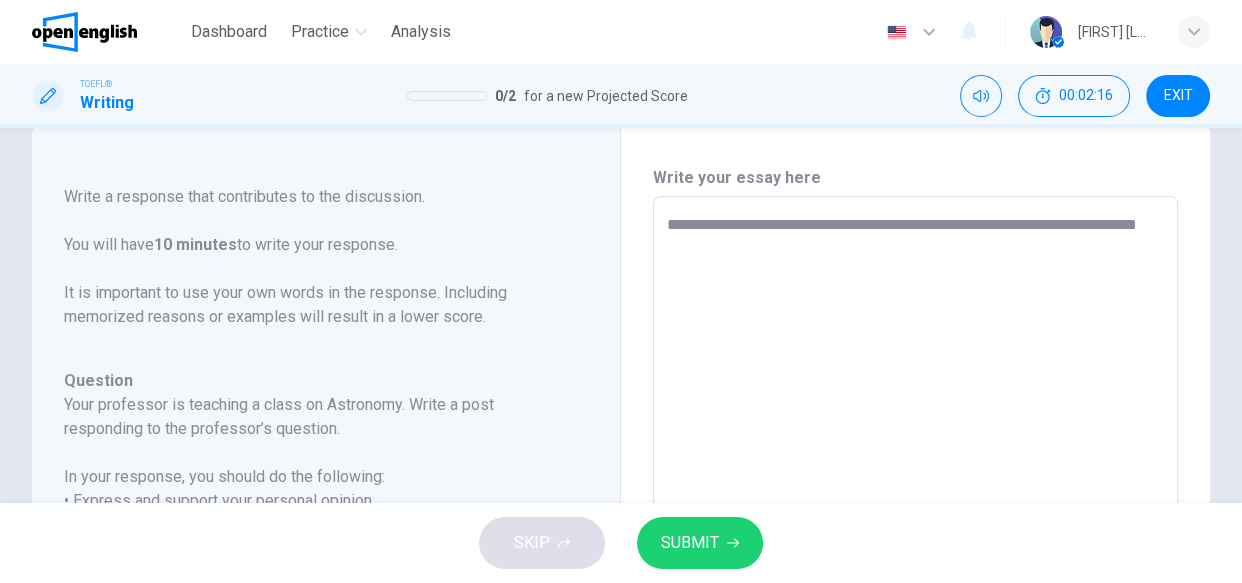 type on "*" 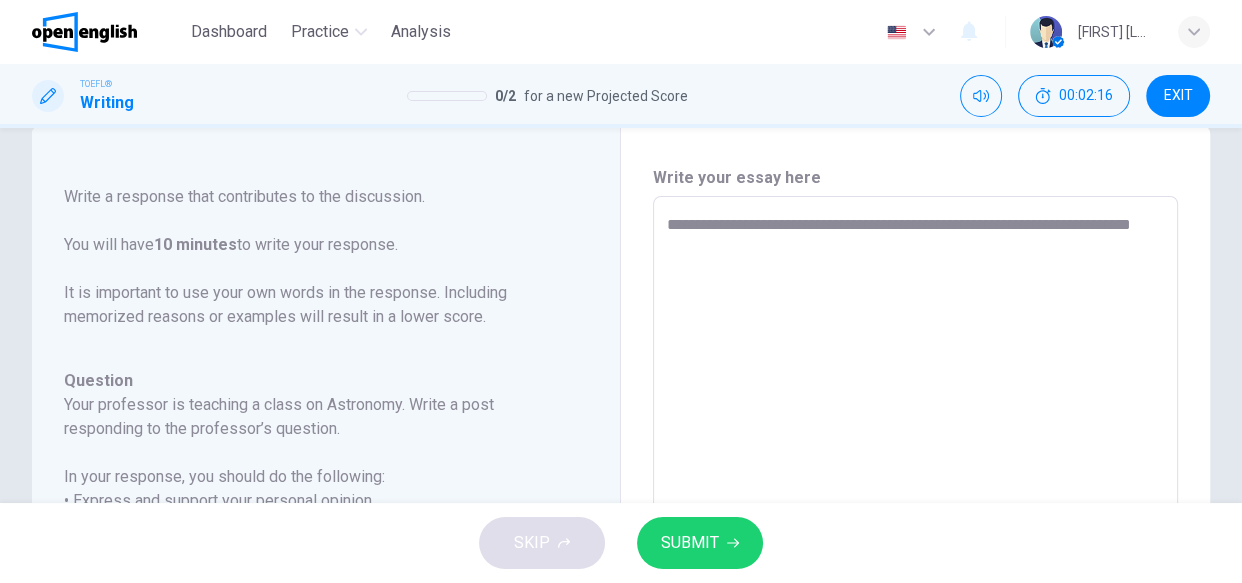 type on "*" 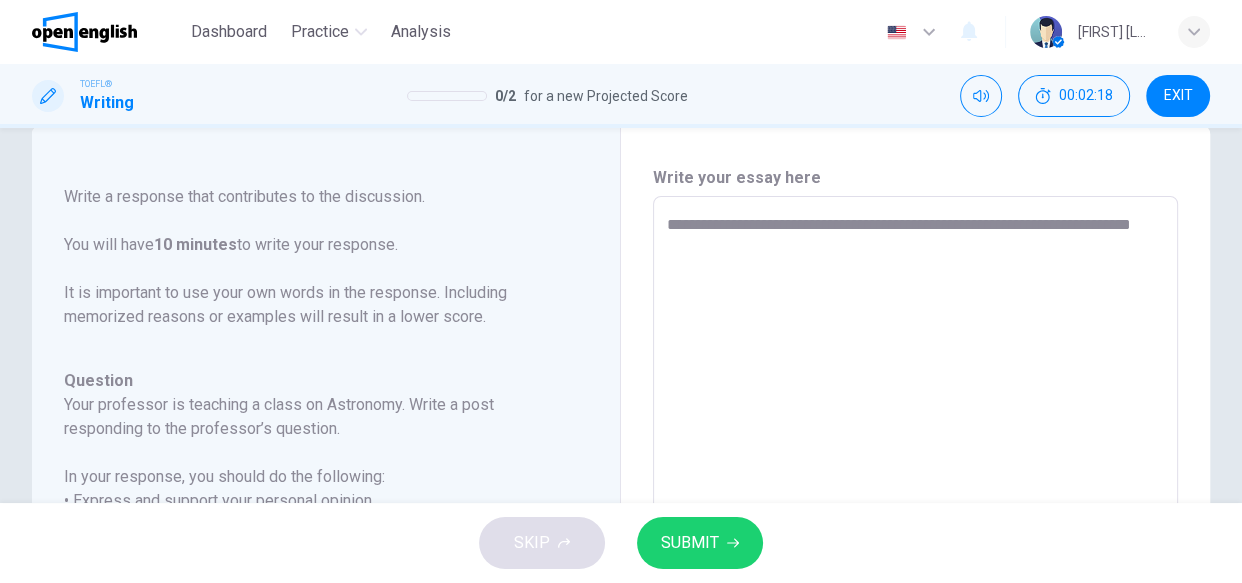 type on "**********" 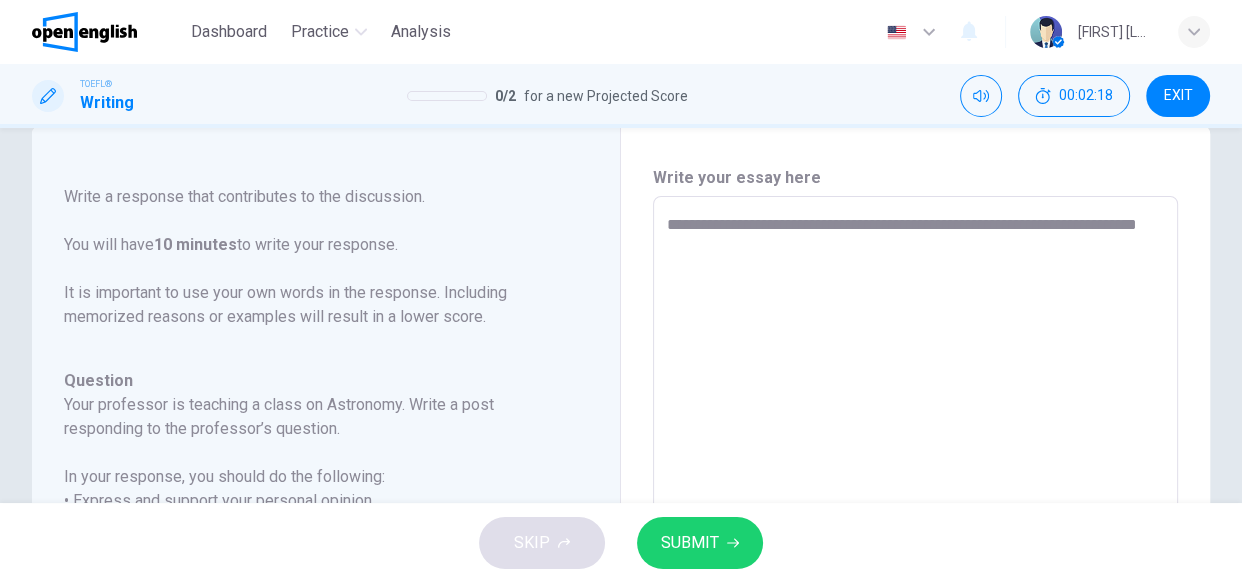 type on "*" 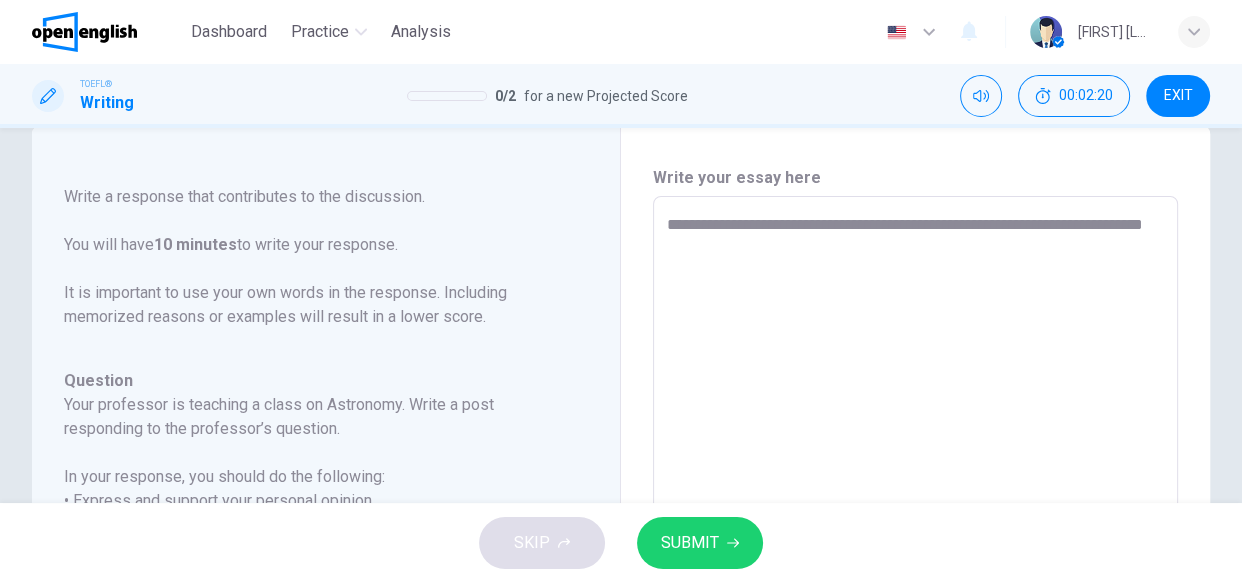 type on "*" 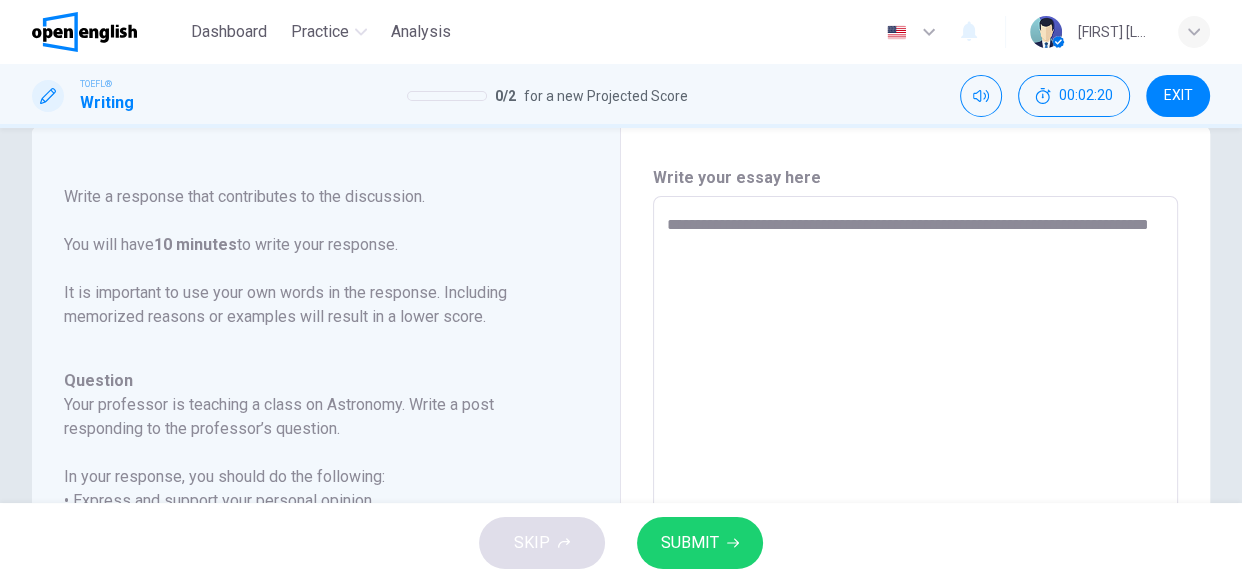 type on "*" 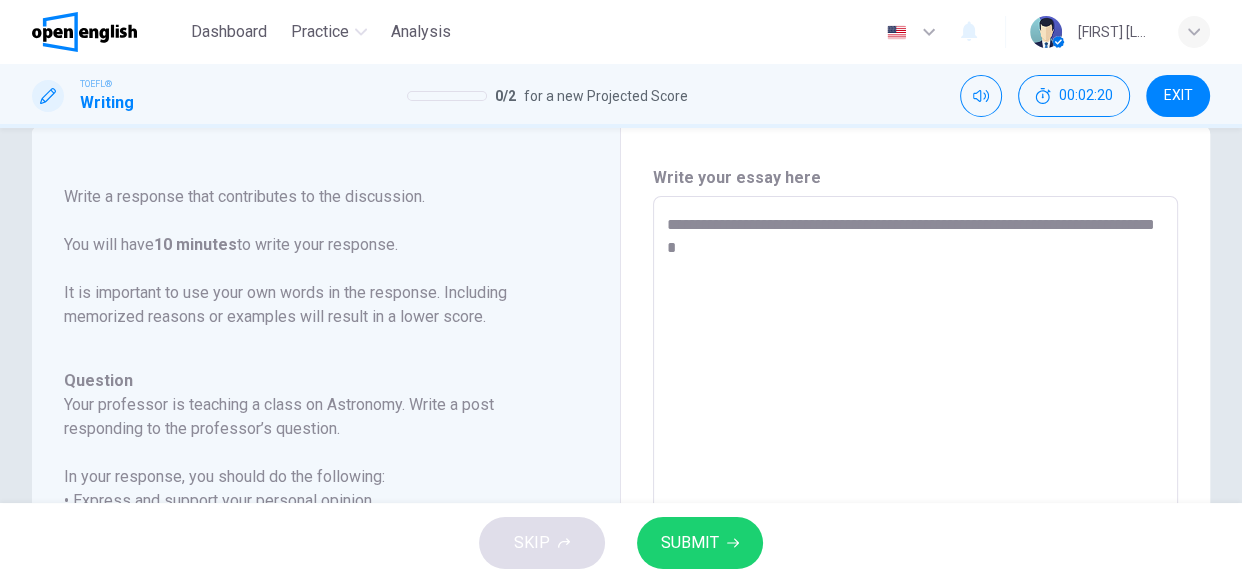 type on "*" 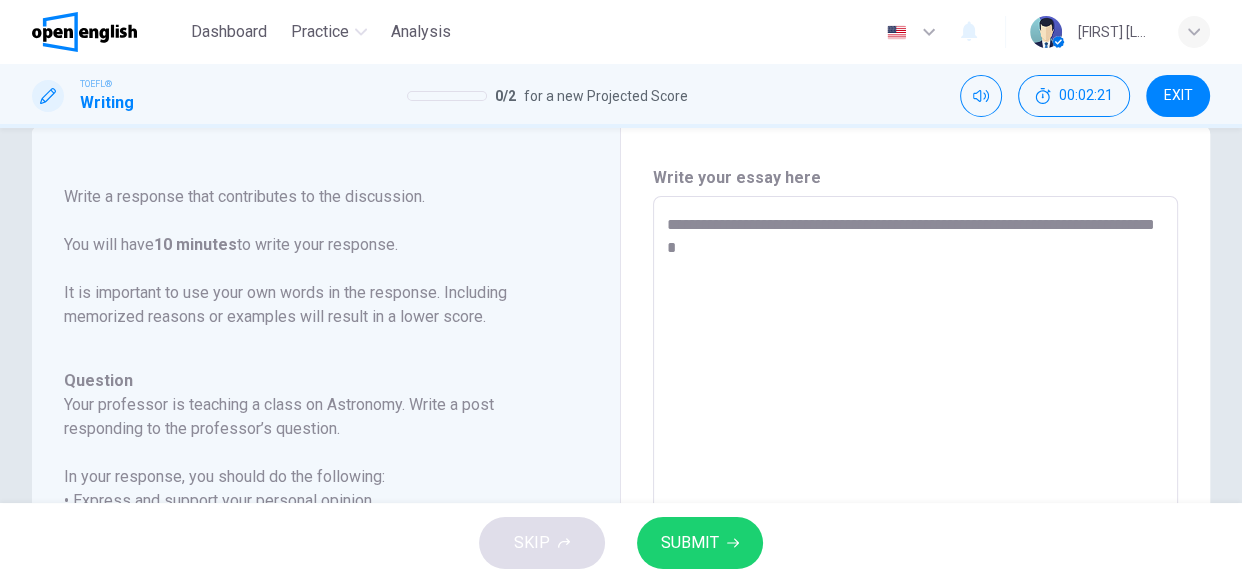 type on "**********" 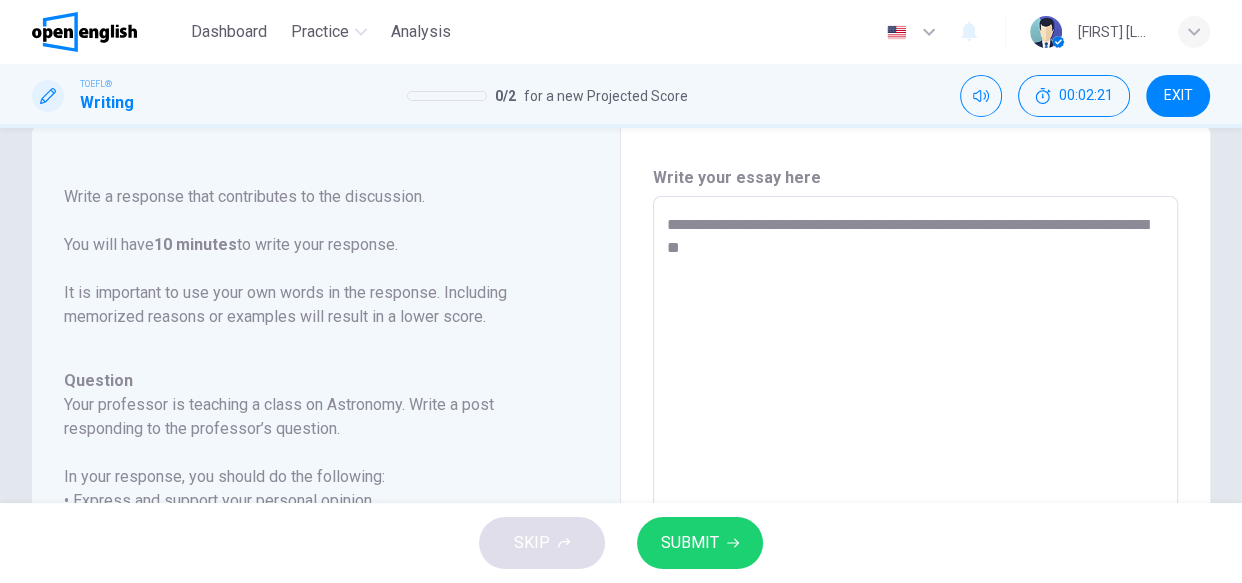 type on "**********" 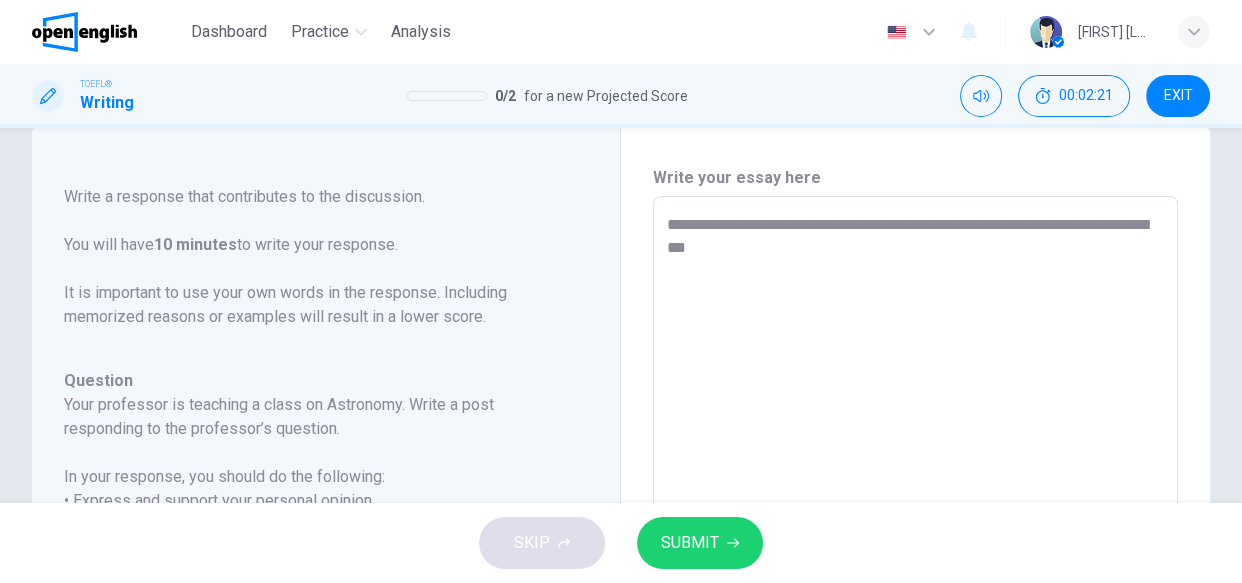 type on "*" 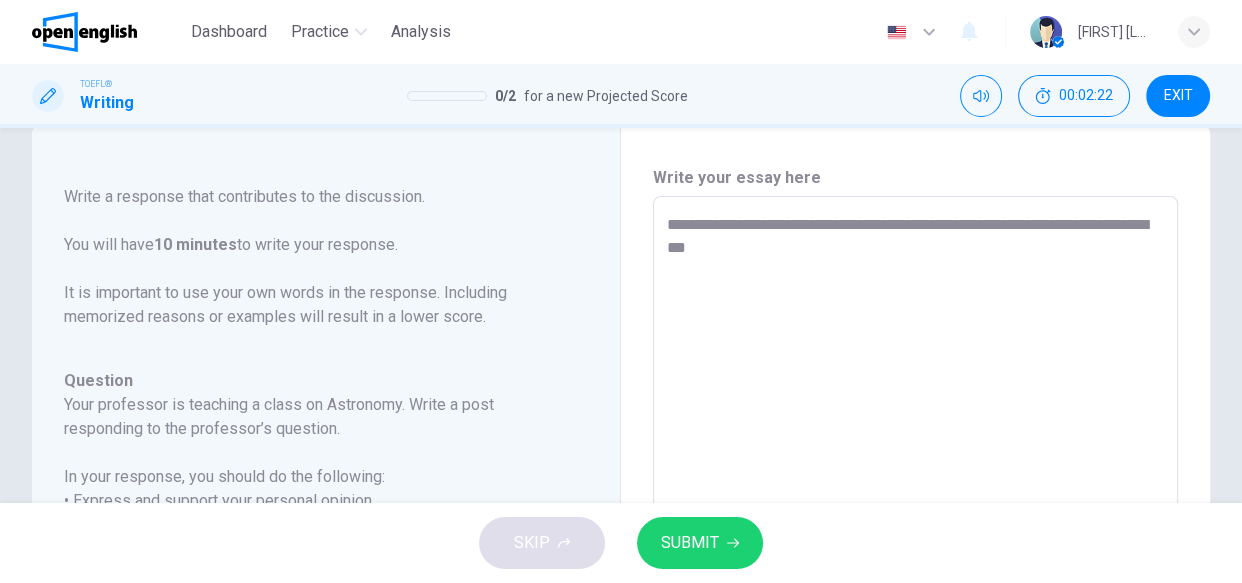 type on "**********" 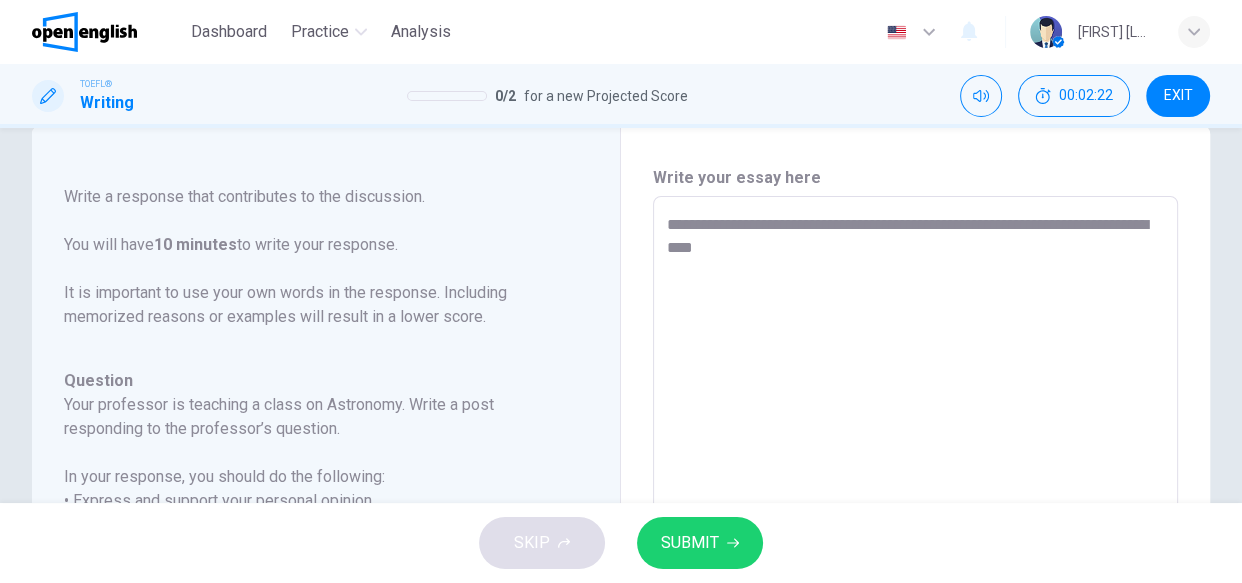 type on "*" 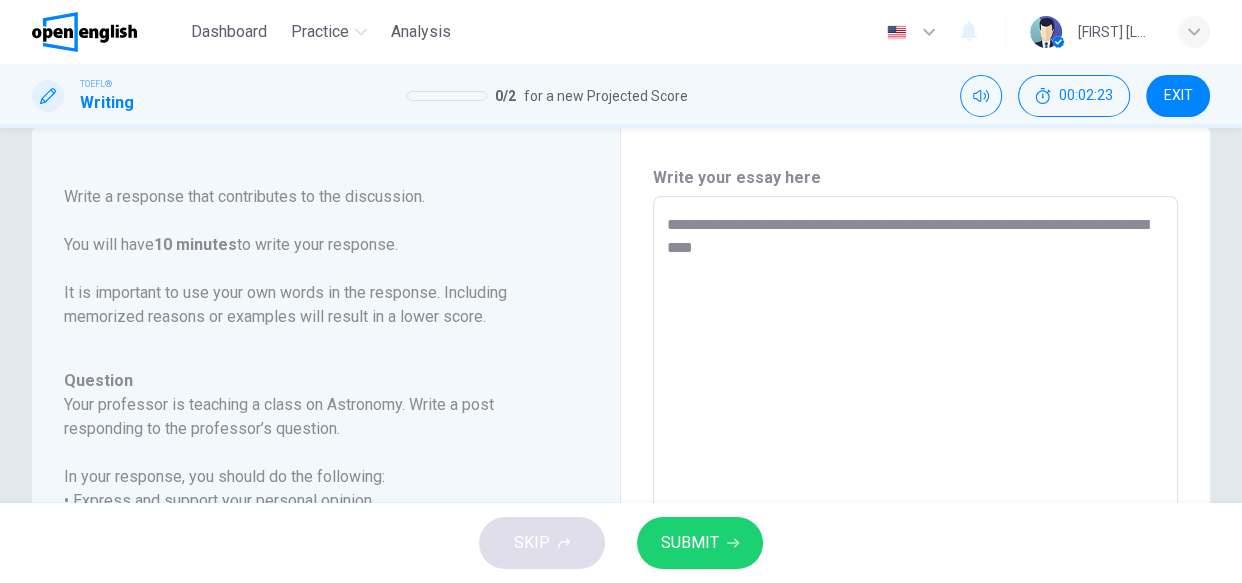type on "**********" 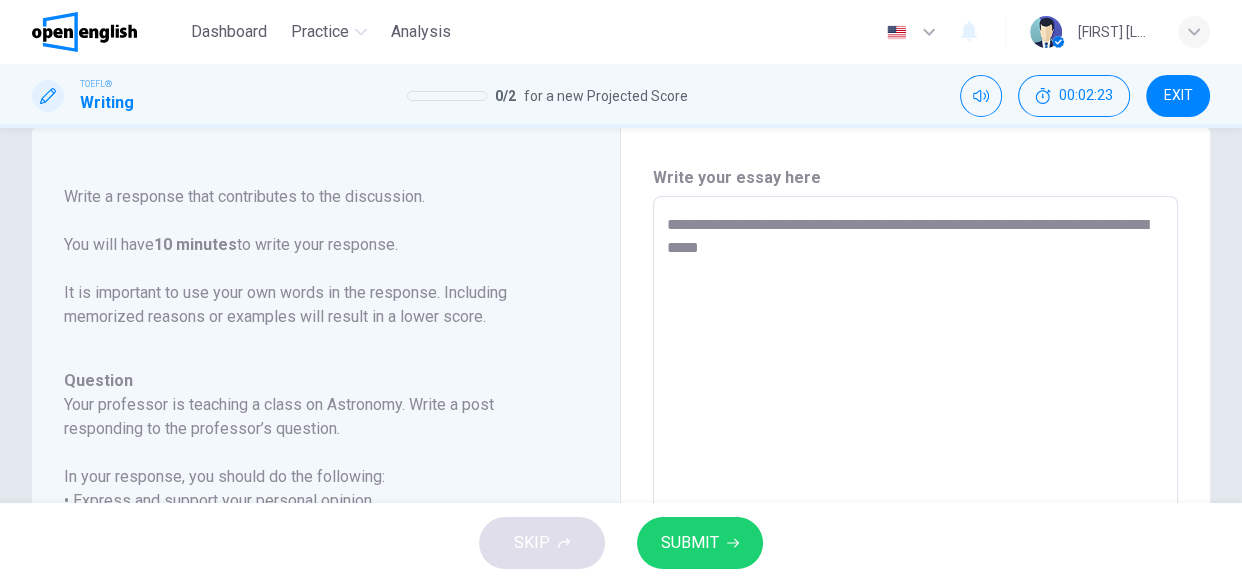 type on "*" 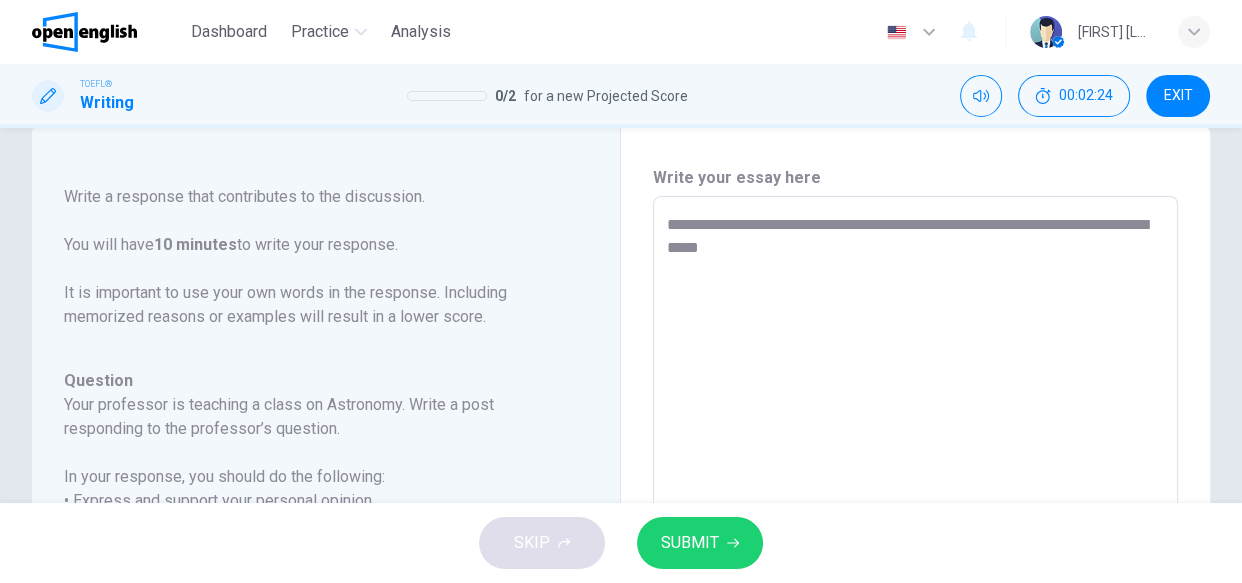 type on "**********" 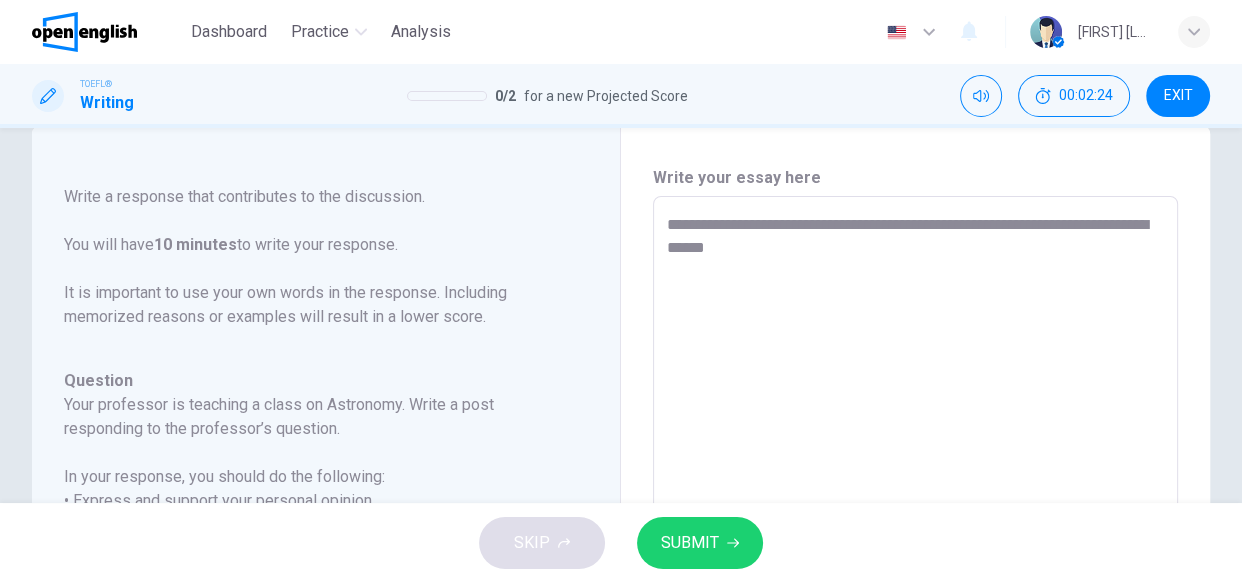 type on "*" 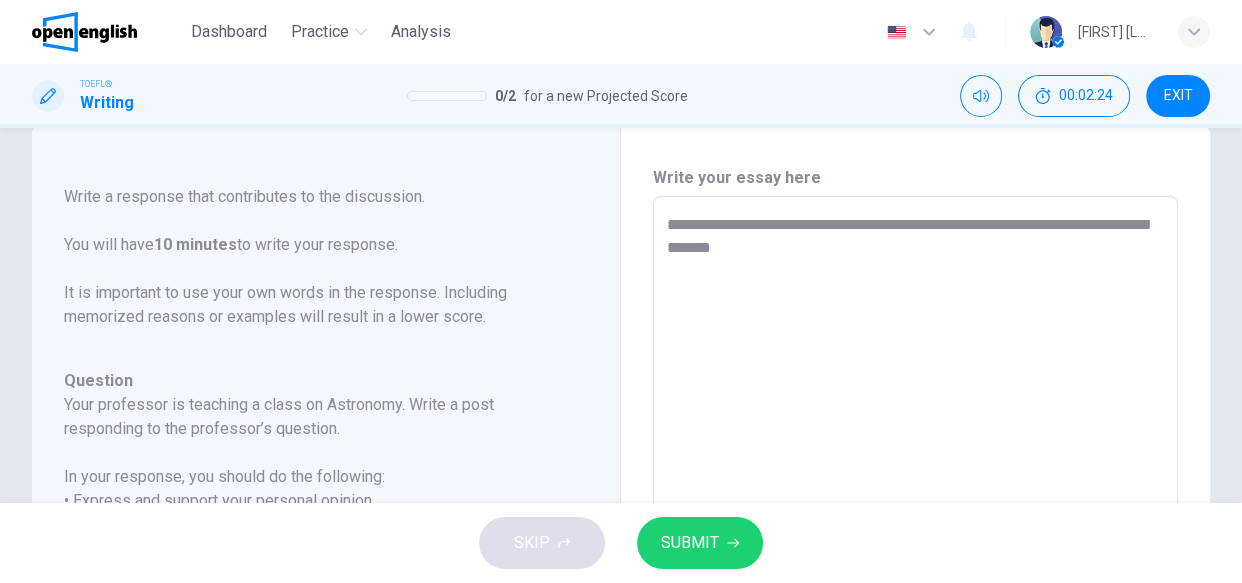 type on "**********" 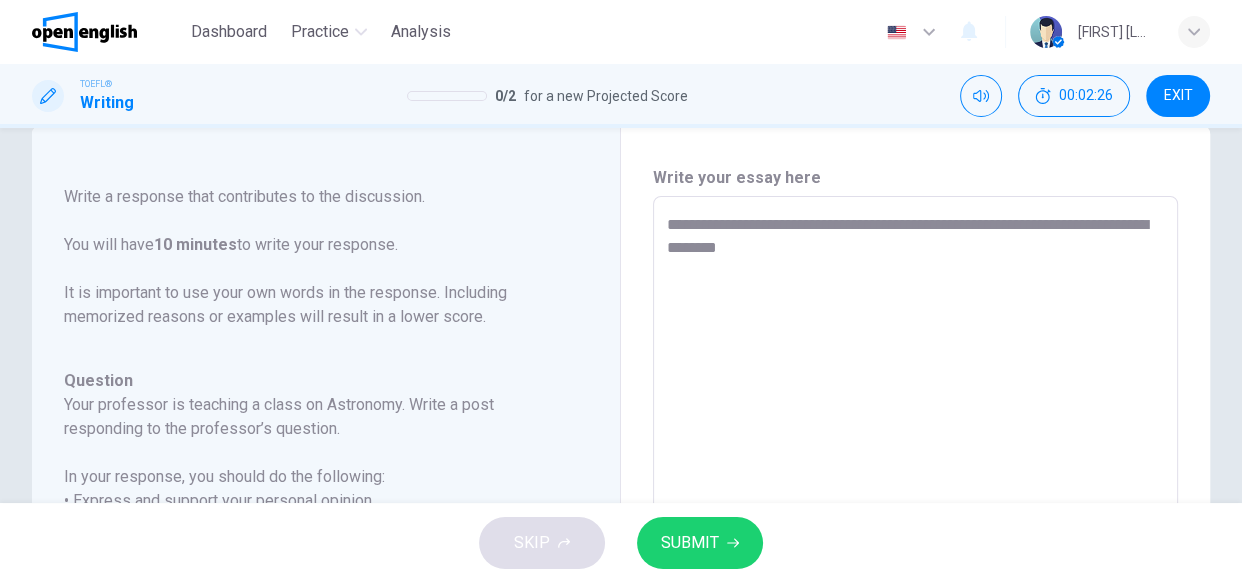 type on "*" 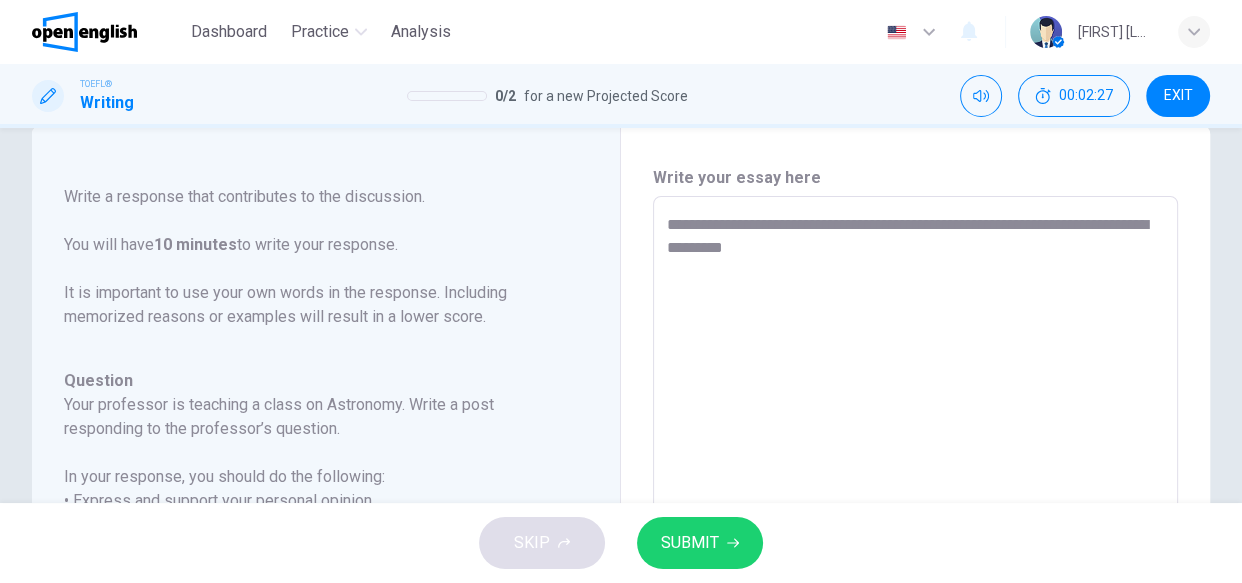 type on "**********" 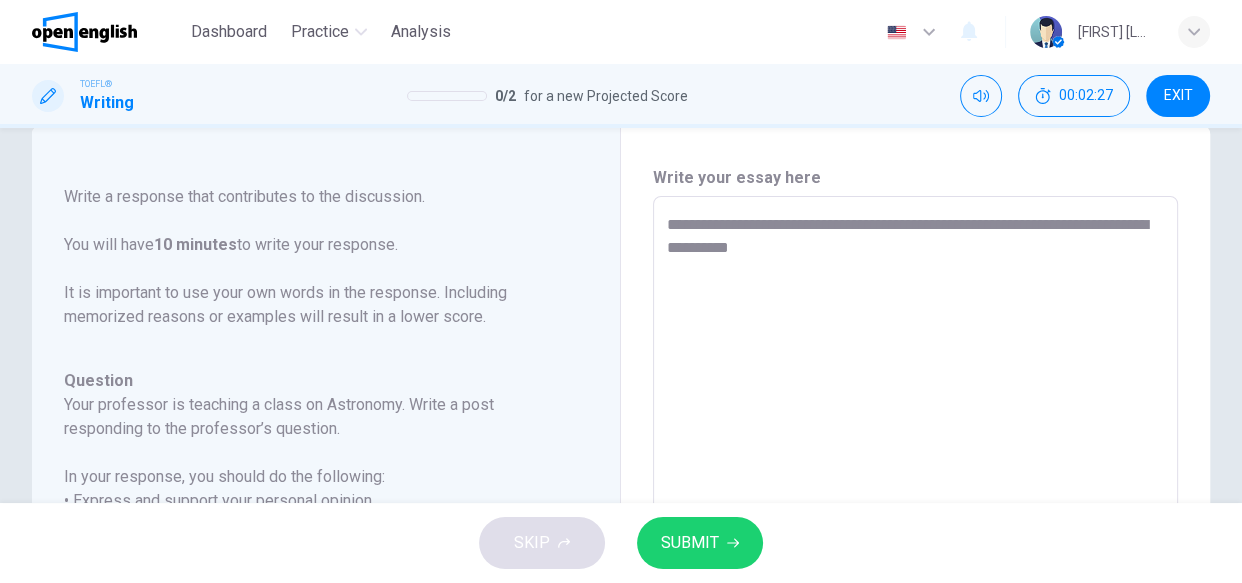 type on "*" 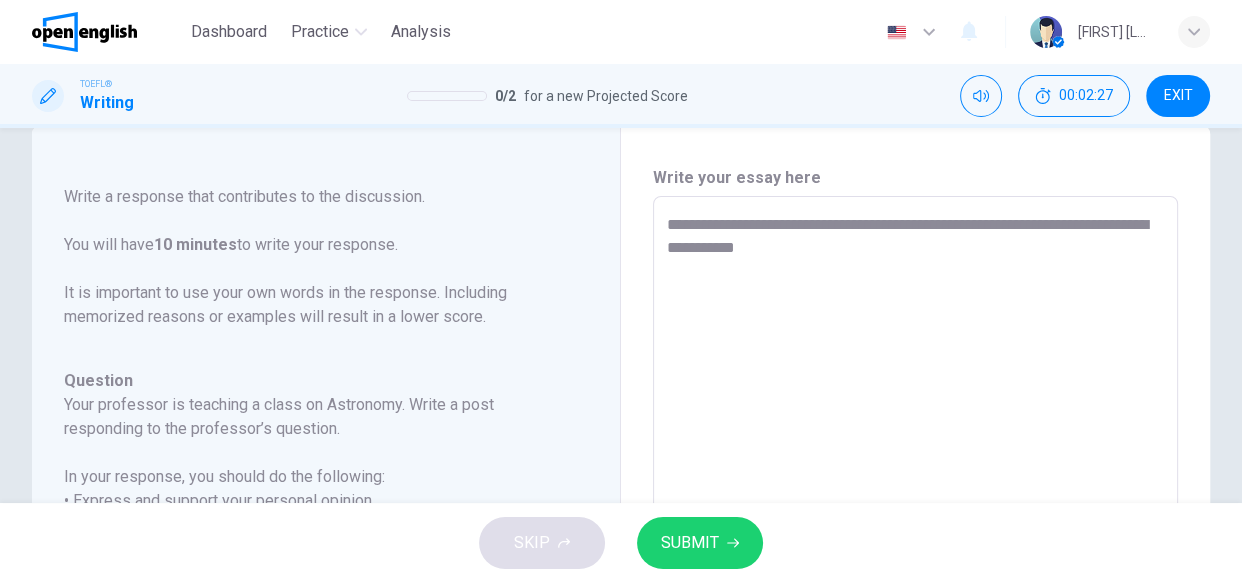 type on "**********" 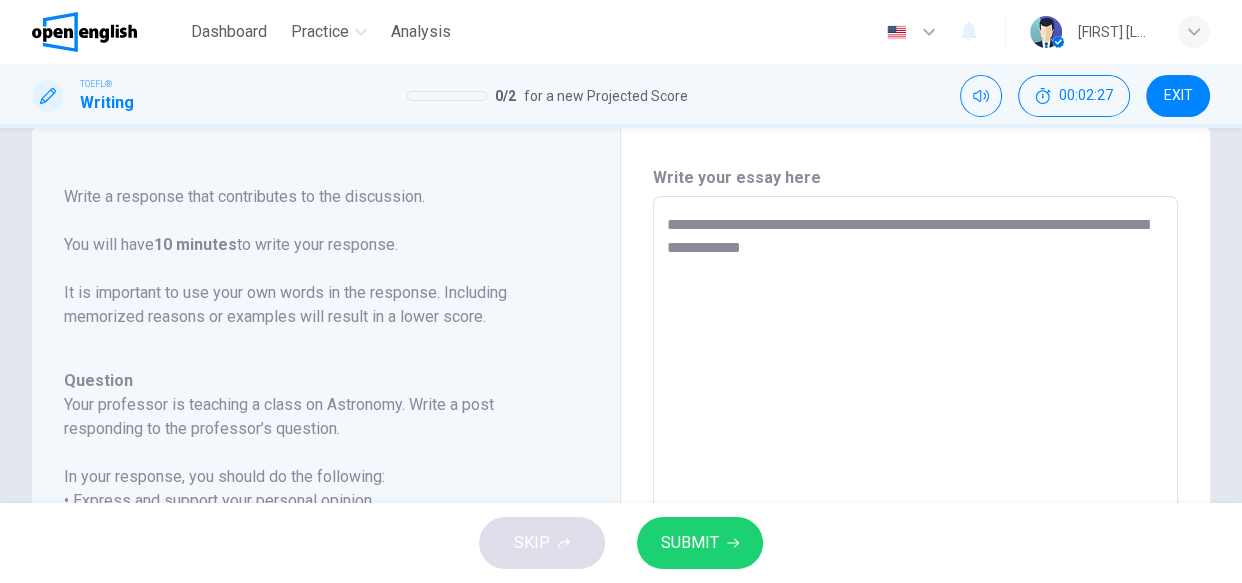 type on "*" 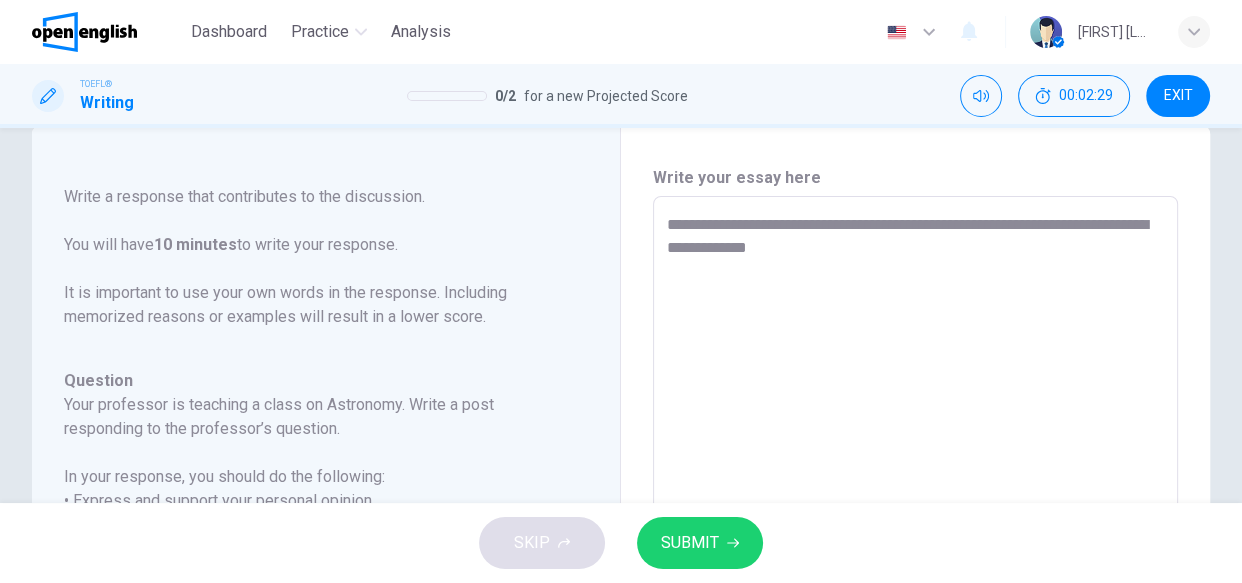 type on "**********" 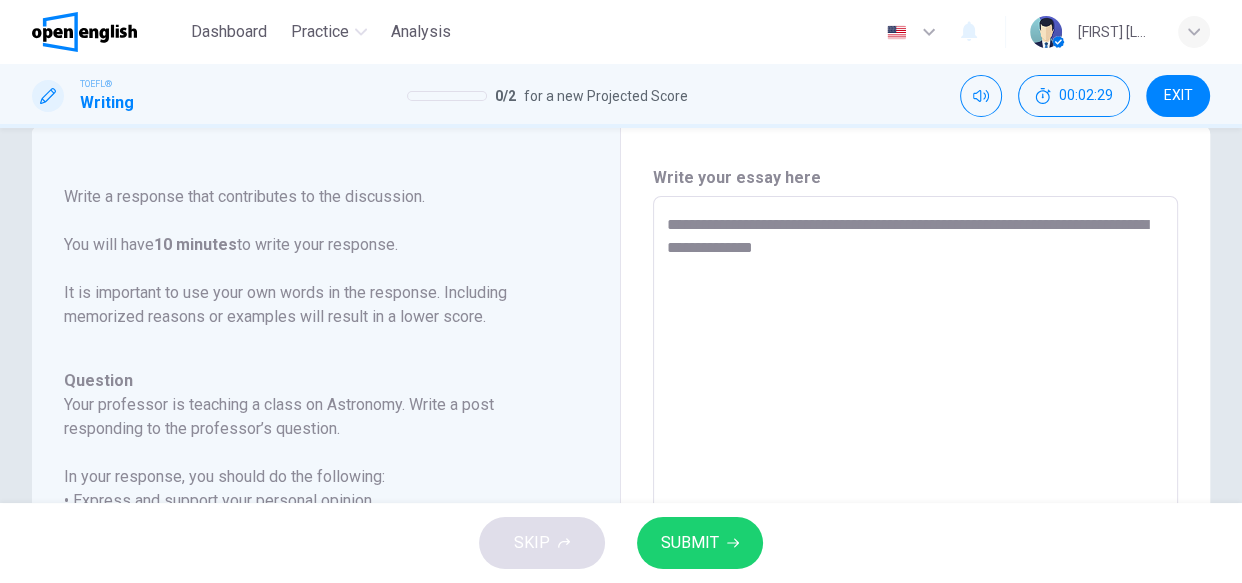 type on "*" 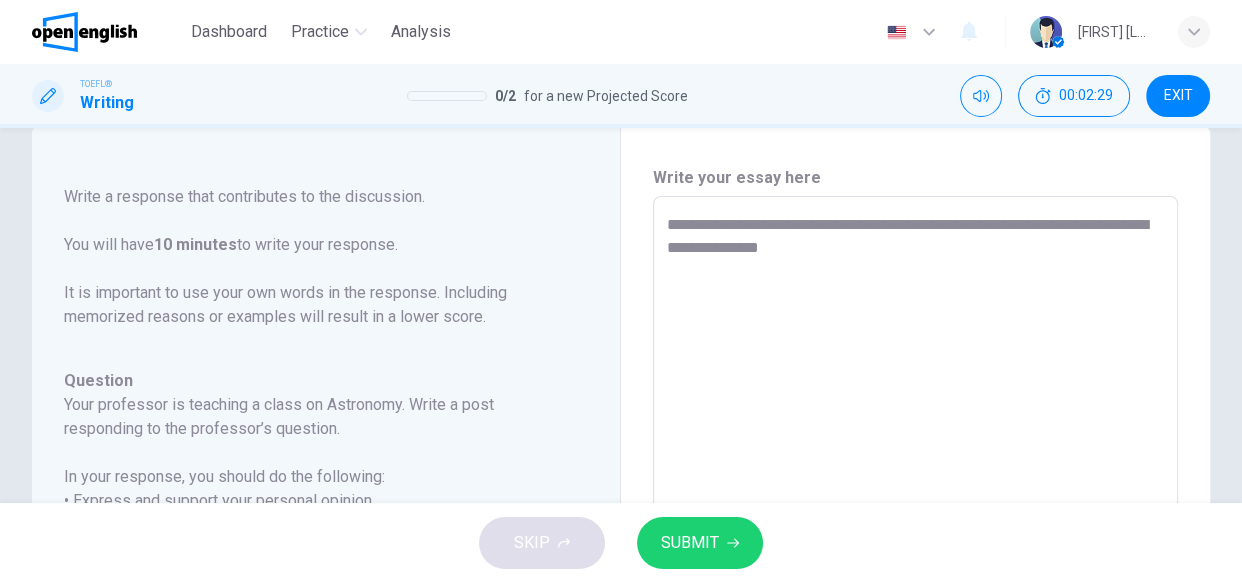 type on "**********" 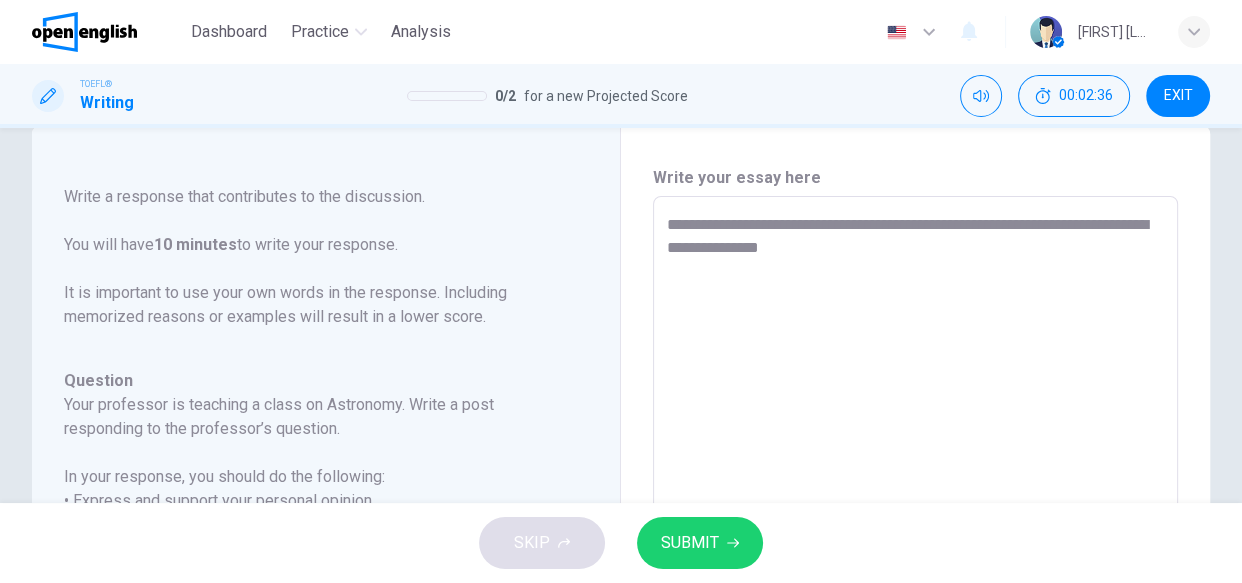 type on "*" 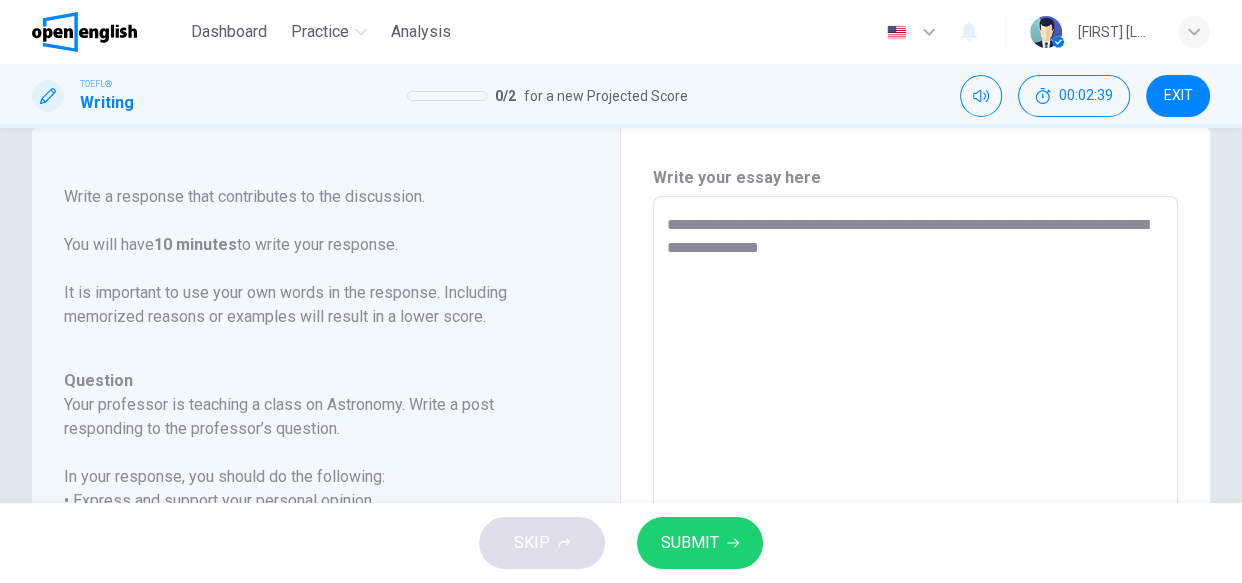 type on "**********" 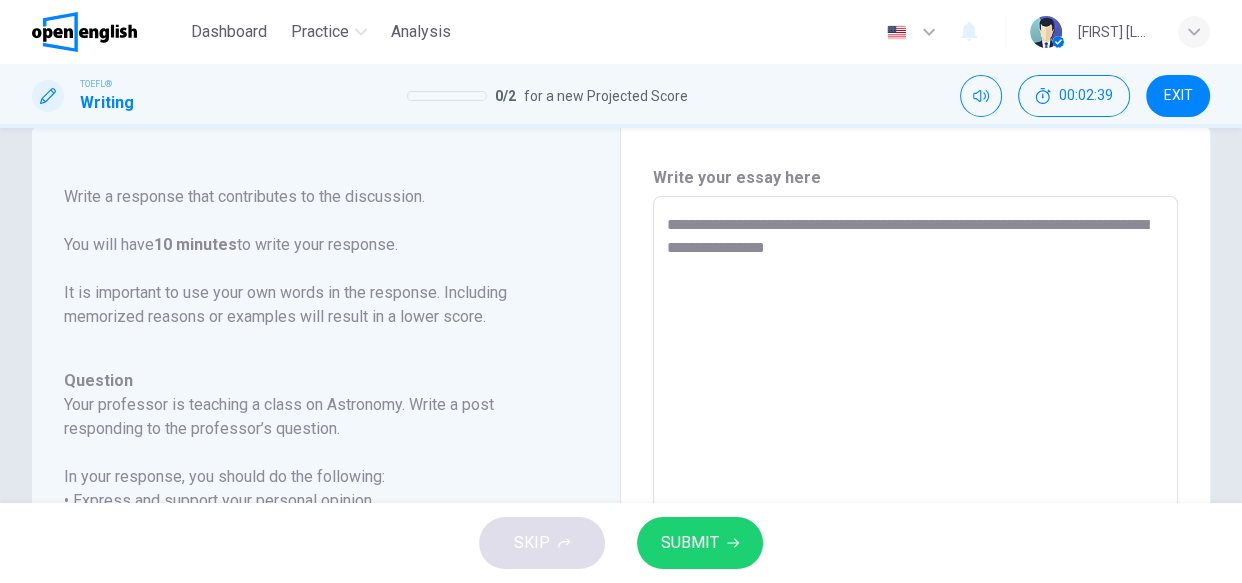 type on "*" 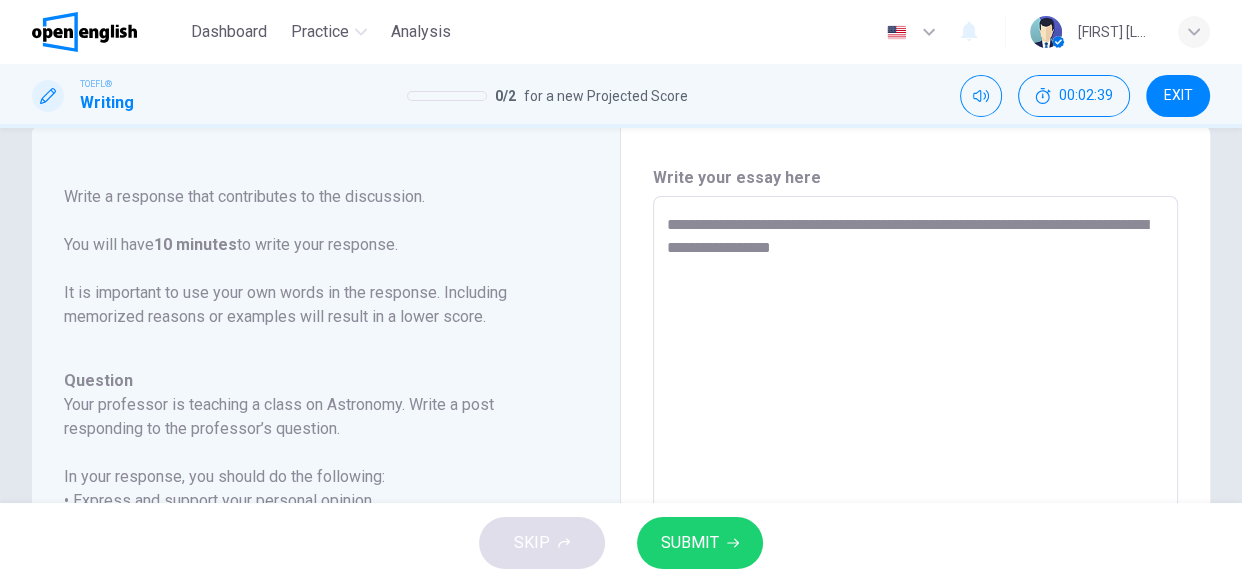 type 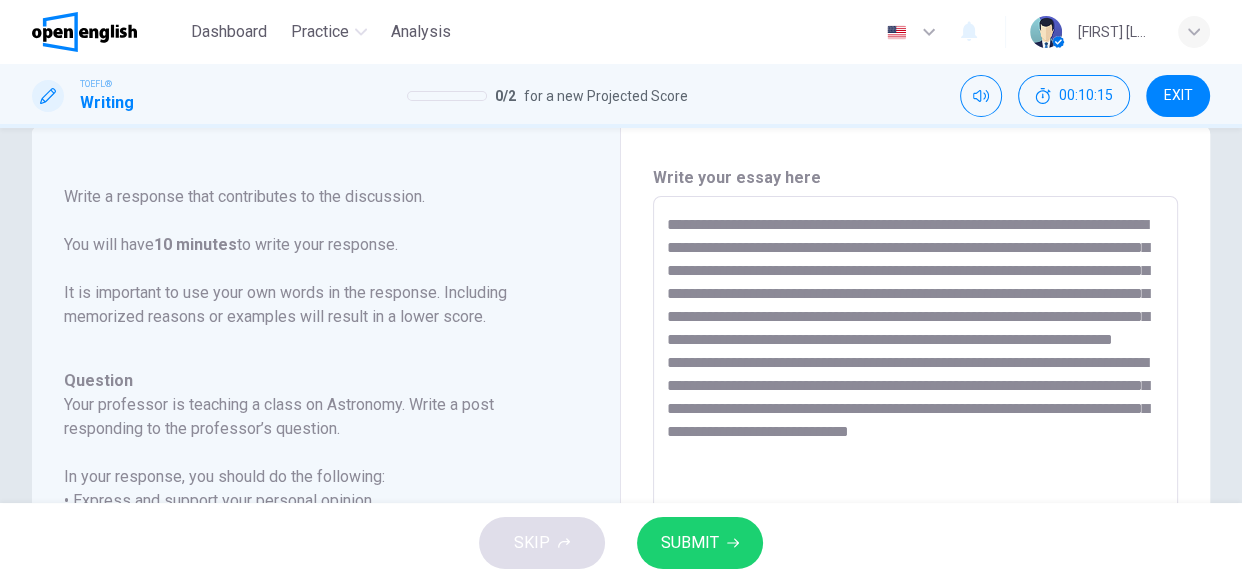 scroll, scrollTop: 49, scrollLeft: 0, axis: vertical 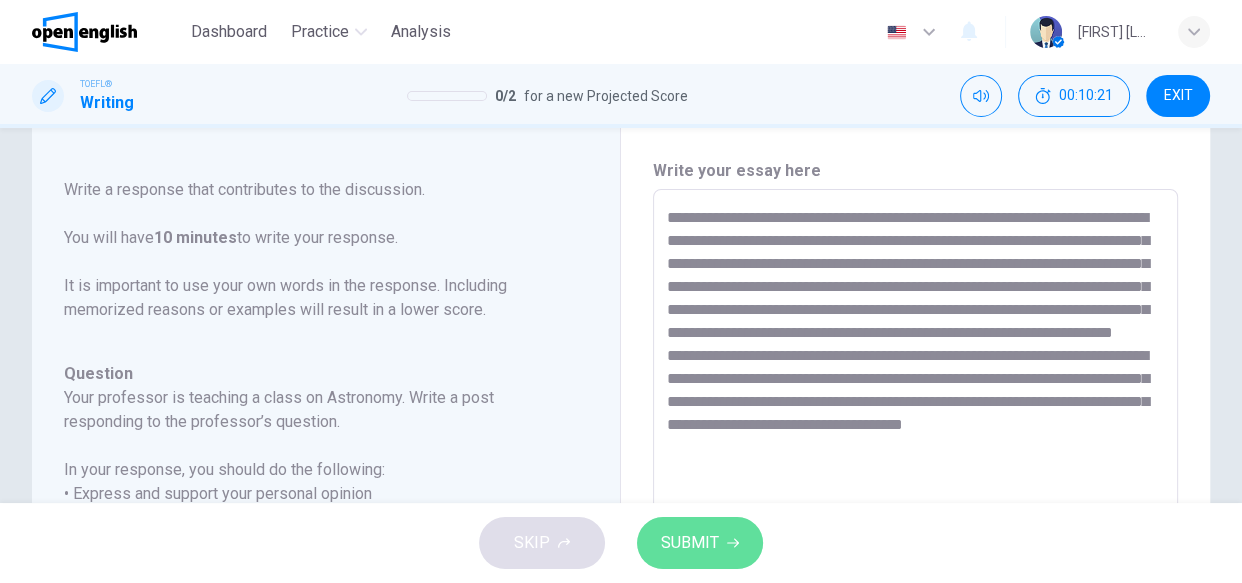click on "SUBMIT" at bounding box center (690, 543) 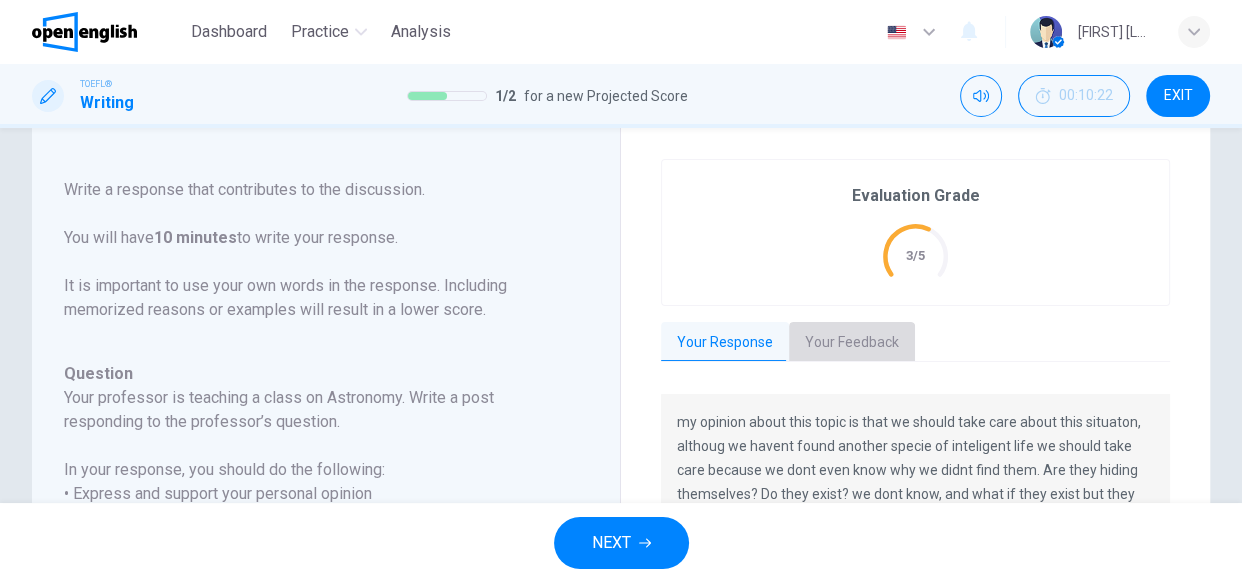 click on "Your Feedback" at bounding box center [852, 343] 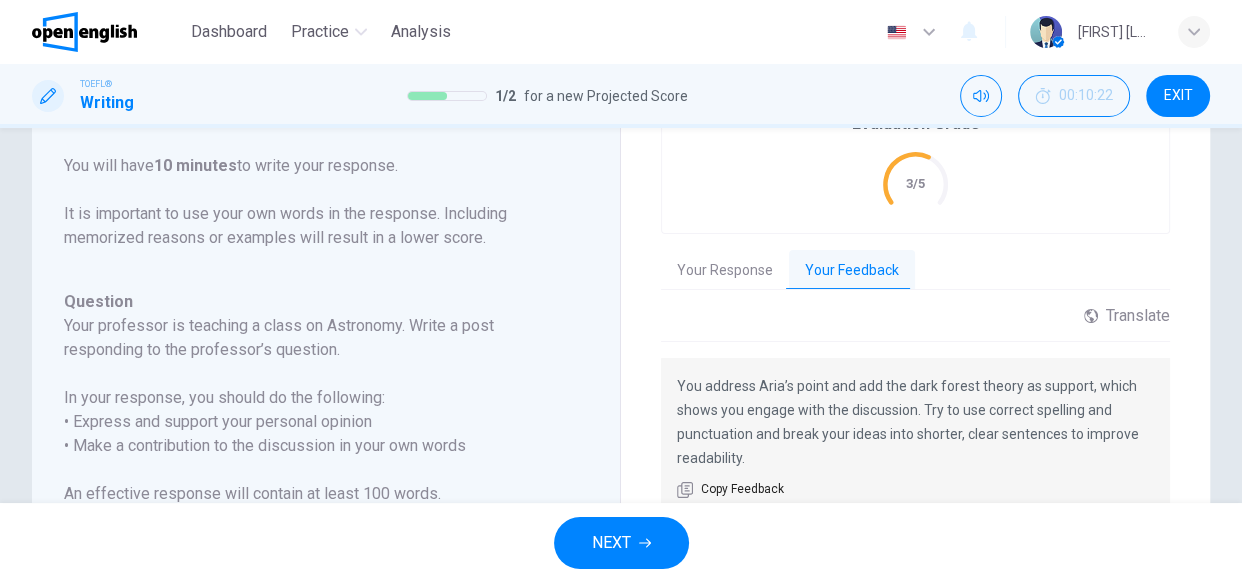 scroll, scrollTop: 158, scrollLeft: 0, axis: vertical 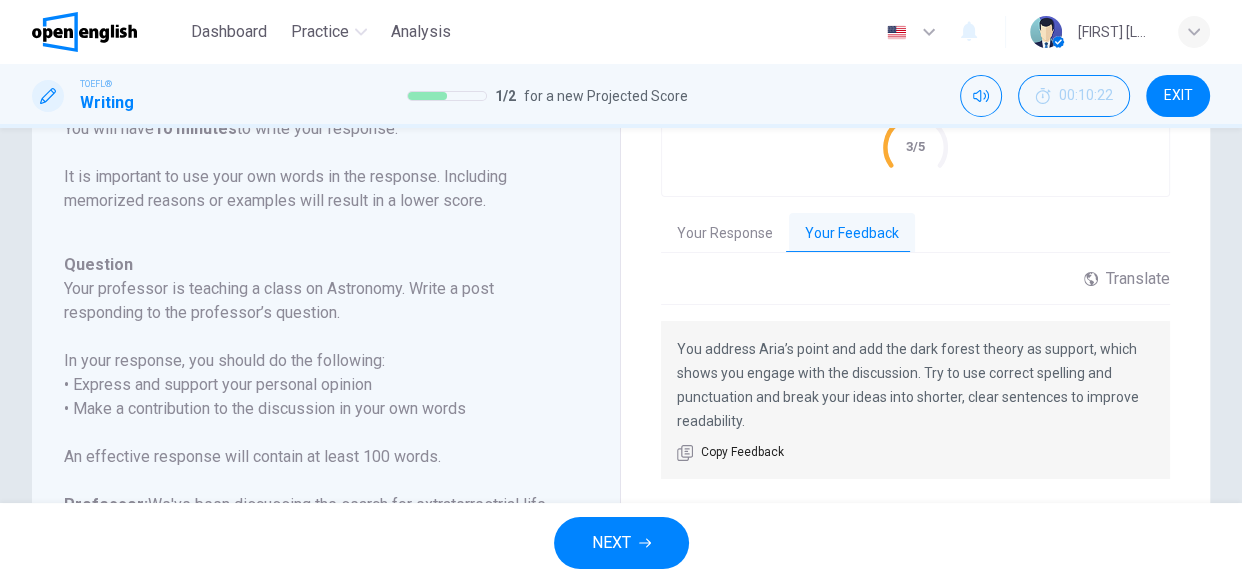 click on "NEXT" at bounding box center (621, 543) 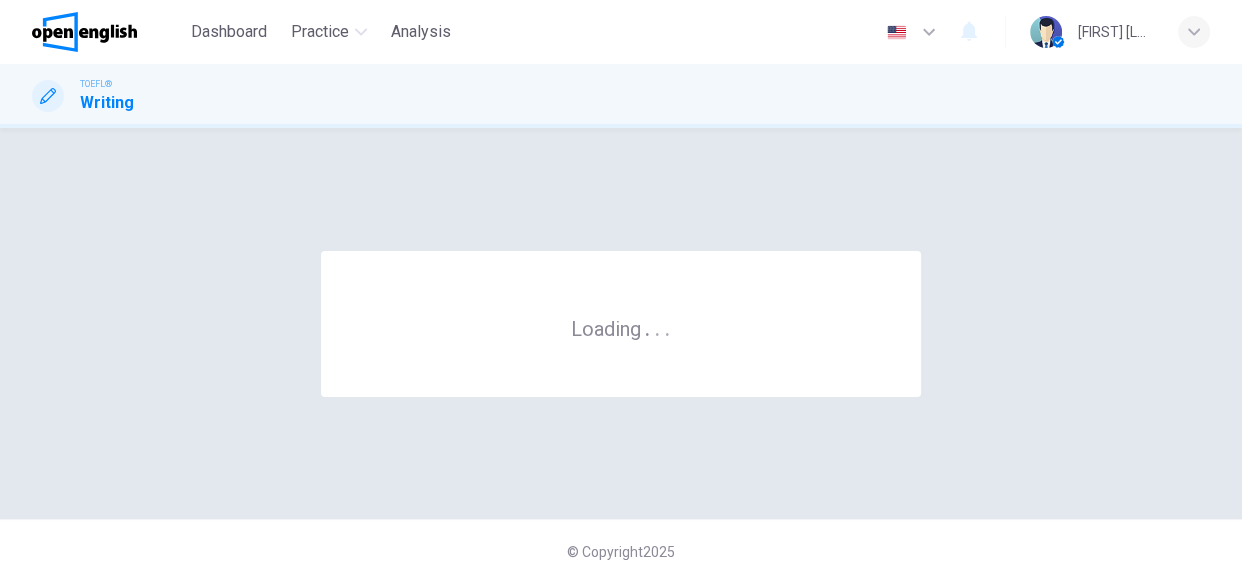 scroll, scrollTop: 0, scrollLeft: 0, axis: both 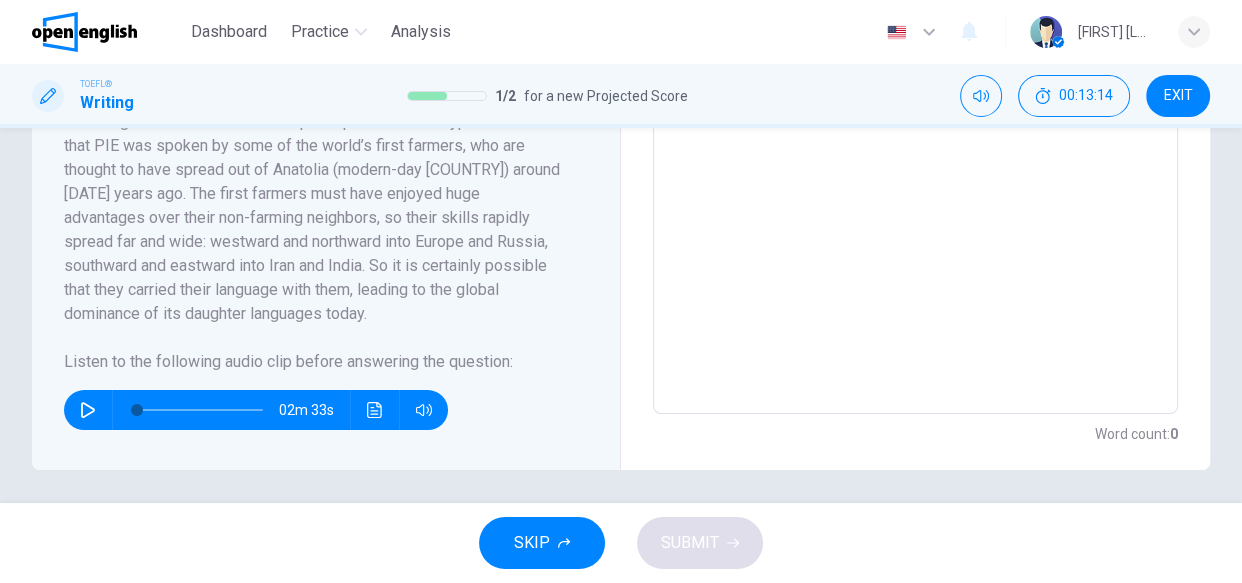 click at bounding box center (88, 410) 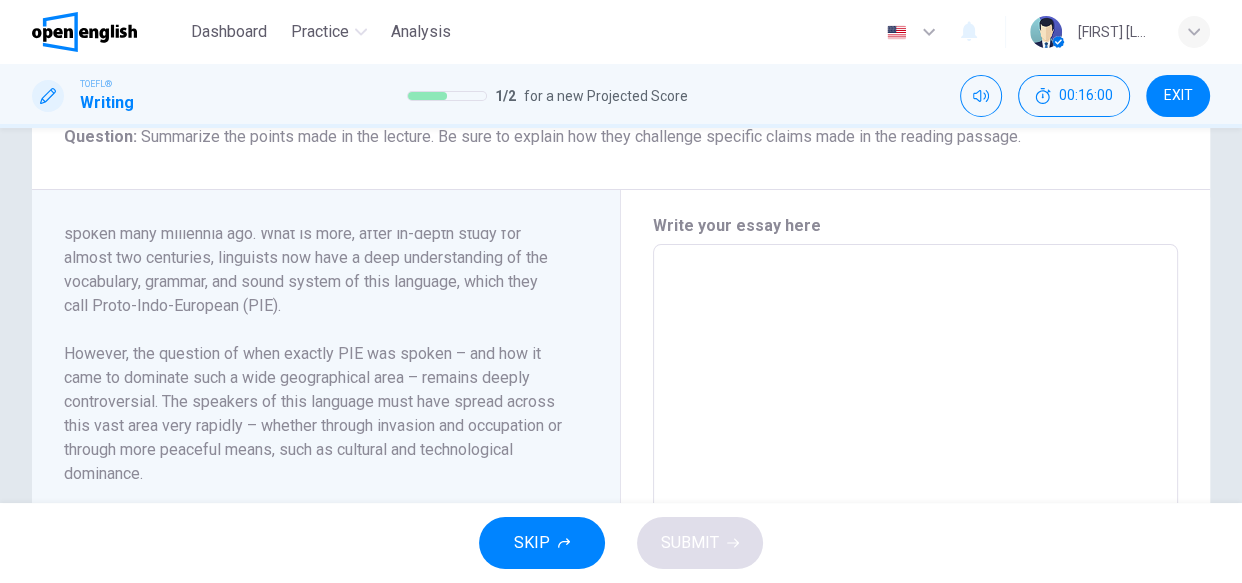 scroll, scrollTop: 327, scrollLeft: 0, axis: vertical 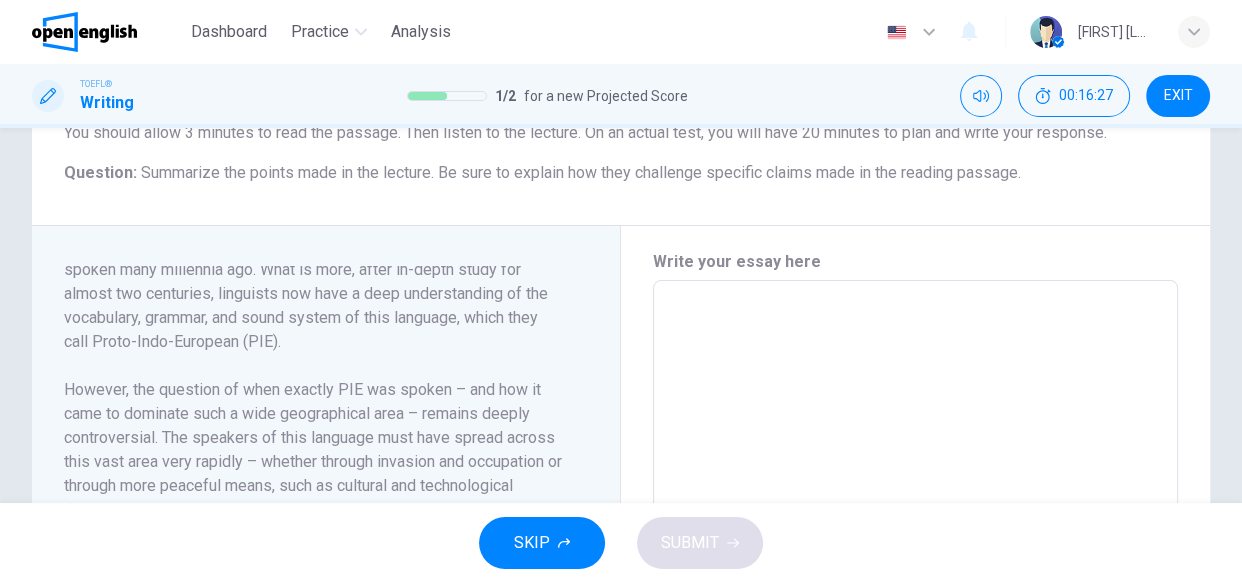 click at bounding box center (915, 565) 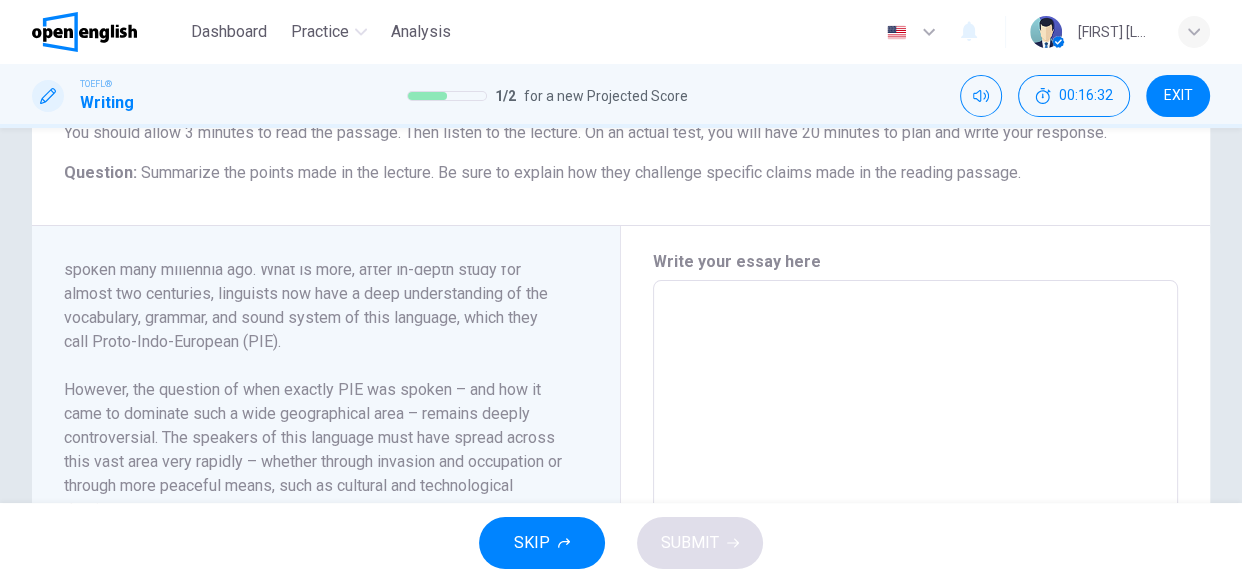click at bounding box center (915, 565) 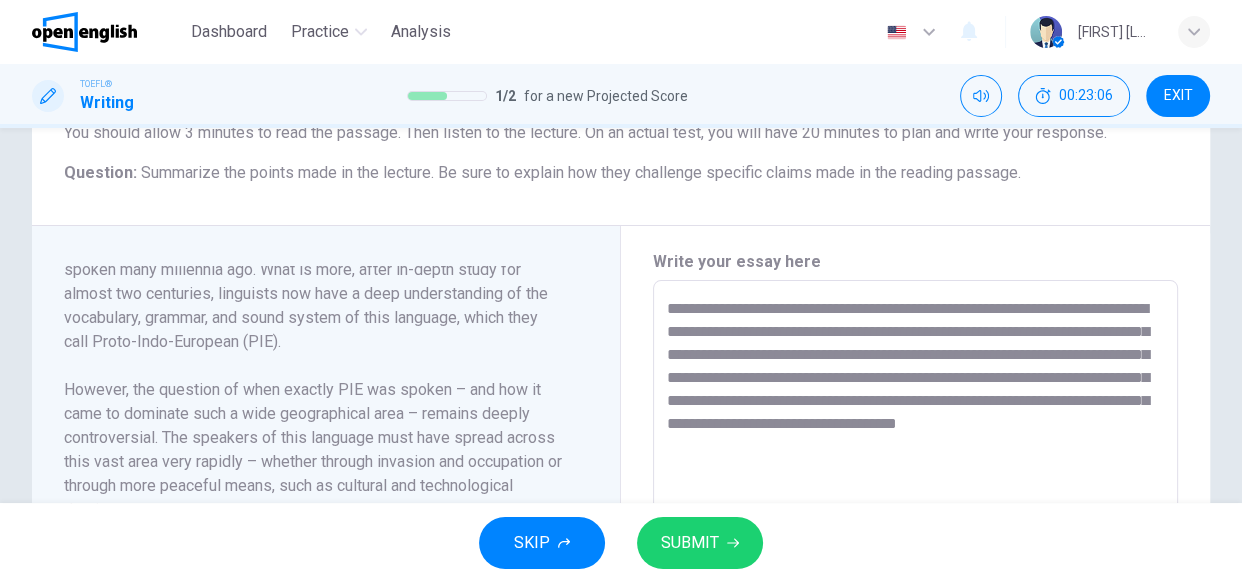 click on "SUBMIT" at bounding box center (690, 543) 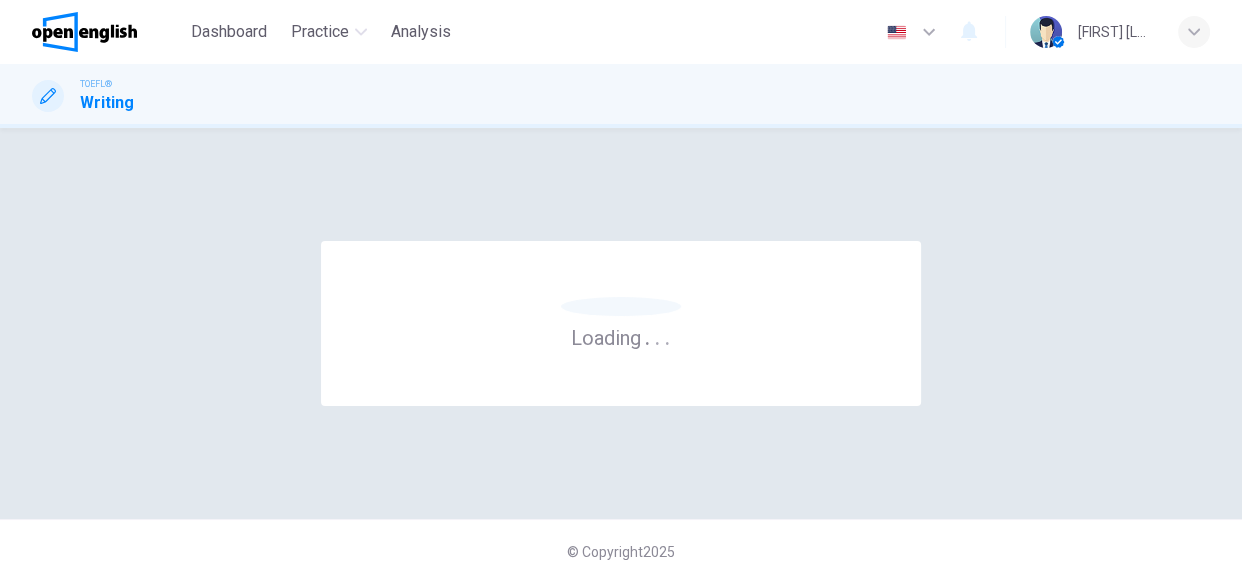scroll, scrollTop: 0, scrollLeft: 0, axis: both 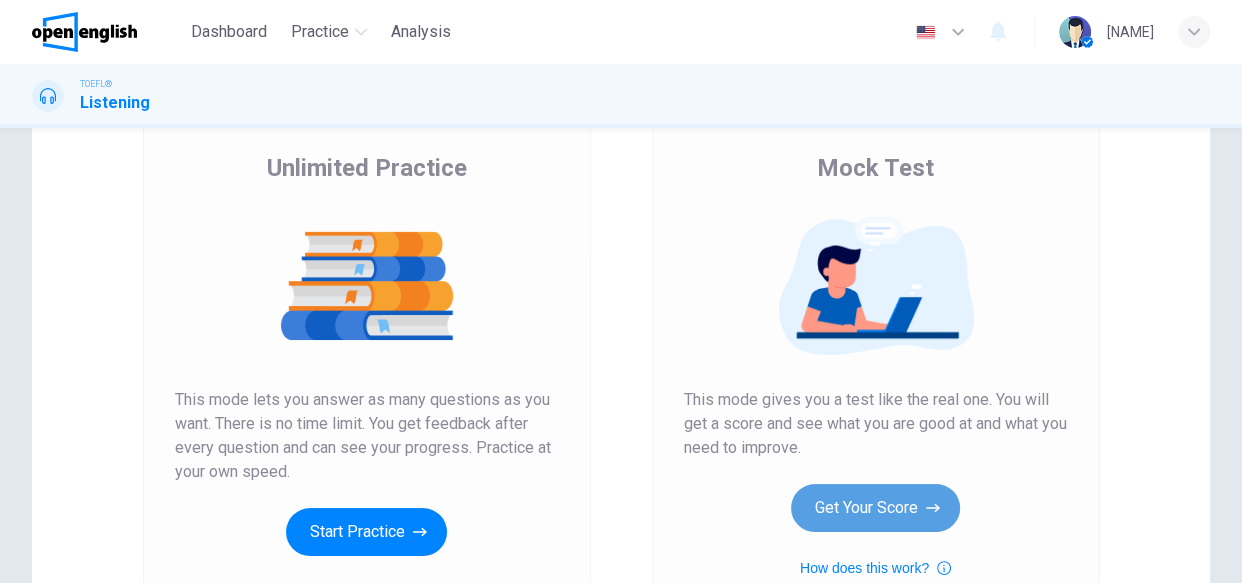 click on "Get Your Score" at bounding box center (875, 508) 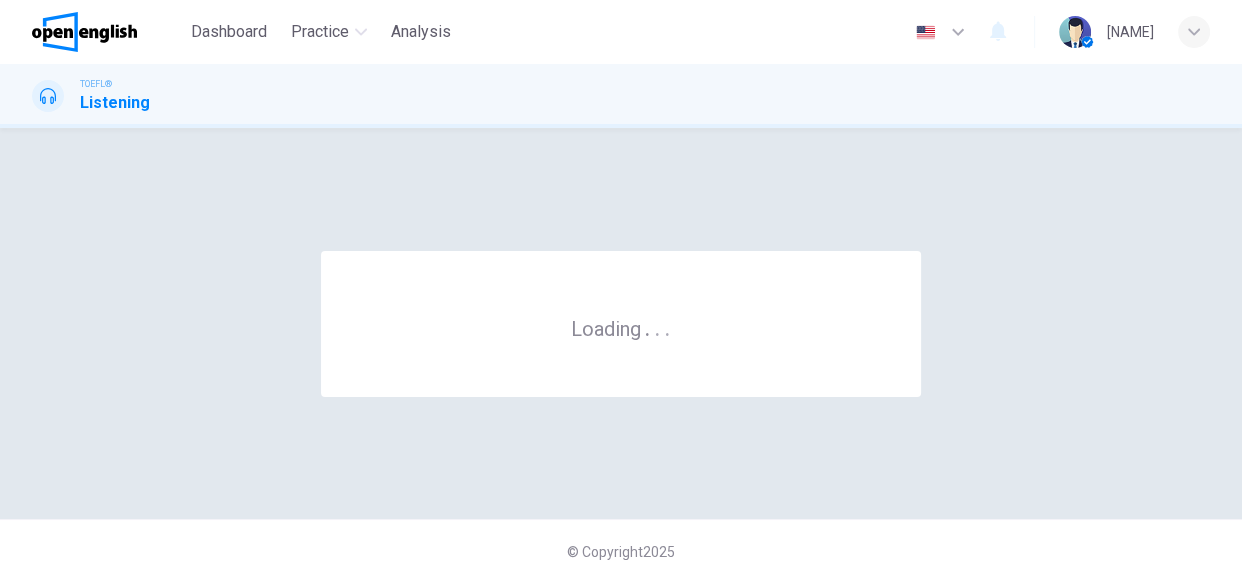 scroll, scrollTop: 0, scrollLeft: 0, axis: both 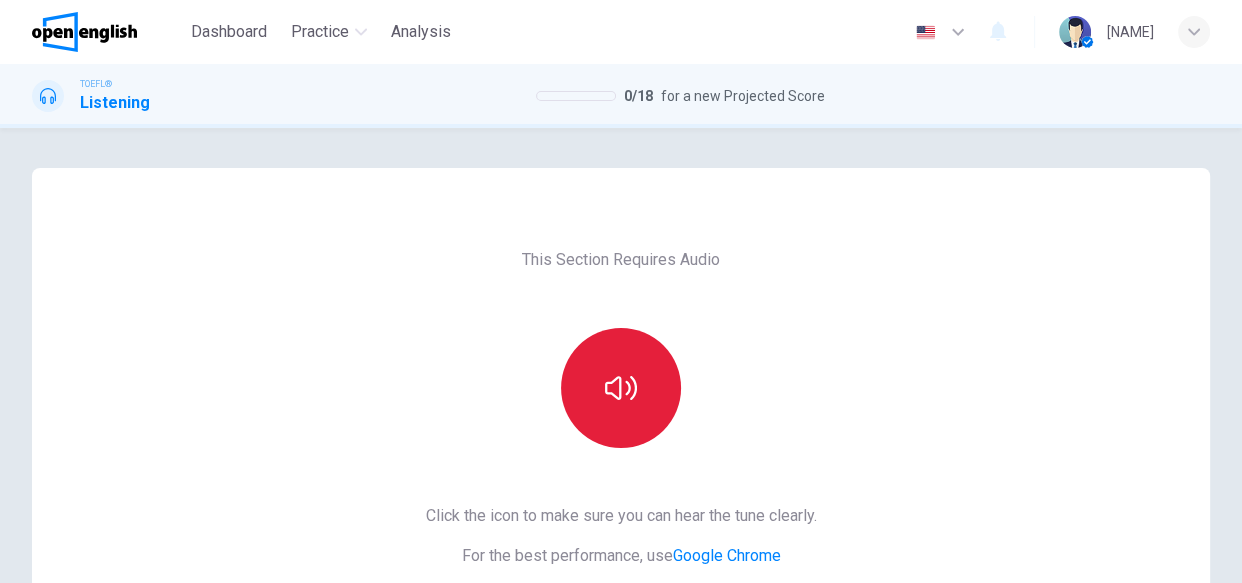 click 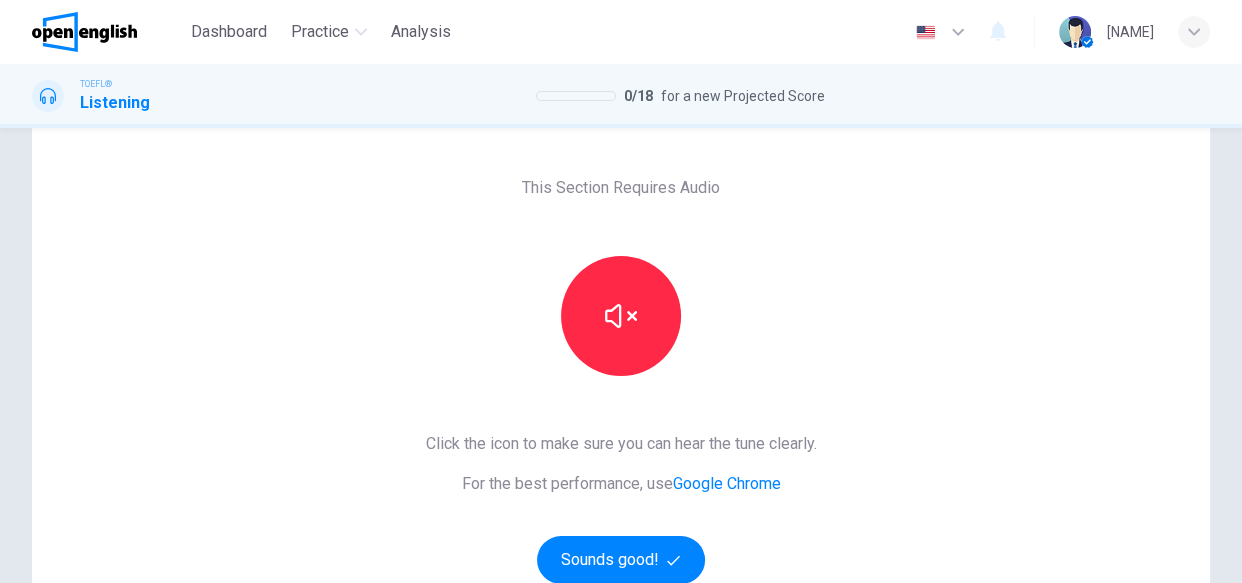 scroll, scrollTop: 109, scrollLeft: 0, axis: vertical 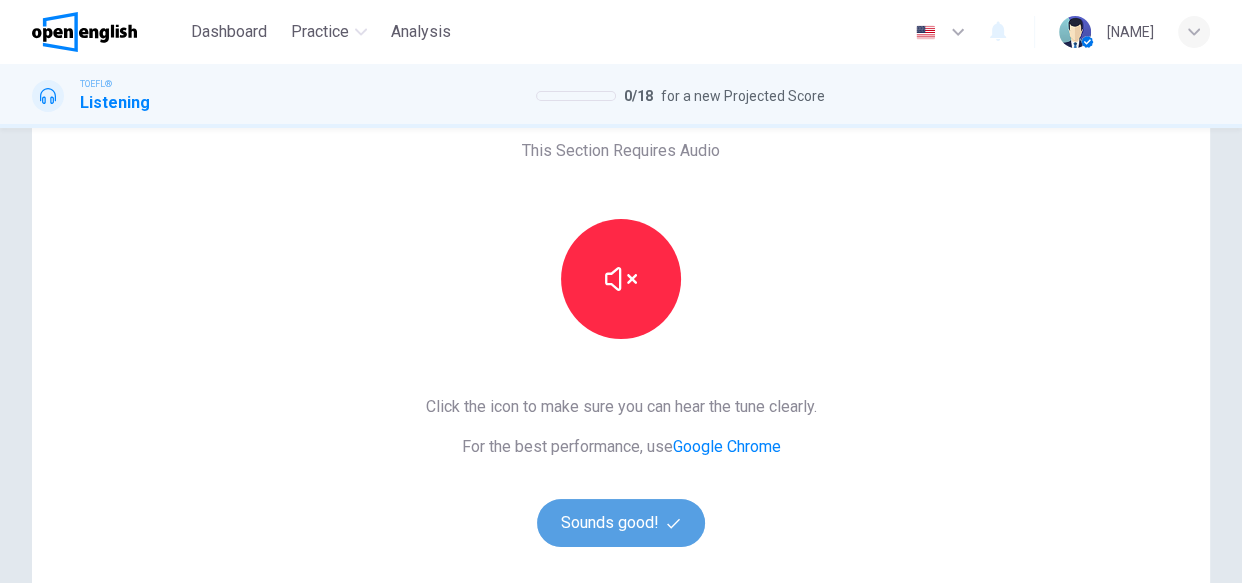 click on "Sounds good!" at bounding box center [621, 523] 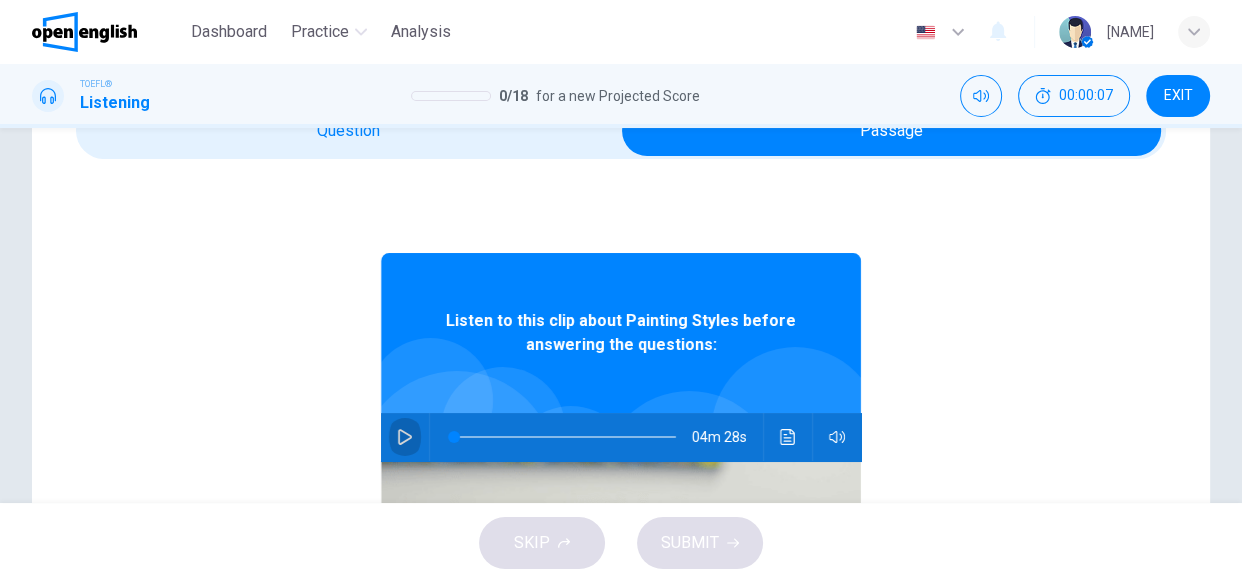 click 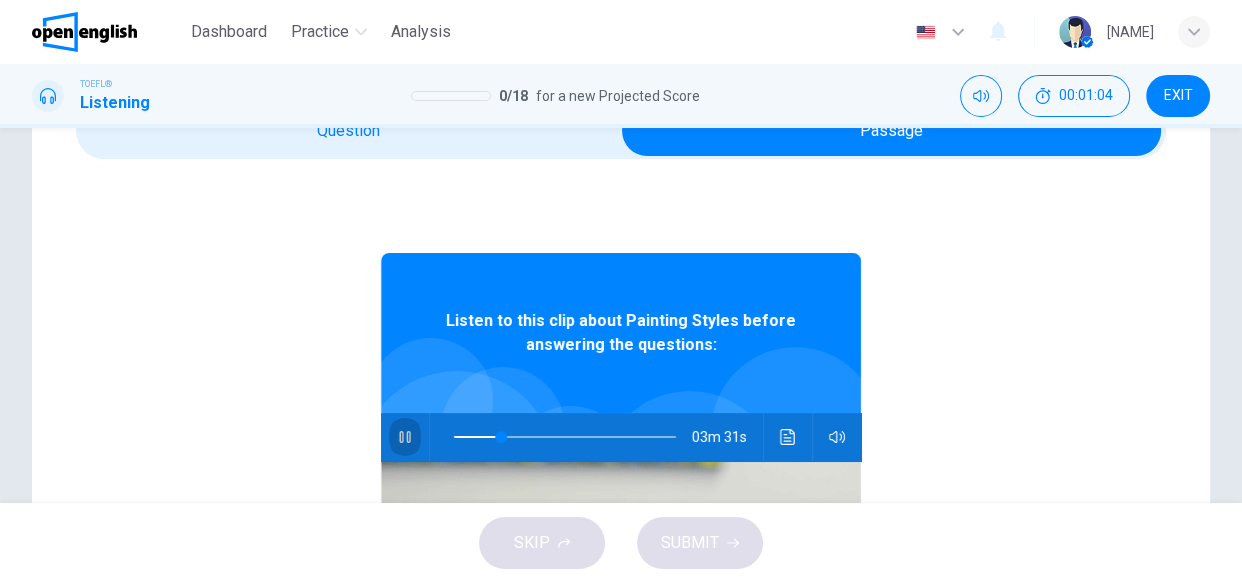 click 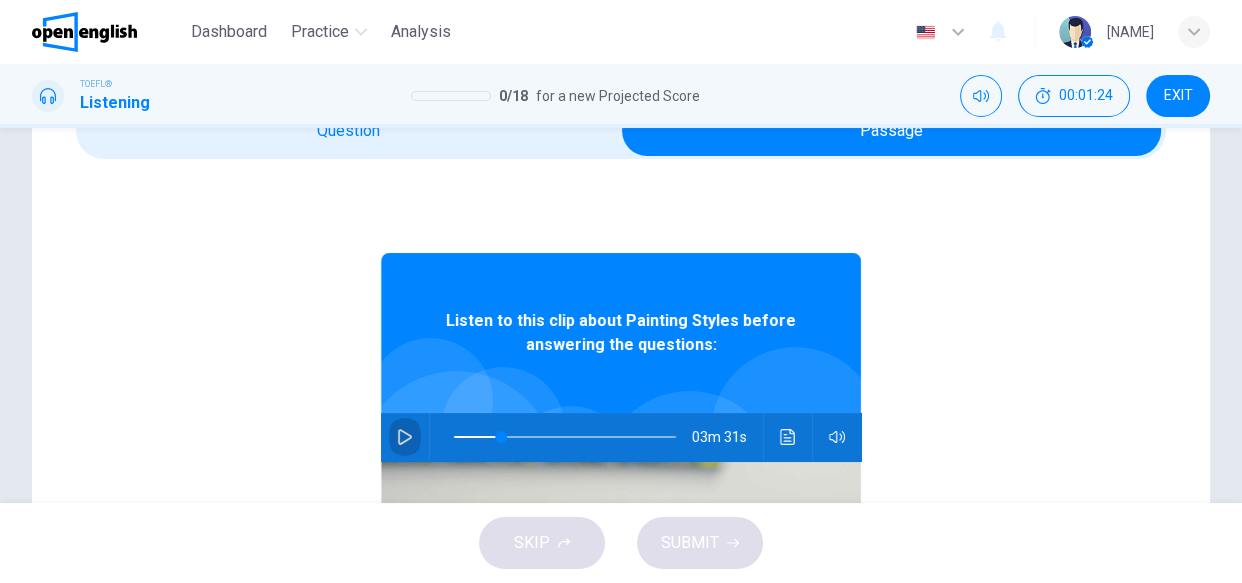 click 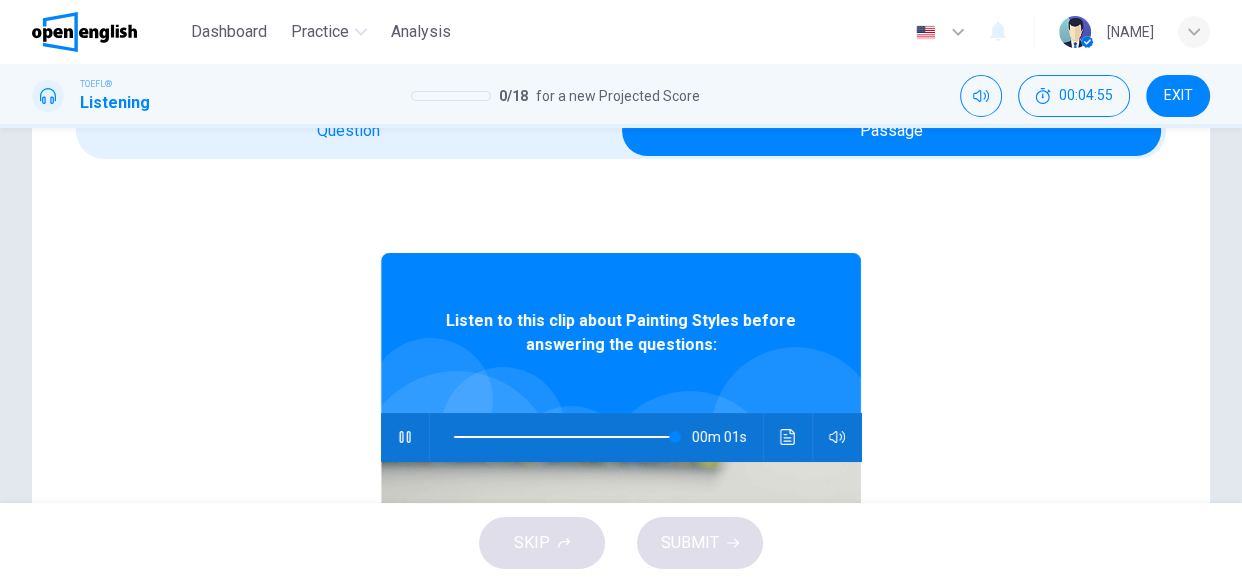 type on "***" 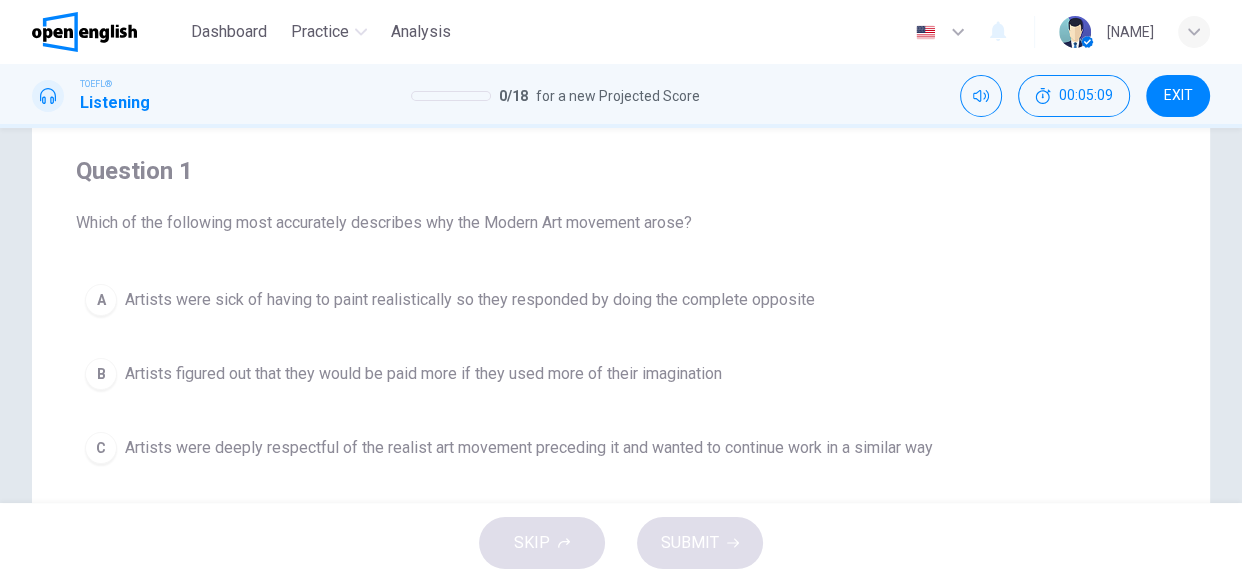 scroll, scrollTop: 181, scrollLeft: 0, axis: vertical 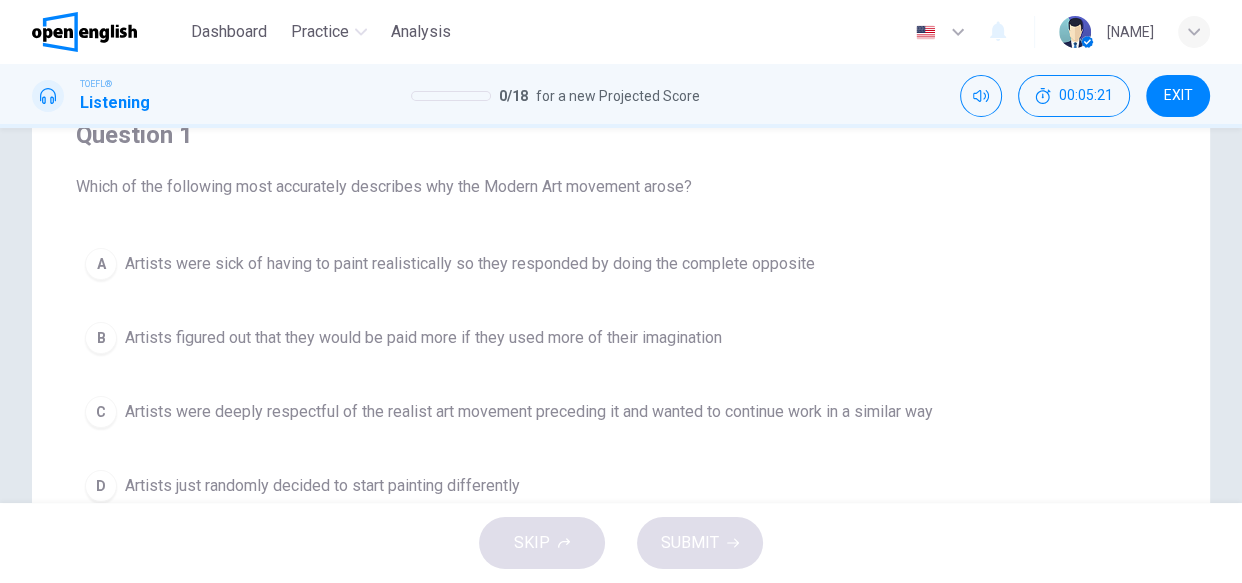click on "A Artists were sick of having to paint realistically so they responded by doing the complete opposite" at bounding box center (621, 264) 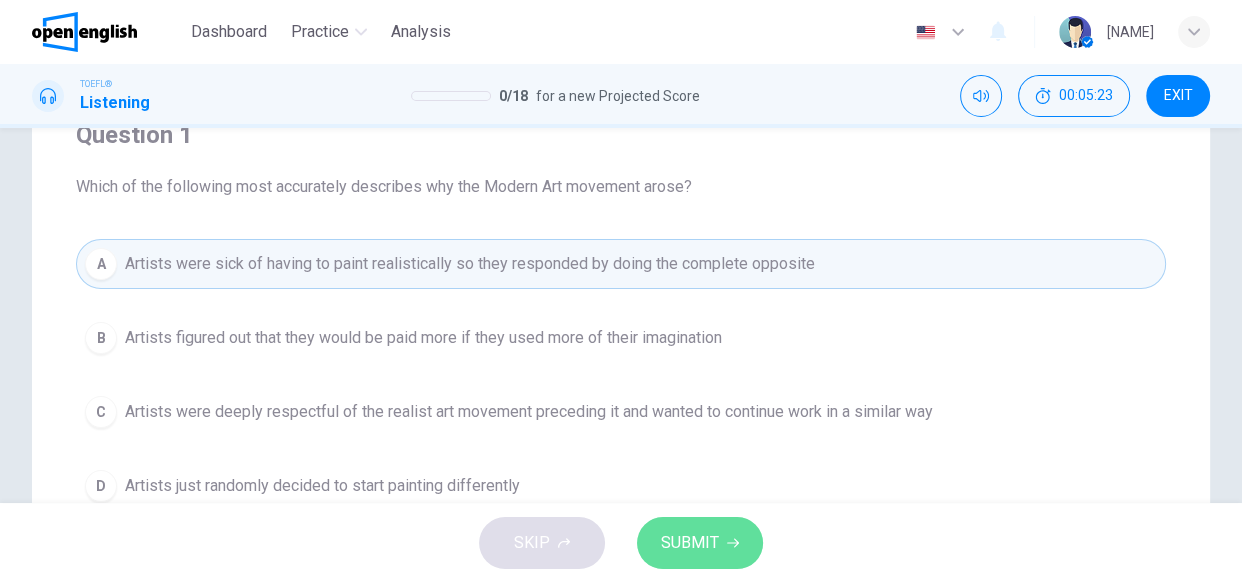 click on "SUBMIT" at bounding box center [690, 543] 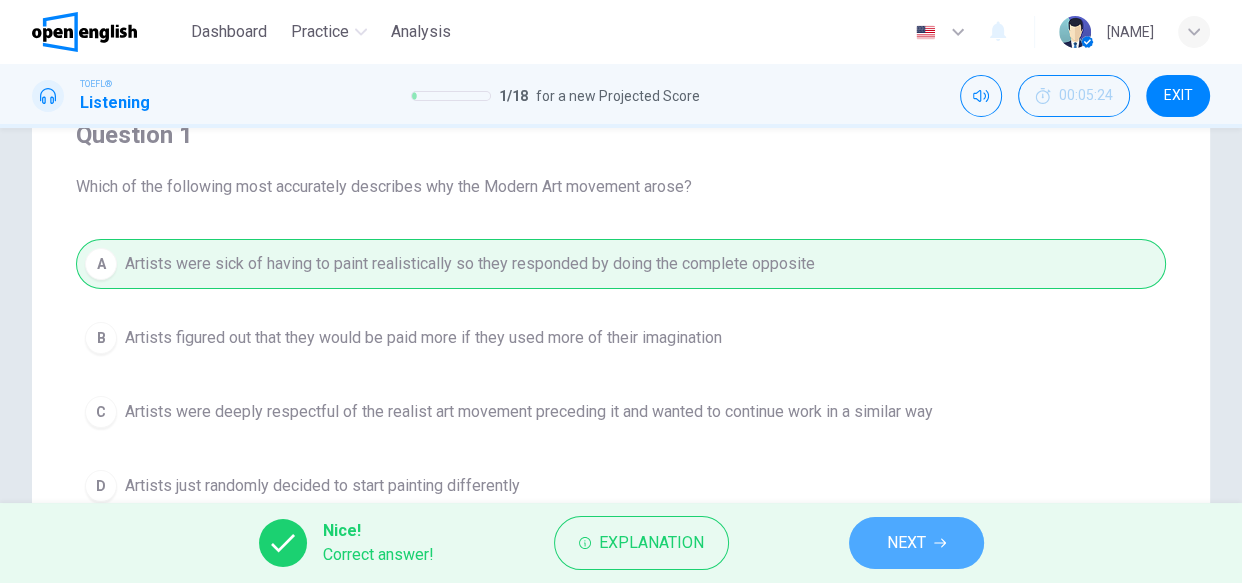 click on "NEXT" at bounding box center [916, 543] 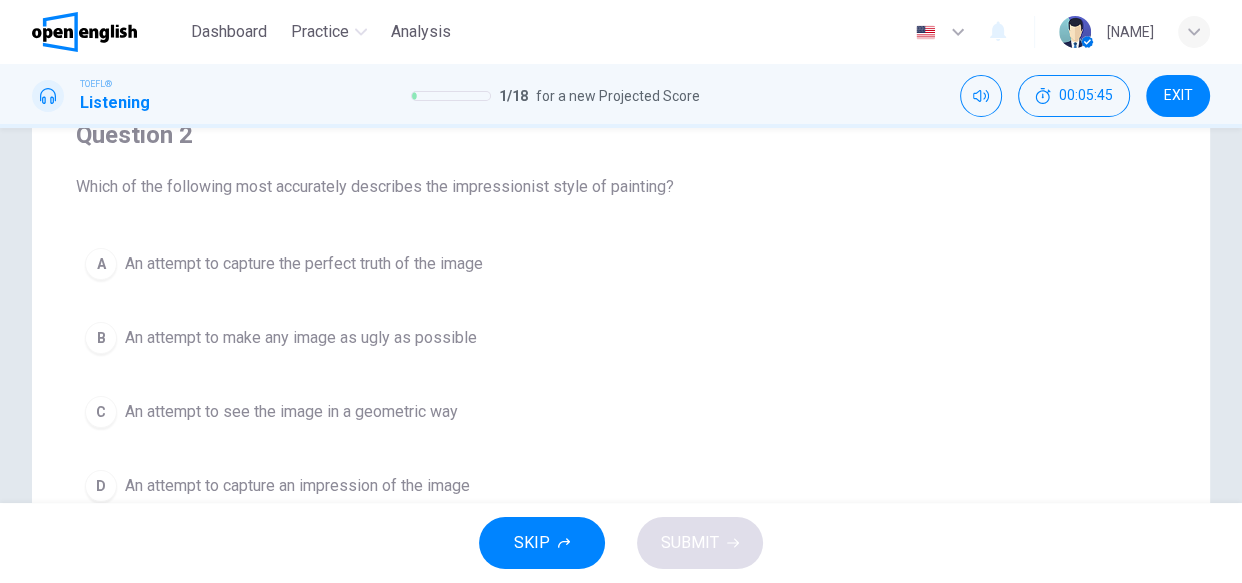 click on "An attempt to capture an impression of the image" at bounding box center [297, 486] 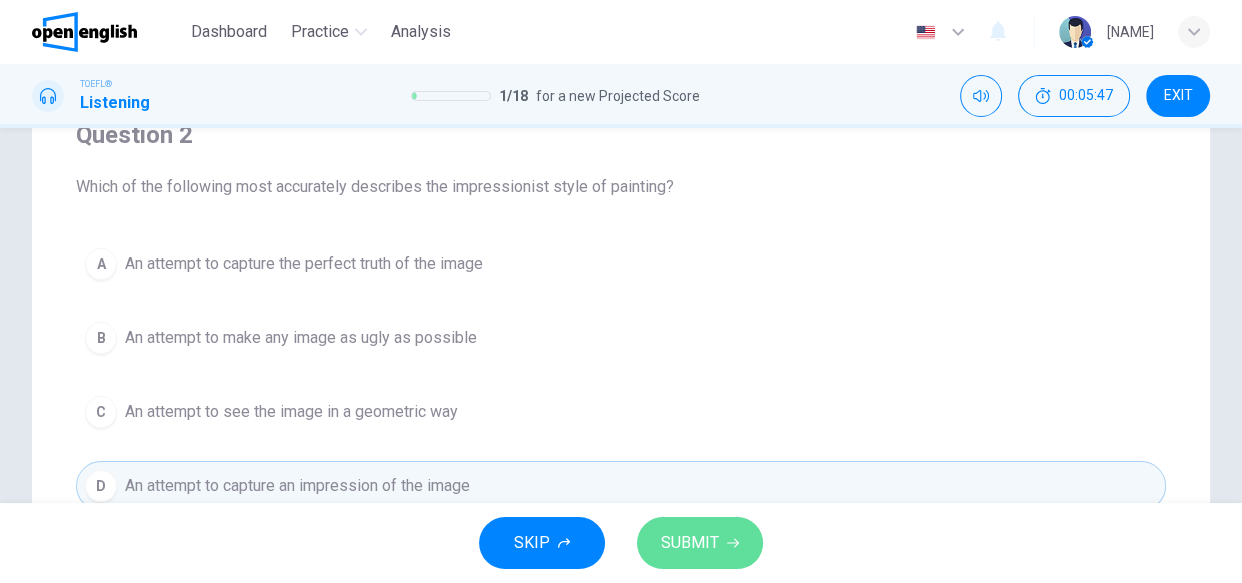 click on "SUBMIT" at bounding box center (690, 543) 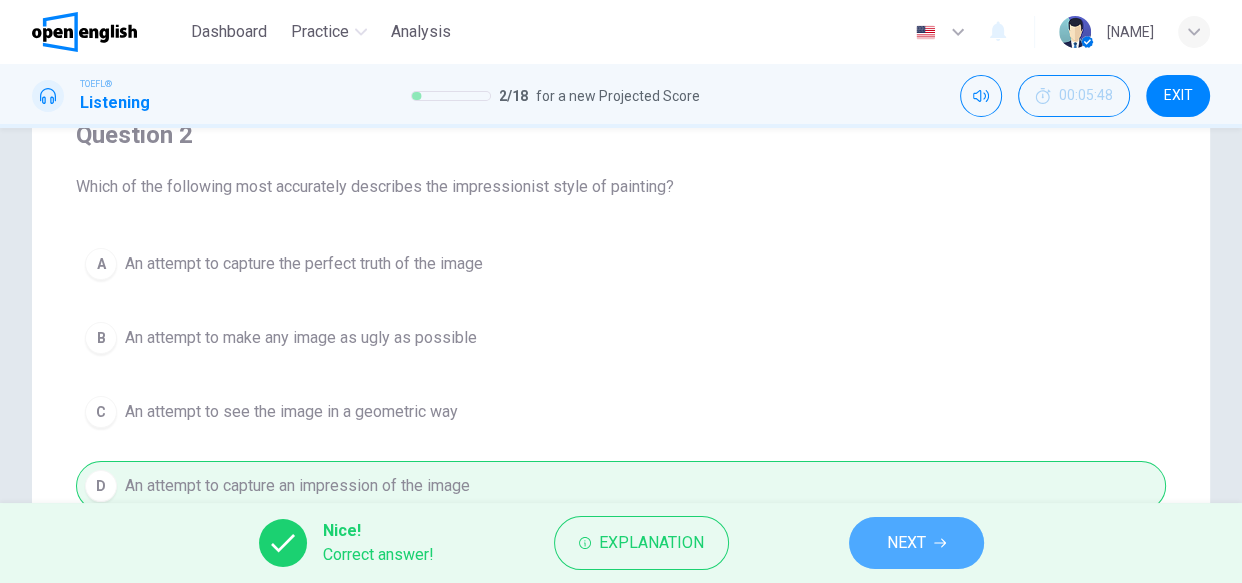 click on "NEXT" at bounding box center (916, 543) 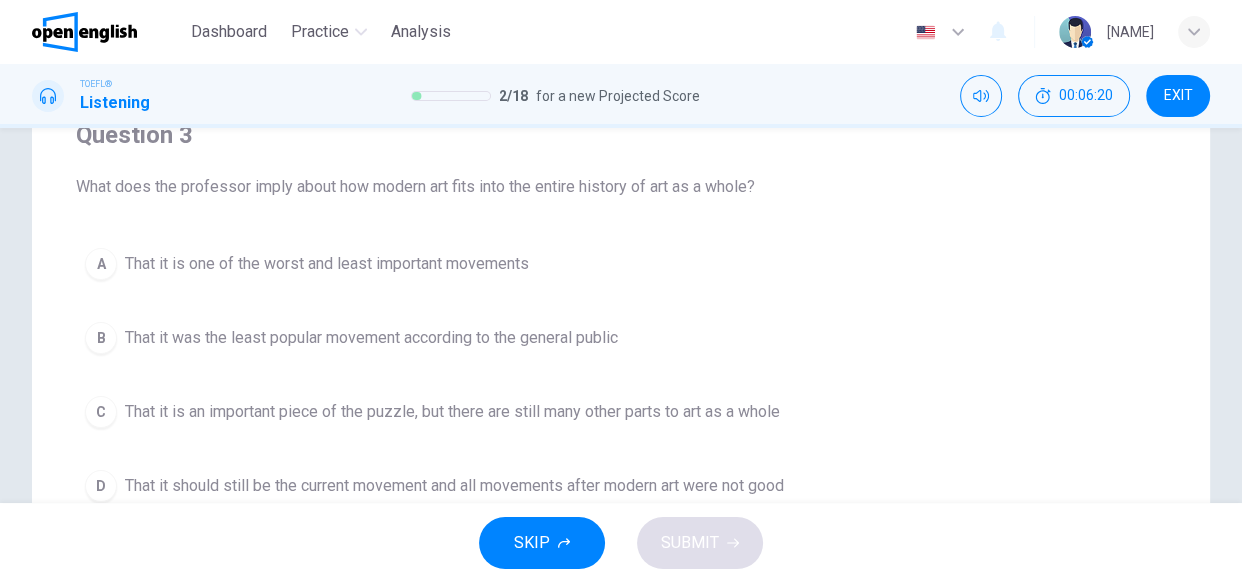 click on "That it is an important piece of the puzzle, but there are still many other parts to art as a whole" at bounding box center (452, 412) 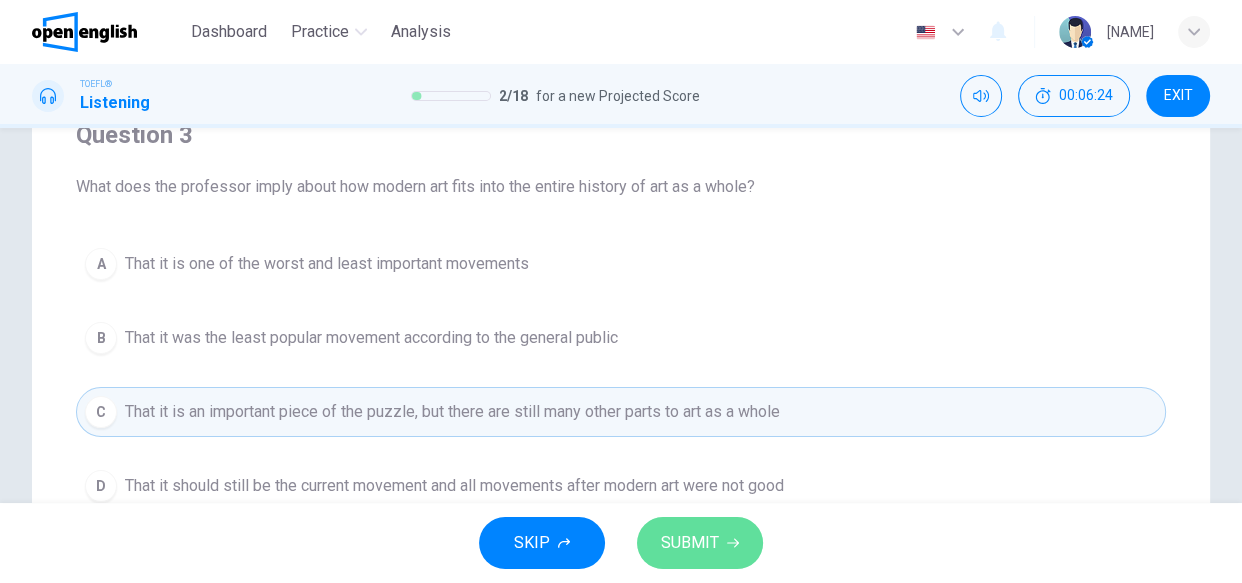 click on "SUBMIT" at bounding box center [690, 543] 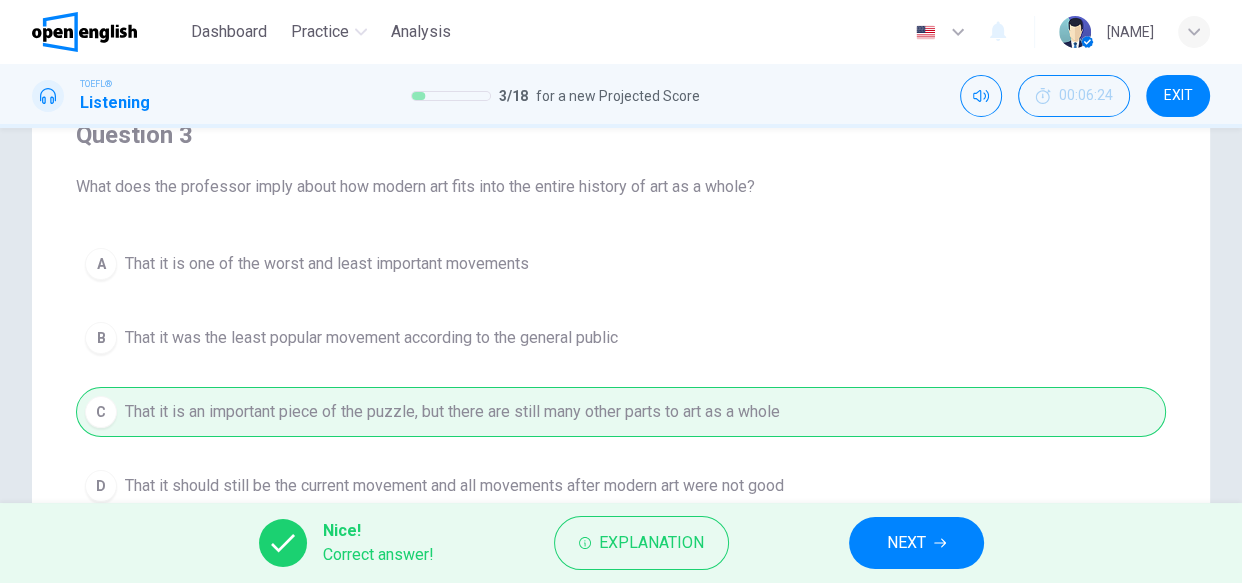 click on "NEXT" at bounding box center (916, 543) 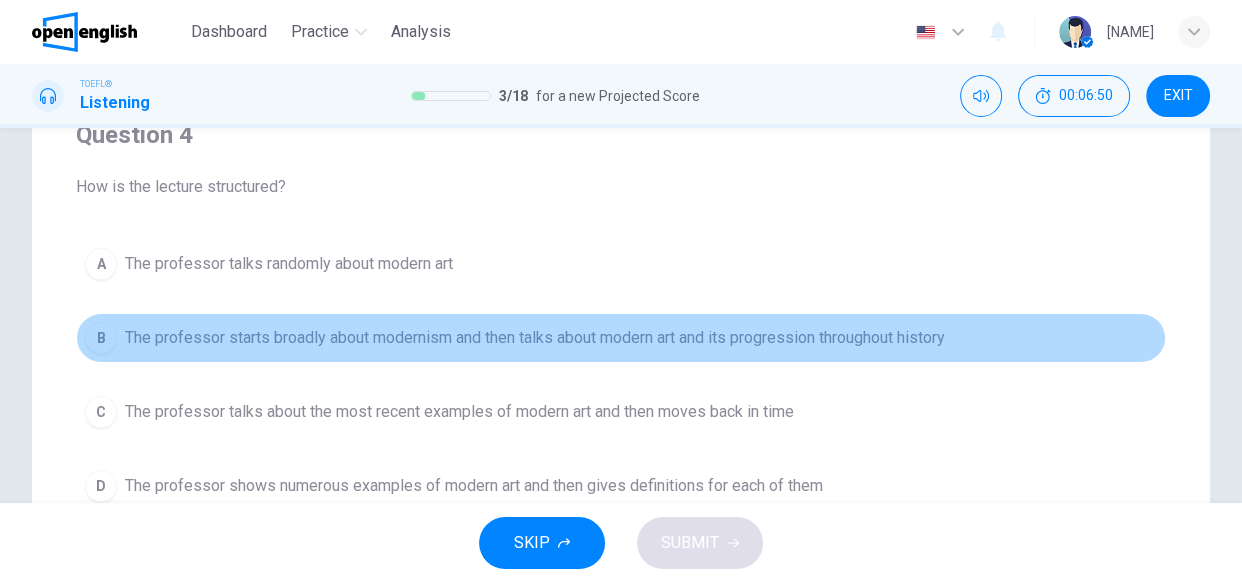 click on "The professor starts broadly about modernism and then talks about modern art and its progression throughout history" at bounding box center [535, 338] 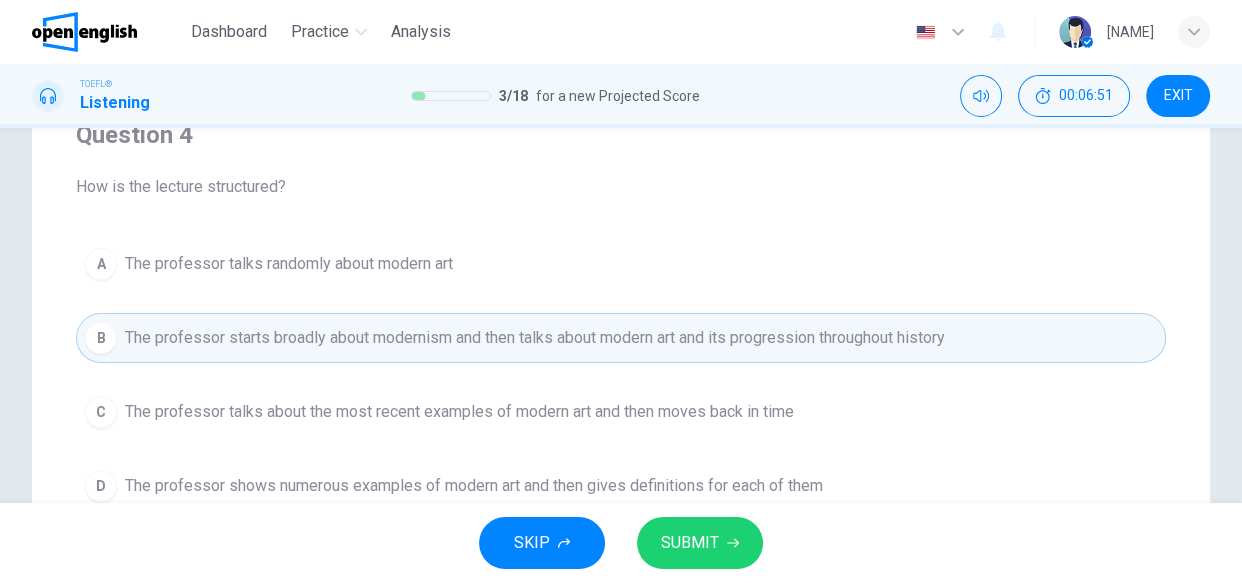 click on "SUBMIT" at bounding box center (690, 543) 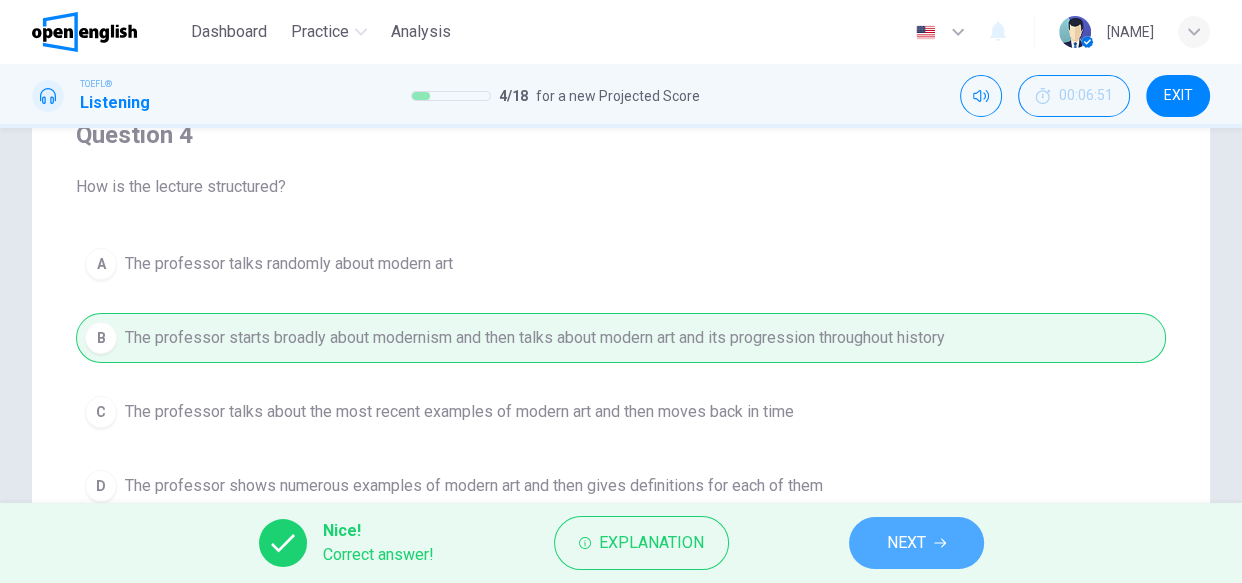 click on "NEXT" at bounding box center [916, 543] 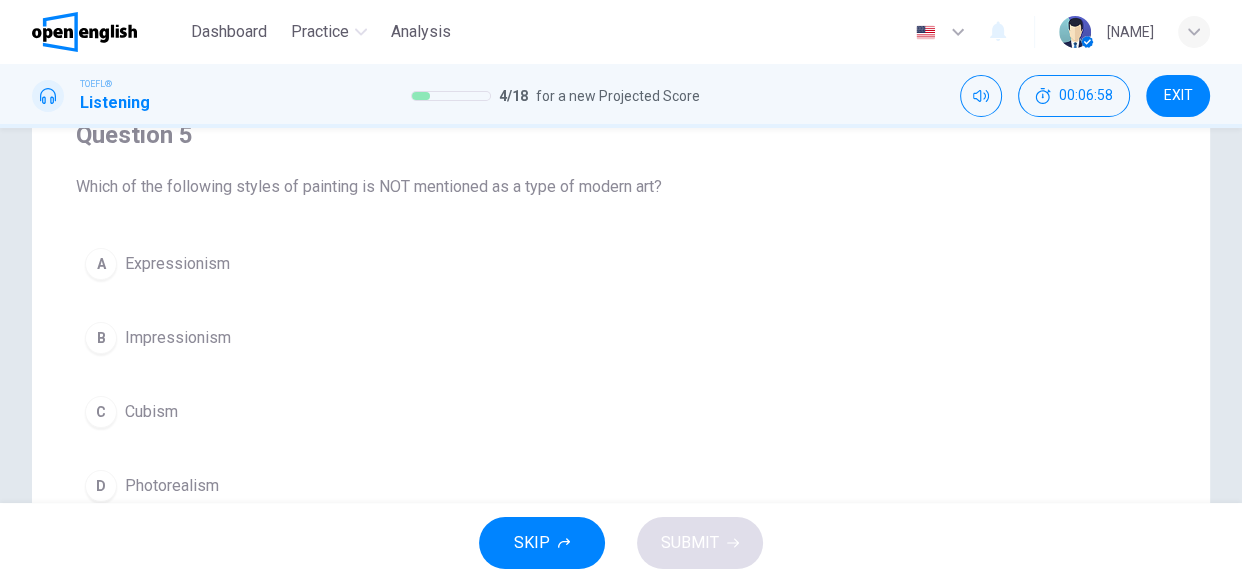 click on "Expressionism" at bounding box center [177, 264] 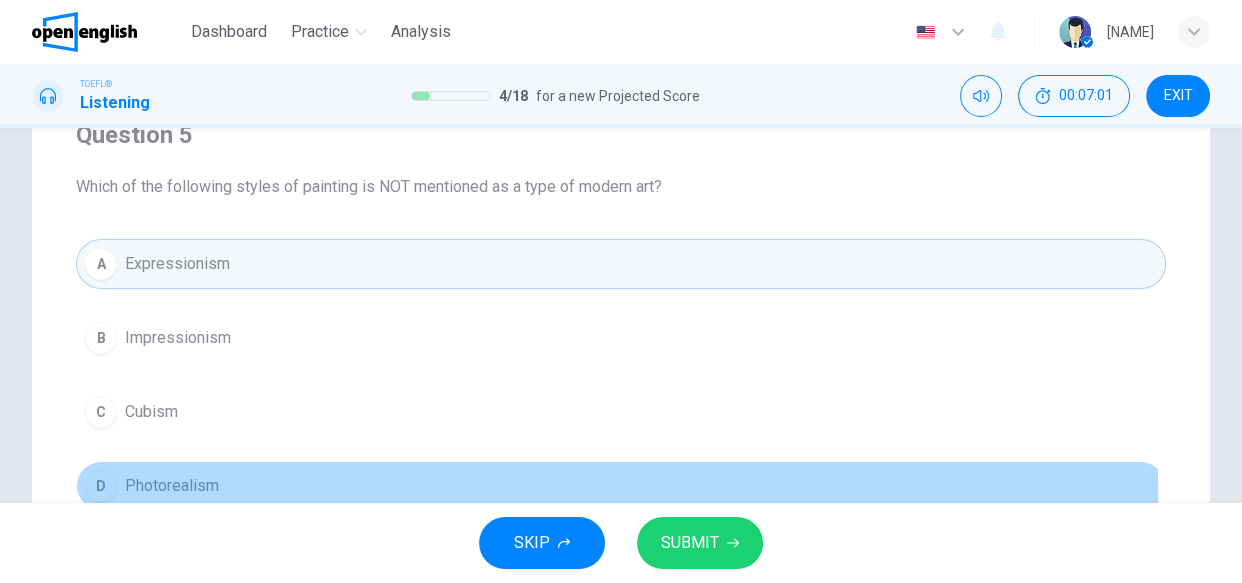 click on "Photorealism" at bounding box center [172, 486] 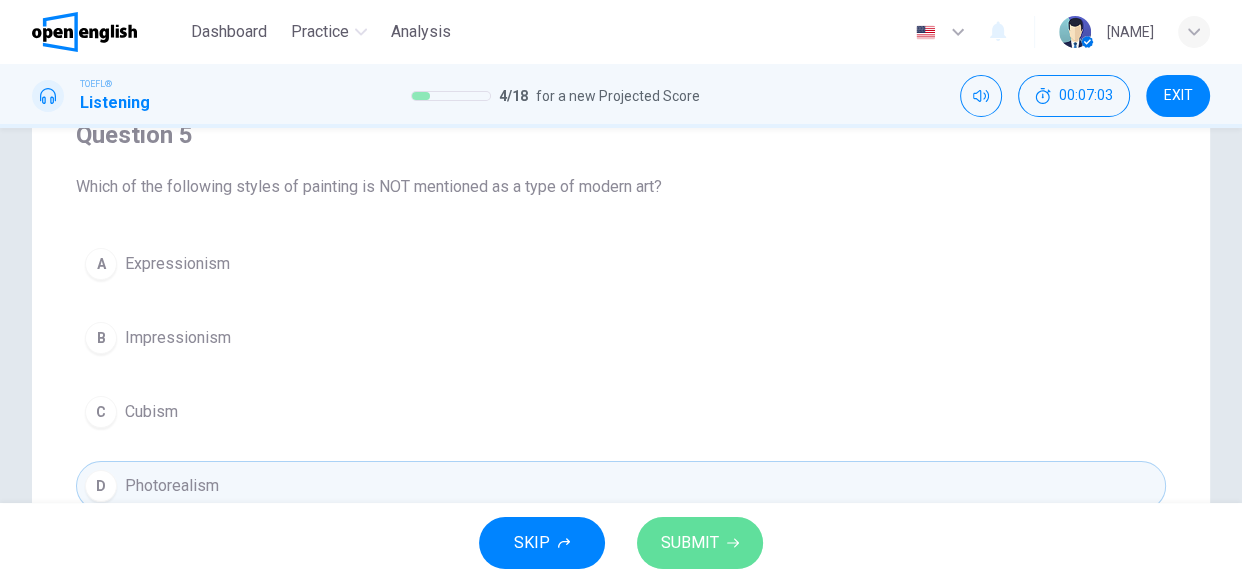 click on "SUBMIT" at bounding box center (700, 543) 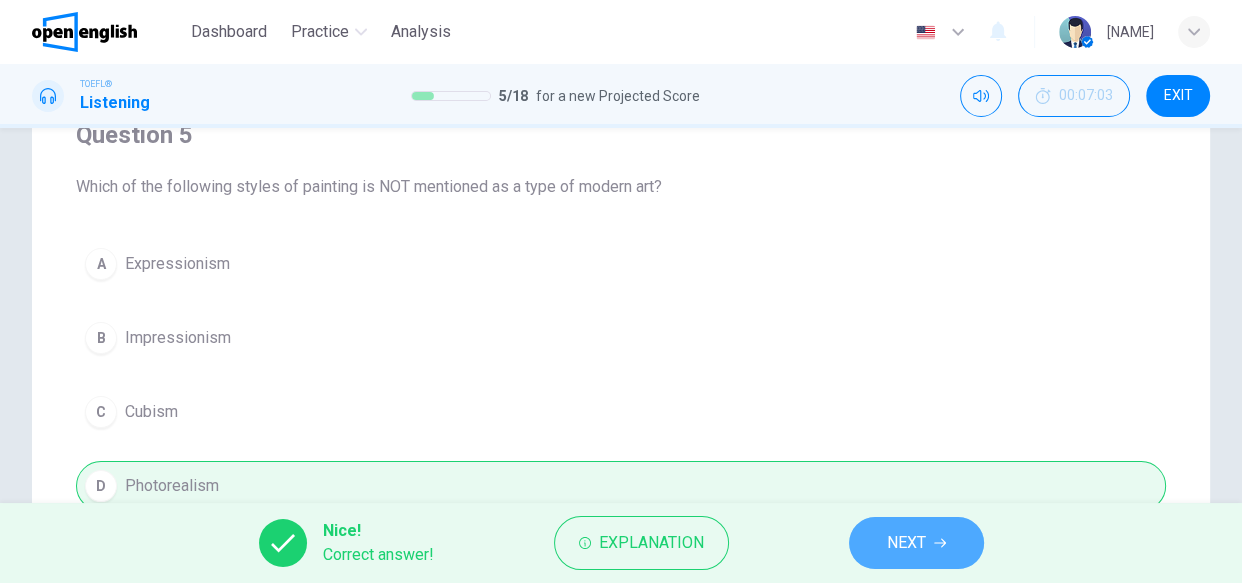 click on "NEXT" at bounding box center (916, 543) 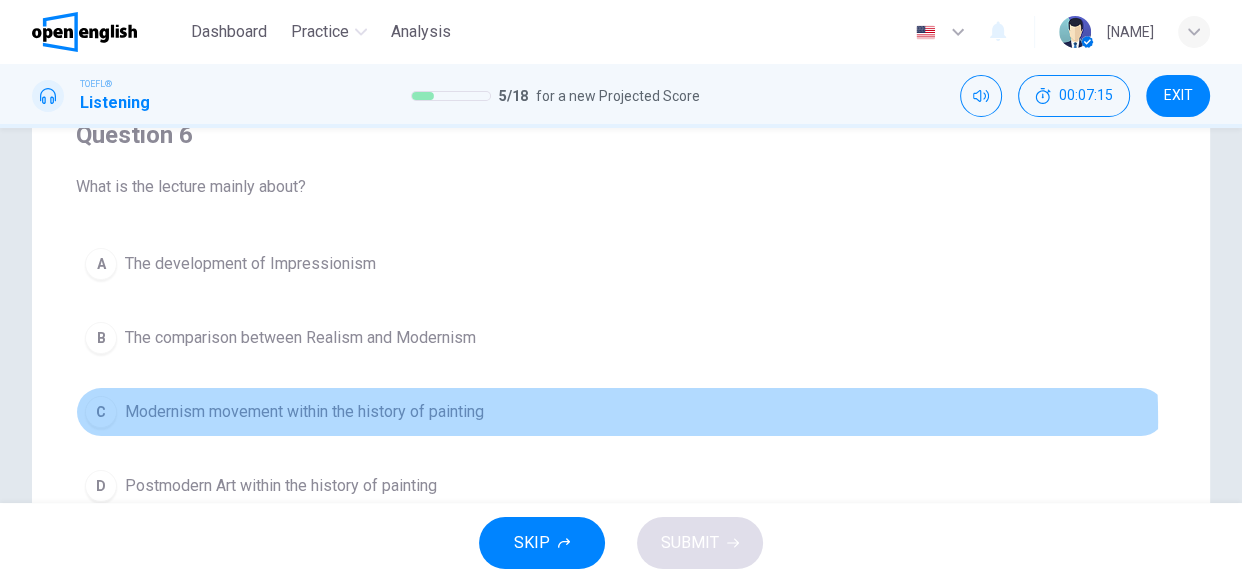 click on "Modernism movement within the history of painting" at bounding box center [304, 412] 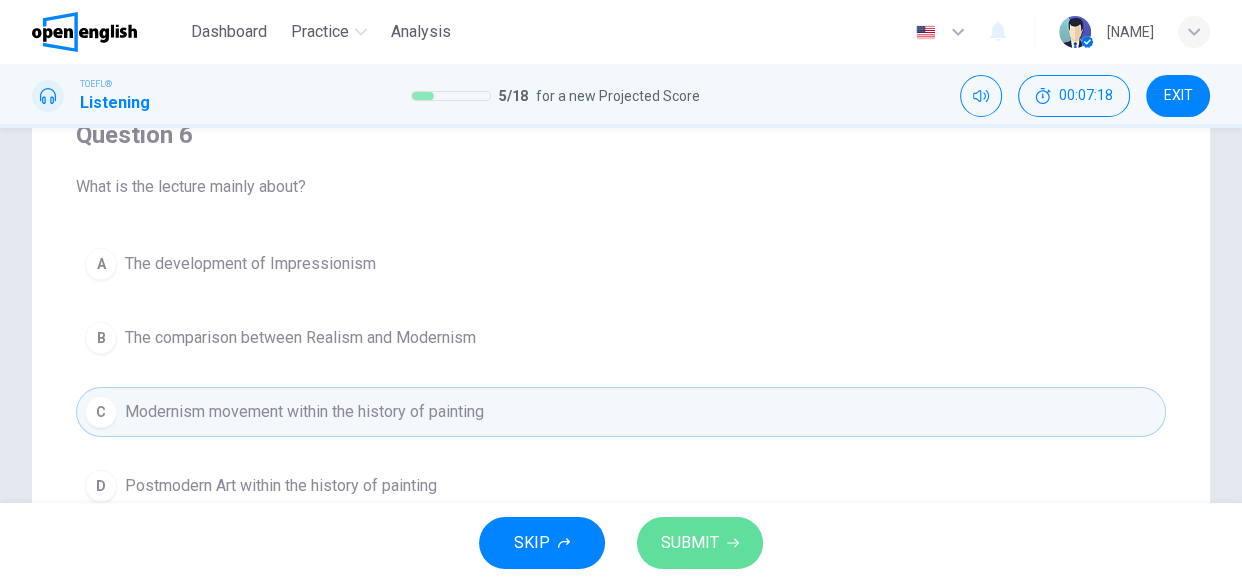 click on "SUBMIT" at bounding box center [690, 543] 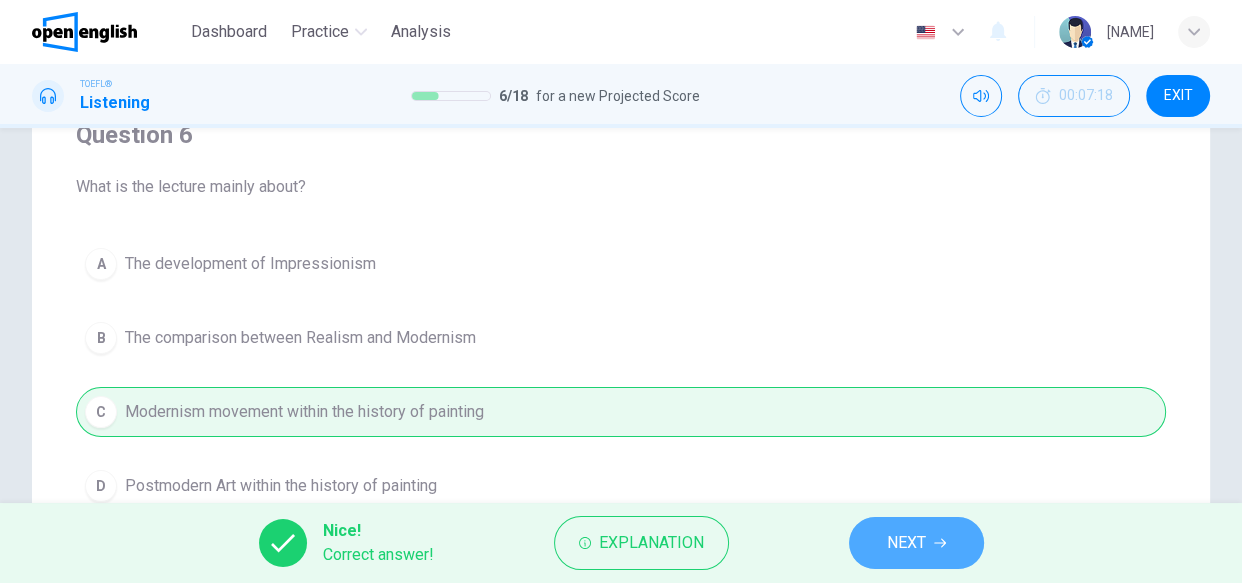 click on "NEXT" at bounding box center (916, 543) 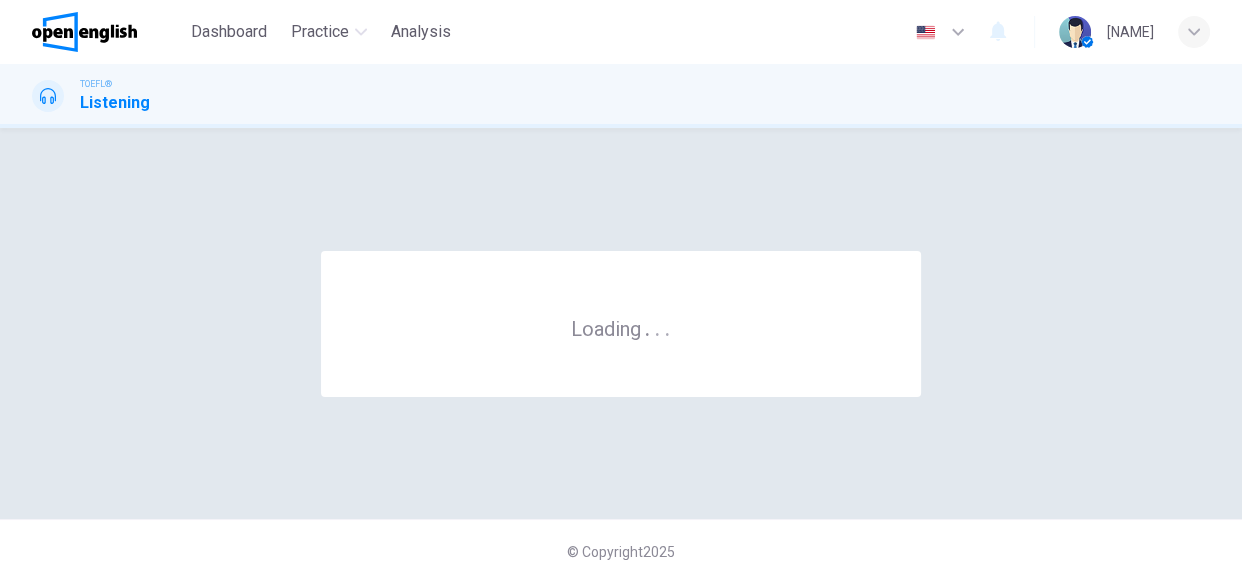 scroll, scrollTop: 0, scrollLeft: 0, axis: both 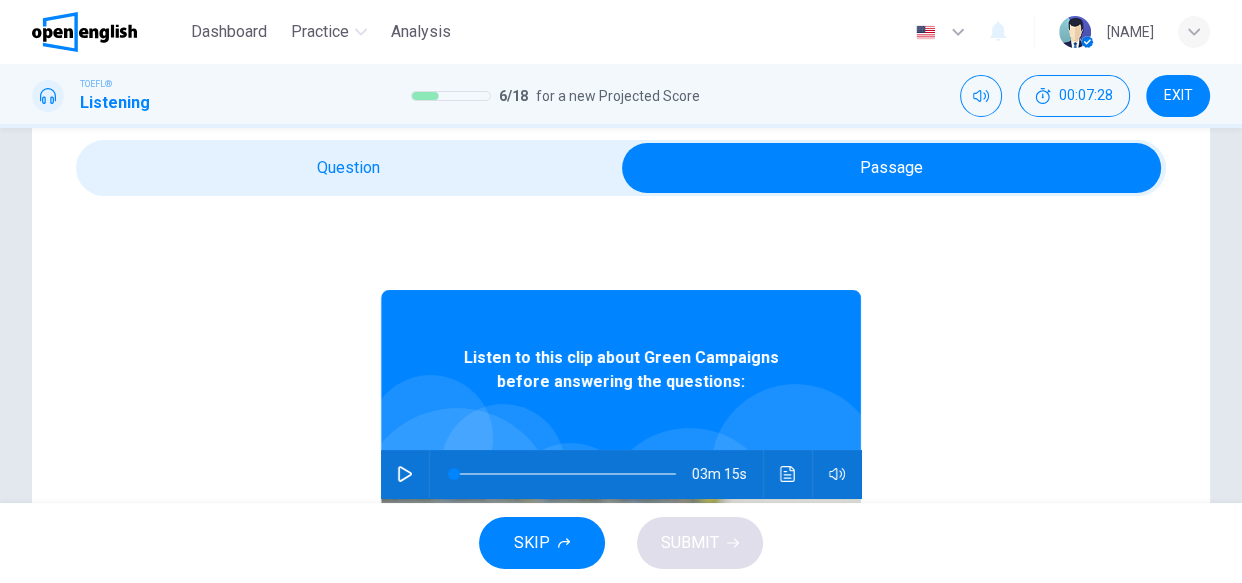 click 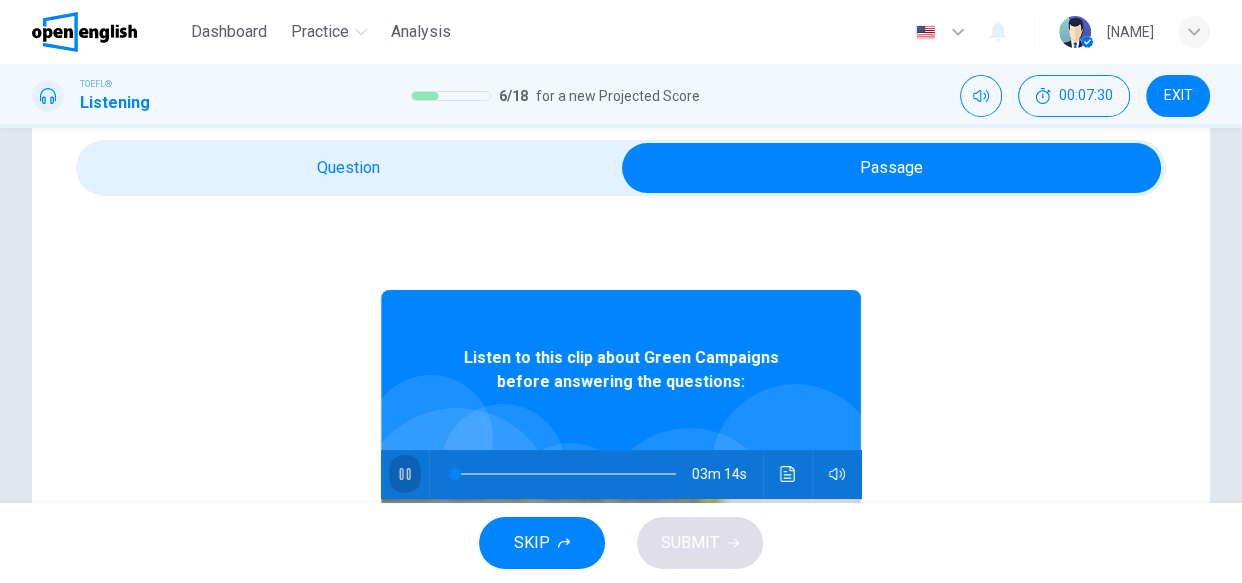 click 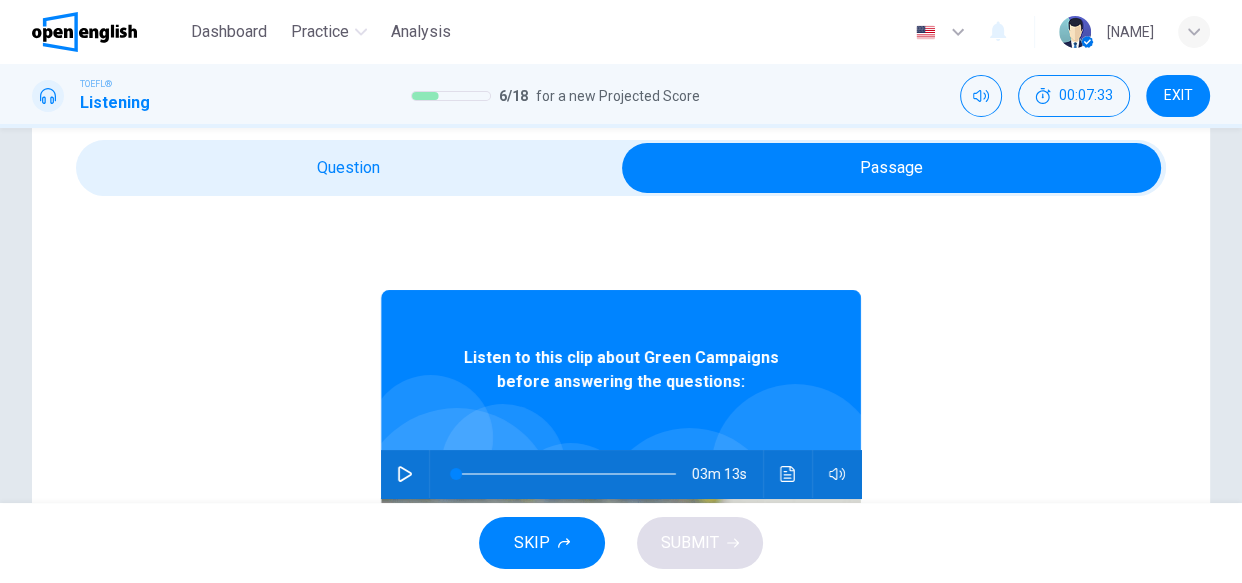 click 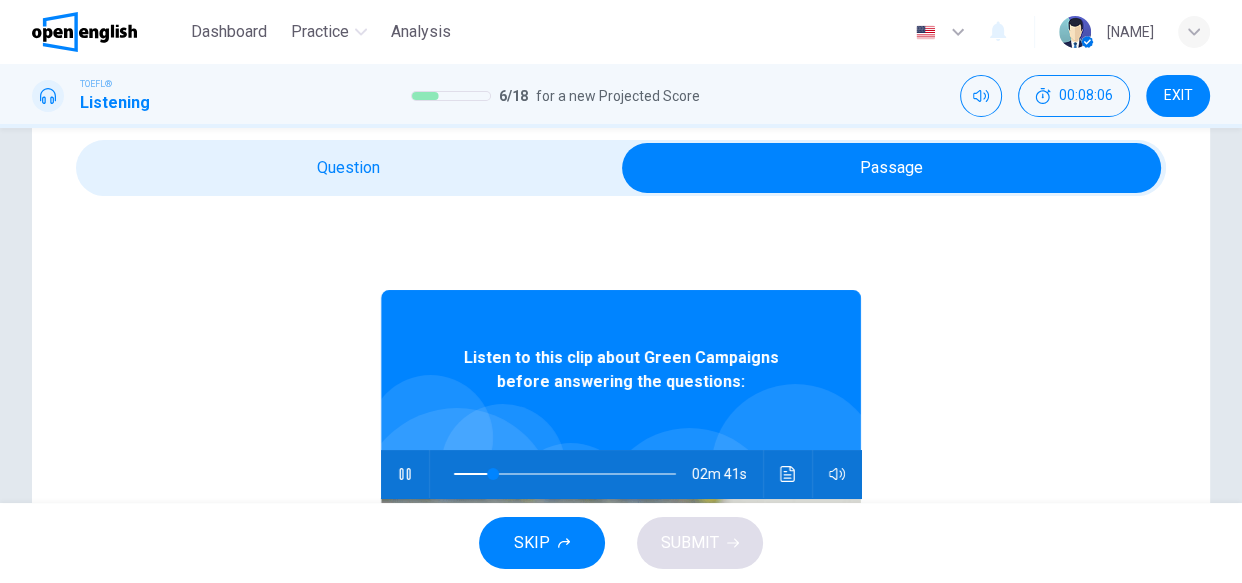 click on "02m 41s" at bounding box center [621, 474] 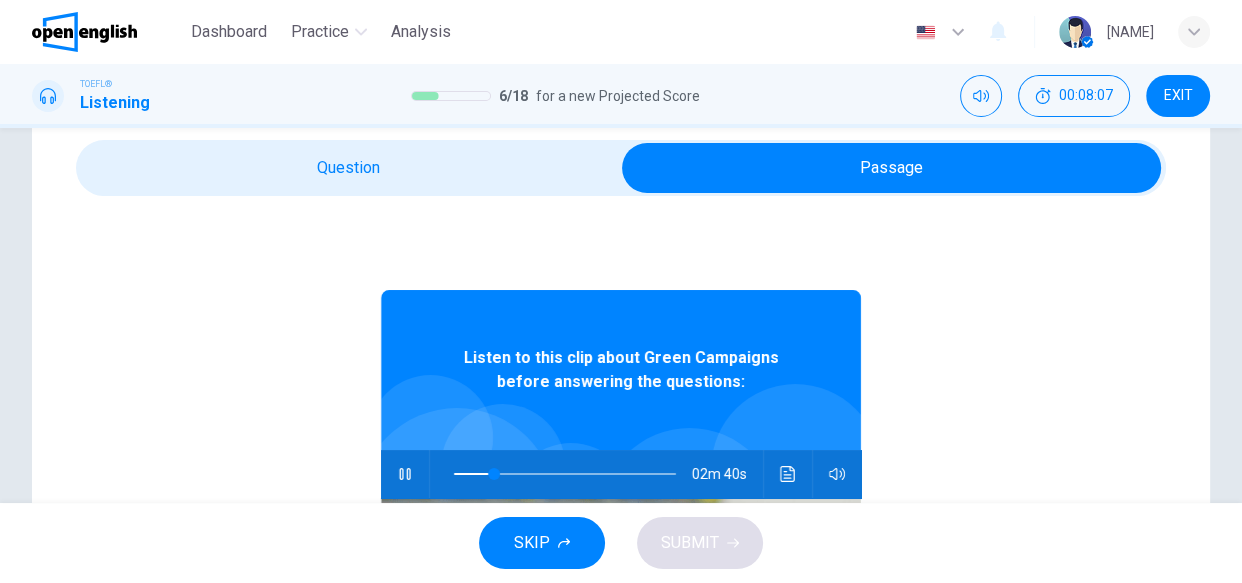 click on "02m 40s" at bounding box center [621, 474] 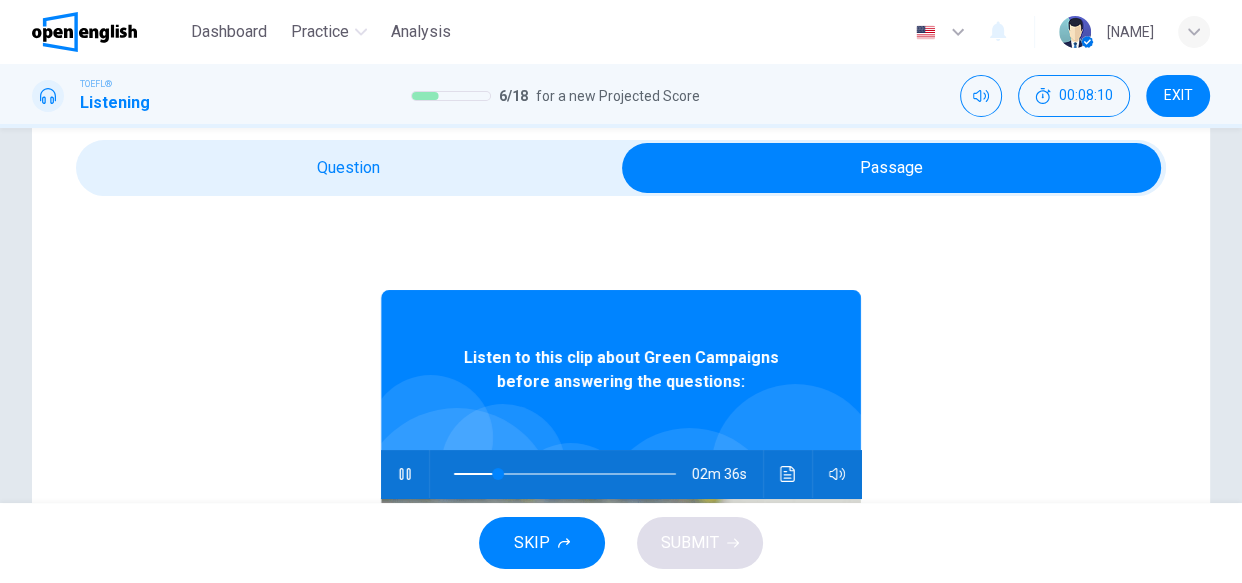 click on "02m 36s" at bounding box center (621, 474) 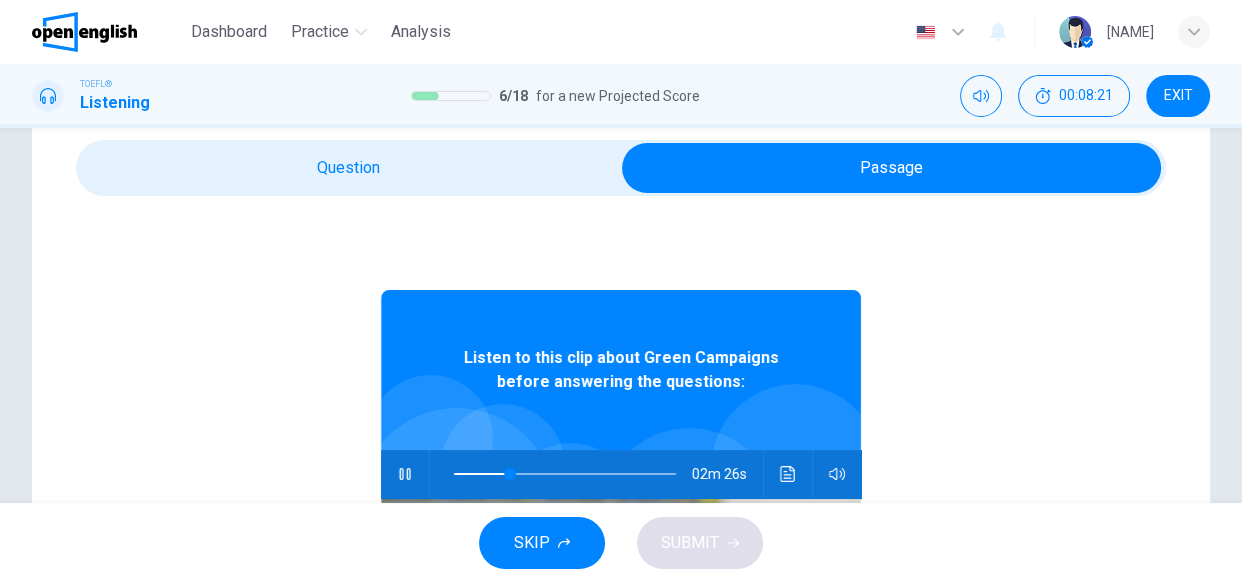 click on "02m 26s" at bounding box center (621, 474) 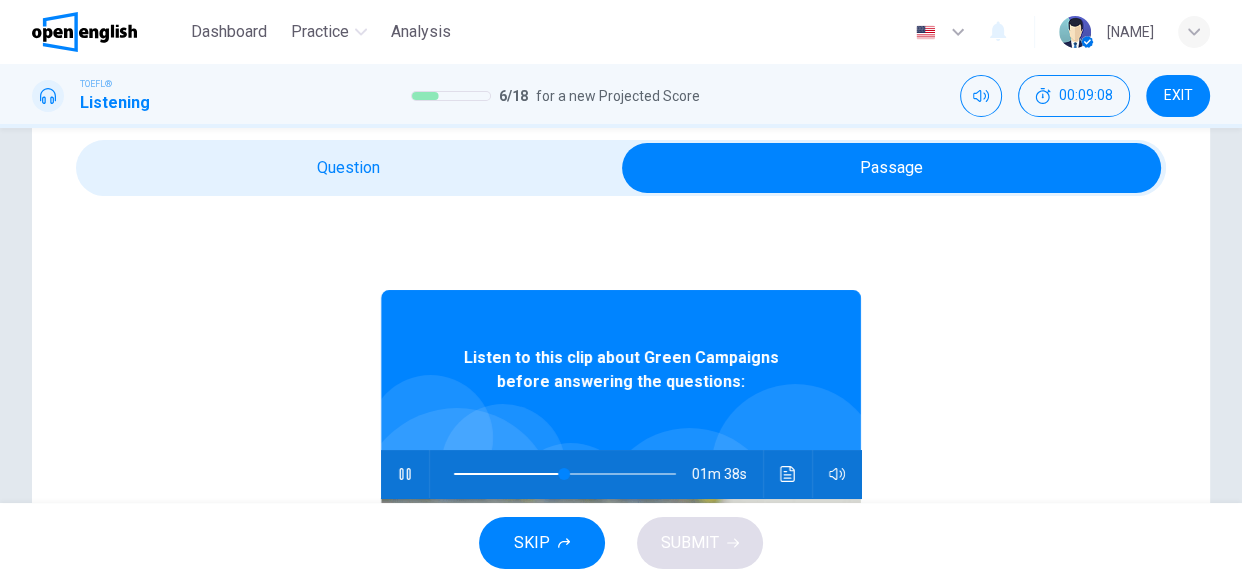 click on "01m 38s" at bounding box center (621, 474) 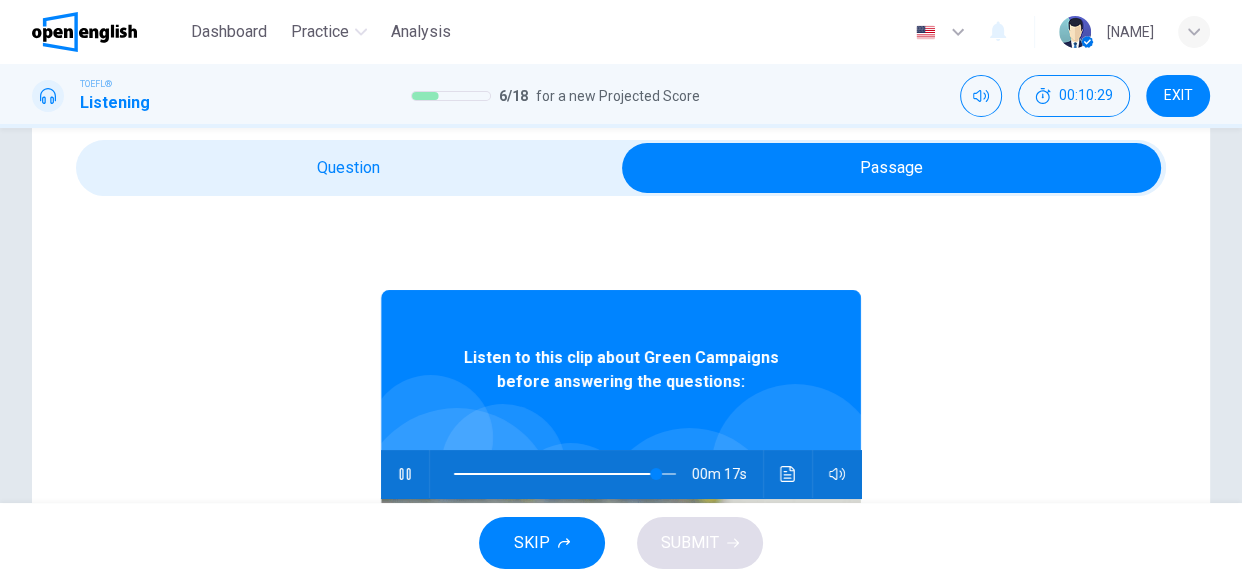 drag, startPoint x: 415, startPoint y: 480, endPoint x: 415, endPoint y: 283, distance: 197 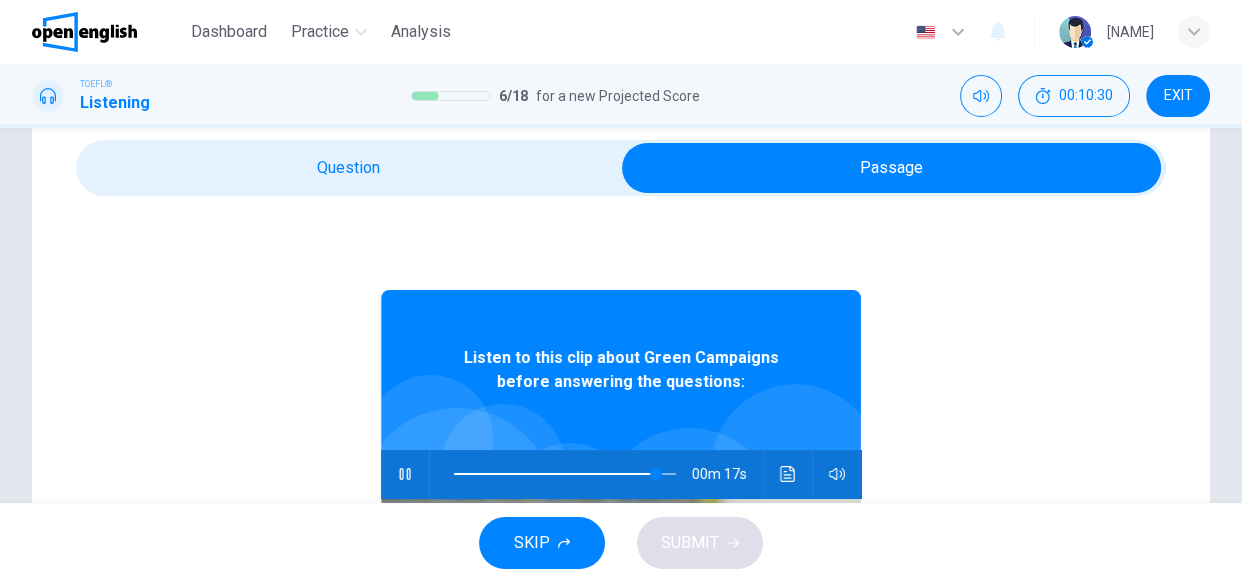 type on "**" 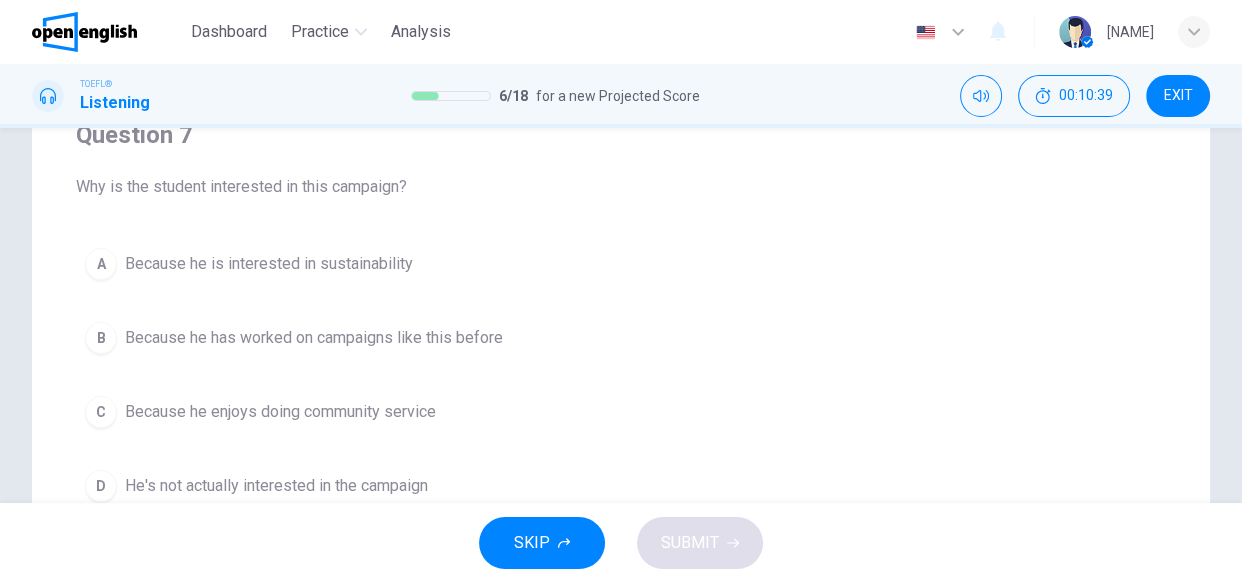 scroll, scrollTop: 218, scrollLeft: 0, axis: vertical 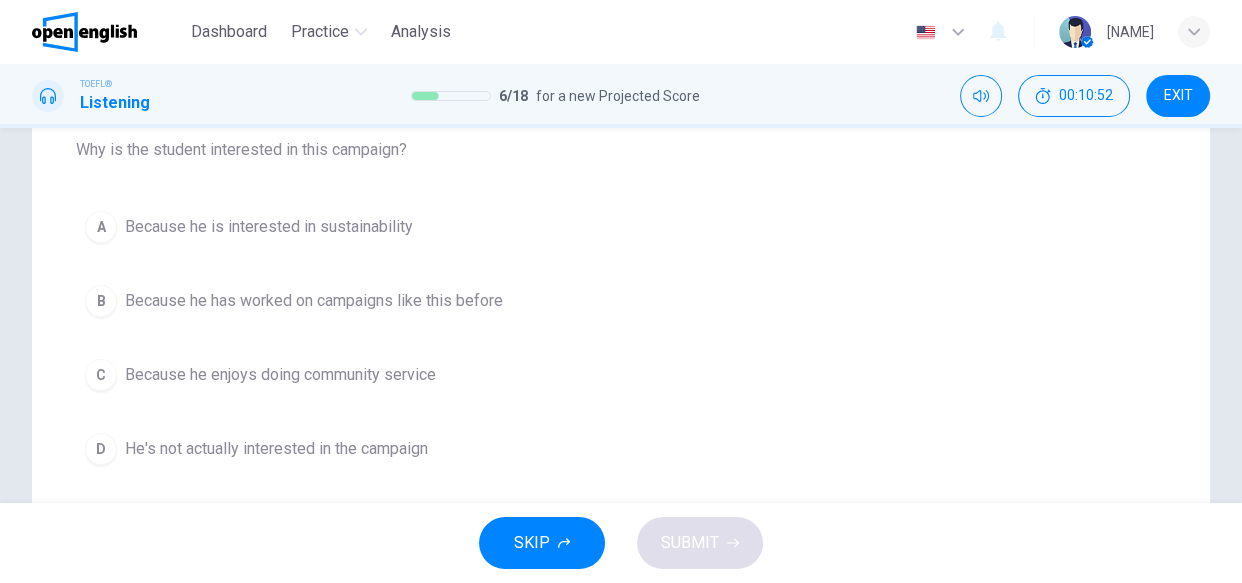 click on "Because he is interested in sustainability" at bounding box center [269, 227] 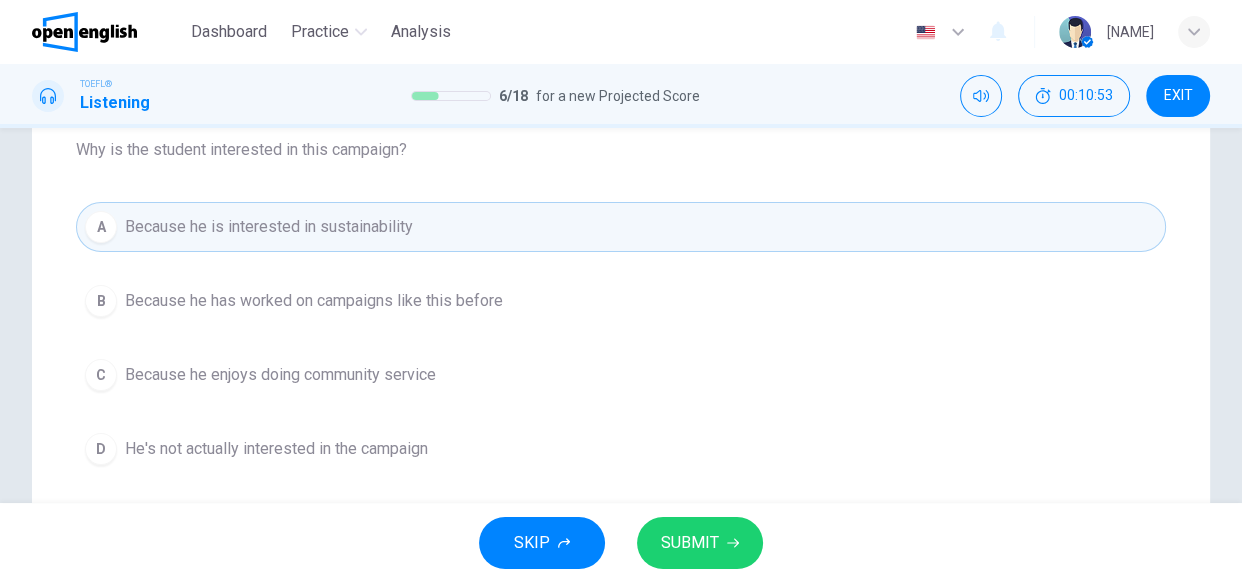 click on "SUBMIT" at bounding box center (690, 543) 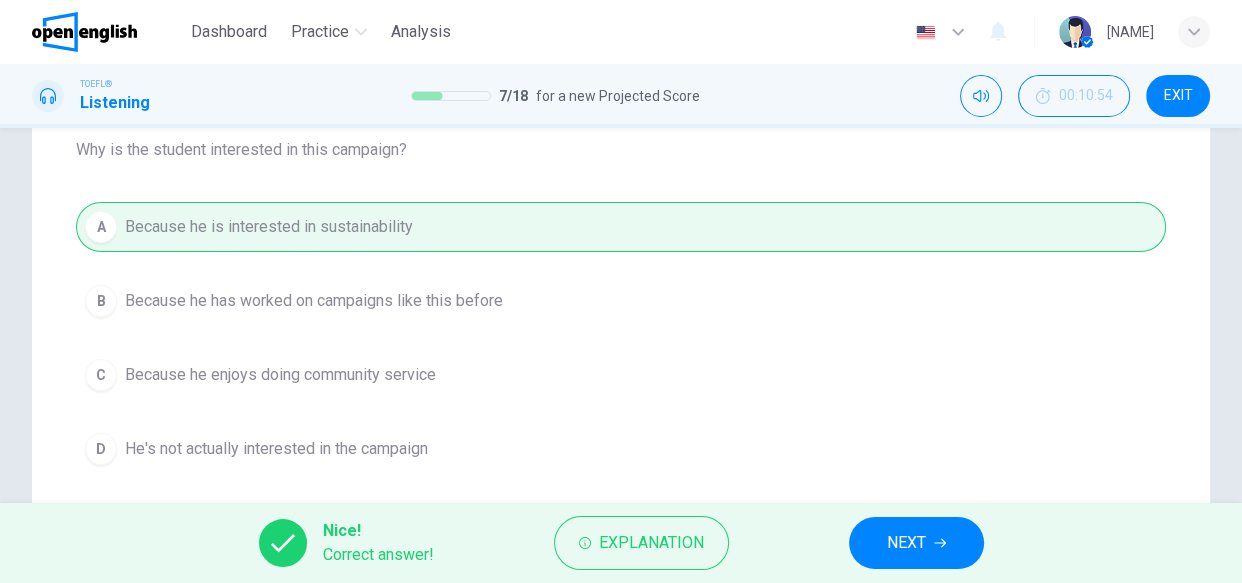 click on "NEXT" at bounding box center [916, 543] 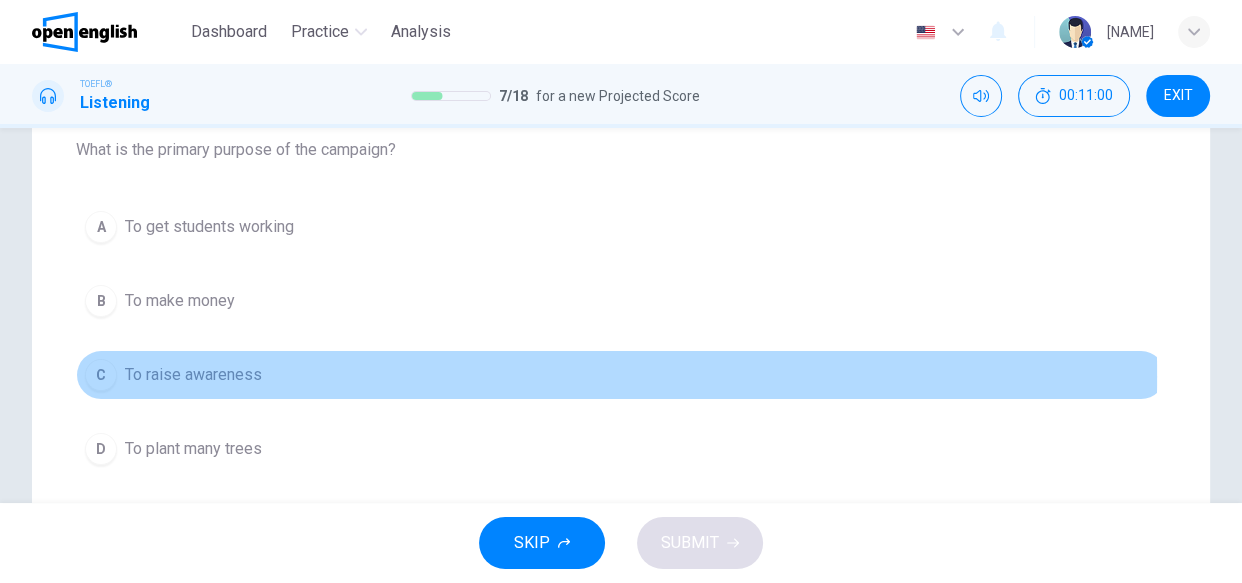 click on "To raise awareness" at bounding box center [193, 375] 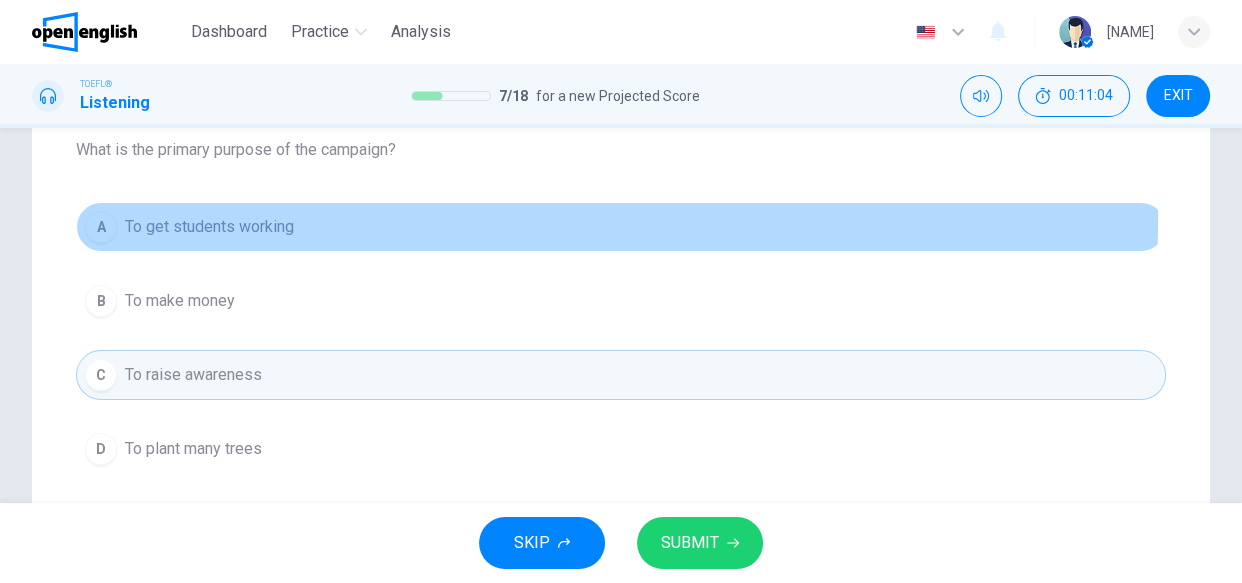 click on "To get students working" at bounding box center [209, 227] 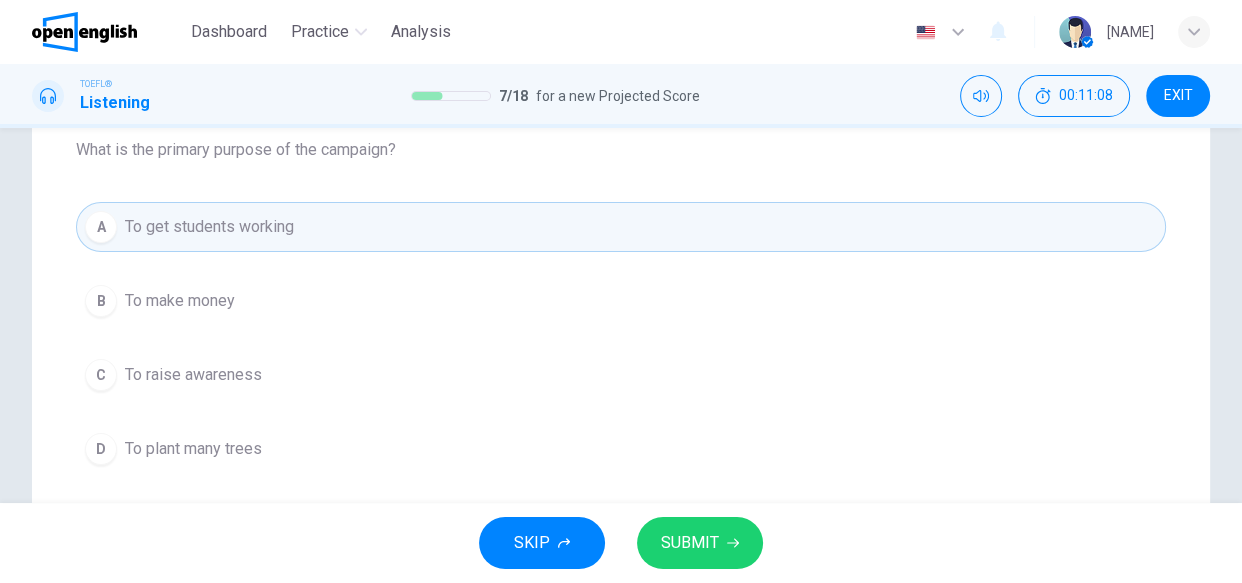 click on "To plant many trees" at bounding box center [193, 449] 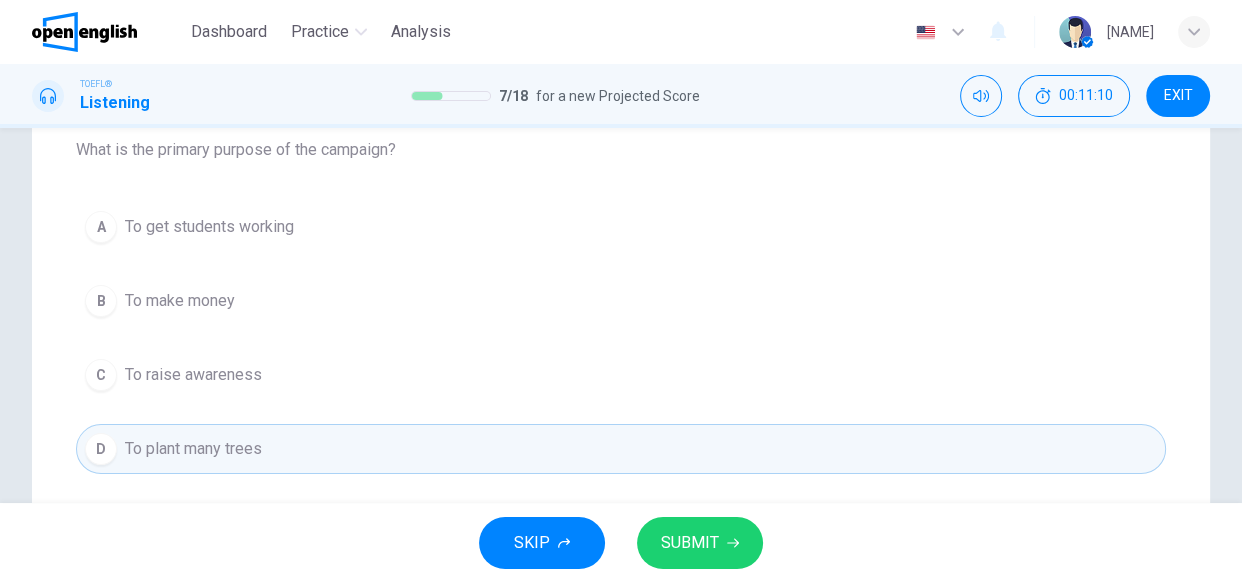 click on "SUBMIT" at bounding box center [690, 543] 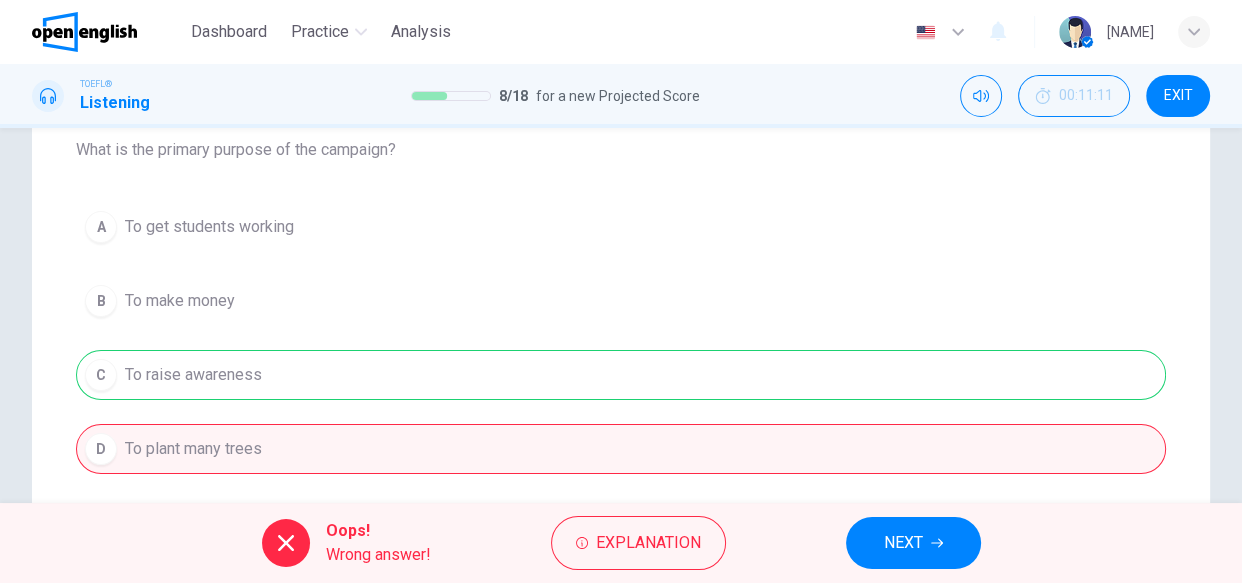 click on "NEXT" at bounding box center (913, 543) 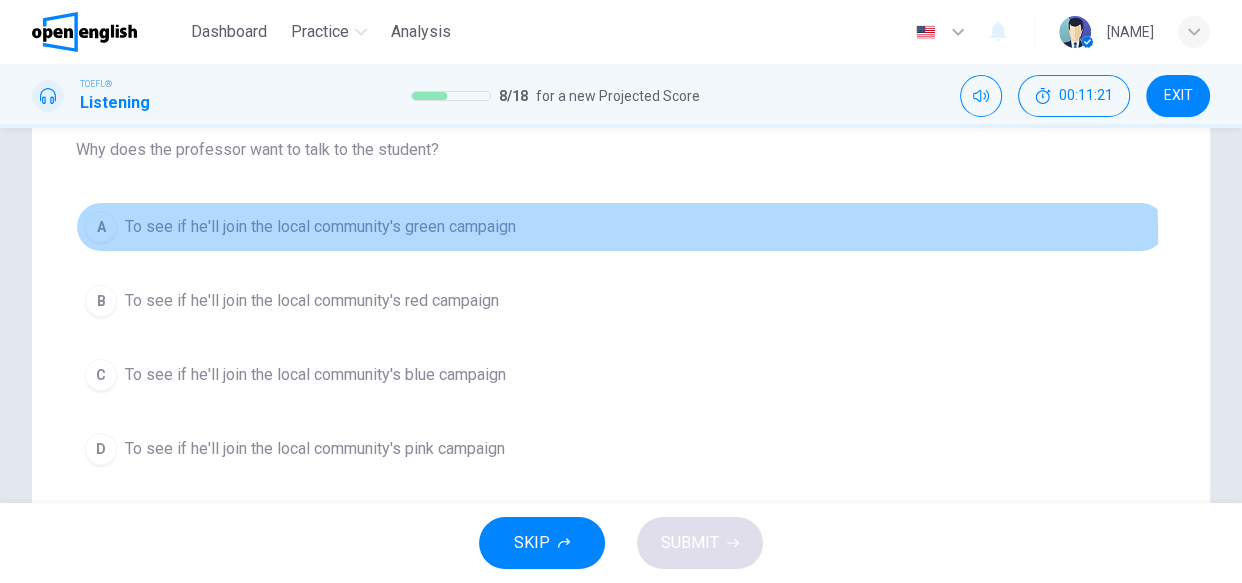 click on "To see if he'll join the local community's green campaign" at bounding box center (320, 227) 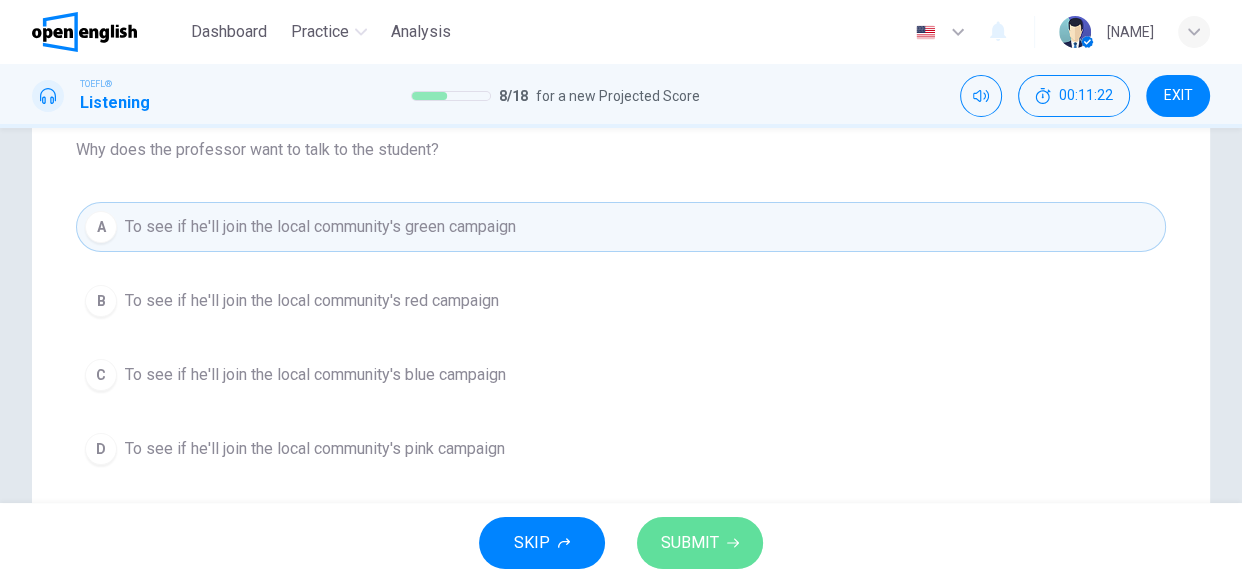 click on "SUBMIT" at bounding box center [690, 543] 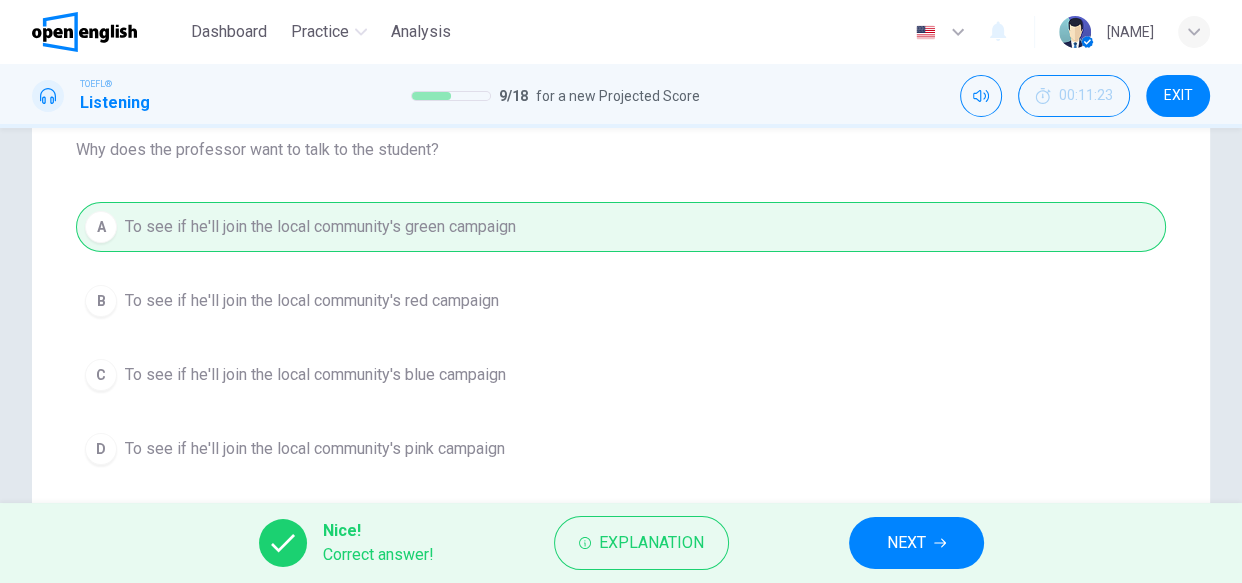 click on "NEXT" at bounding box center (906, 543) 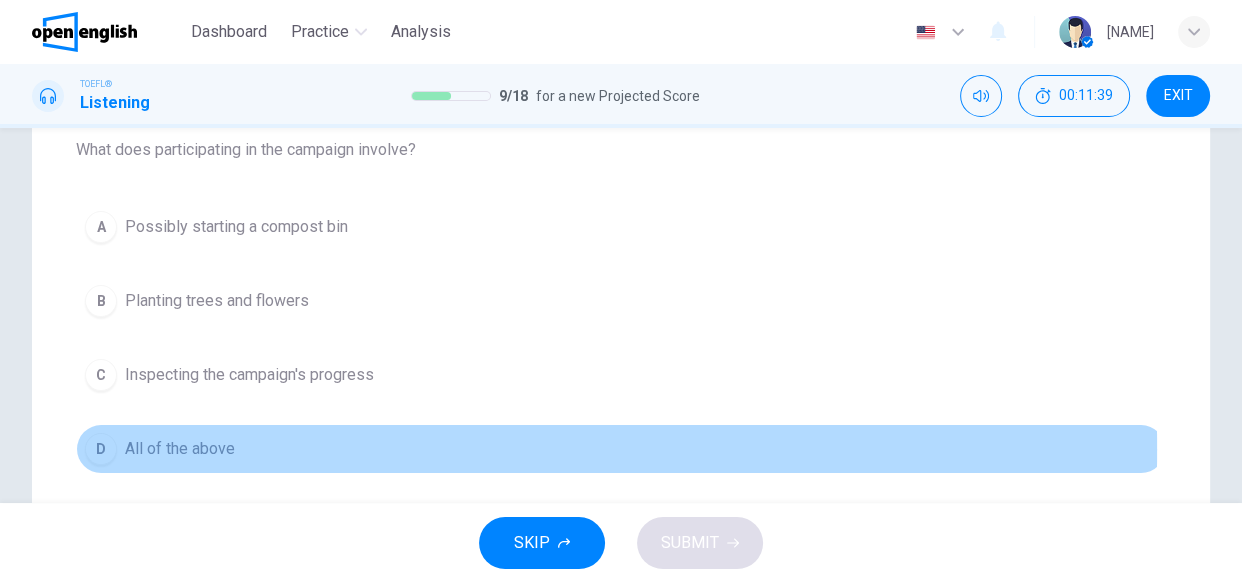 click on "All of the above" at bounding box center [180, 449] 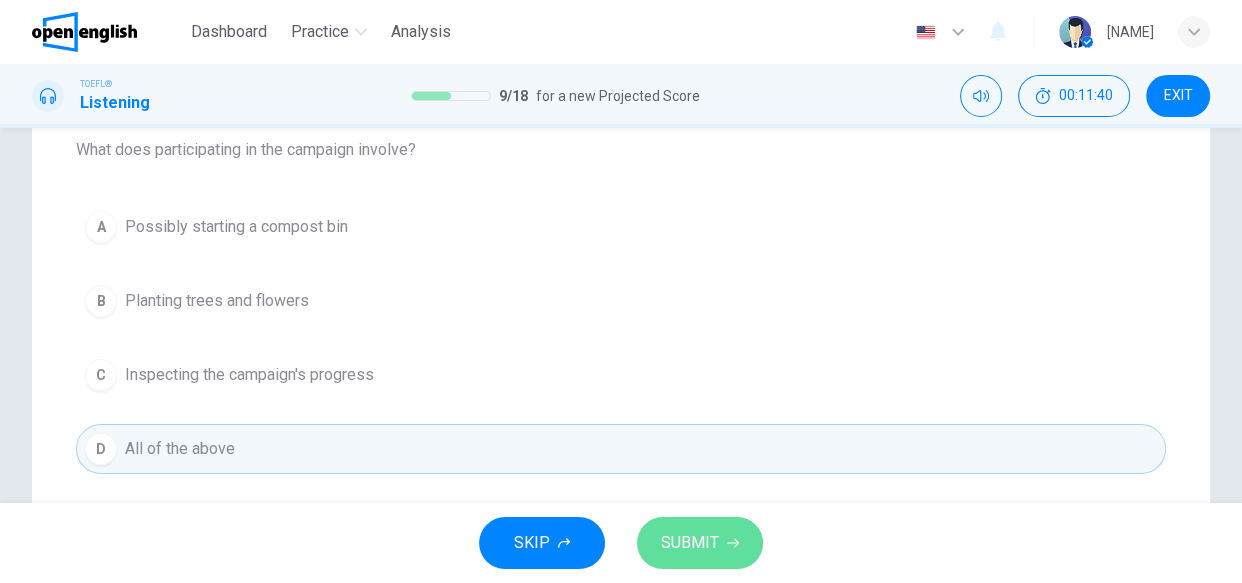 click on "SUBMIT" at bounding box center [700, 543] 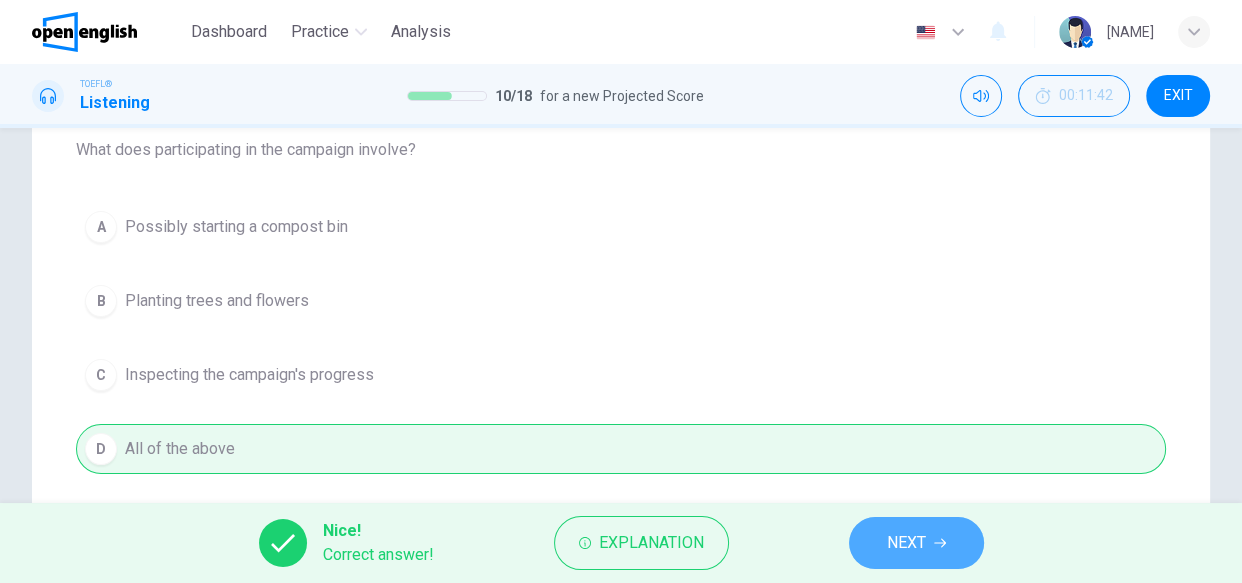 click on "NEXT" at bounding box center (916, 543) 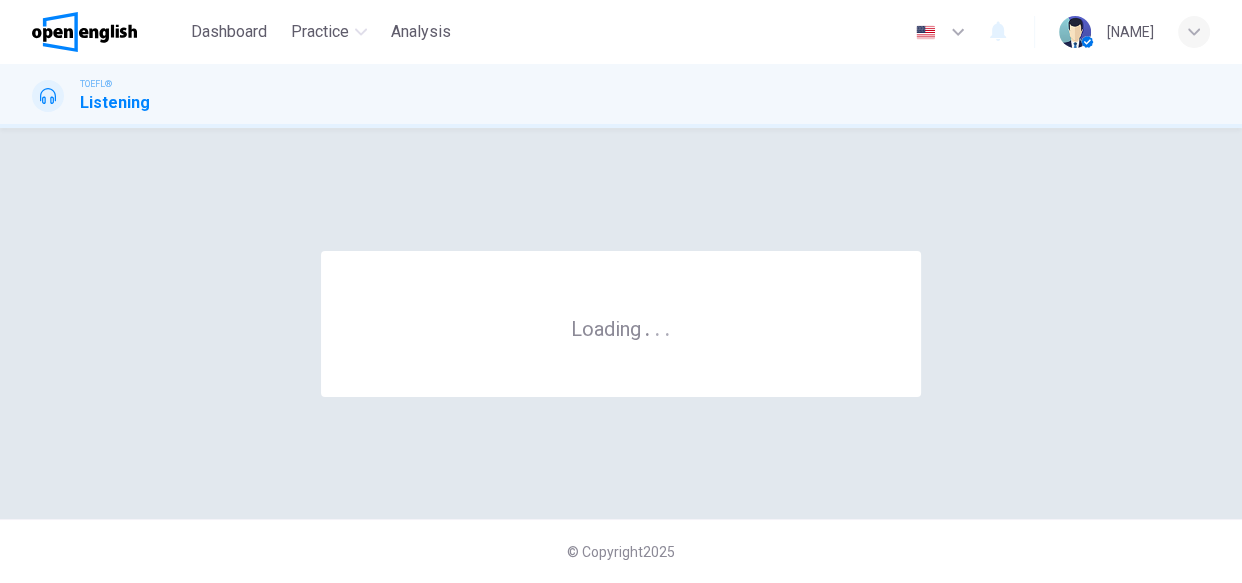 scroll, scrollTop: 0, scrollLeft: 0, axis: both 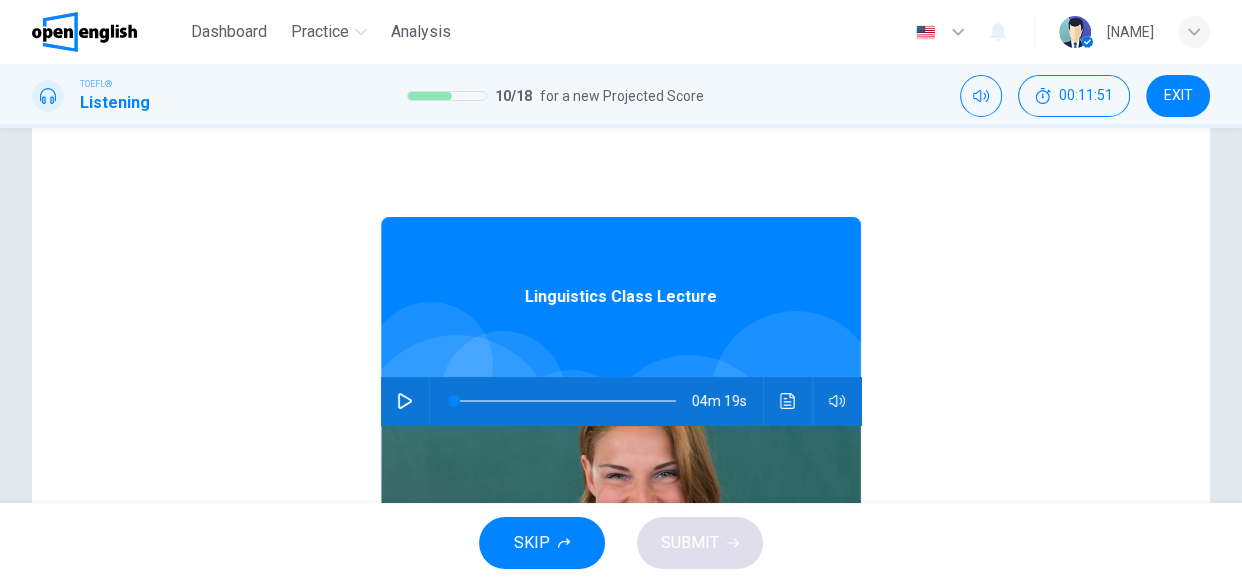 click 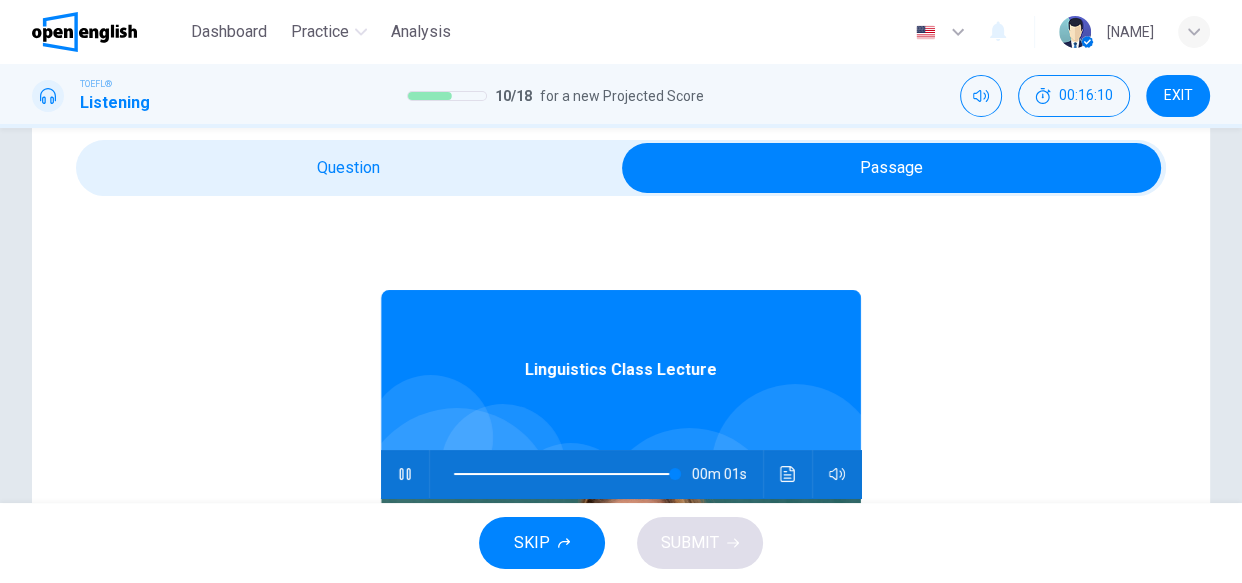 scroll, scrollTop: 36, scrollLeft: 0, axis: vertical 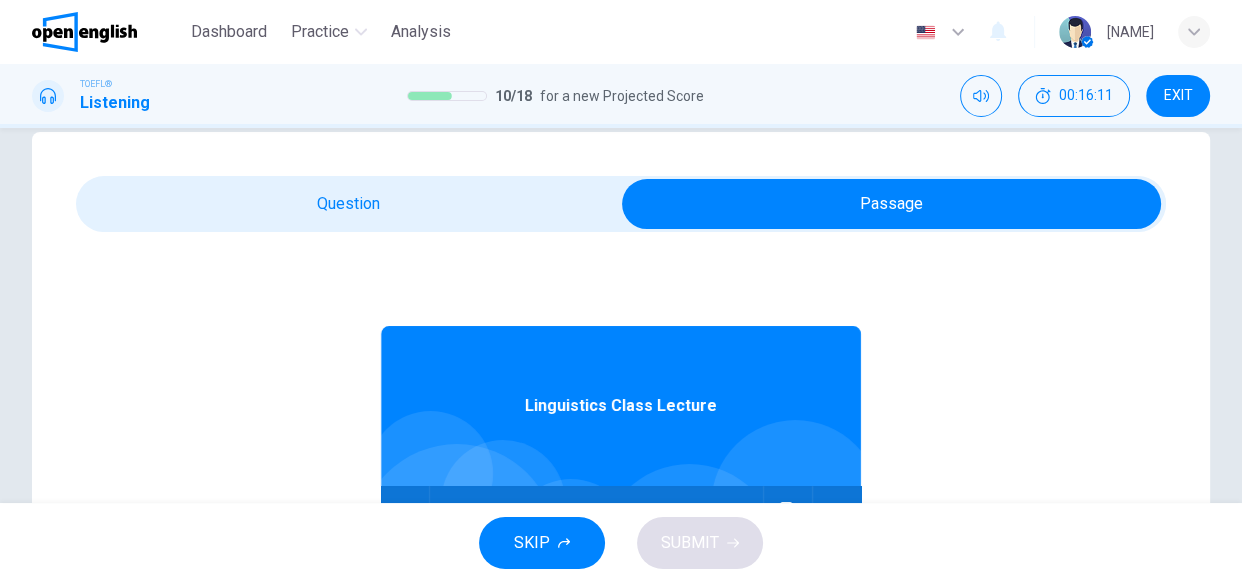 type on "*" 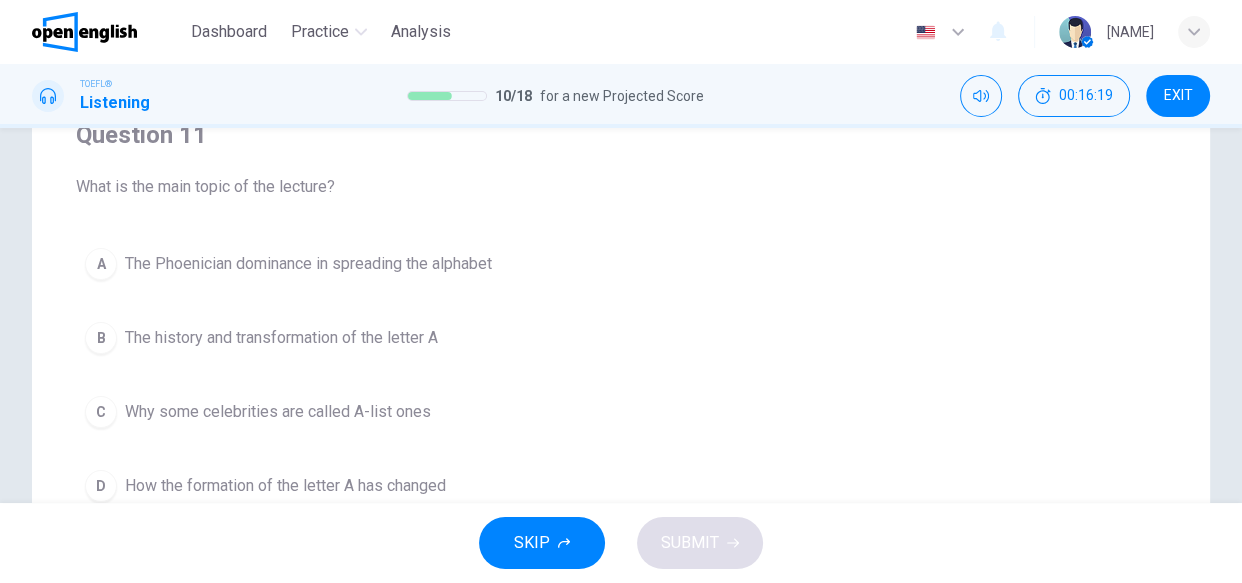 scroll, scrollTop: 290, scrollLeft: 0, axis: vertical 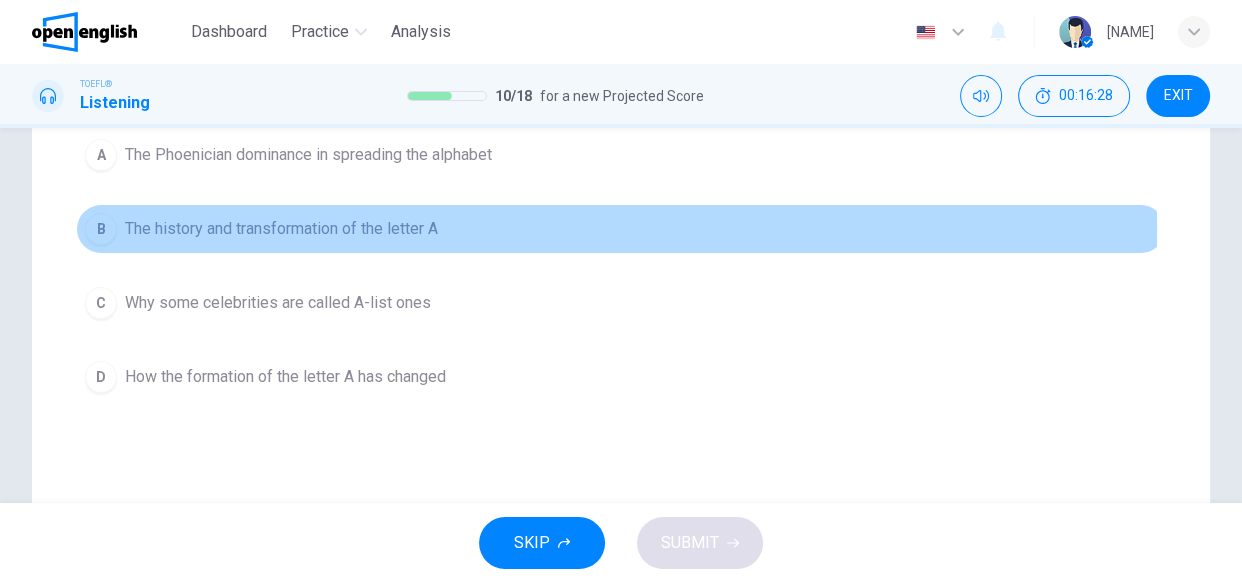 click on "The history and transformation of the letter A" at bounding box center (281, 229) 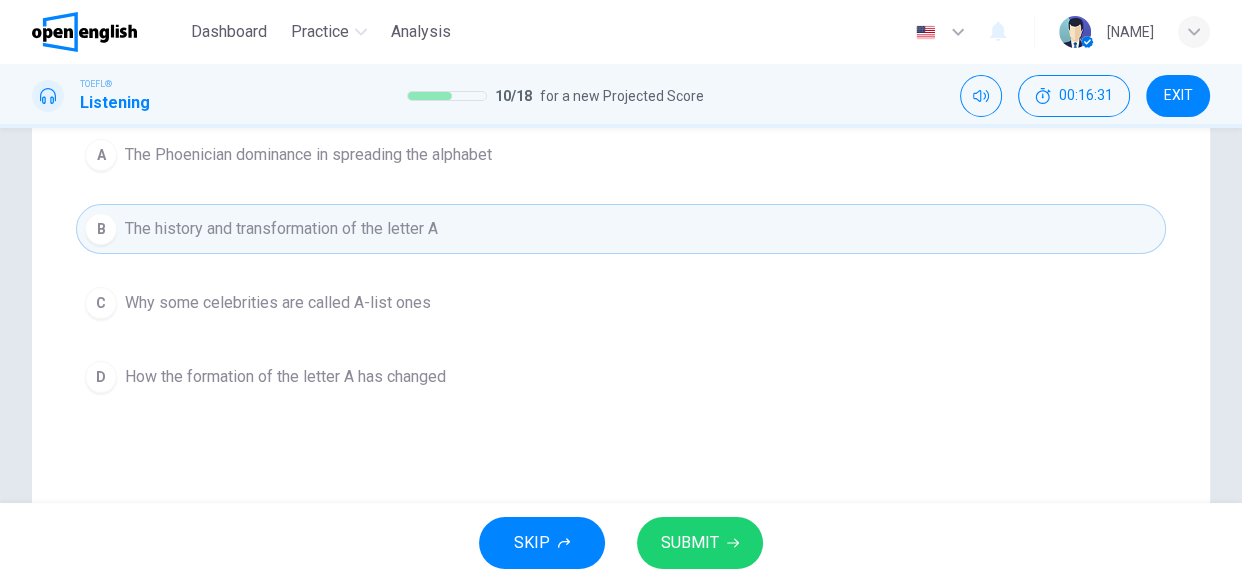 click on "SUBMIT" at bounding box center [690, 543] 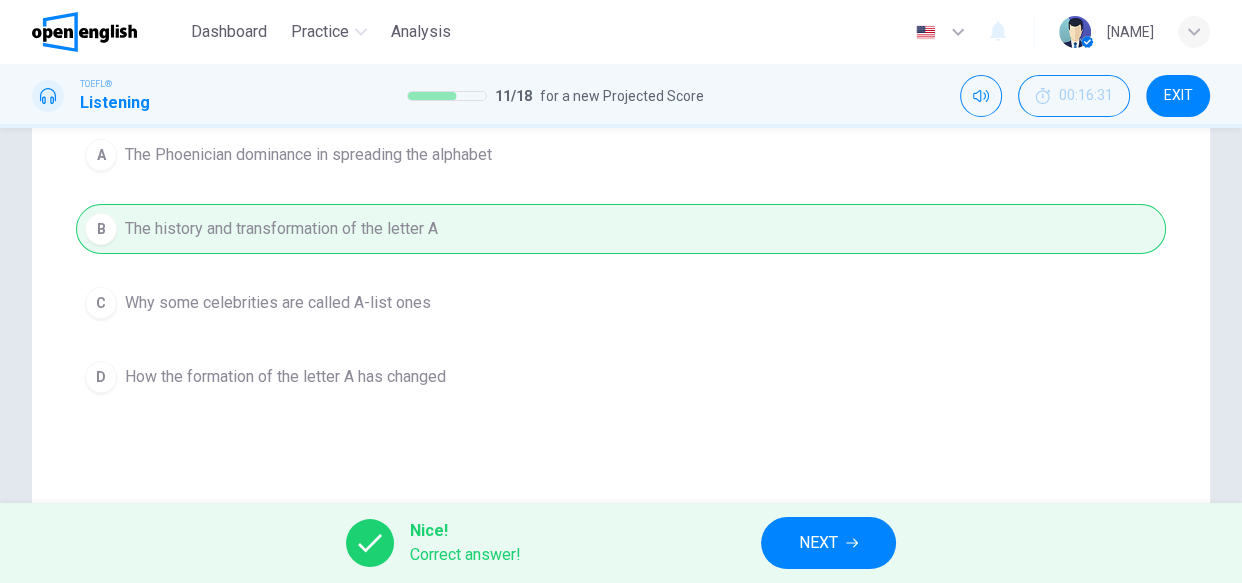click on "NEXT" at bounding box center (818, 543) 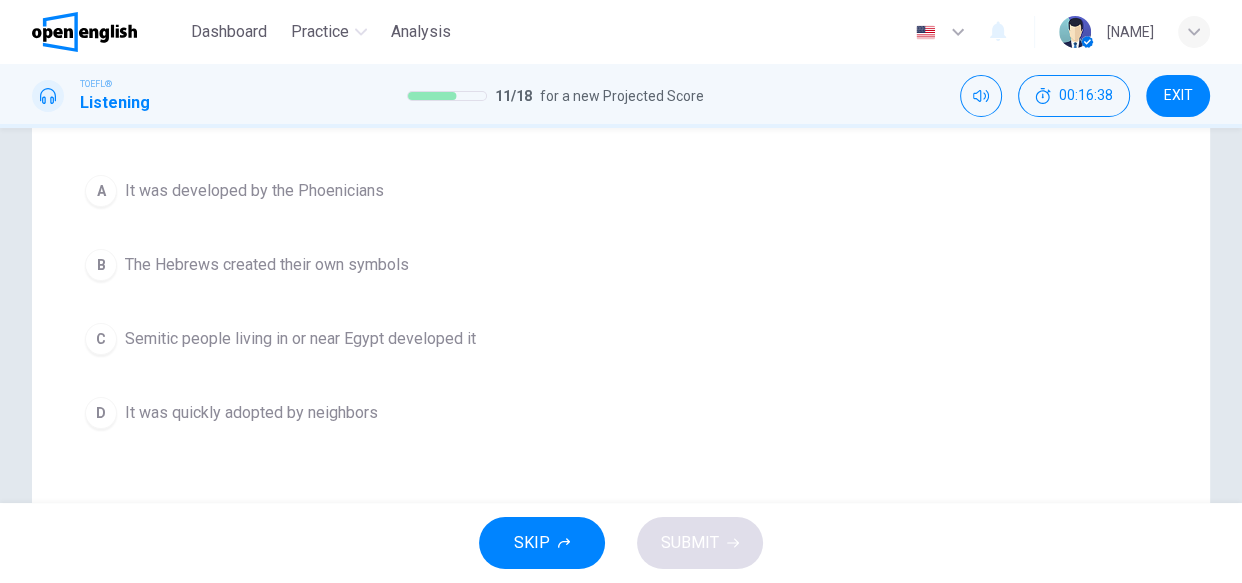 scroll, scrollTop: 218, scrollLeft: 0, axis: vertical 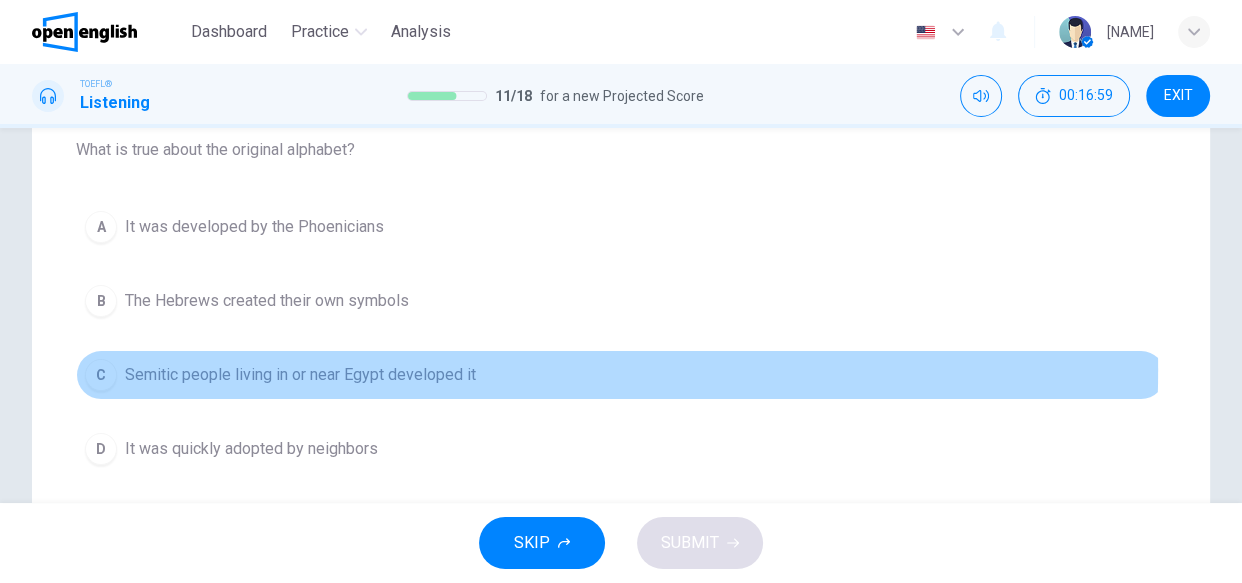 click on "Semitic people living in or near Egypt developed it" at bounding box center [300, 375] 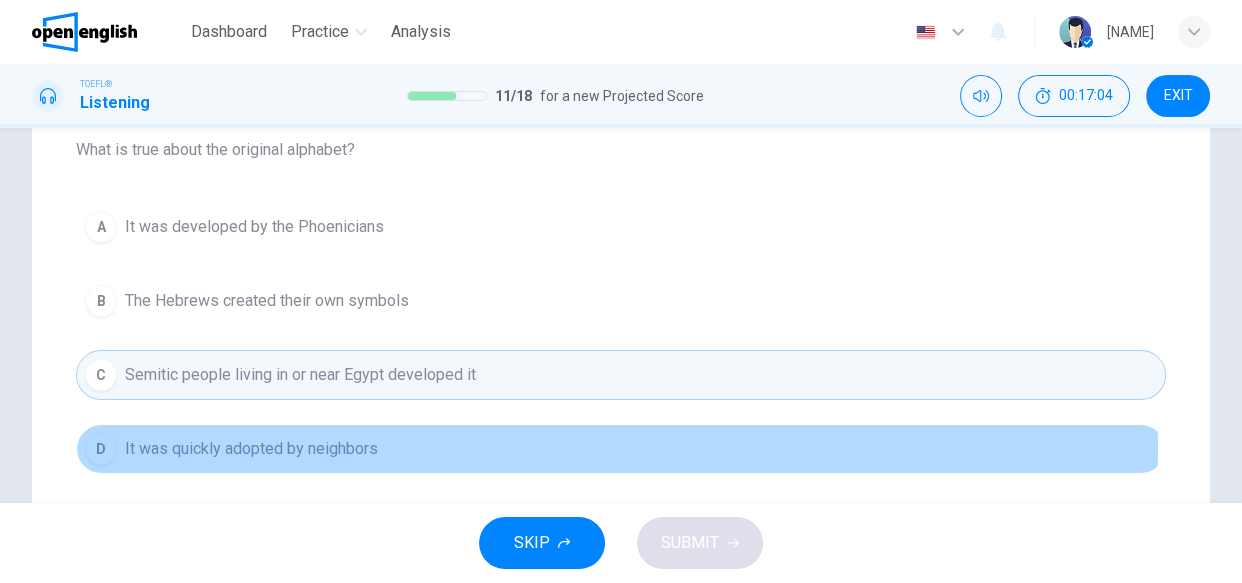 click on "It was quickly adopted by neighbors" at bounding box center (251, 449) 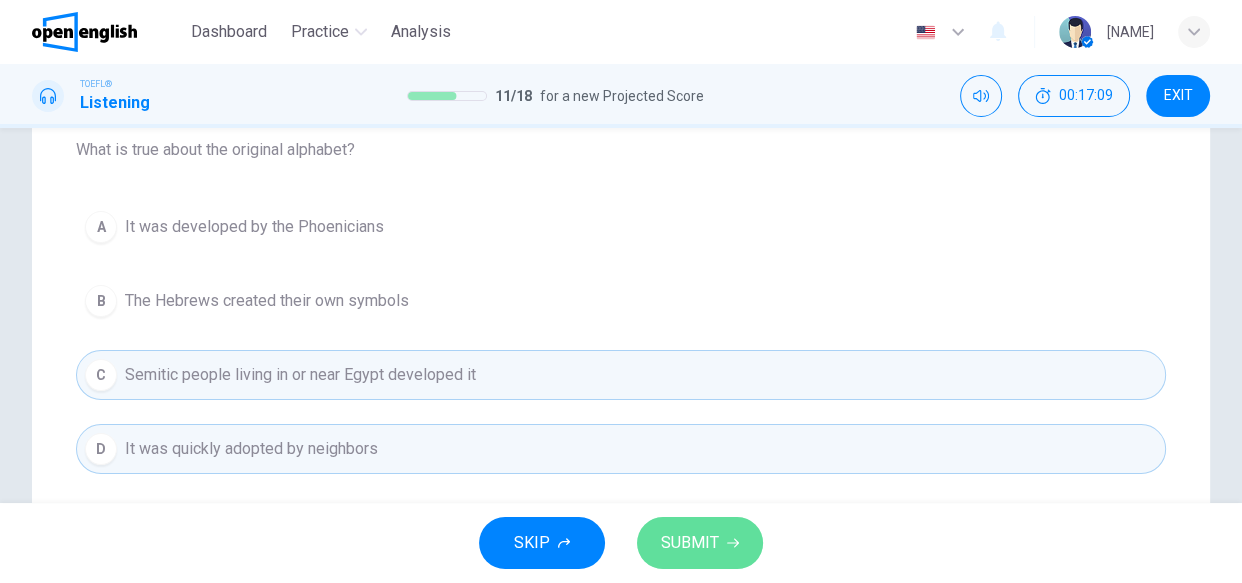click on "SUBMIT" at bounding box center (700, 543) 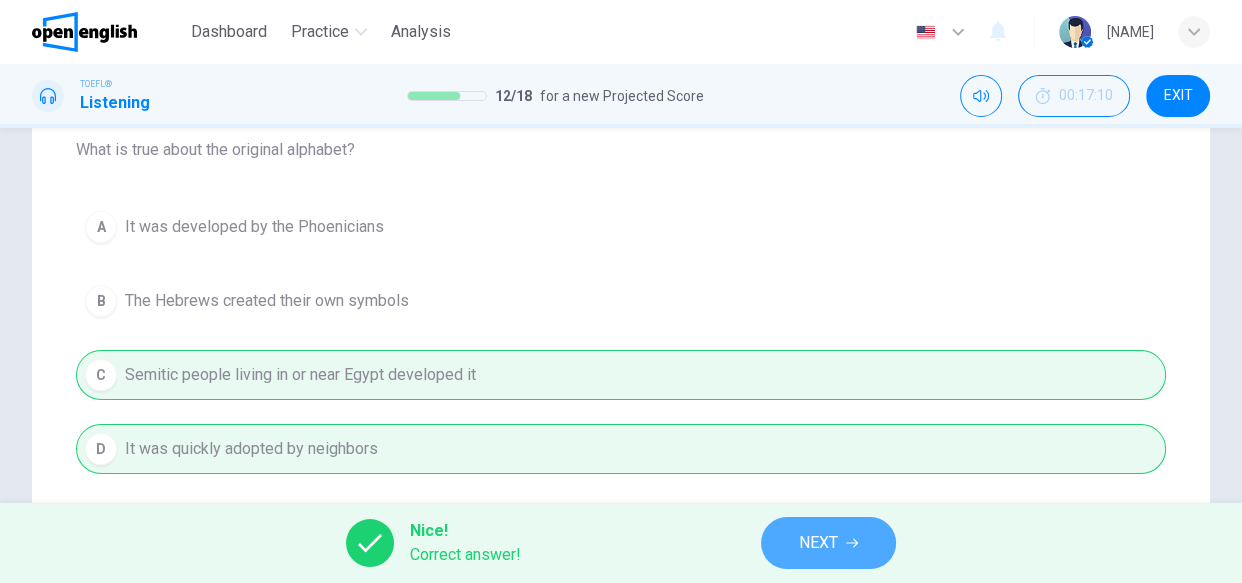 click on "NEXT" at bounding box center (828, 543) 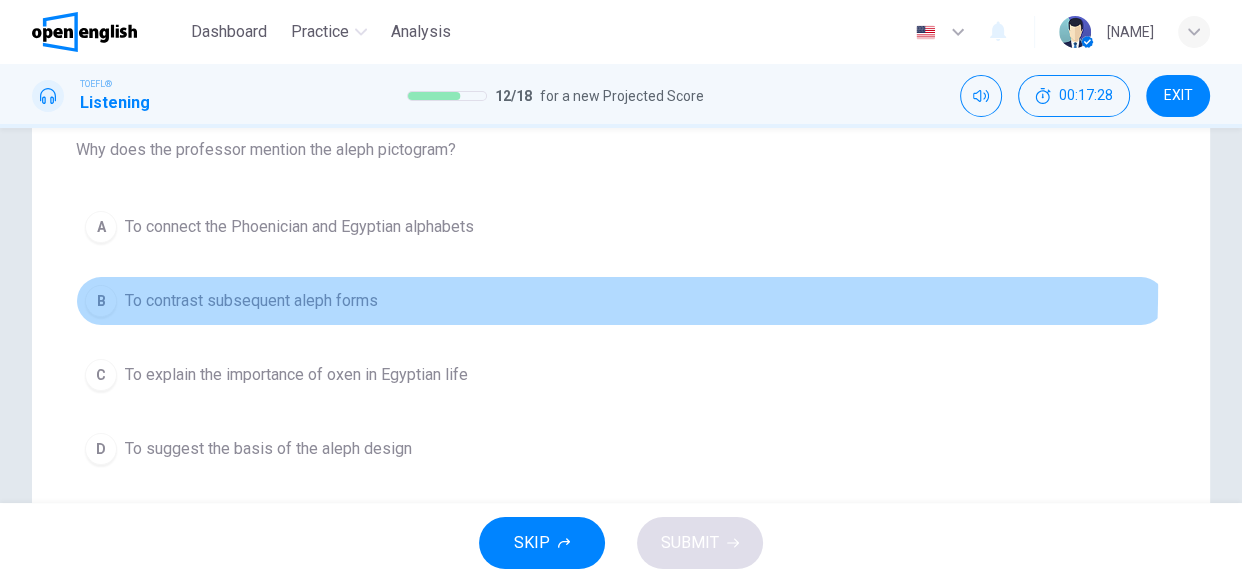 click on "B To contrast subsequent aleph forms" at bounding box center [621, 301] 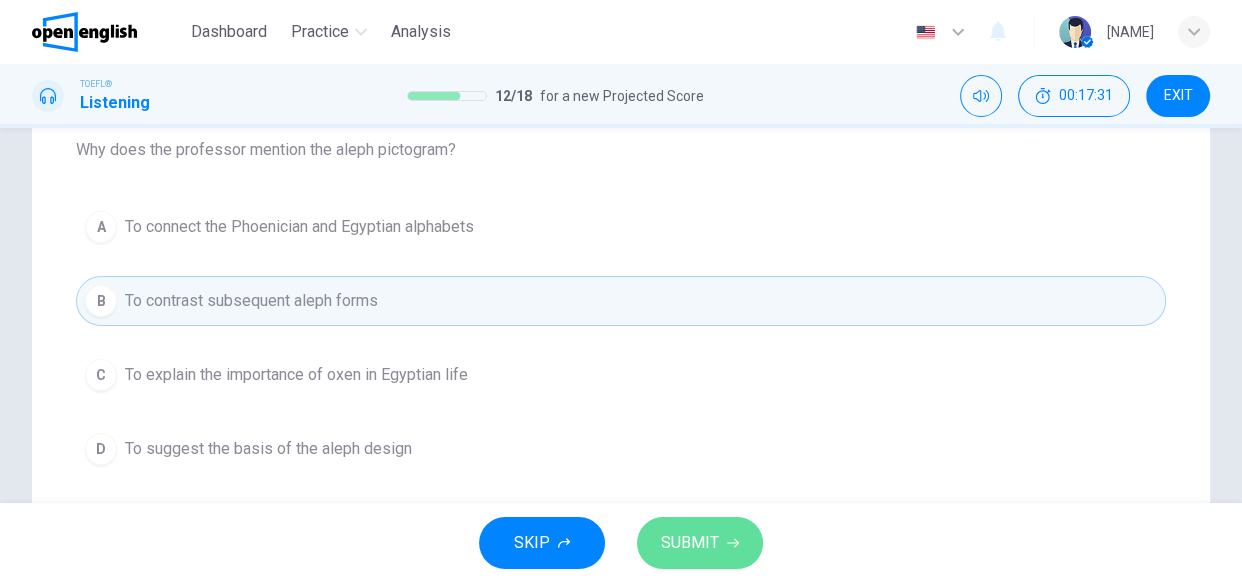 click on "SUBMIT" at bounding box center (690, 543) 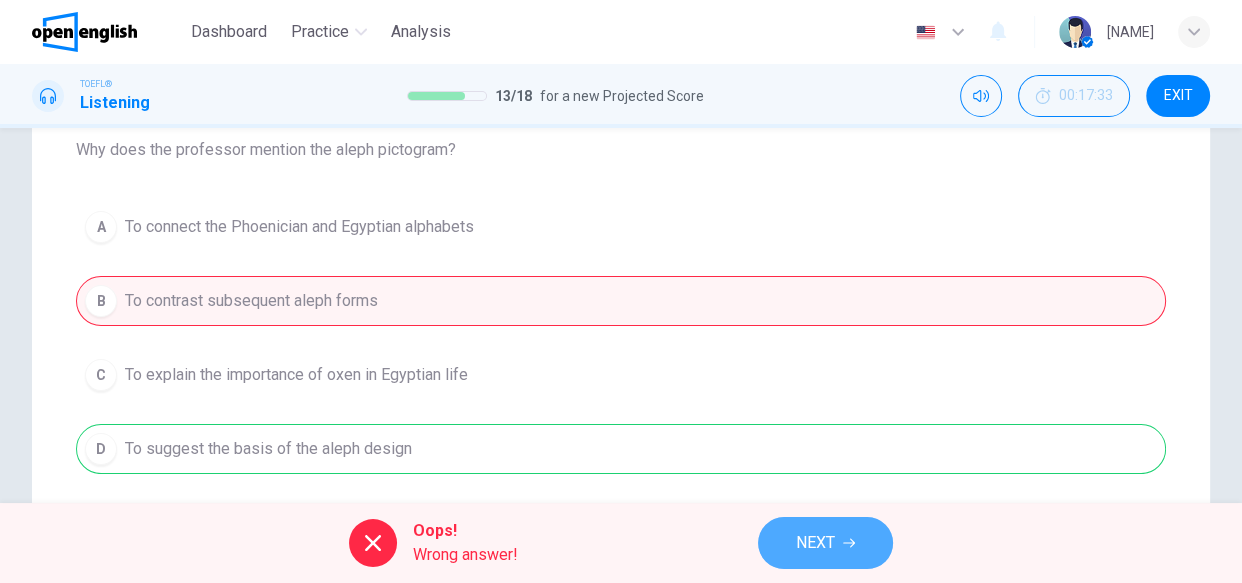 click on "NEXT" at bounding box center [825, 543] 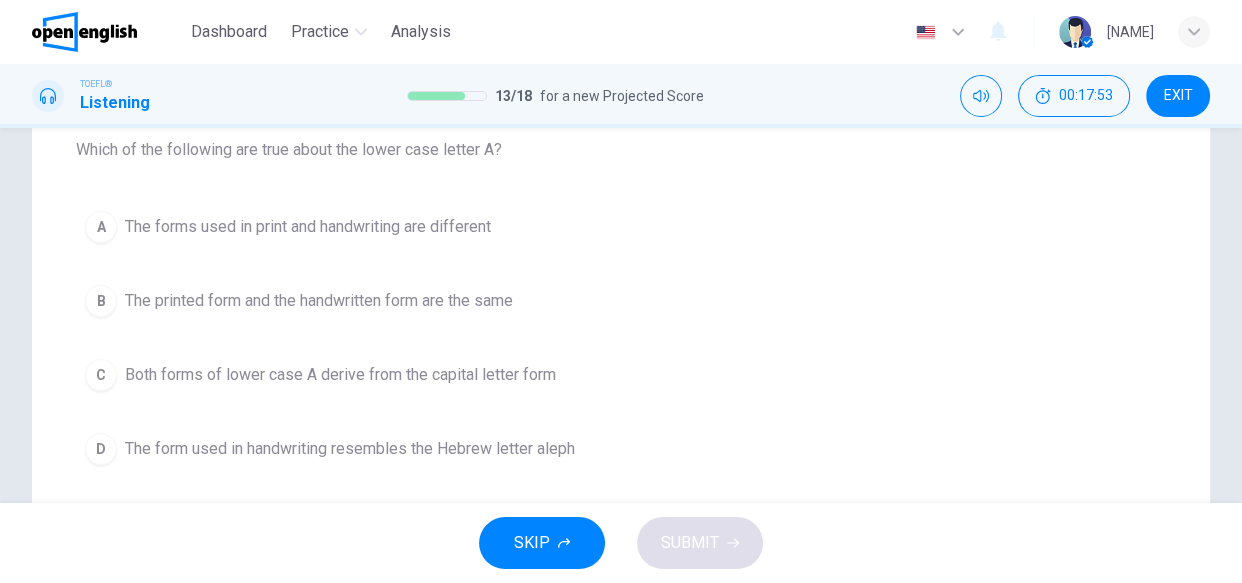 click on "Both forms of lower case A derive from the capital letter form" at bounding box center [340, 375] 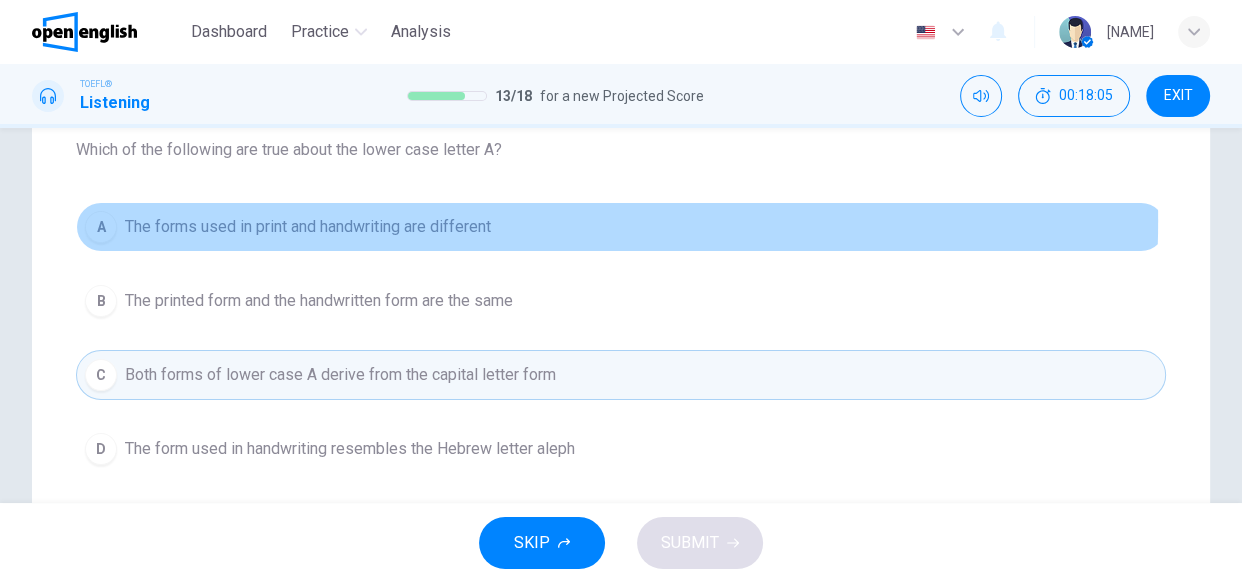 click on "The forms used in print and handwriting are different" at bounding box center (308, 227) 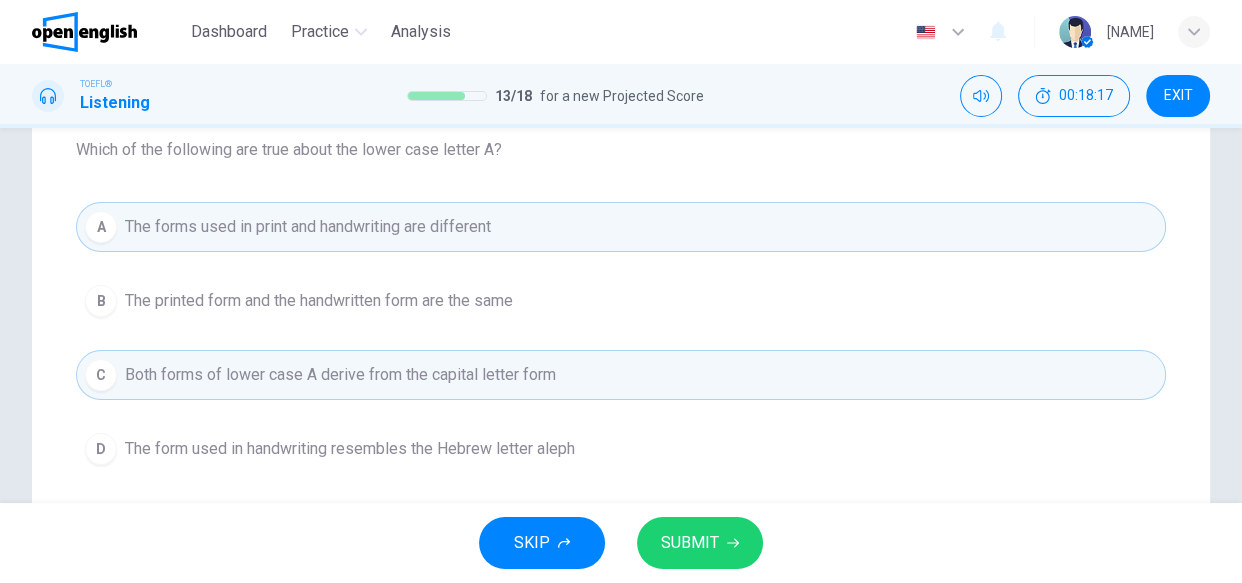click on "The form used in handwriting resembles the Hebrew letter aleph" at bounding box center (350, 449) 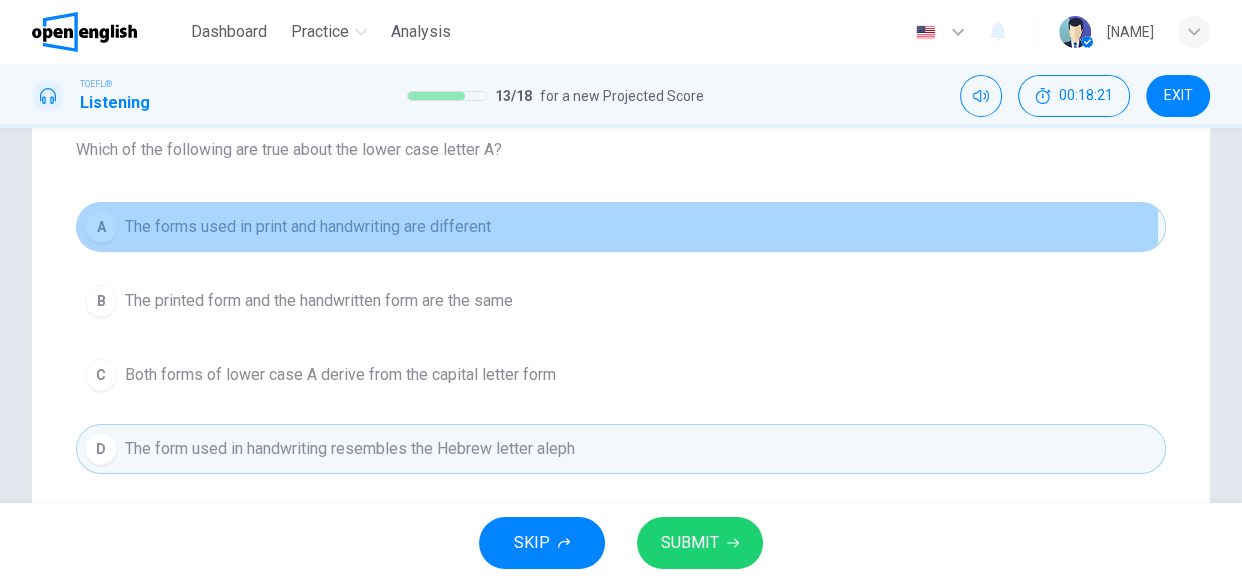 click on "A The forms used in print and handwriting are different" at bounding box center [621, 227] 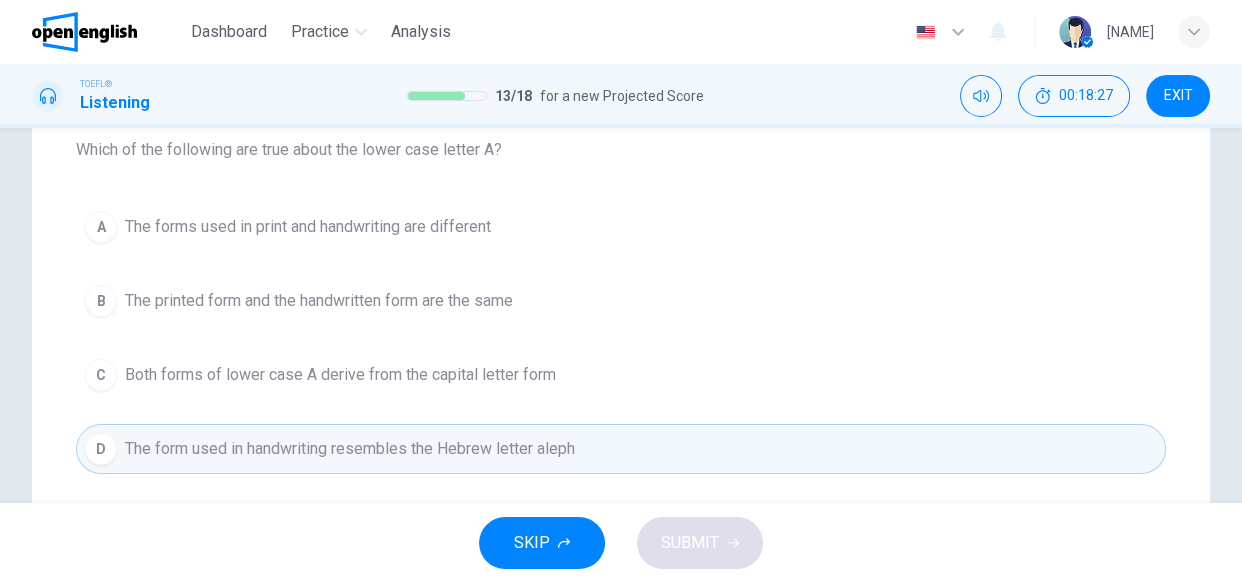 click on "Both forms of lower case A derive from the capital letter form" at bounding box center (340, 375) 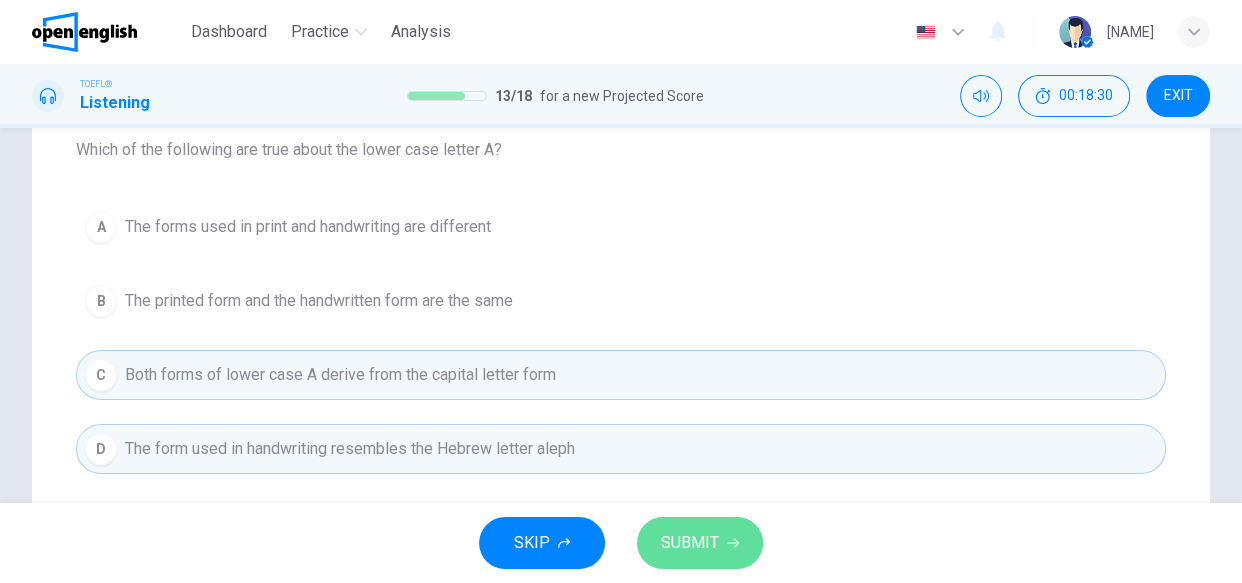 click on "SUBMIT" at bounding box center [690, 543] 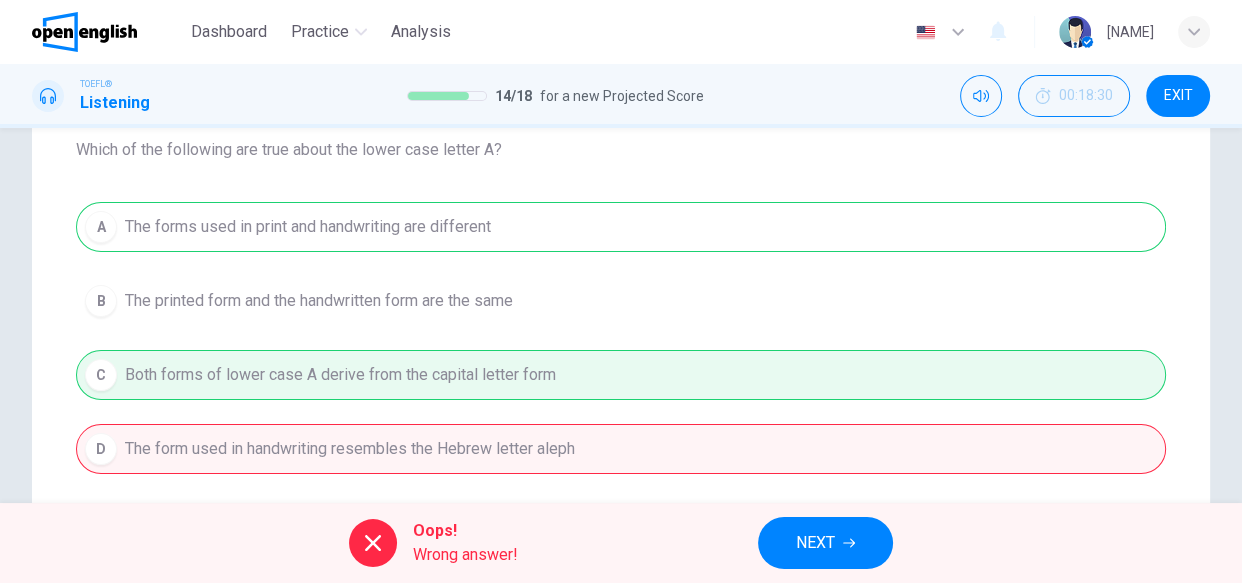 click on "A The forms used in print and handwriting are different B The printed form and the handwritten form are the same C Both forms of lower case A derive from the capital letter form D The form used in handwriting resembles the Hebrew letter aleph" at bounding box center [621, 338] 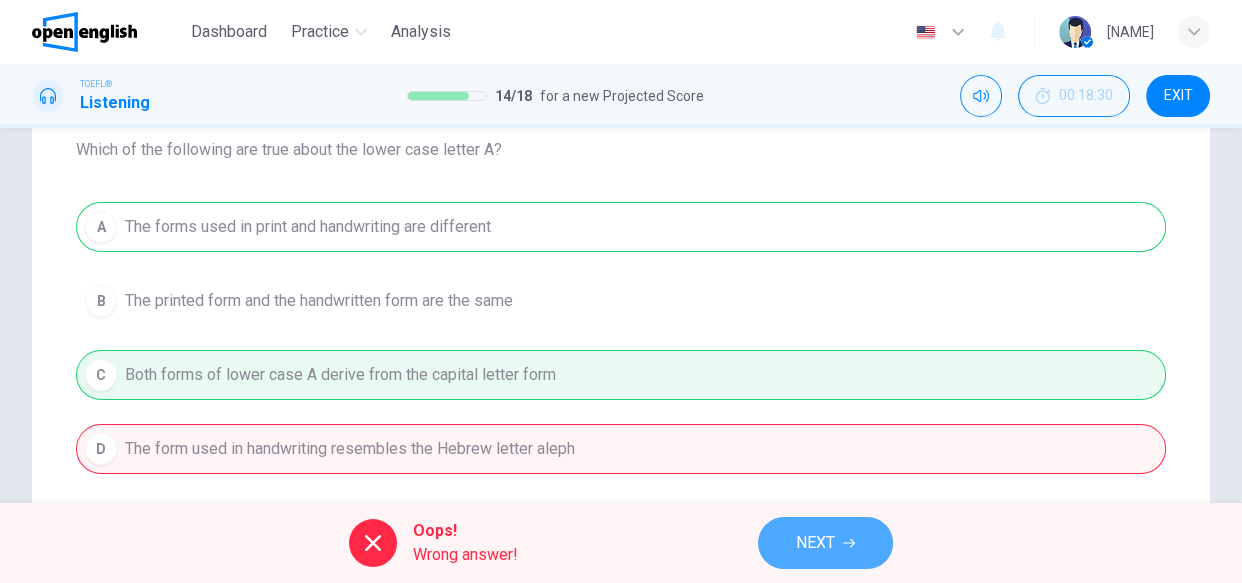 click on "NEXT" at bounding box center [815, 543] 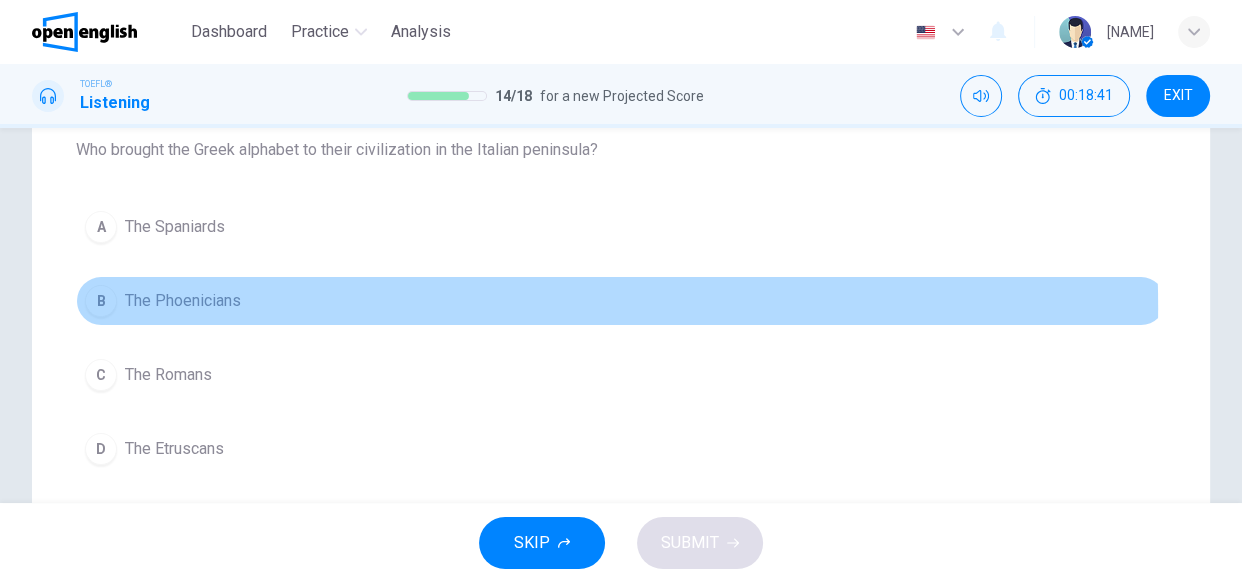 click on "The Phoenicians" at bounding box center [183, 301] 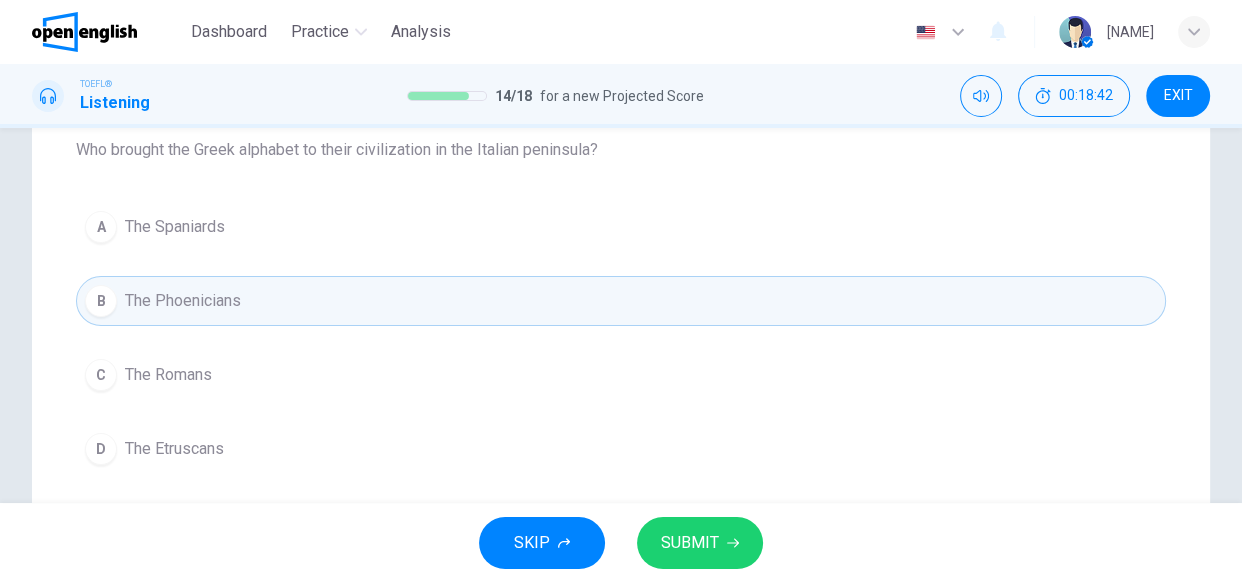 click on "SUBMIT" at bounding box center (700, 543) 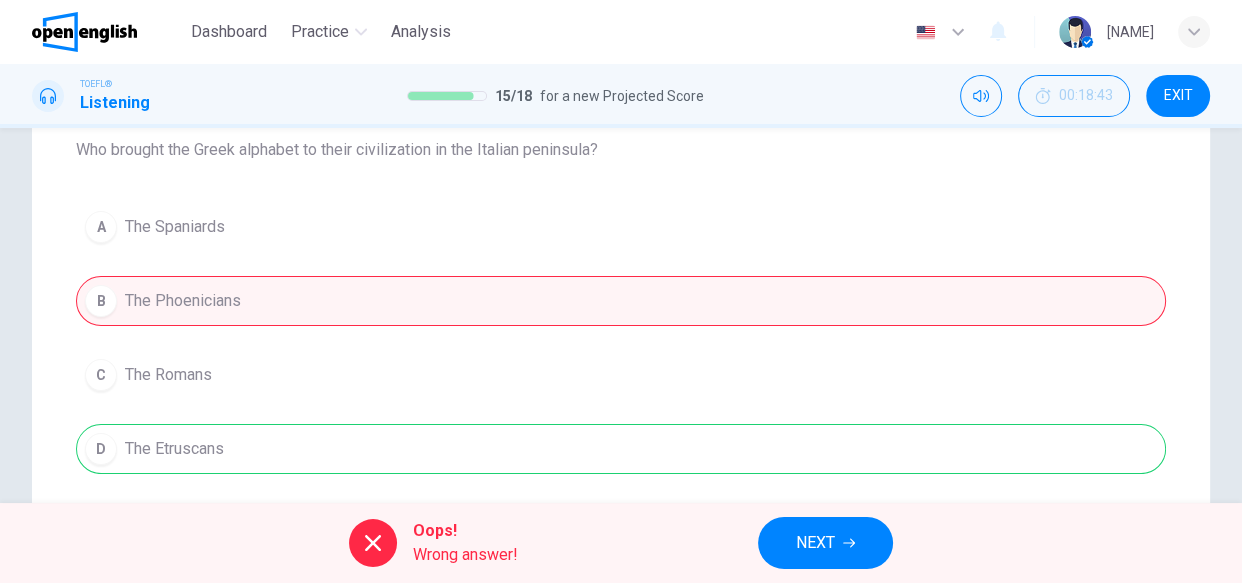 click on "NEXT" at bounding box center (825, 543) 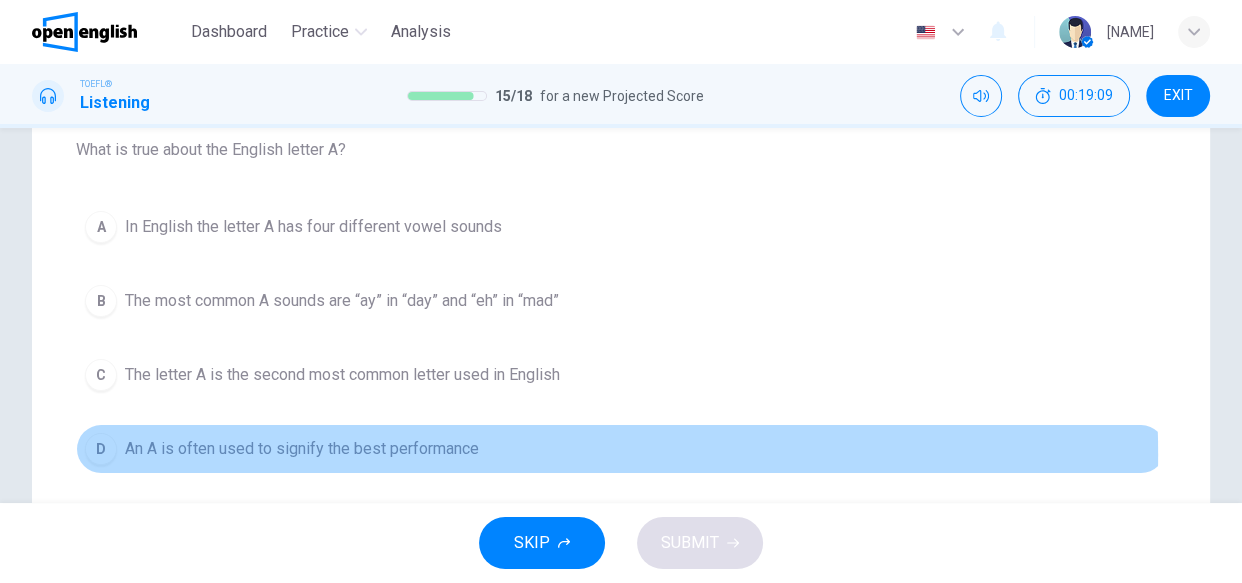 click on "An A is often used to signify the best performance" at bounding box center [302, 449] 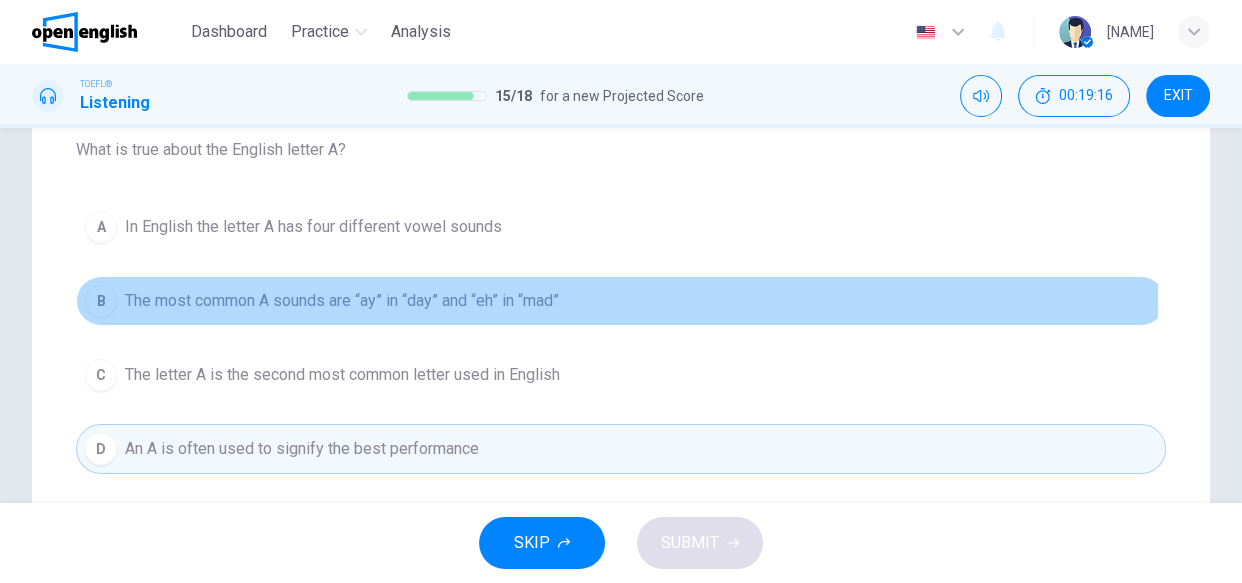 click on "The most common A sounds are “ay” in “day” and “eh” in “mad”" at bounding box center (342, 301) 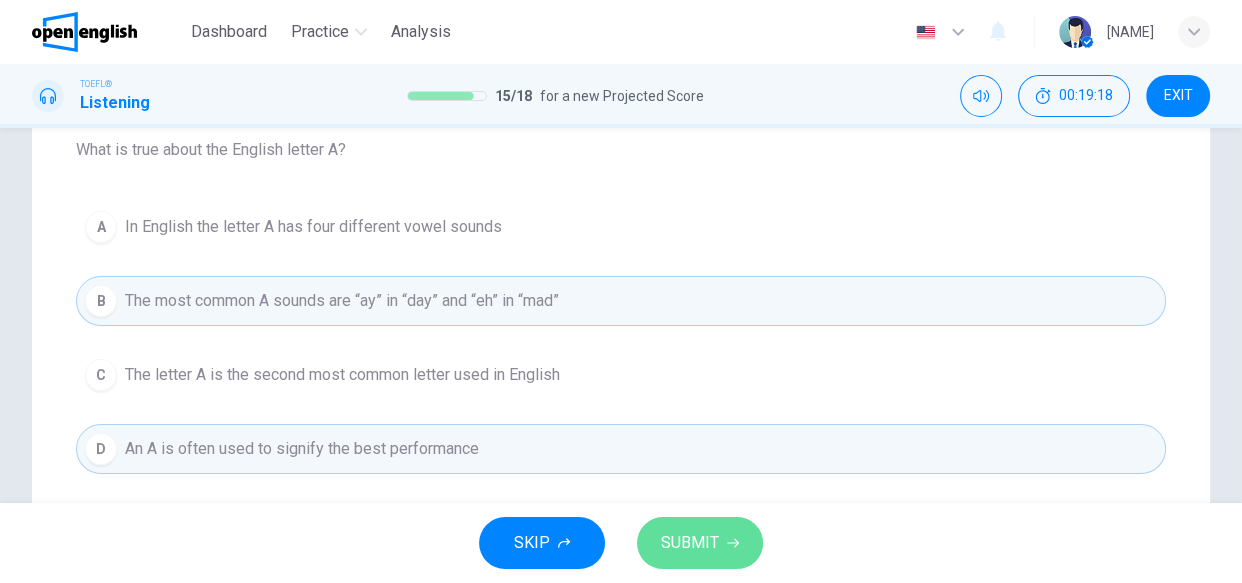 click on "SUBMIT" at bounding box center [700, 543] 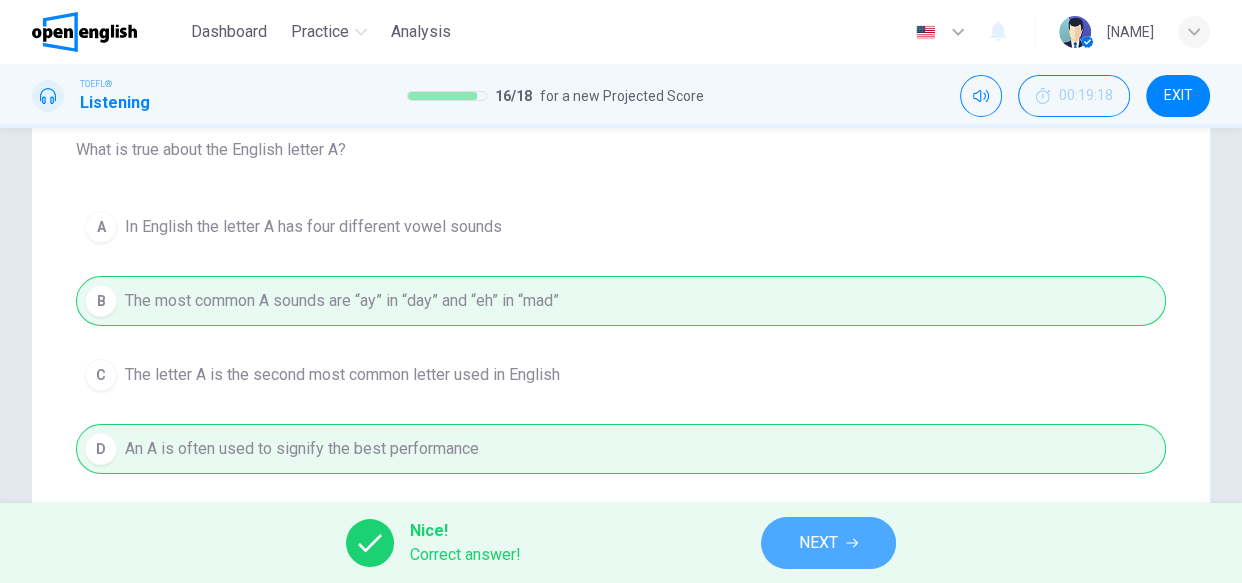 click on "NEXT" at bounding box center (818, 543) 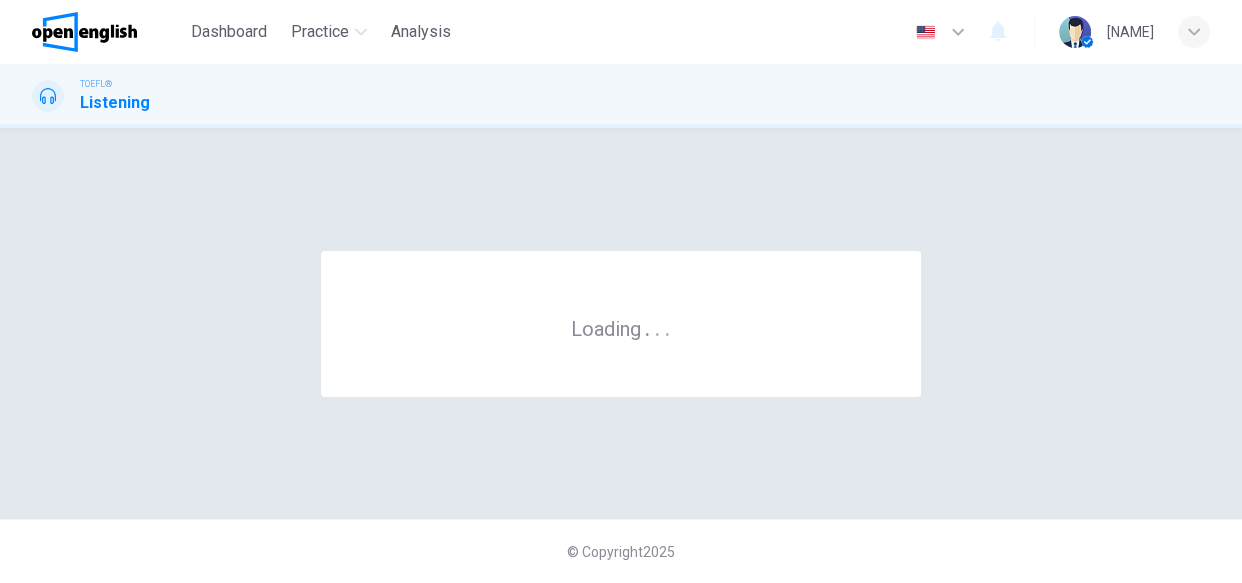 scroll, scrollTop: 0, scrollLeft: 0, axis: both 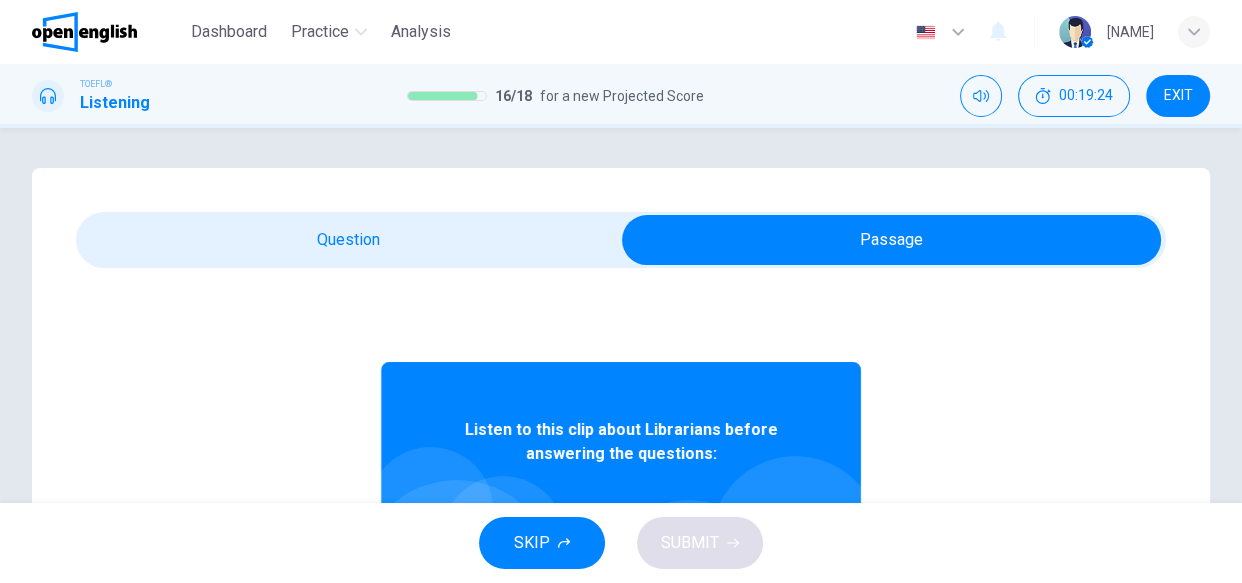 click on "Question 17 Who should the student speak to in order to get this issue resolved? A The student should keep talking to this librarian B The student should talk to his professor C The student should talk to the dean D The student should talk to the workers in the office upstairs Listen to this clip about Librarians before answering the questions:  02m 56s" at bounding box center [621, 570] 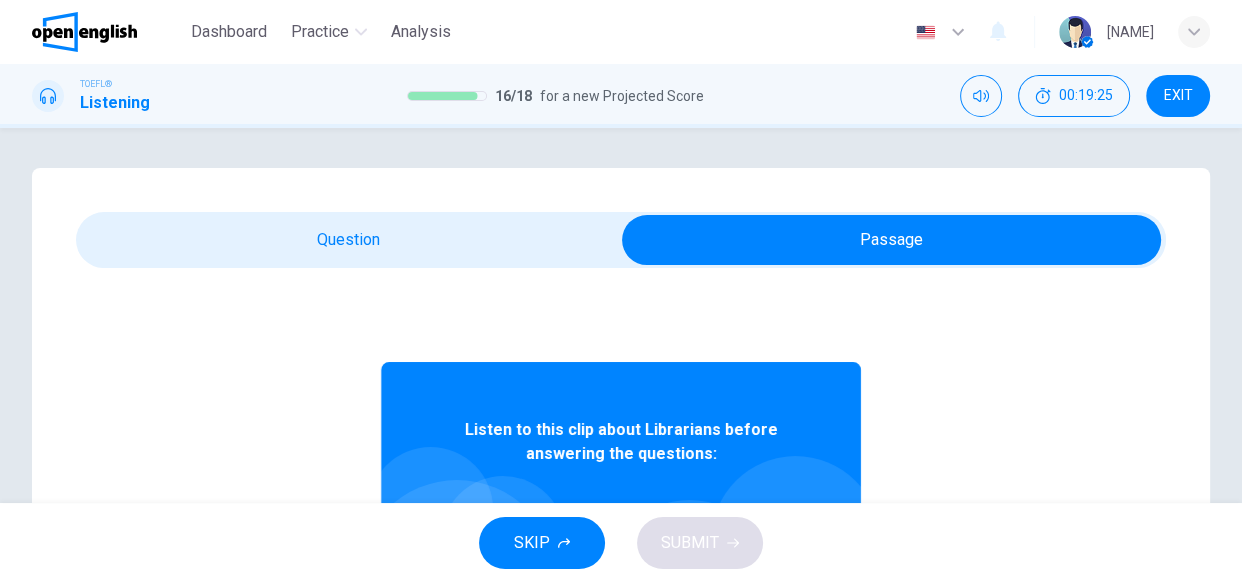 click on "Question 17 Who should the student speak to in order to get this issue resolved? A The student should keep talking to this librarian B The student should talk to his professor C The student should talk to the dean D The student should talk to the workers in the office upstairs Listen to this clip about Librarians before answering the questions:  02m 56s" at bounding box center (621, 570) 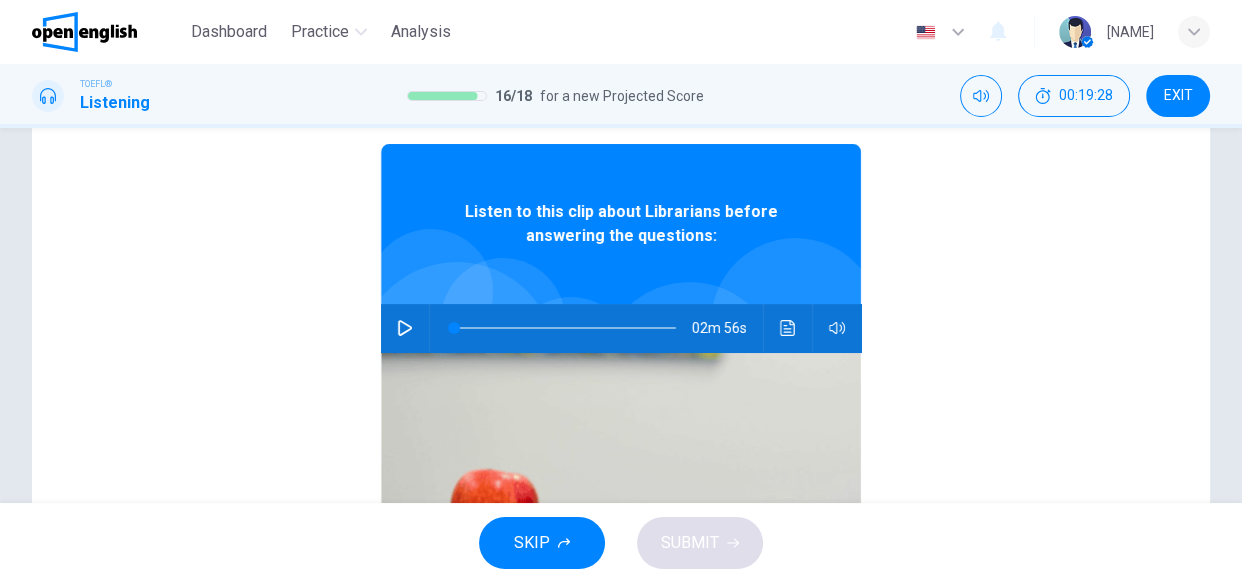 scroll, scrollTop: 254, scrollLeft: 0, axis: vertical 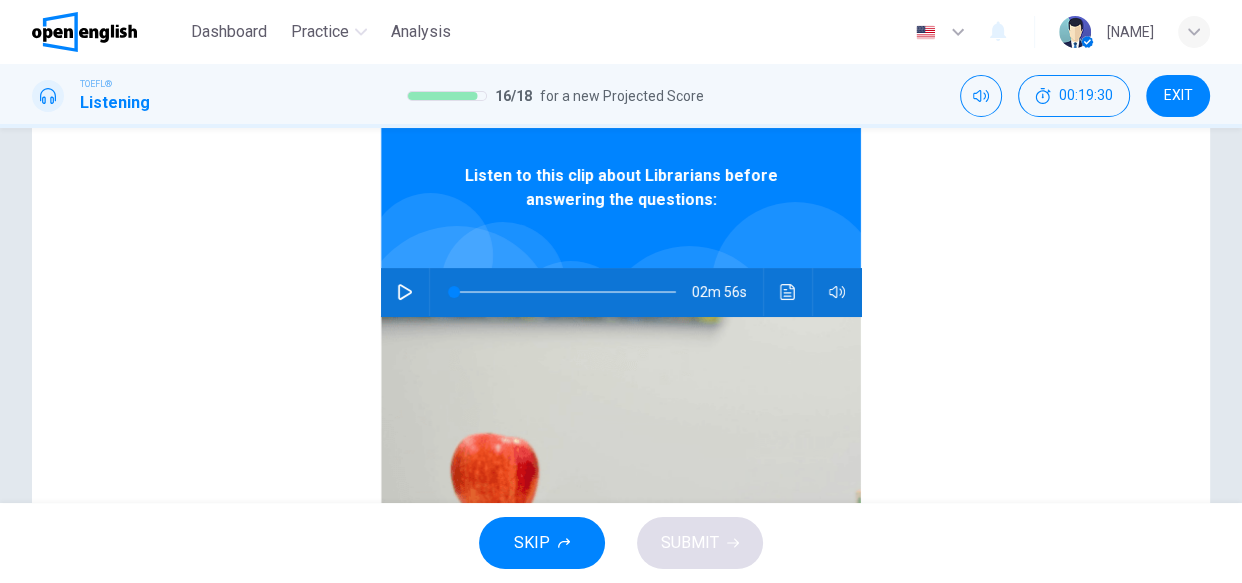 click 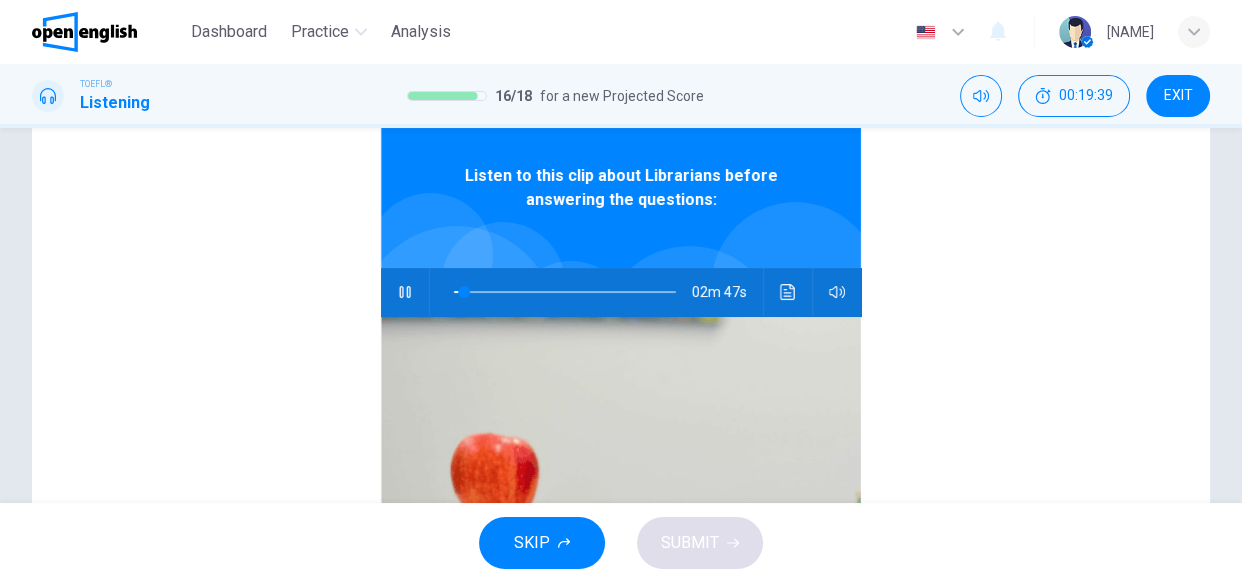 click at bounding box center [561, 292] 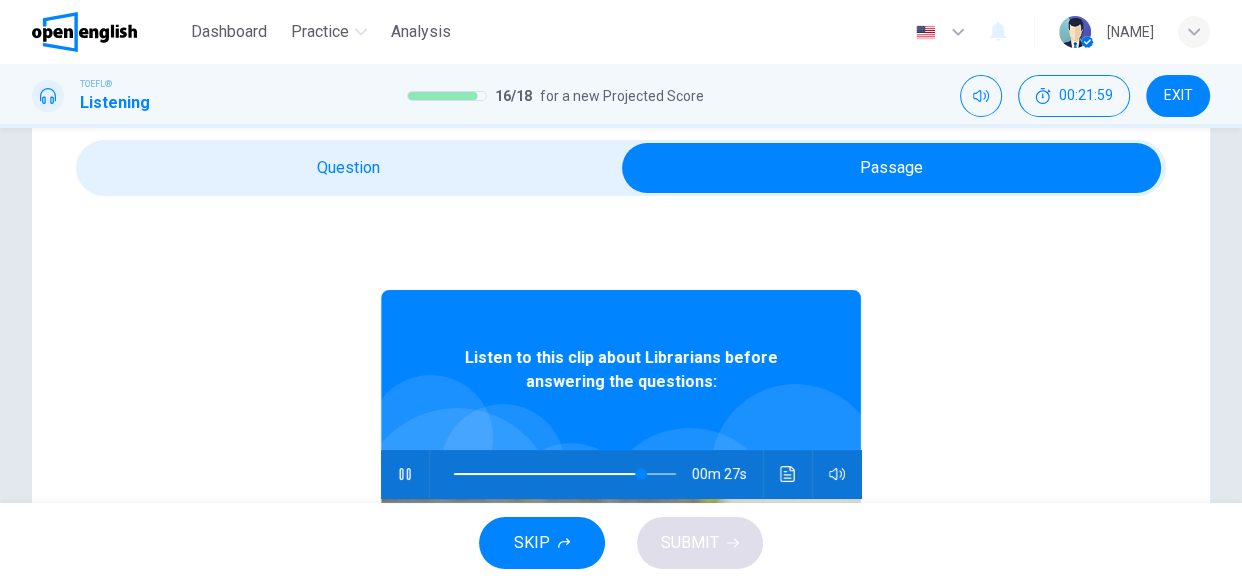 scroll, scrollTop: 36, scrollLeft: 0, axis: vertical 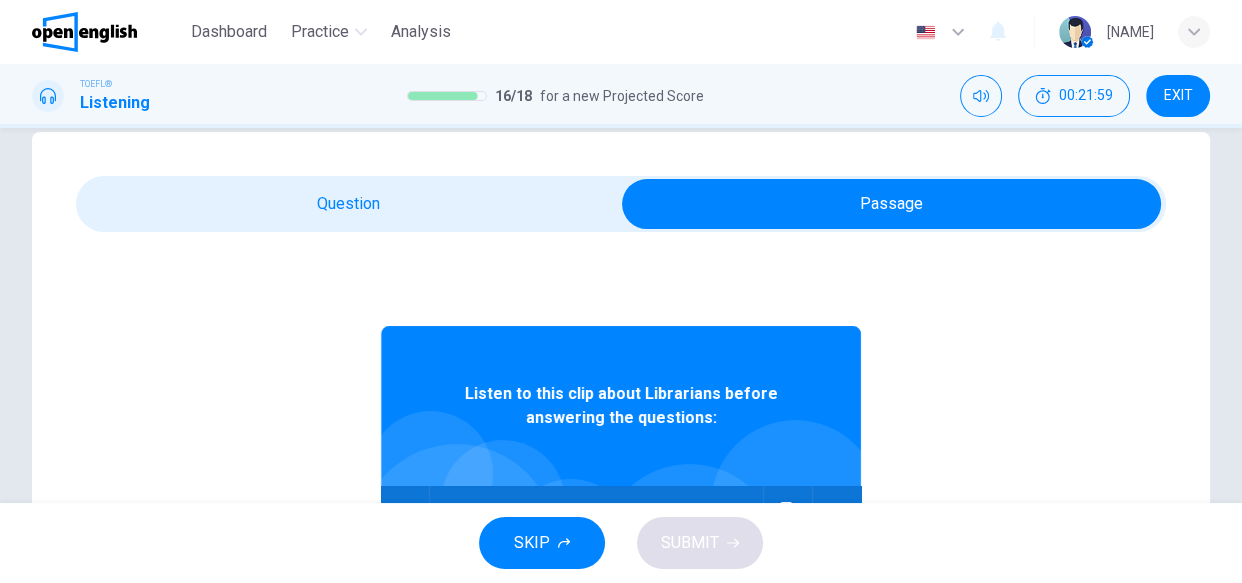 type on "**" 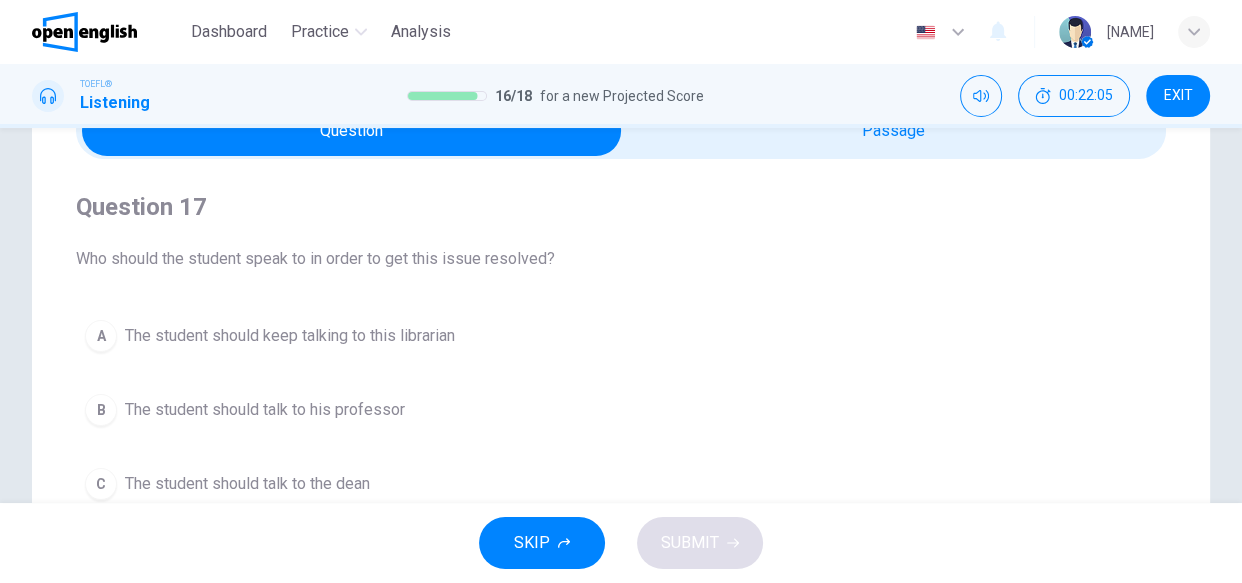 scroll, scrollTop: 145, scrollLeft: 0, axis: vertical 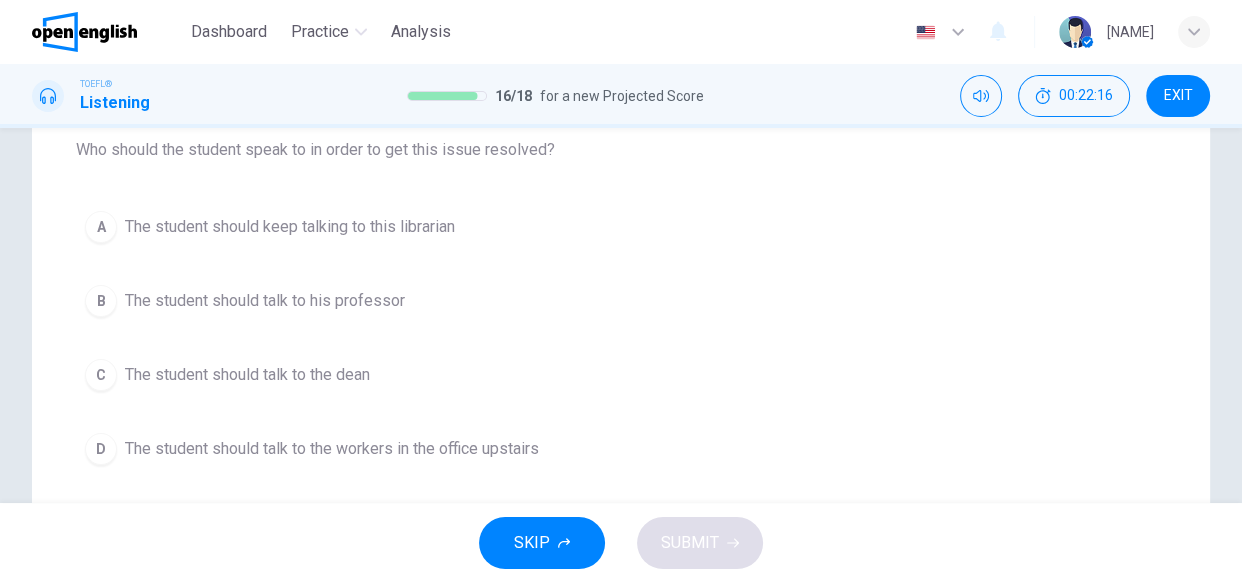 click on "The student should talk to the workers in the office upstairs" at bounding box center (332, 449) 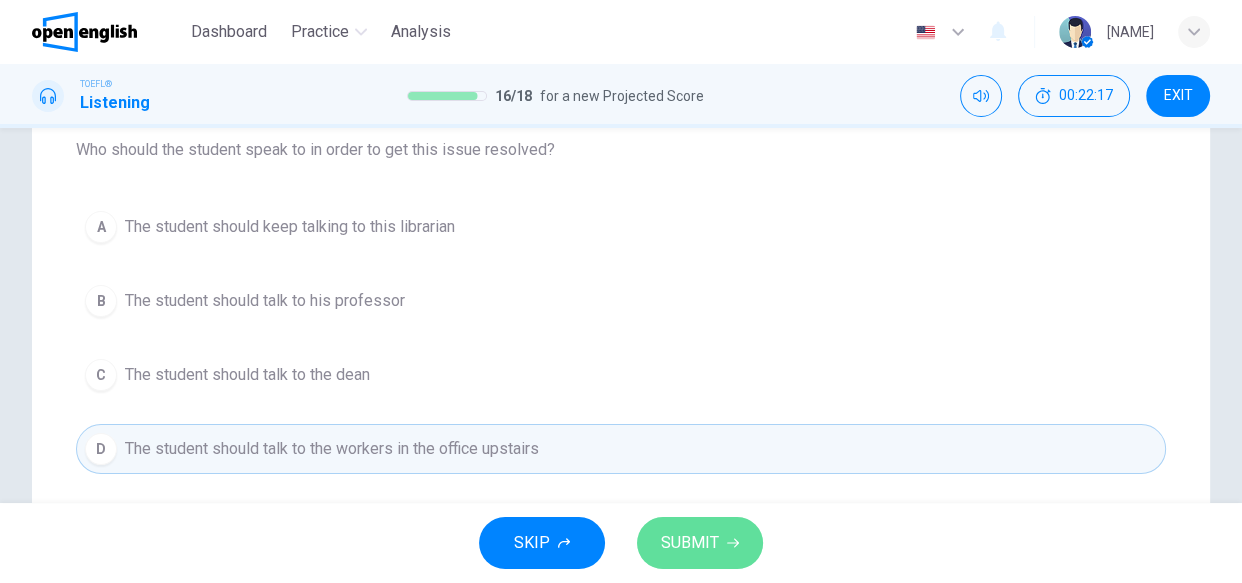 click on "SUBMIT" at bounding box center [700, 543] 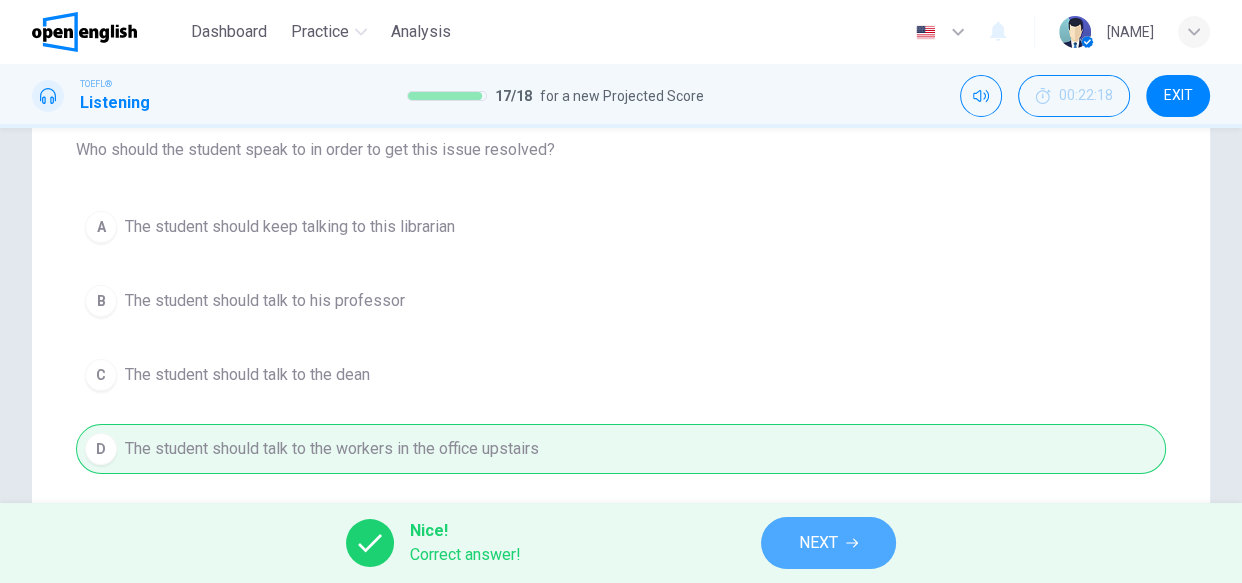 click on "NEXT" at bounding box center [818, 543] 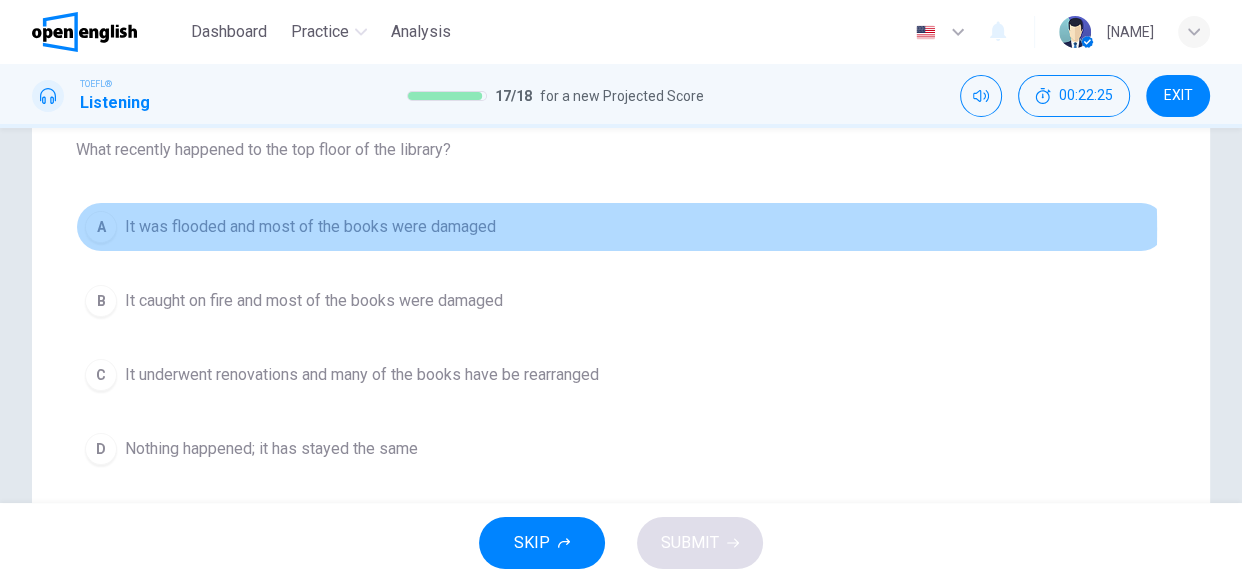 click on "It was flooded and most of the books were damaged" at bounding box center [310, 227] 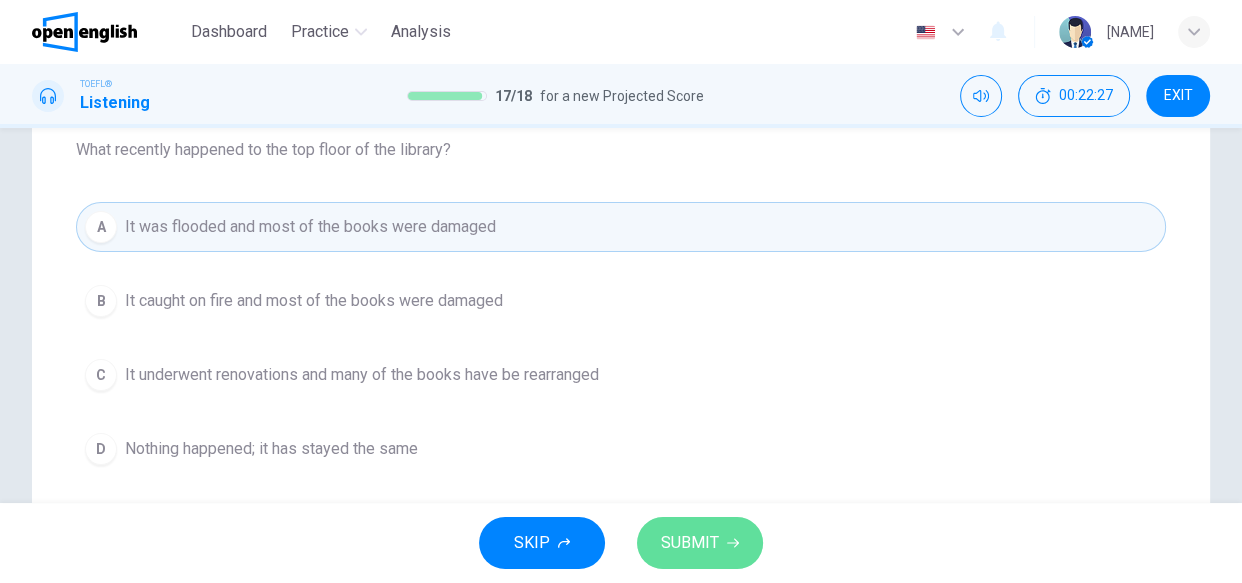click on "SUBMIT" at bounding box center (700, 543) 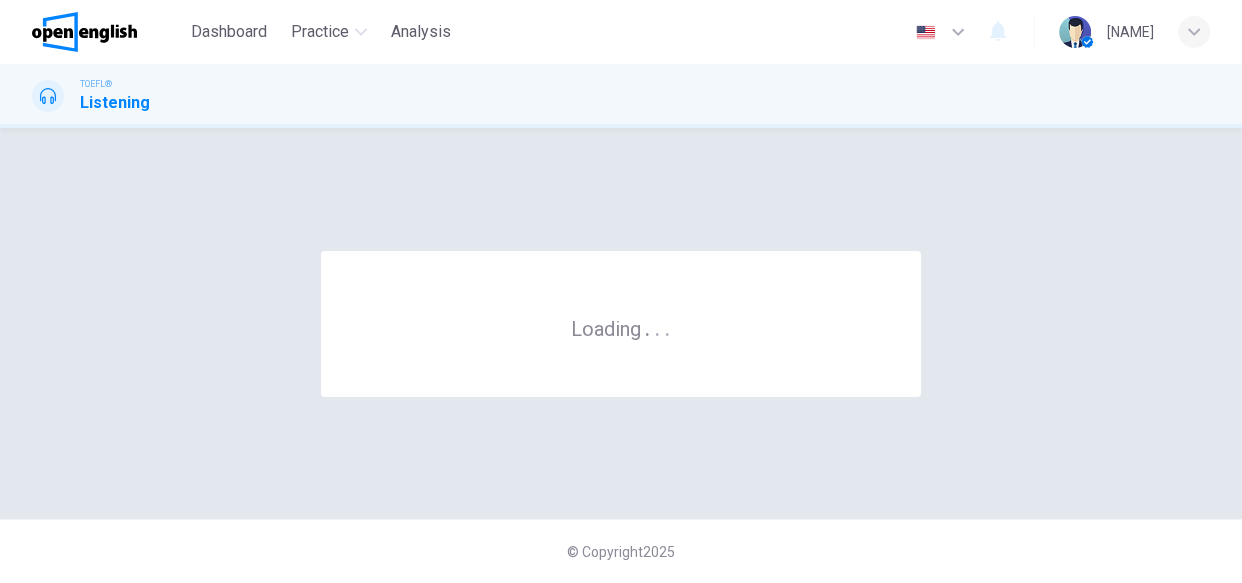 scroll, scrollTop: 0, scrollLeft: 0, axis: both 